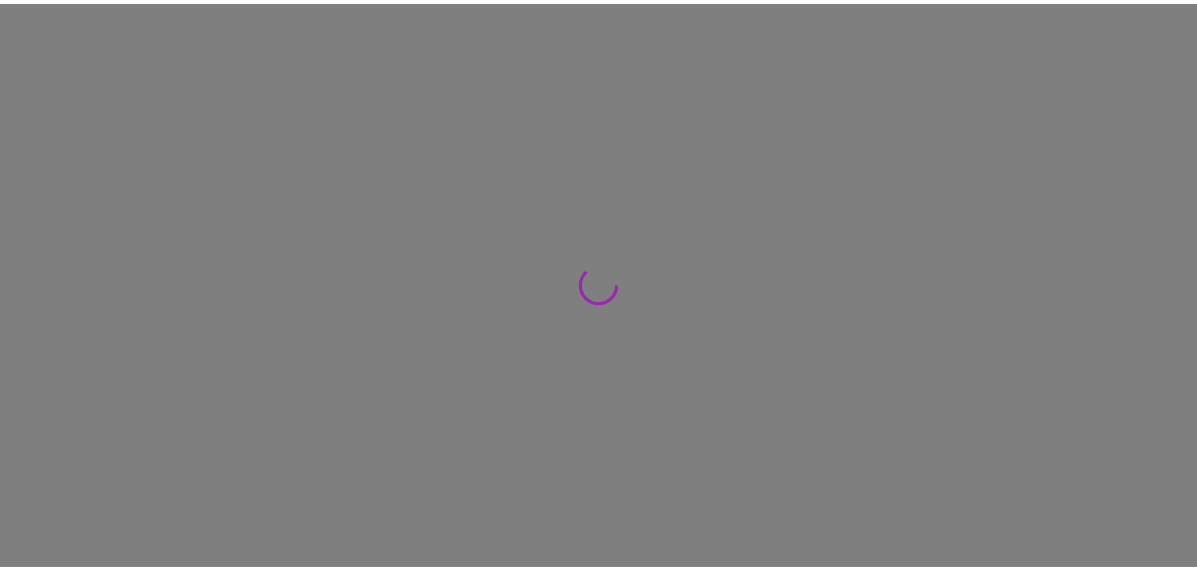 scroll, scrollTop: 0, scrollLeft: 0, axis: both 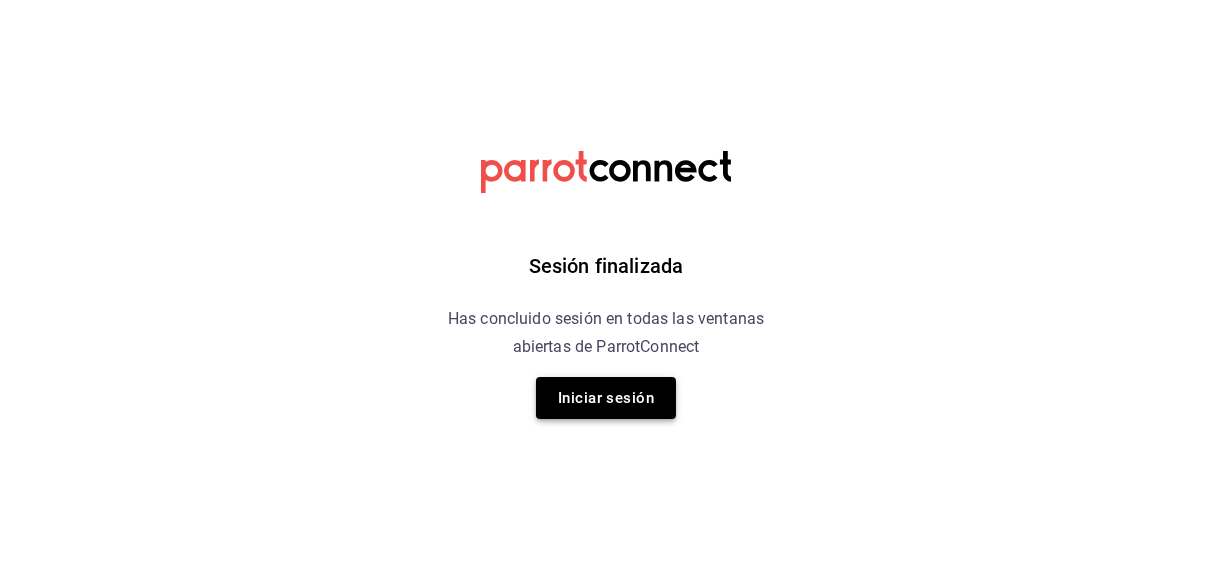 click on "Iniciar sesión" at bounding box center (606, 398) 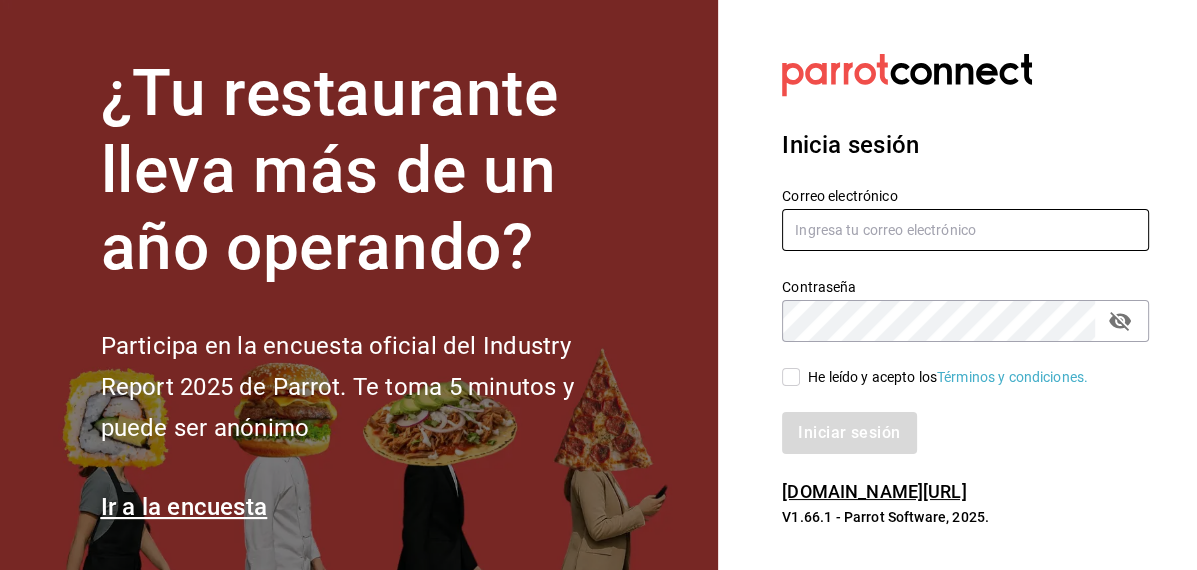 type on "inventarios@papizzas.com.mx" 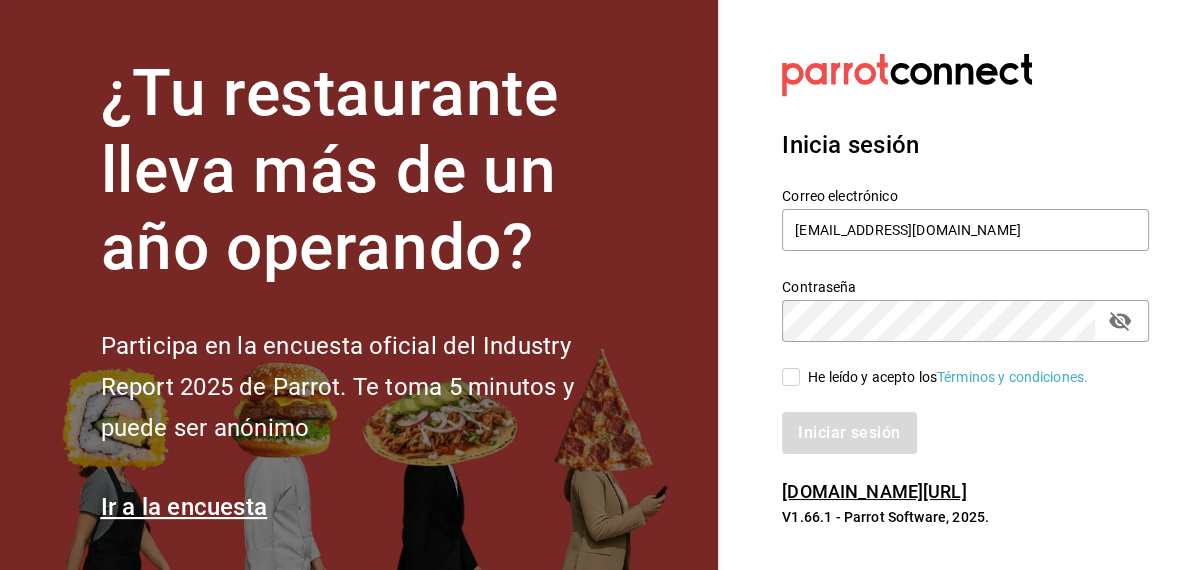 click on "He leído y acepto los  Términos y condiciones." at bounding box center (791, 377) 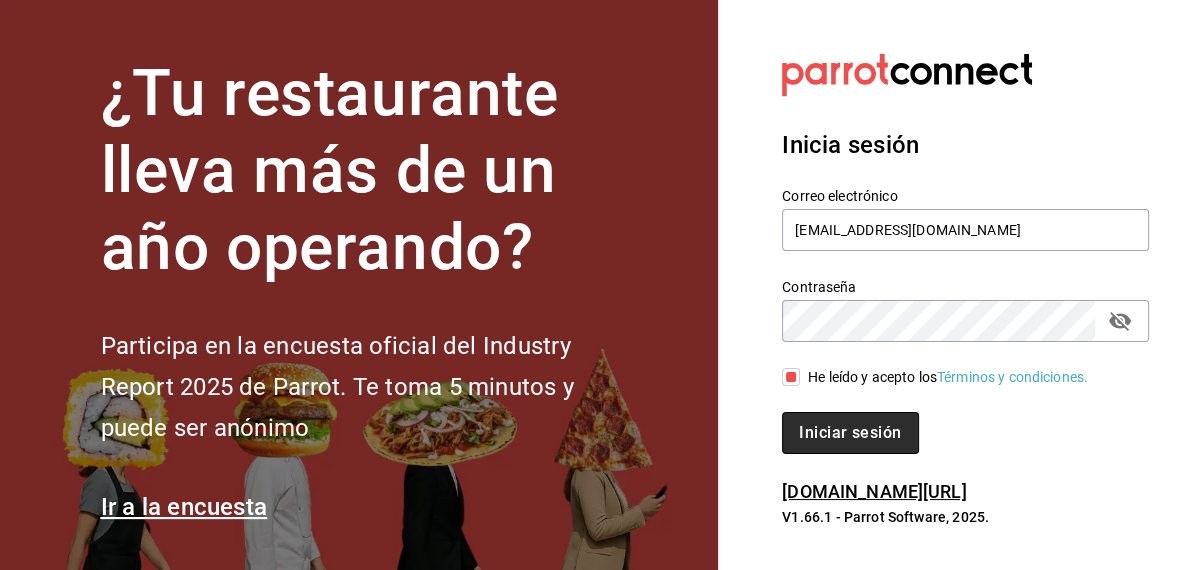 click on "Iniciar sesión" at bounding box center [850, 433] 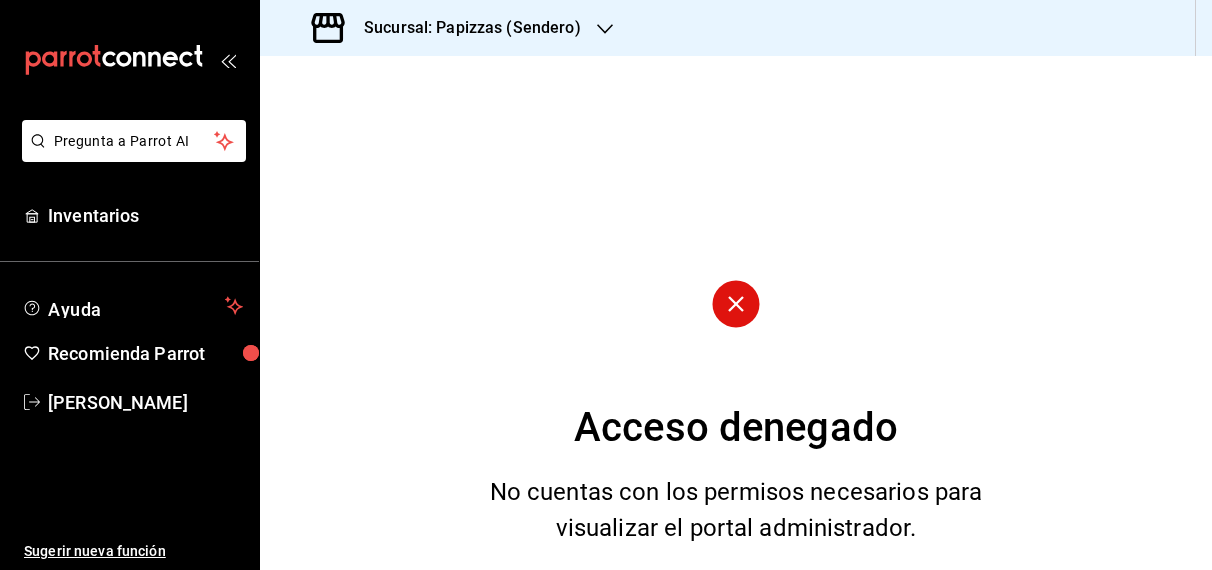 scroll, scrollTop: 0, scrollLeft: 0, axis: both 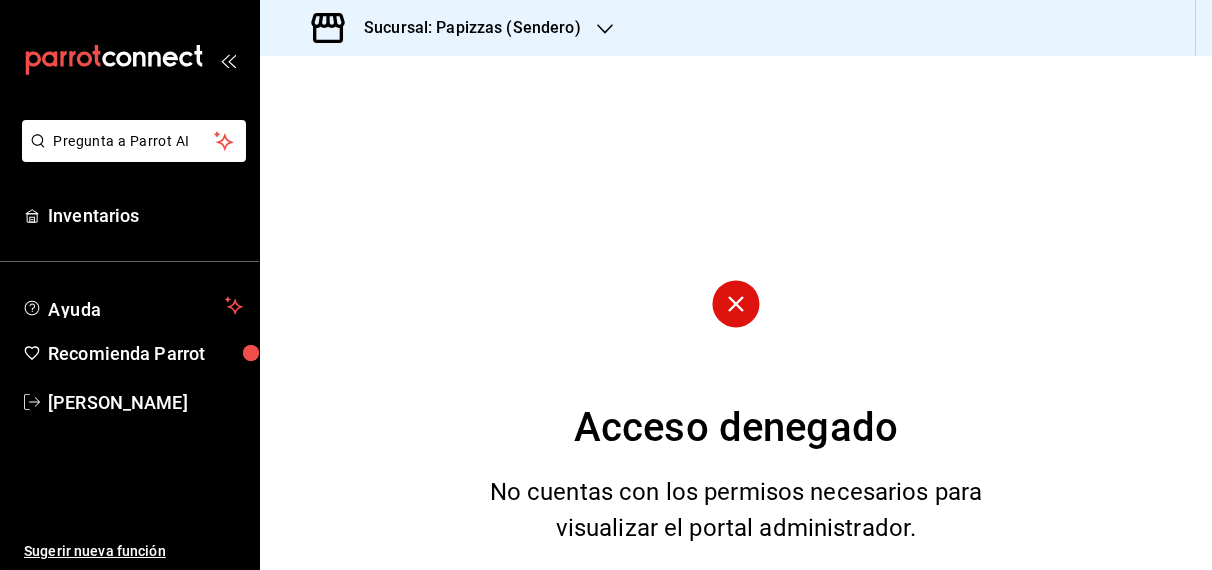 click on "Sucursal: Papizzas (Sendero)" at bounding box center [464, 28] 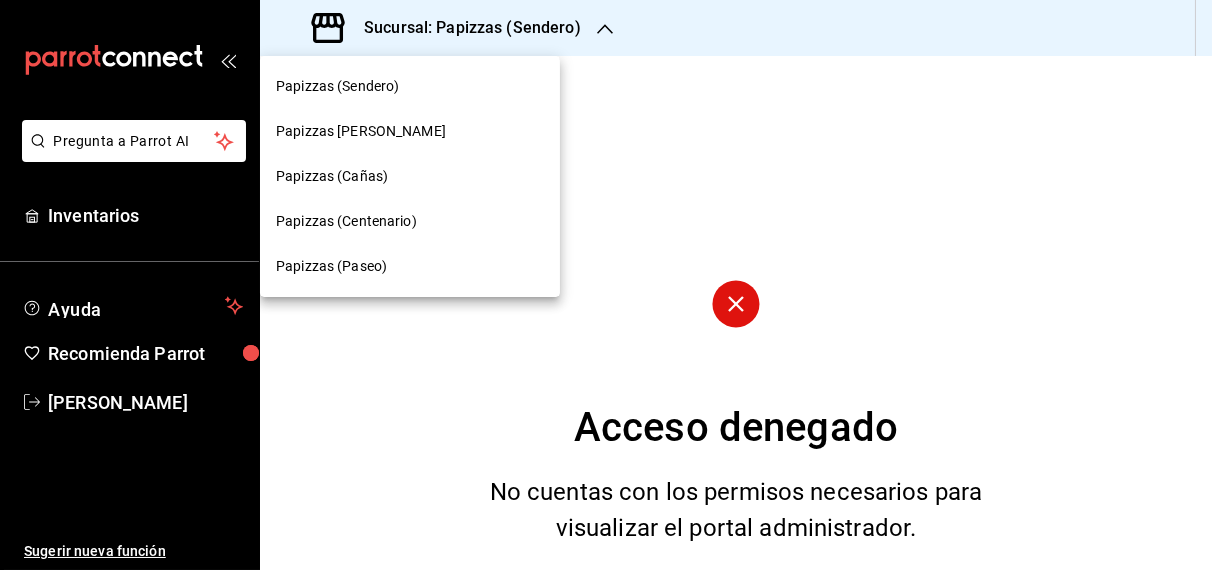 click on "Papizzas (Paseo)" at bounding box center (331, 266) 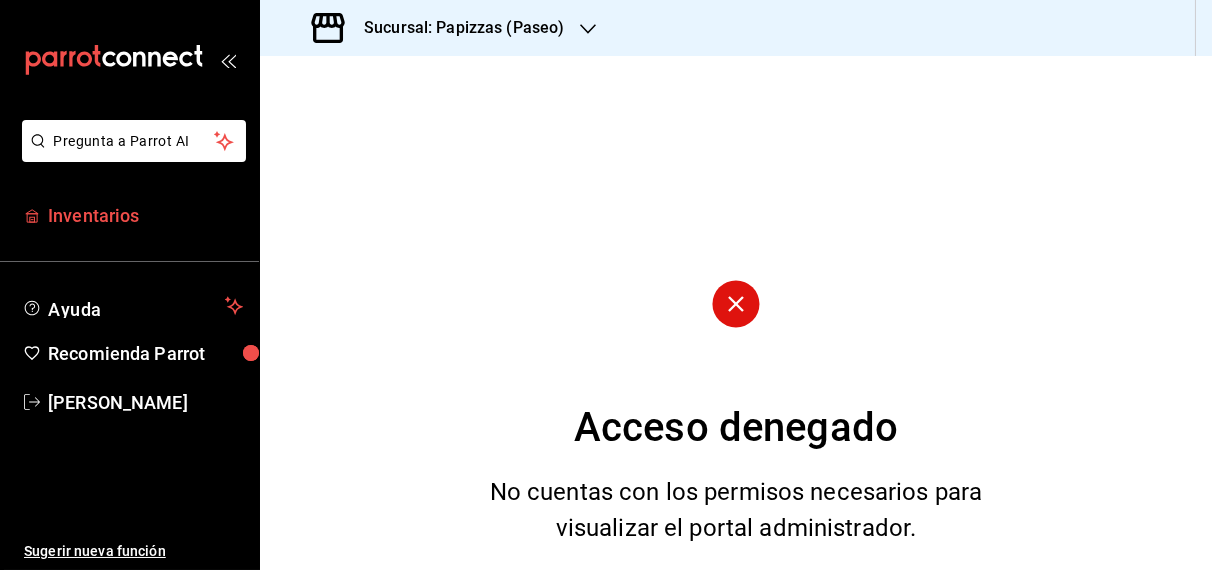 click on "Inventarios" at bounding box center (145, 215) 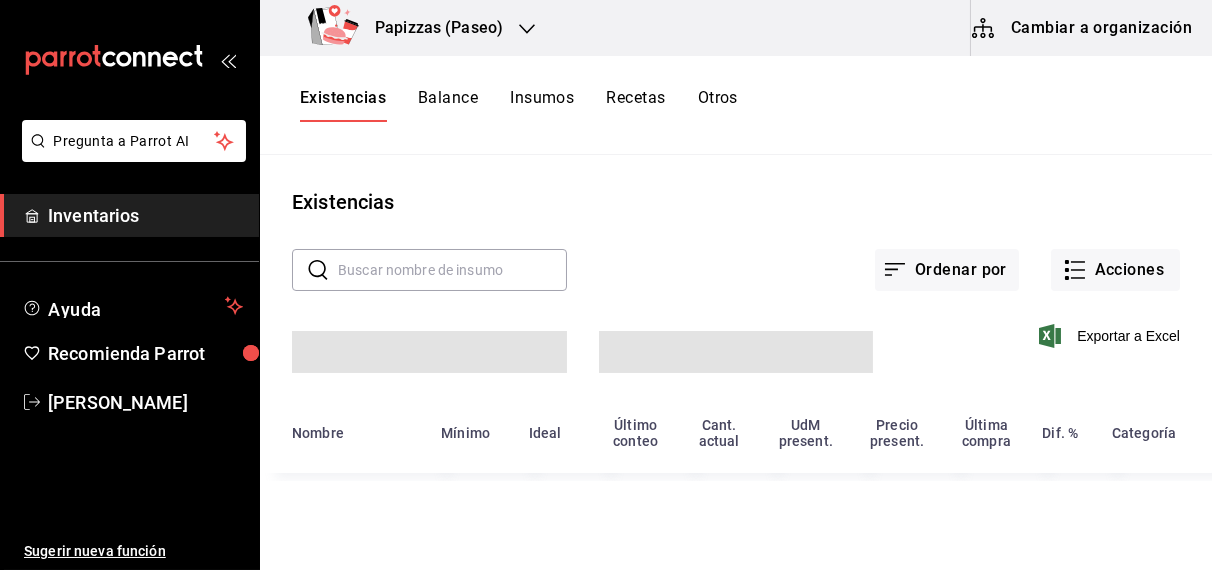click on "Otros" at bounding box center (718, 105) 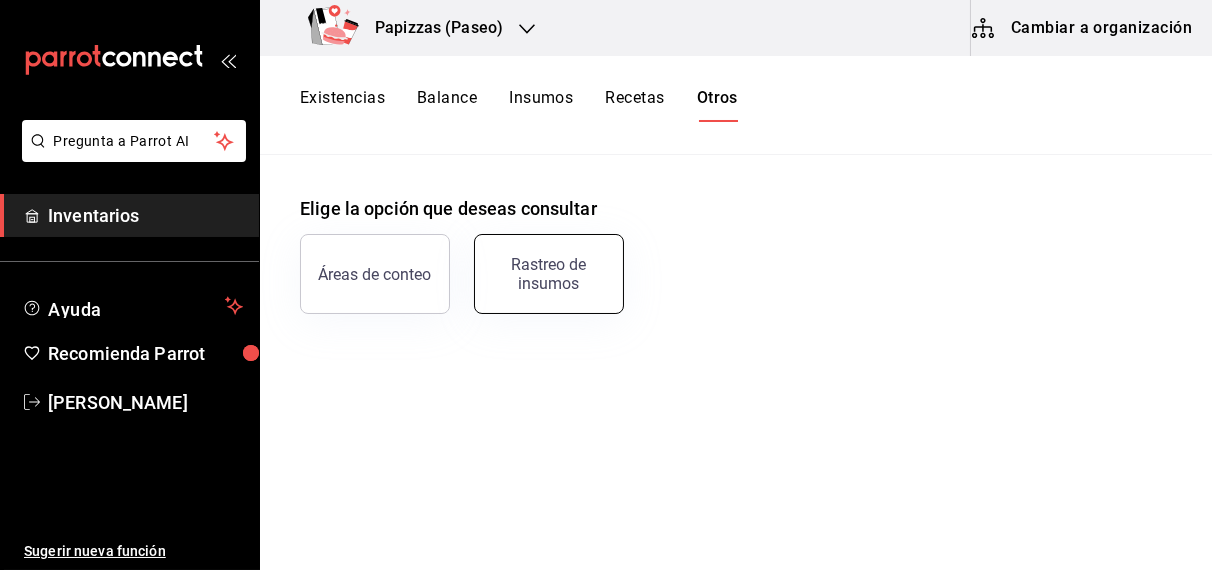 click on "Rastreo de insumos" at bounding box center (549, 274) 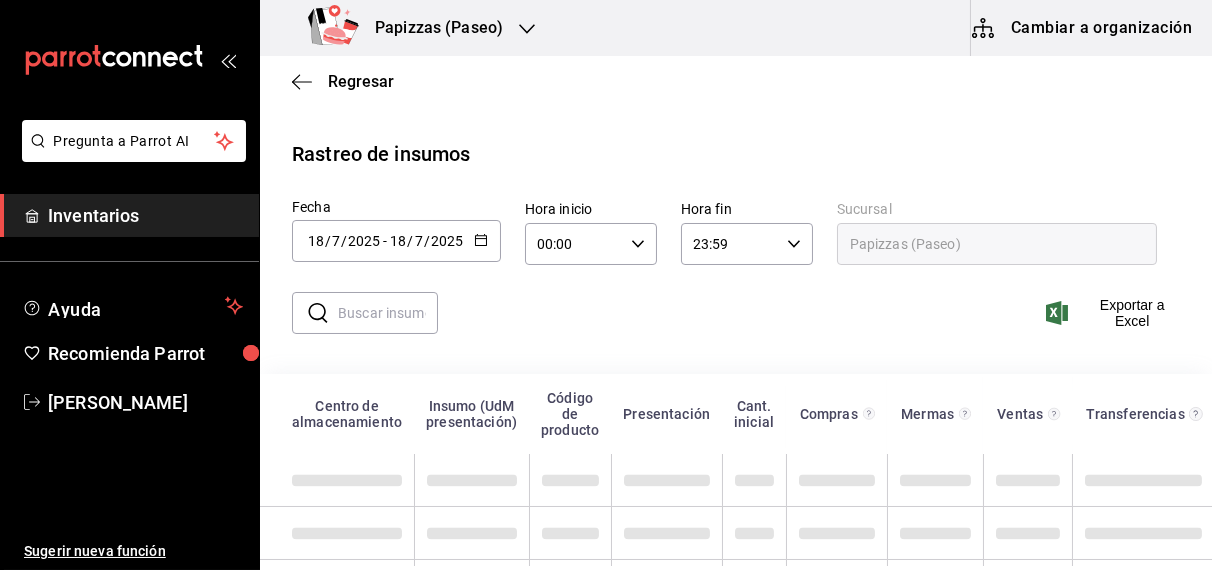 click on "[DATE] [DATE] - [DATE] [DATE]" at bounding box center [396, 241] 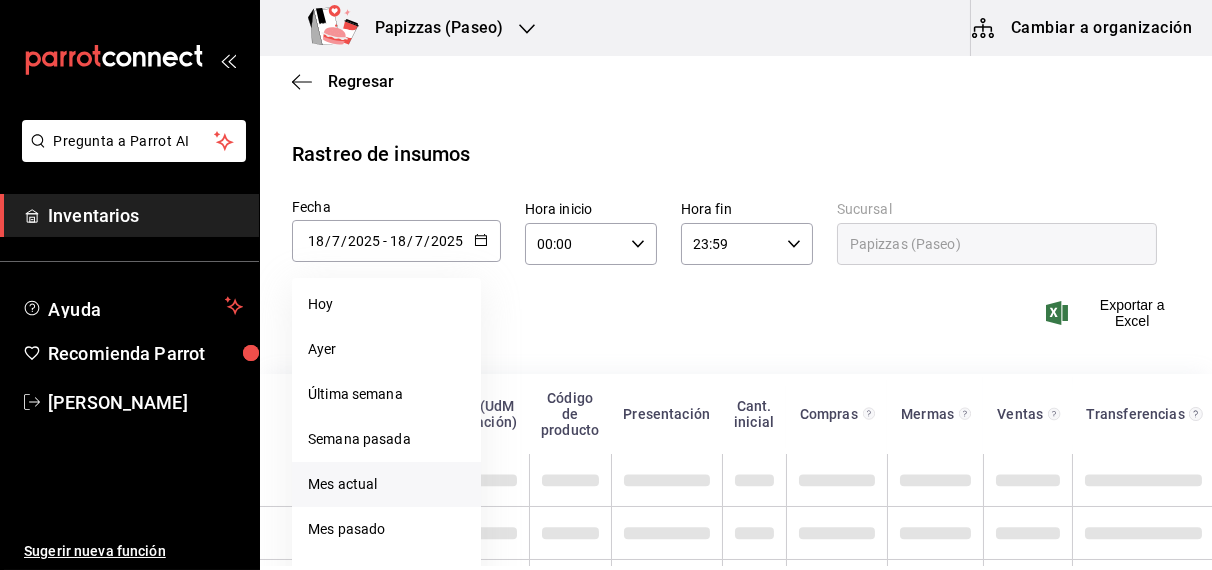 click on "Mes actual" at bounding box center (386, 484) 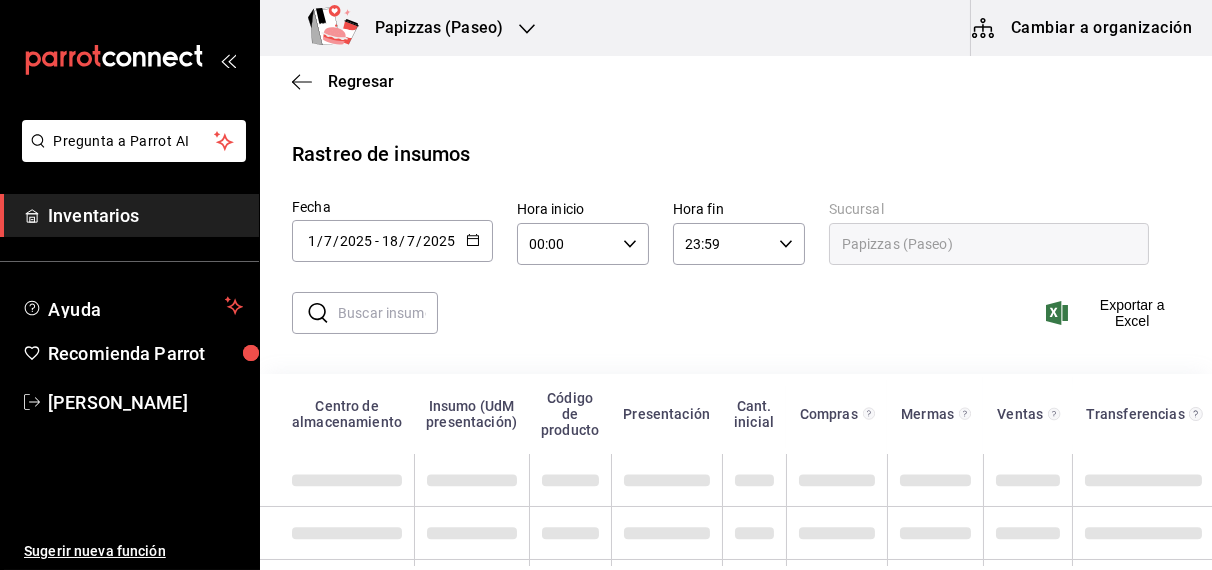 click at bounding box center [388, 313] 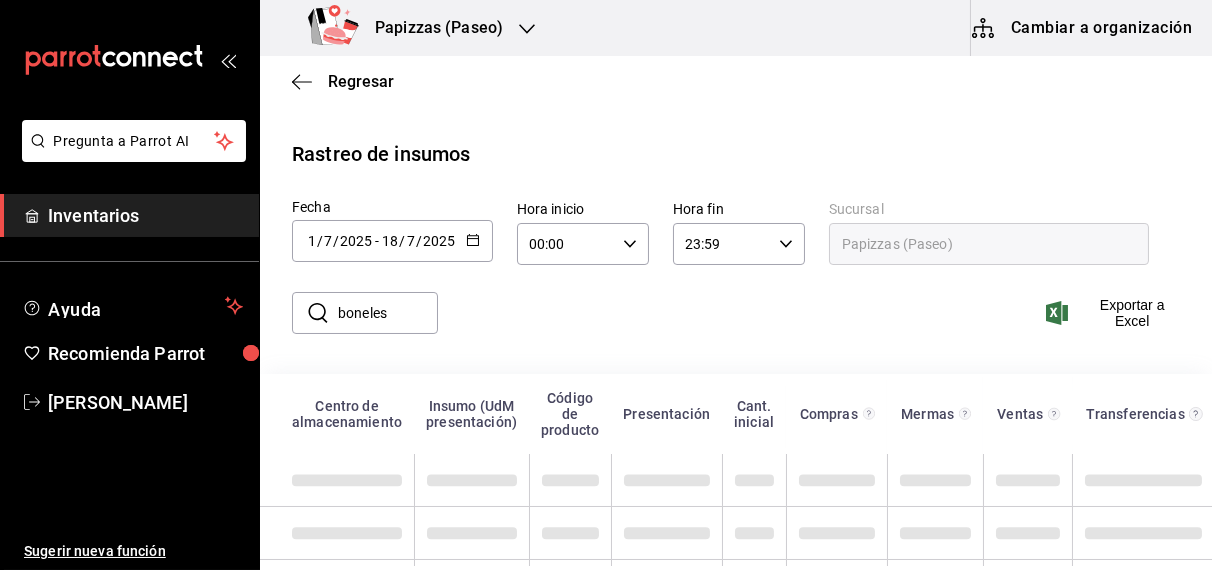 type on "boneles" 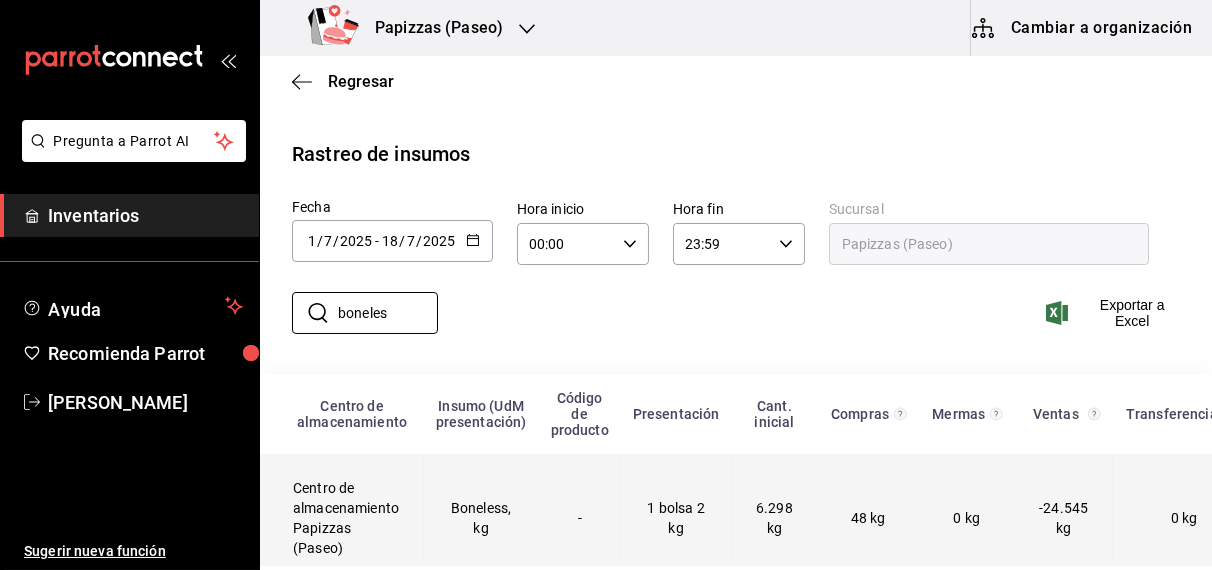 click on "6.298 kg" at bounding box center [775, 518] 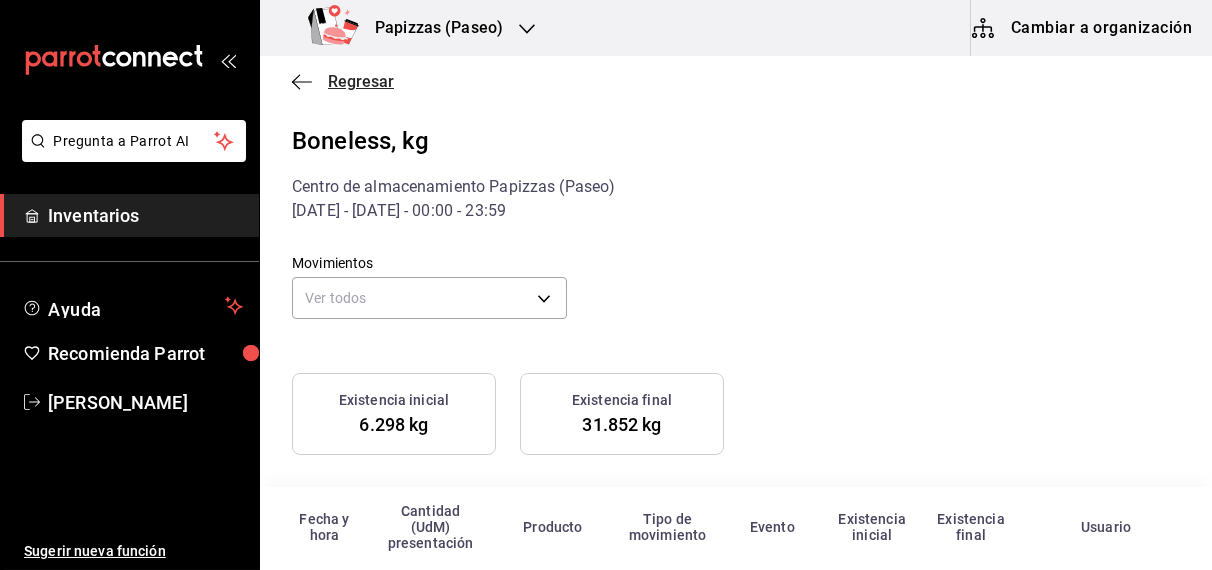click 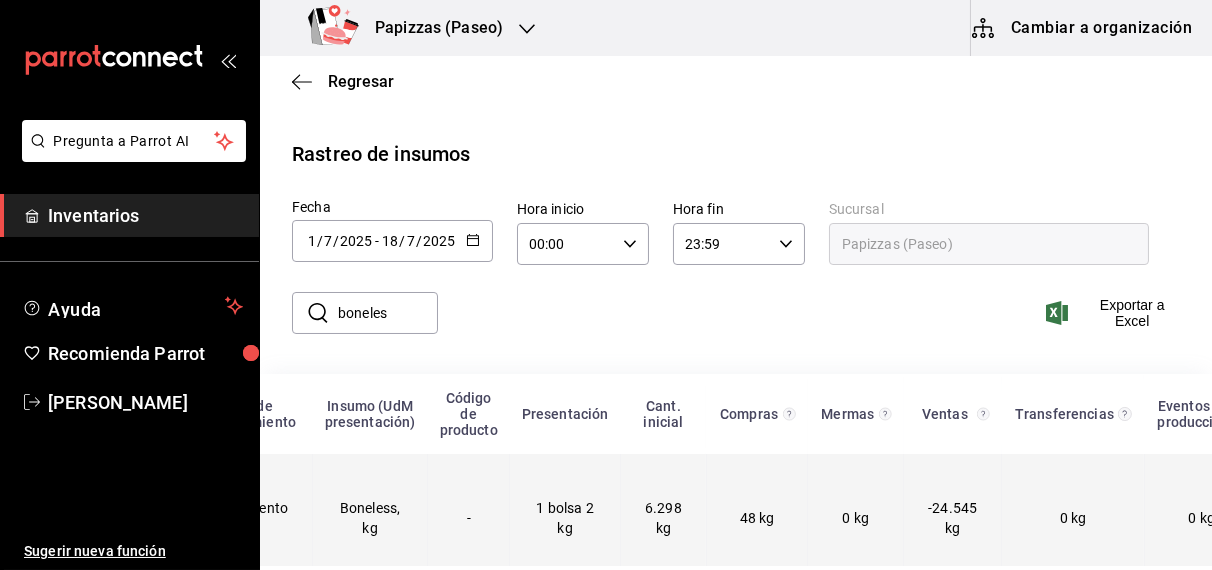 scroll, scrollTop: 0, scrollLeft: 0, axis: both 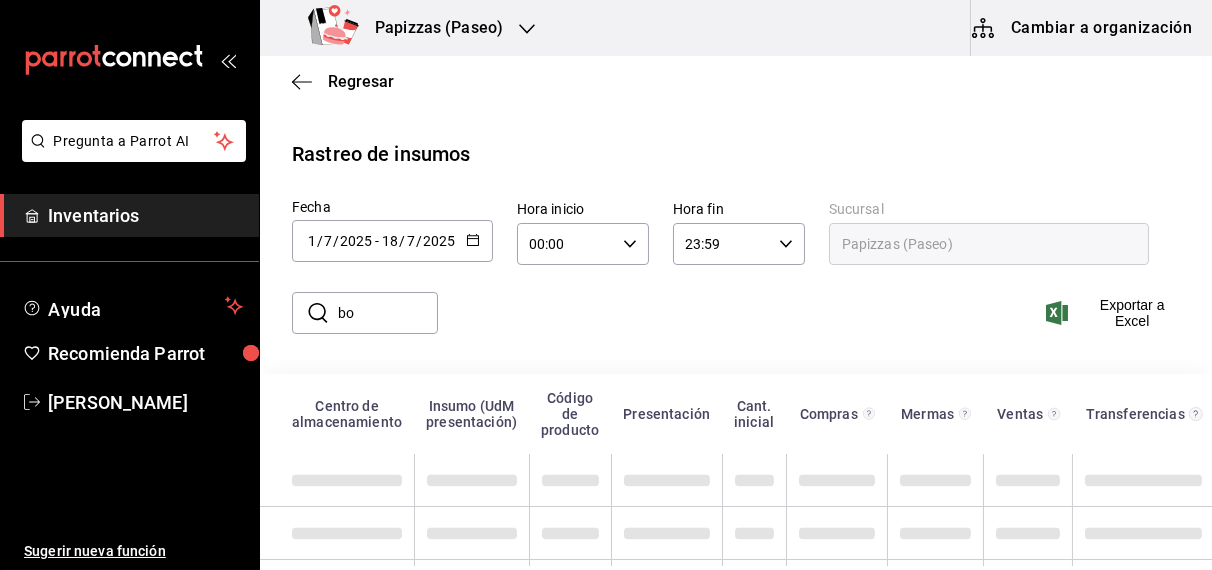 type on "b" 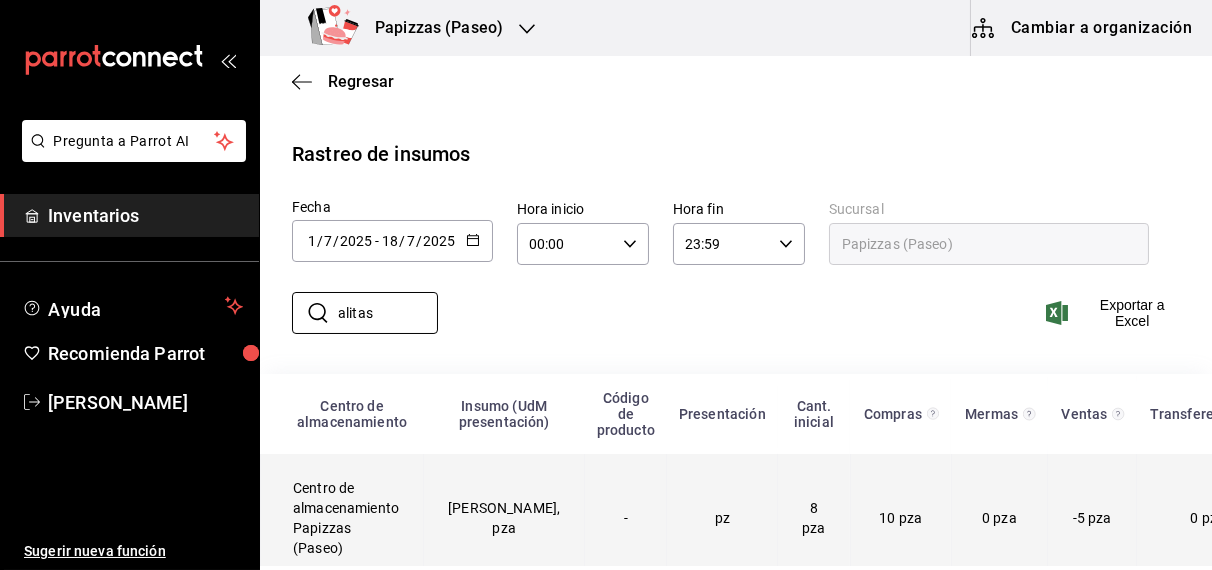type on "alitas" 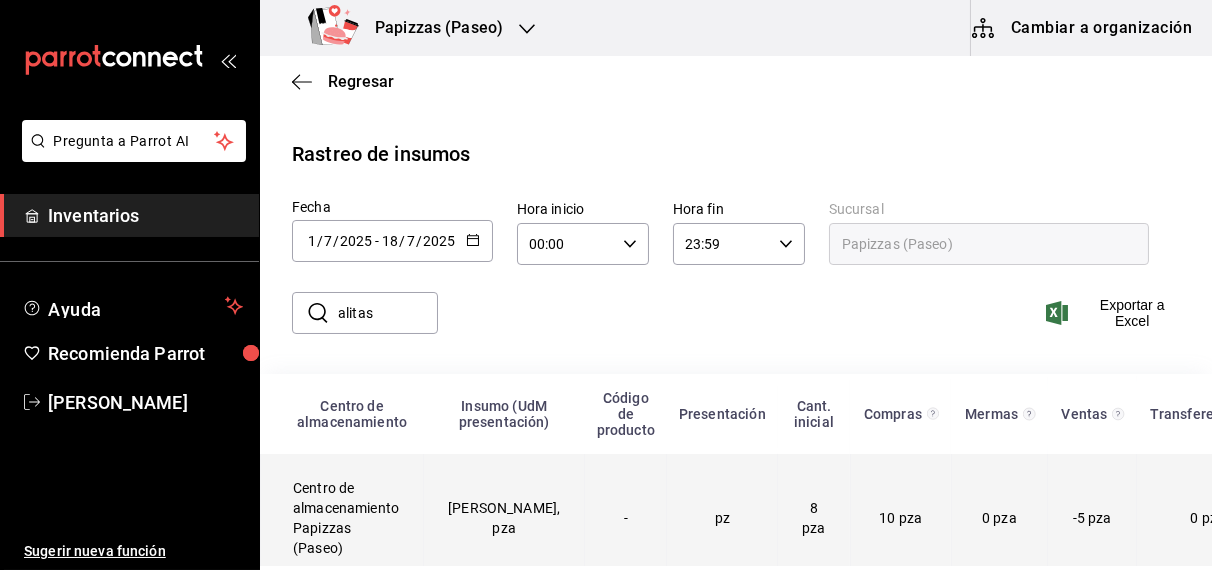click on "8 pza" at bounding box center [813, 518] 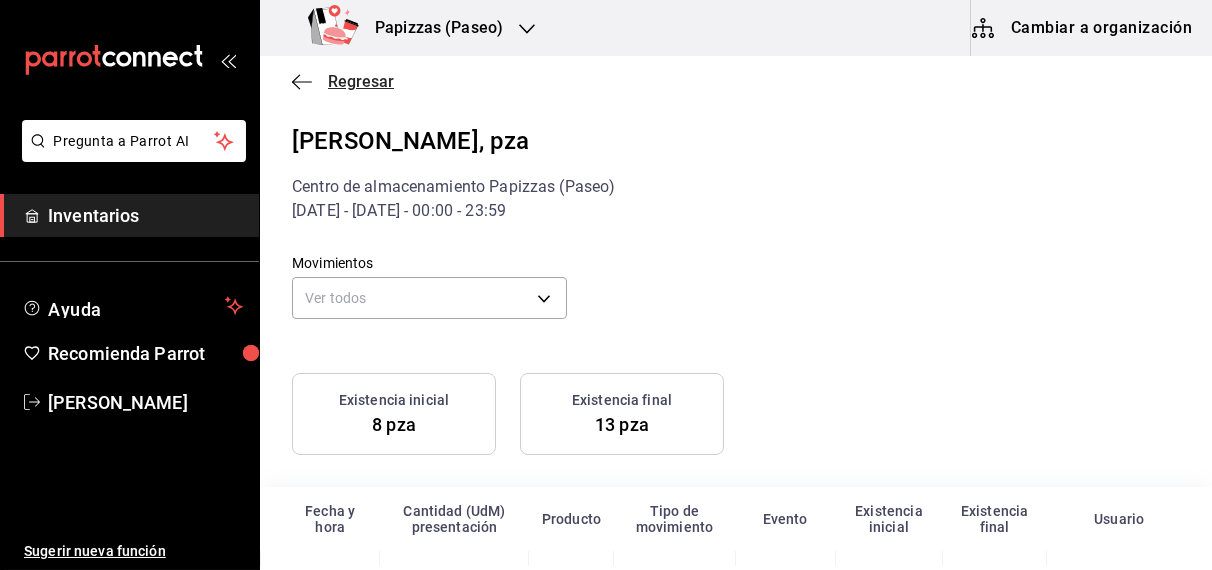 click on "Regresar" at bounding box center (343, 81) 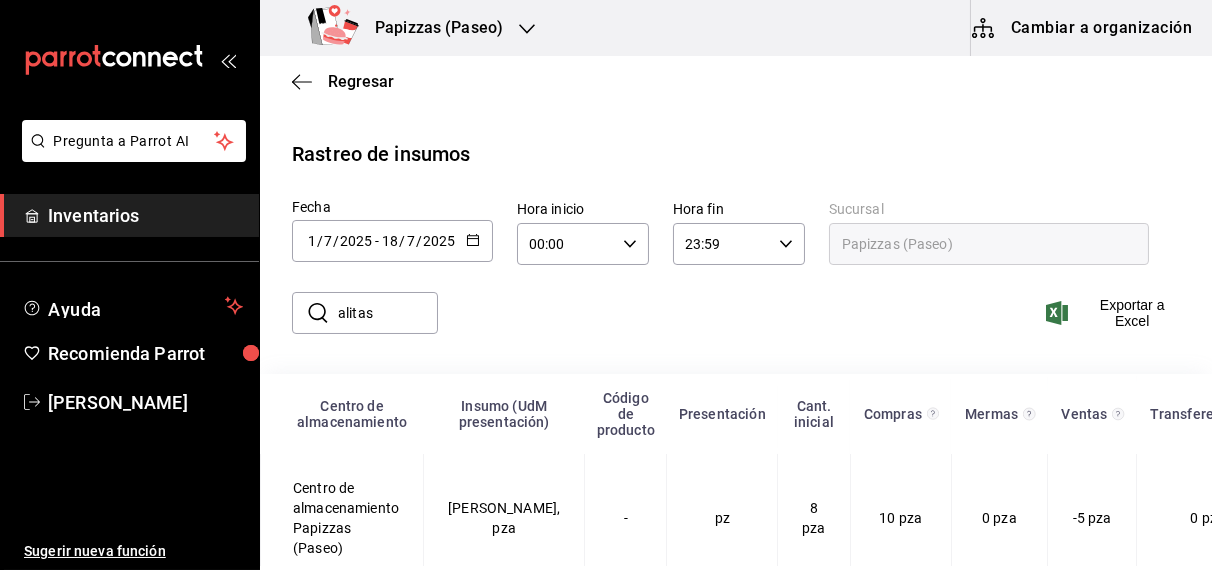 click 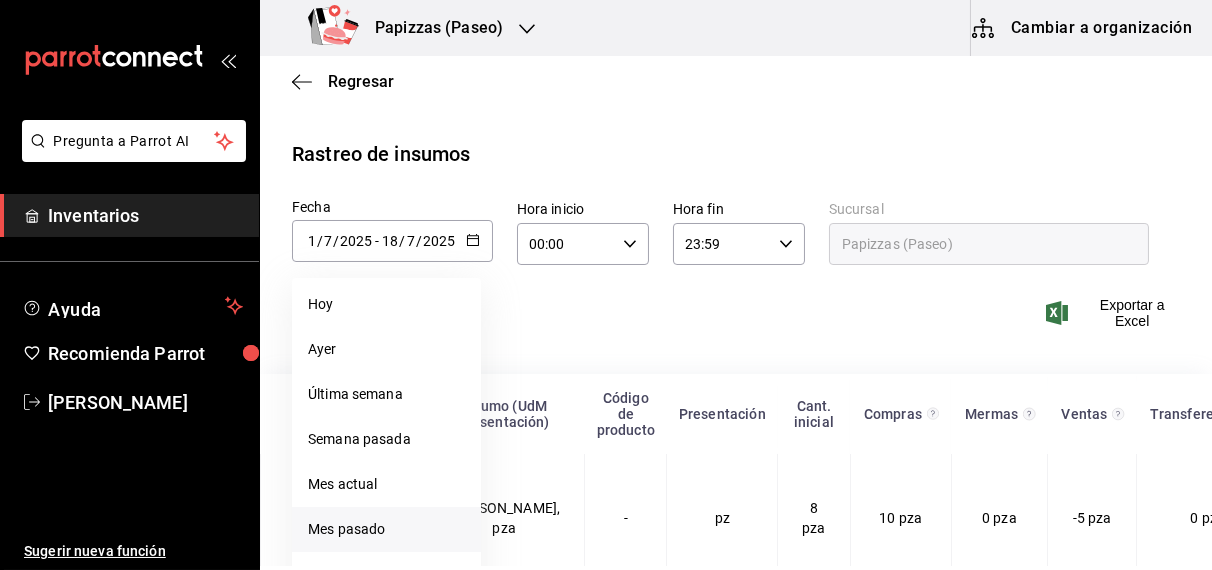scroll, scrollTop: 79, scrollLeft: 0, axis: vertical 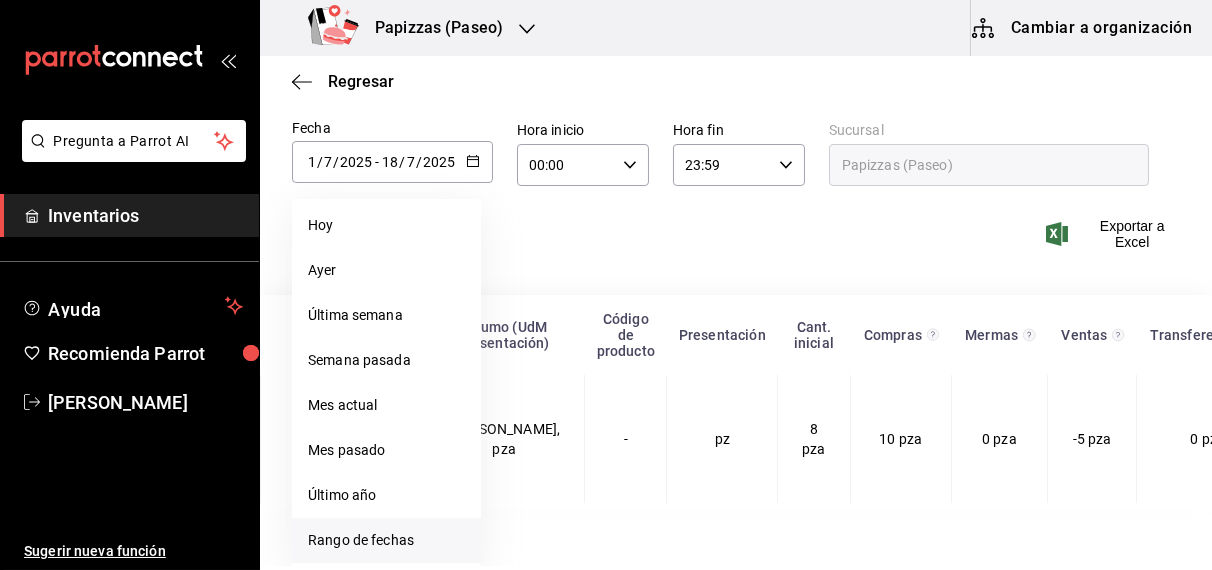 click on "Rango de fechas" at bounding box center (386, 540) 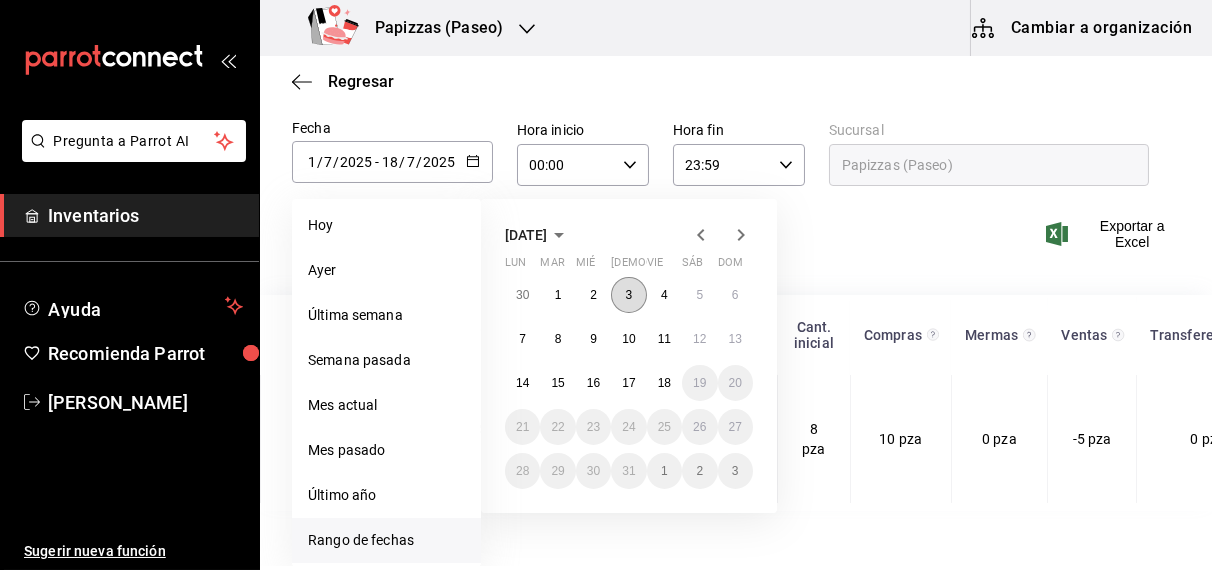 click on "3" at bounding box center [628, 295] 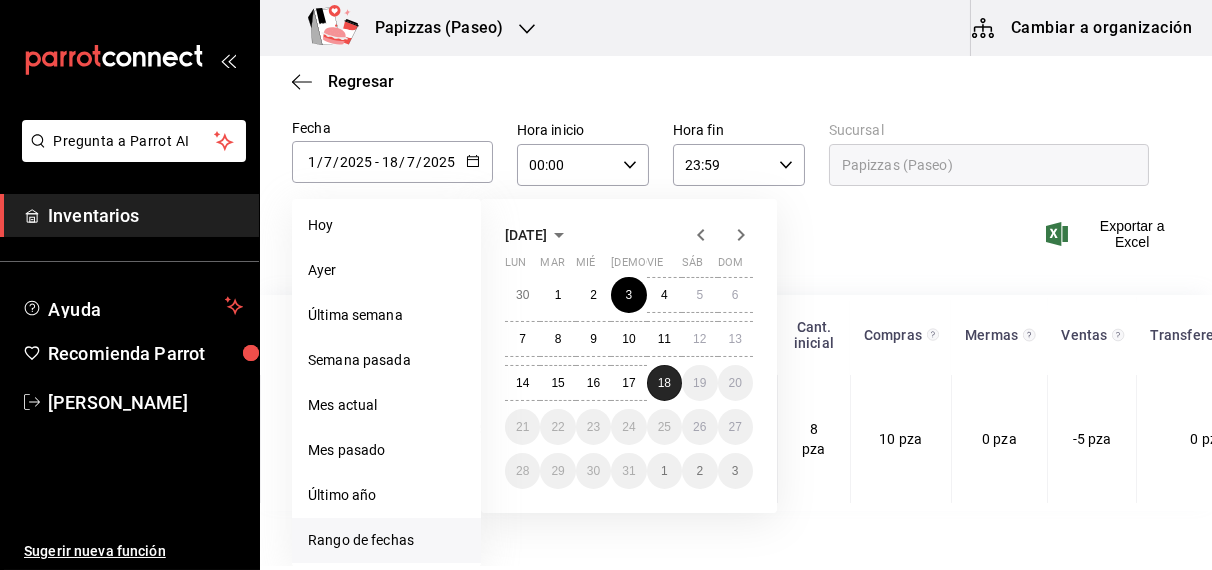 click on "18" at bounding box center (664, 383) 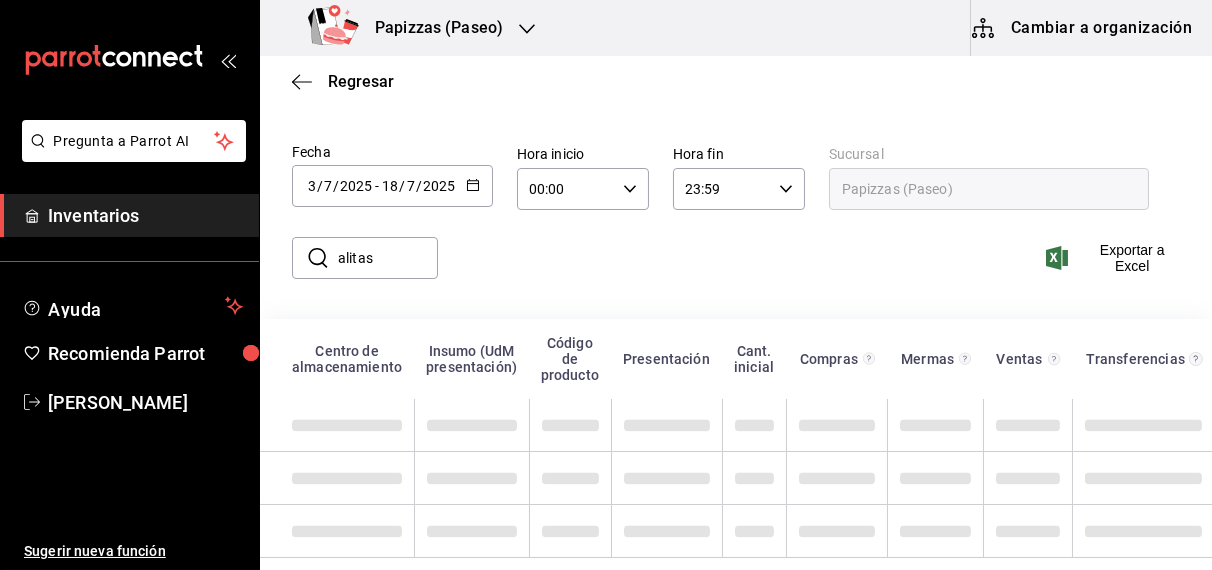 scroll, scrollTop: 42, scrollLeft: 0, axis: vertical 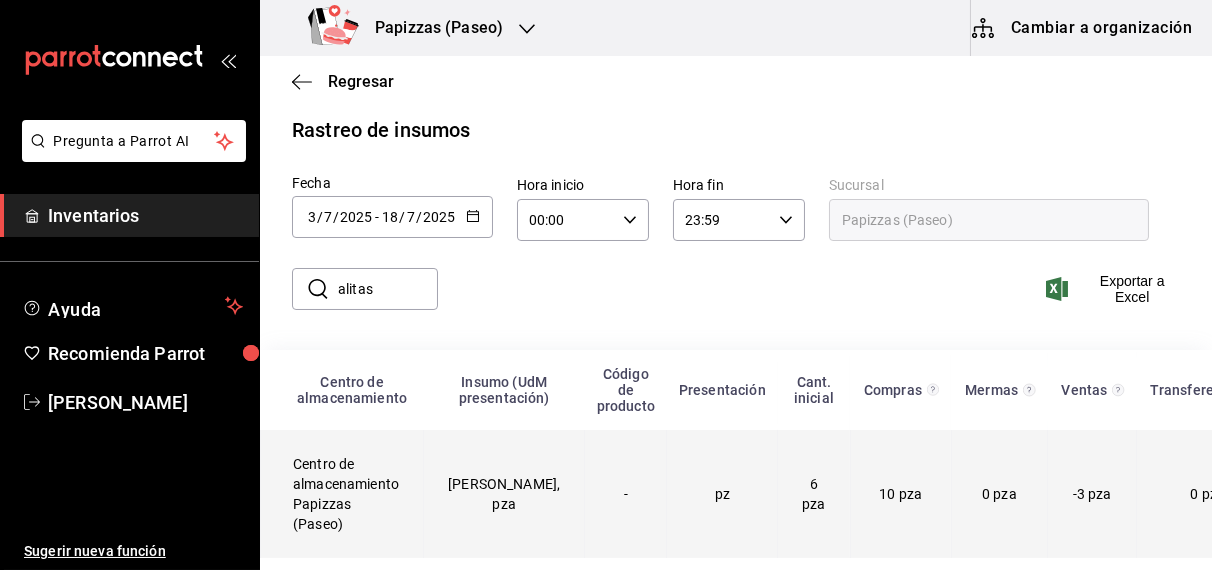 click on "-3 pza" at bounding box center [1092, 494] 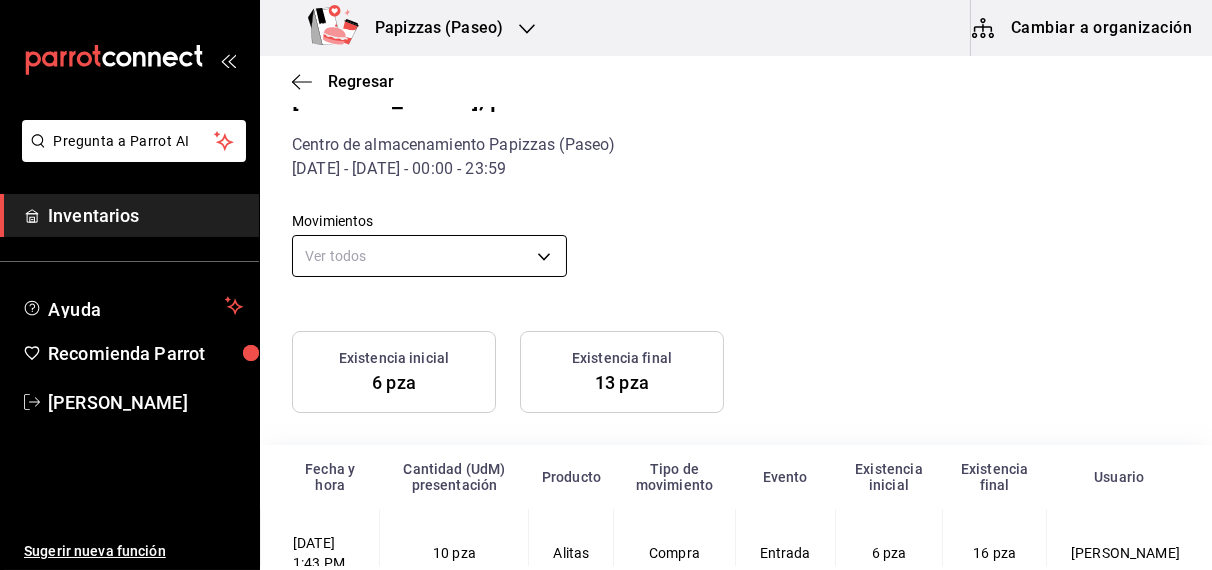 click on "Pregunta a Parrot AI Inventarios   Ayuda Recomienda Parrot   [PERSON_NAME]   Sugerir nueva función   Papizzas (Paseo) Cambiar a organización Regresar Alitas, pza Centro de almacenamiento Papizzas (Paseo) [DATE] - [DATE] - 00:00 - 23:59 Movimientos Ver todos default Existencia inicial 6 pza Existencia final 13 pza Fecha y hora Cantidad (UdM) presentación Producto Tipo de movimiento Evento Existencia inicial Existencia final Usuario [DATE] 1:43 PM 10 pza Alitas Compra Entrada 6 pza 16 pza [PERSON_NAME] [DATE] 4:47 PM -1 pza Alitas Venta 040725-P-0038 Salida 16 pza 15 pza [PERSON_NAME] [DATE] 4:23 PM 0 pza Alitas Ajuste manual Ajuste 15 pza 15 pza [PERSON_NAME] [DATE] 6:00 PM -1 [PERSON_NAME] 120725-P-0060 Salida 15 pza 14 pza [PERSON_NAME] [DATE] 8:26 PM -1 pza Alitas Venta 130725-P-0130 Salida 14 pza 13 pza [PERSON_NAME] GANA 1 MES GRATIS EN TU SUSCRIPCIÓN AQUÍ Inventarios   Ayuda" at bounding box center (606, 283) 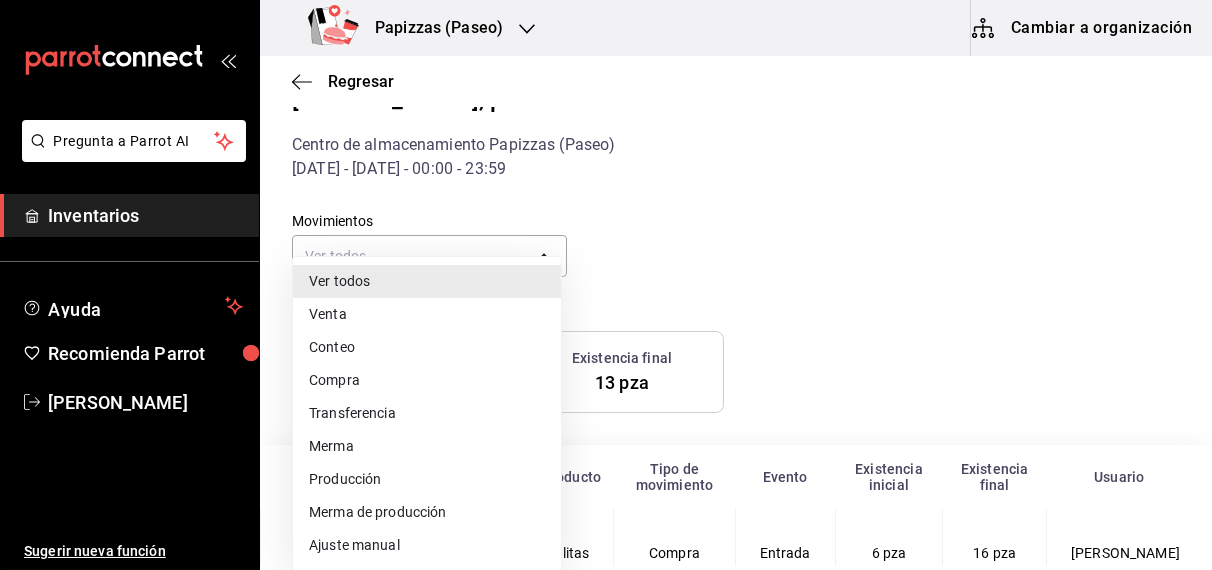 click on "Venta" at bounding box center (427, 314) 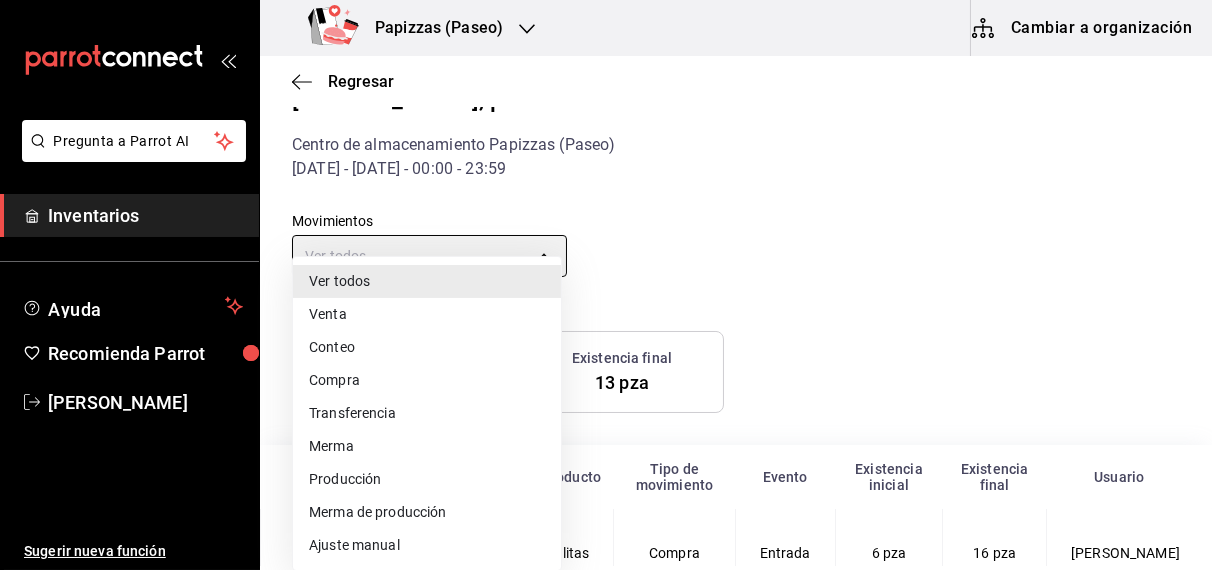type on "ORDER" 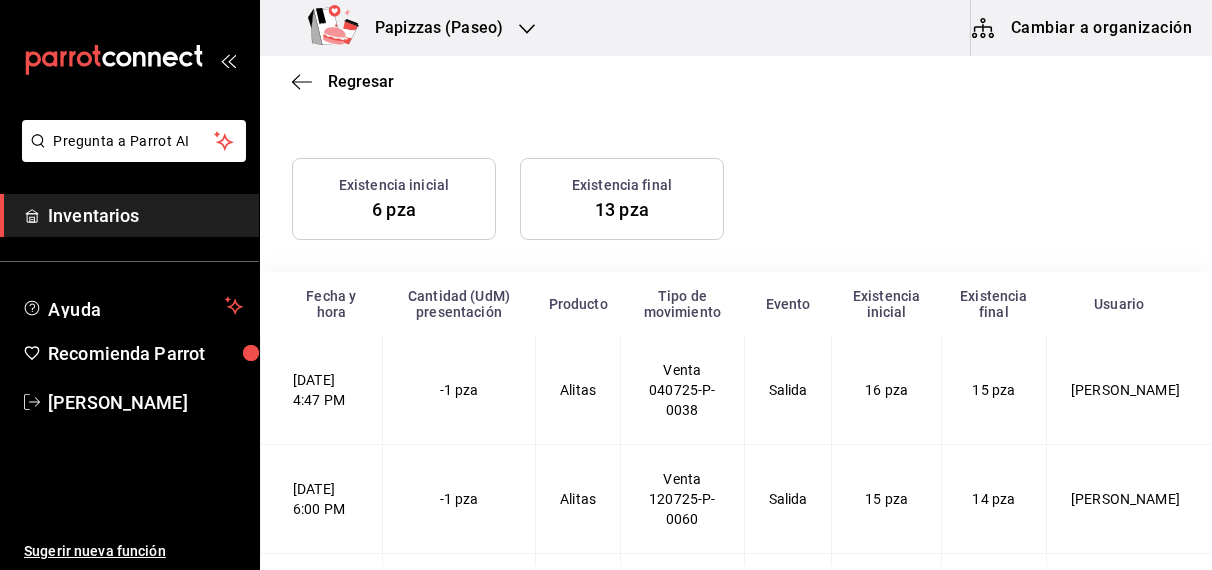 scroll, scrollTop: 319, scrollLeft: 0, axis: vertical 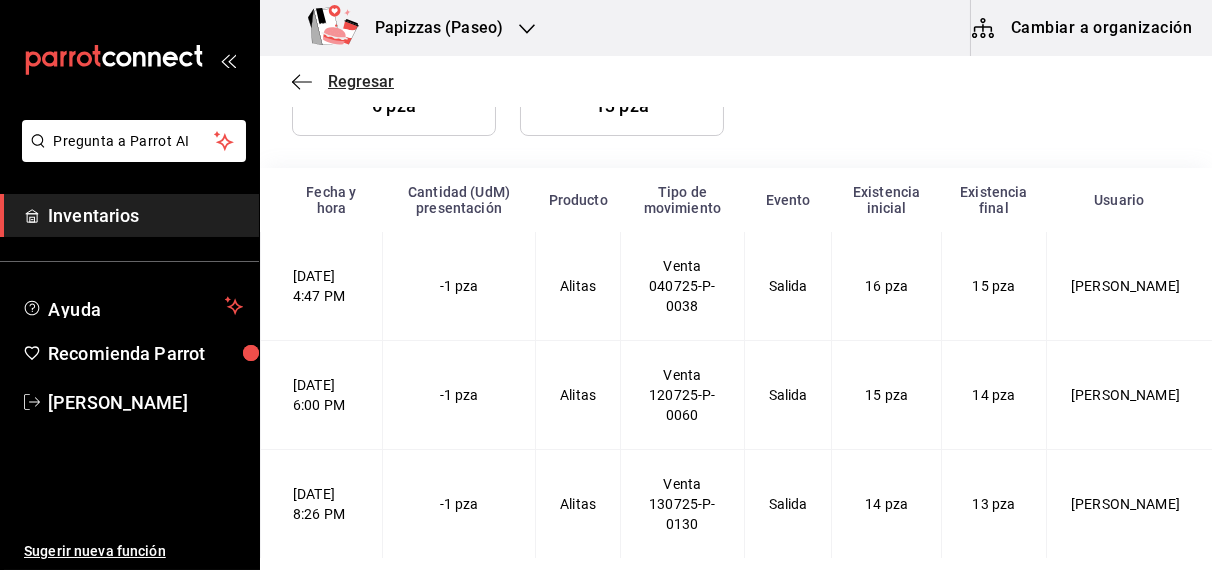 click on "Regresar" at bounding box center [361, 81] 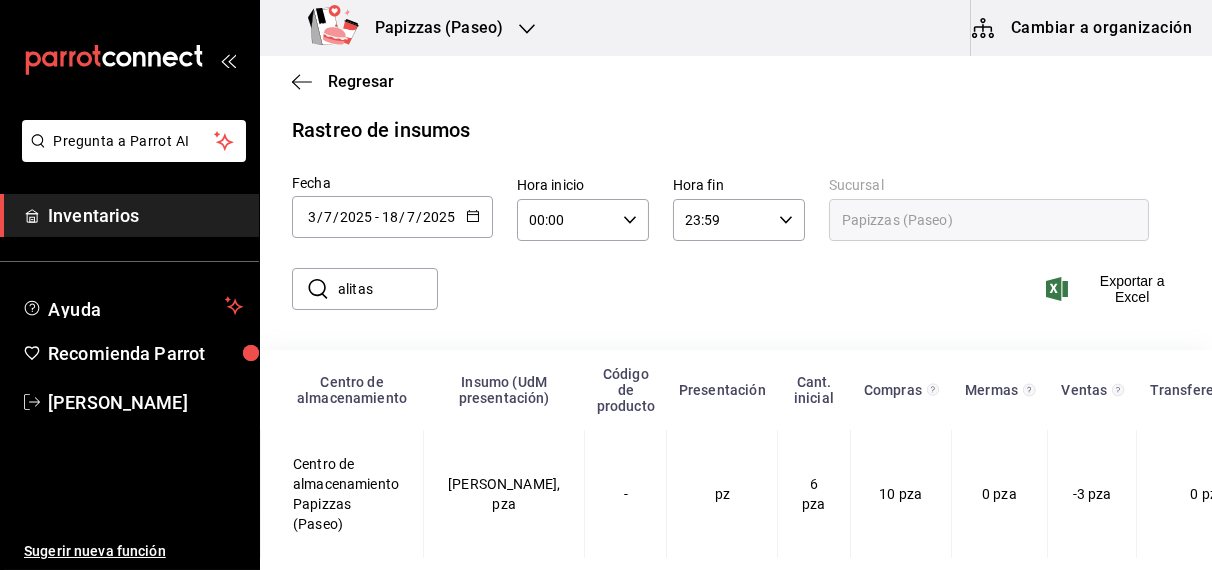 scroll, scrollTop: 42, scrollLeft: 0, axis: vertical 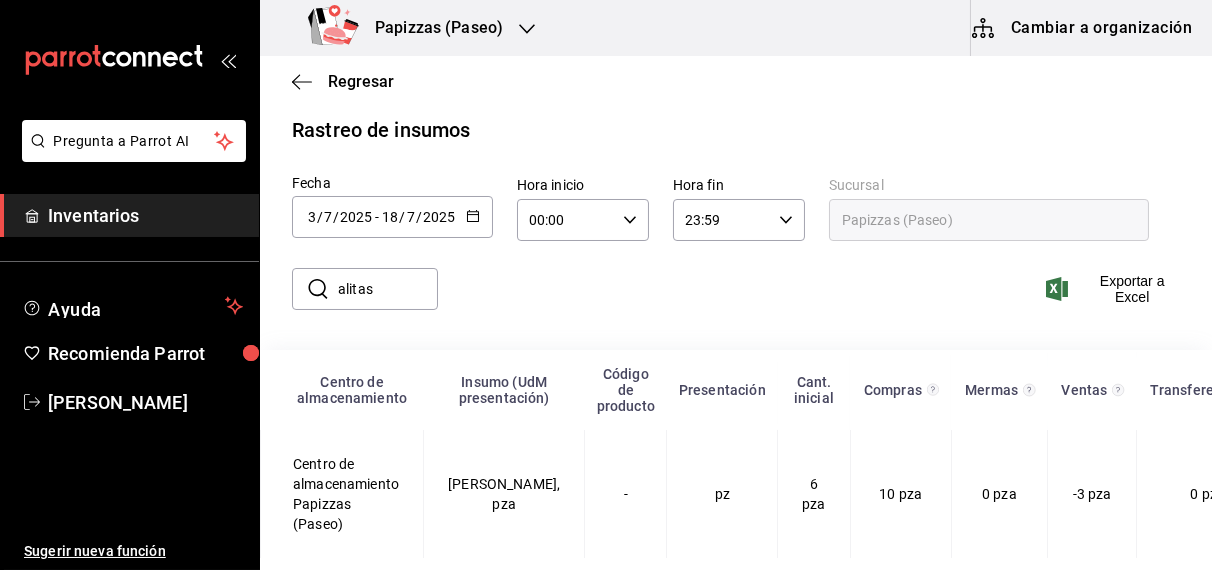 click on "[DATE] [DATE] - [DATE] [DATE]" at bounding box center (392, 217) 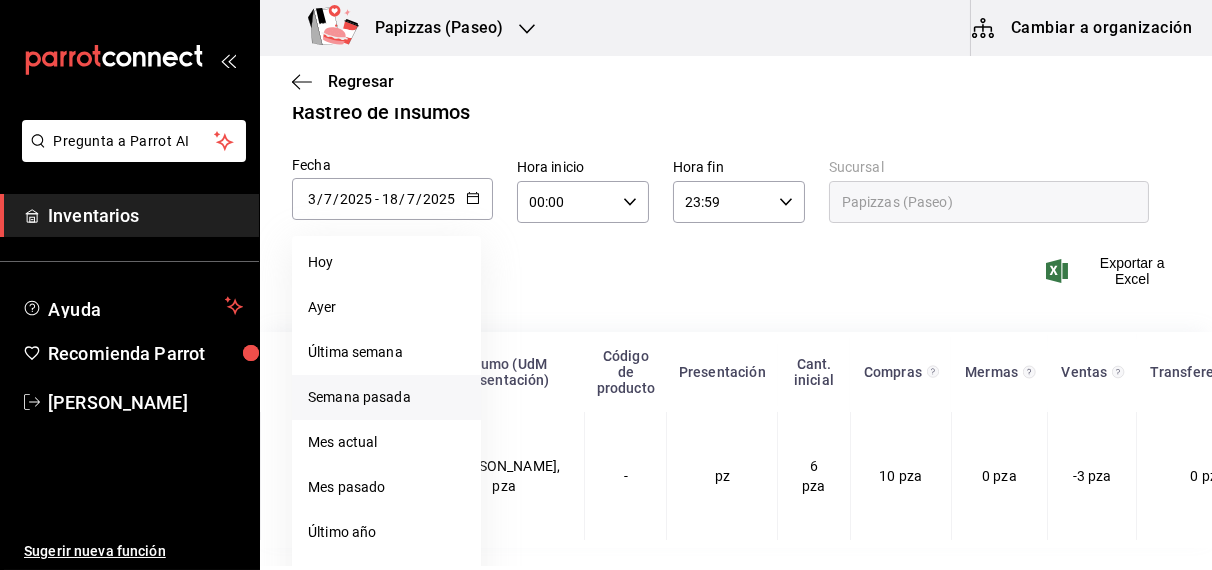 click on "Semana pasada" at bounding box center (386, 397) 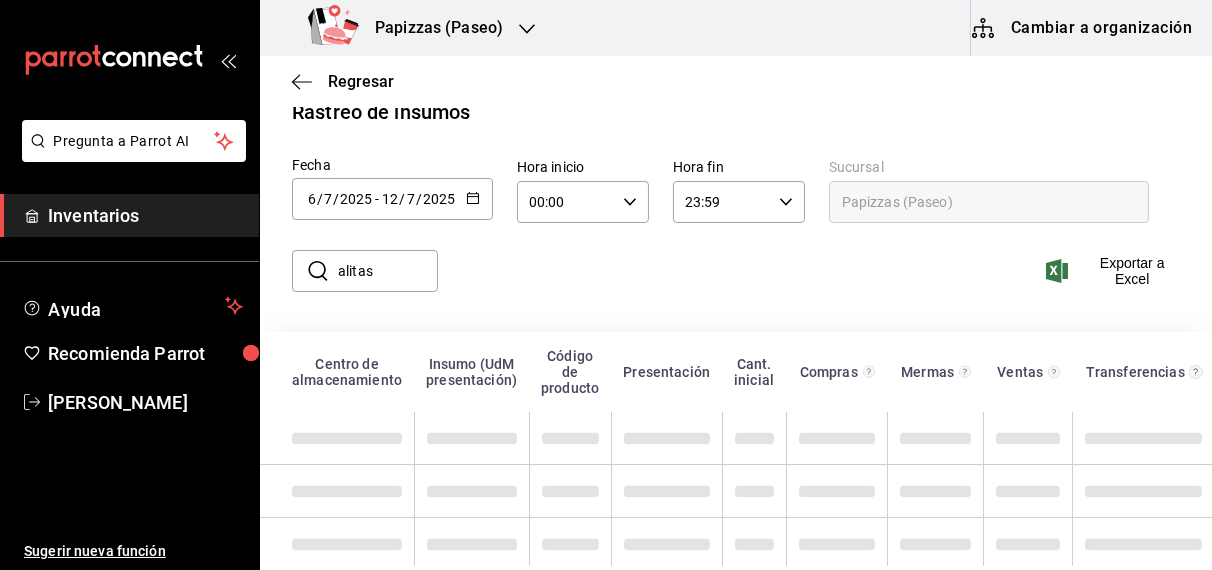 click on "alitas" at bounding box center [388, 271] 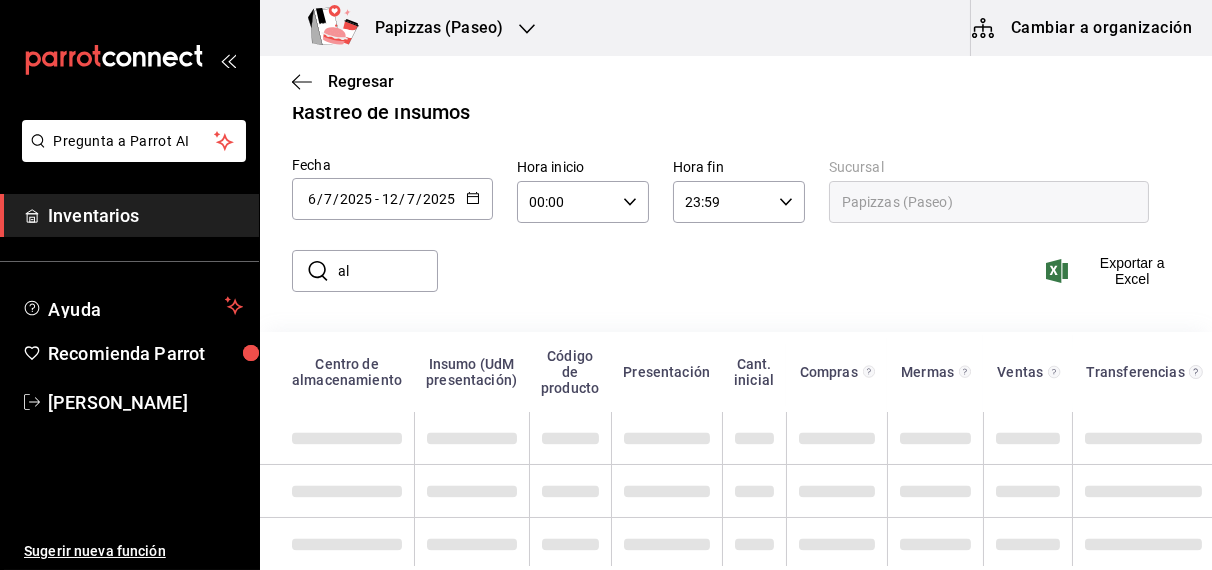type on "a" 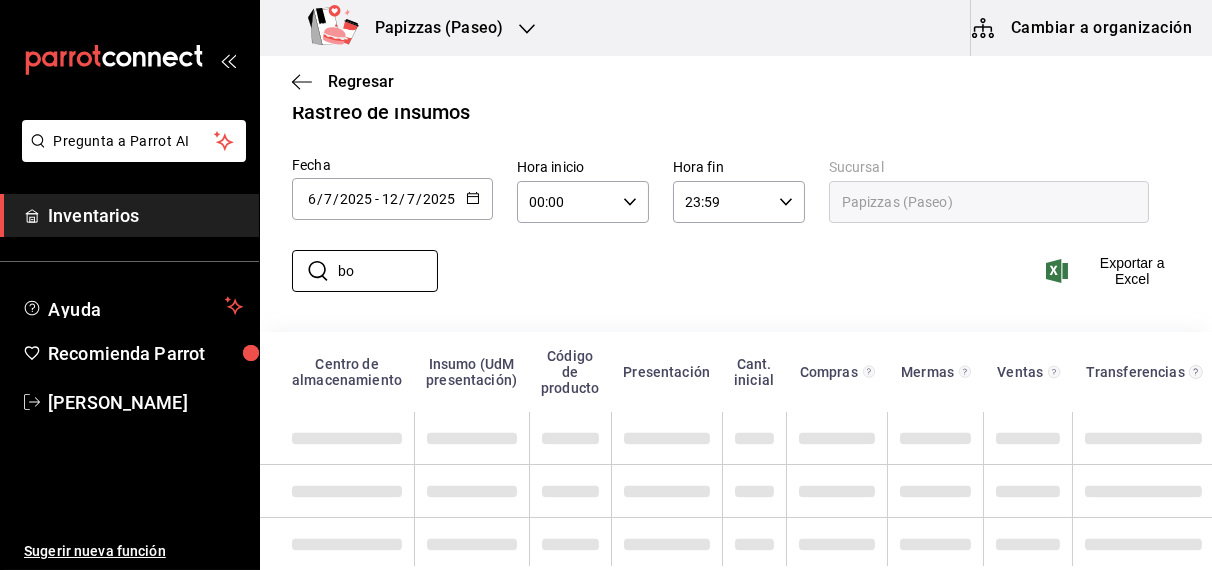 type on "b" 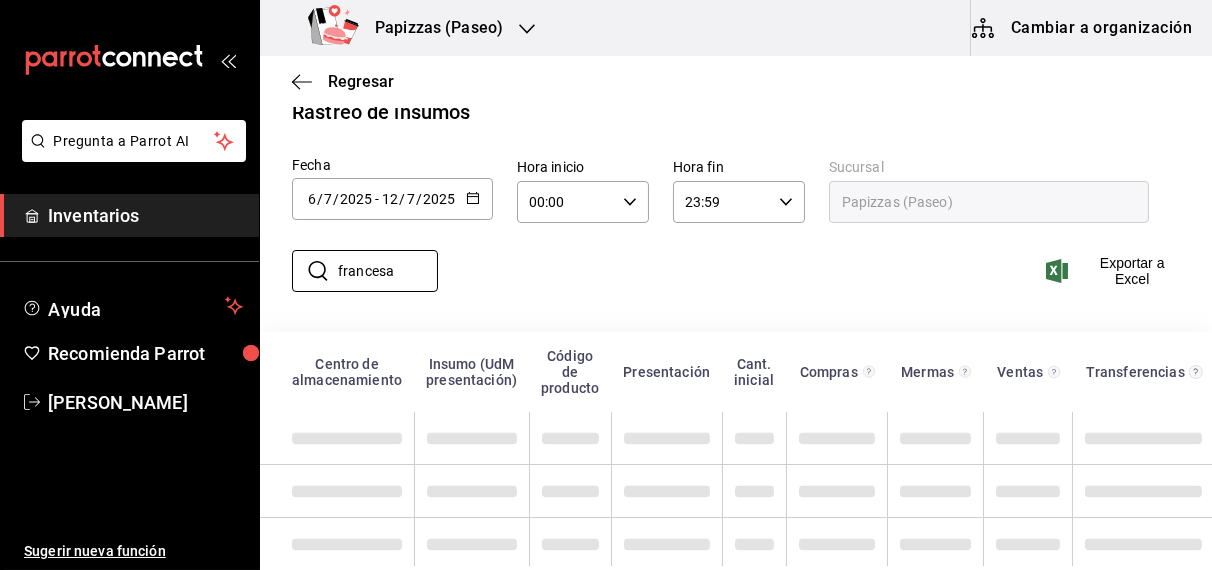 type on "francesa" 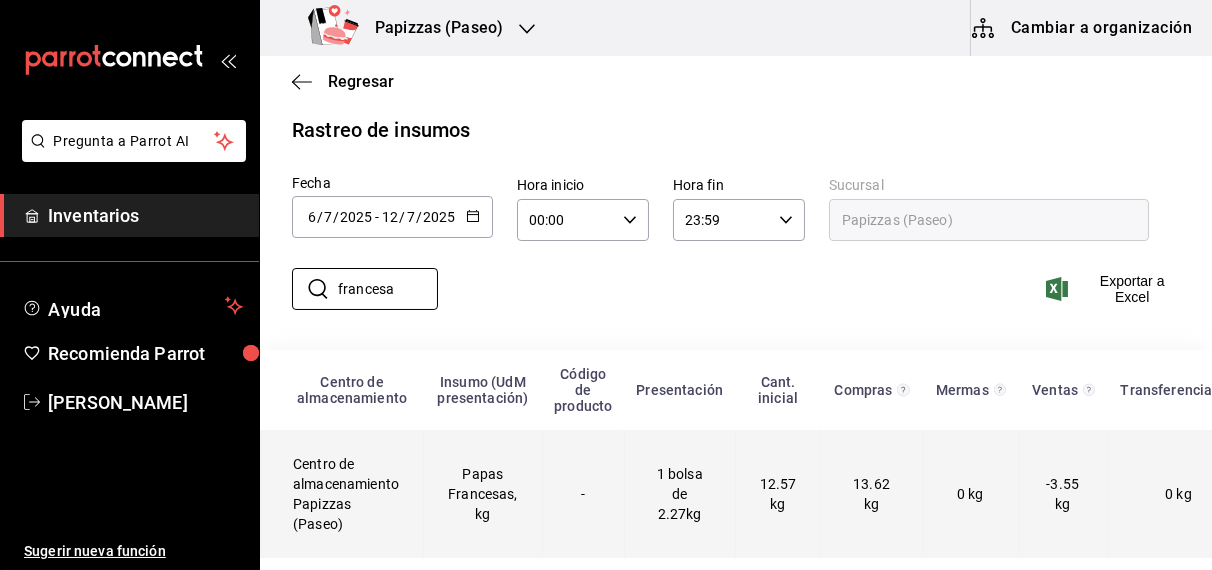 click on "-3.55 kg" at bounding box center (1062, 494) 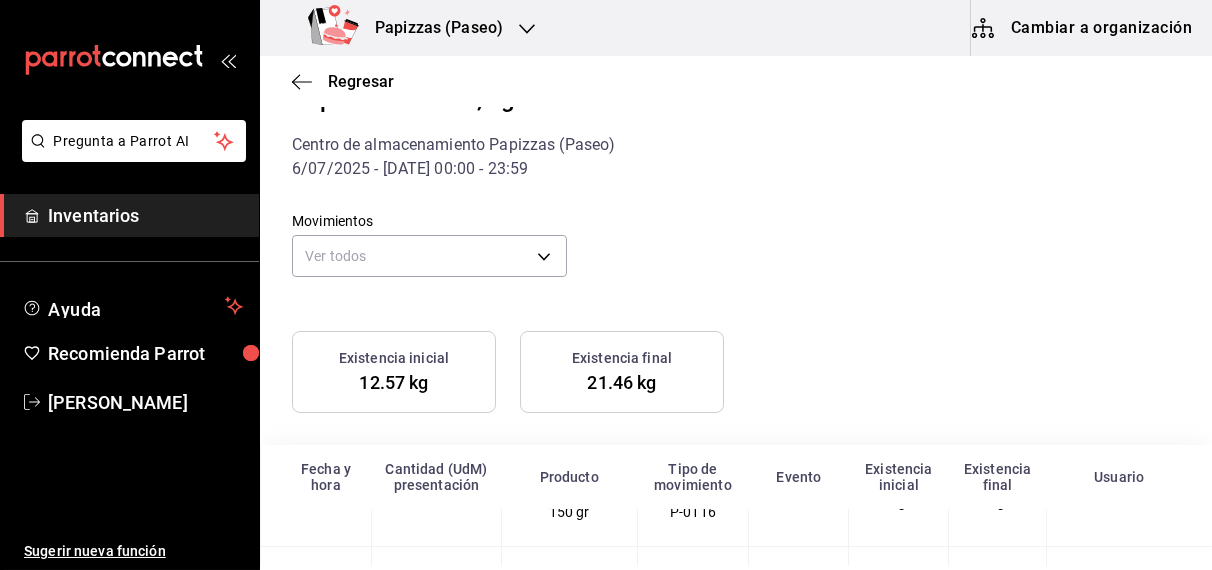 scroll, scrollTop: 398, scrollLeft: 0, axis: vertical 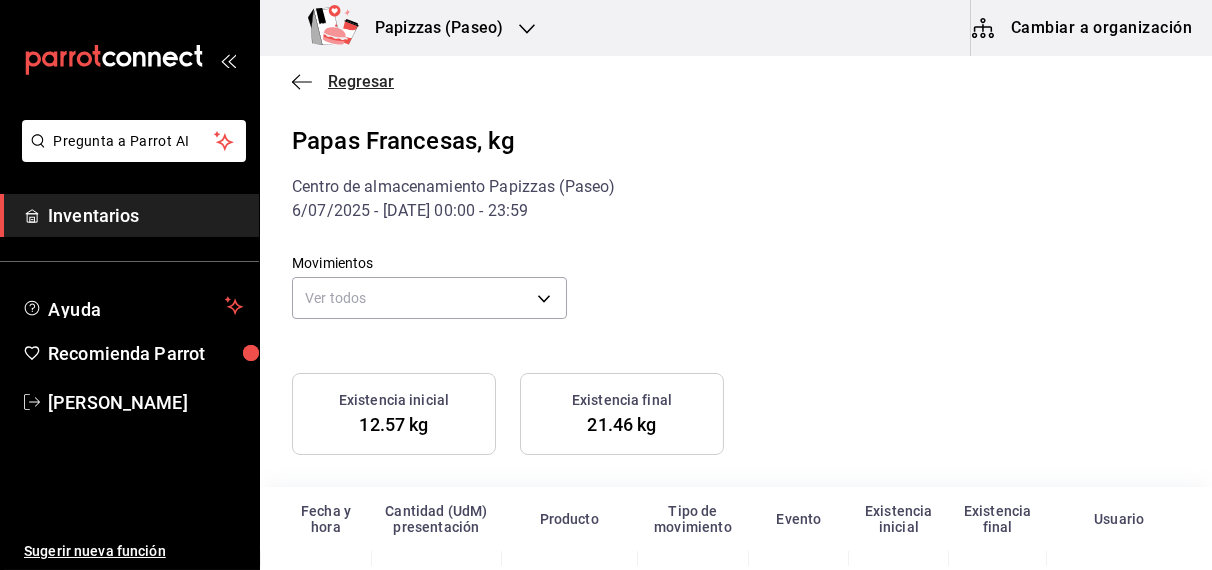 click on "Regresar" at bounding box center (361, 81) 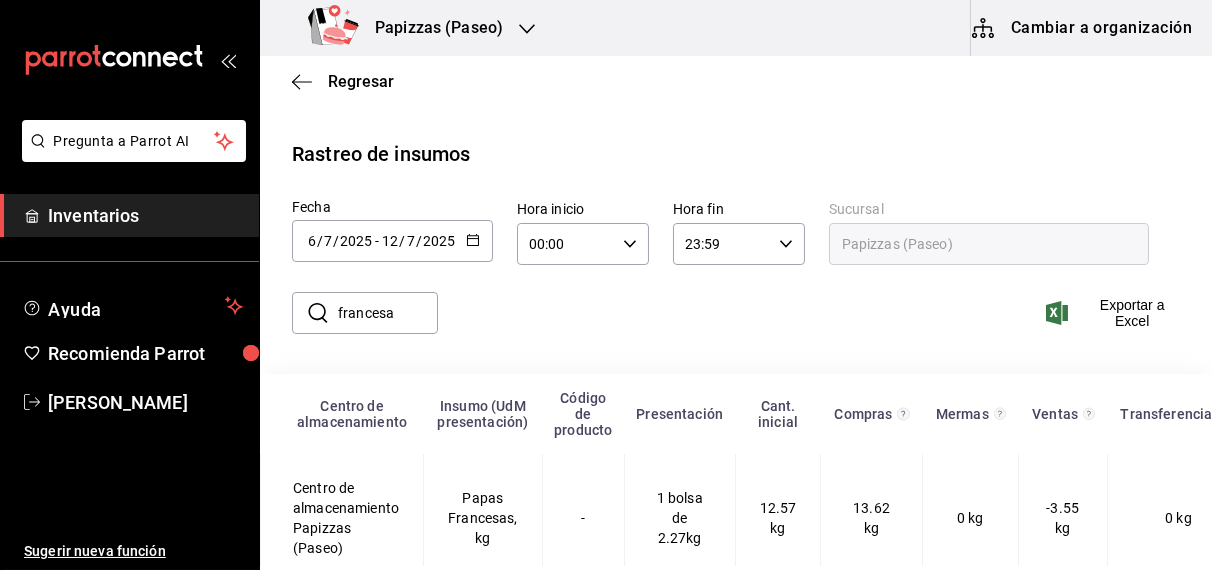 click 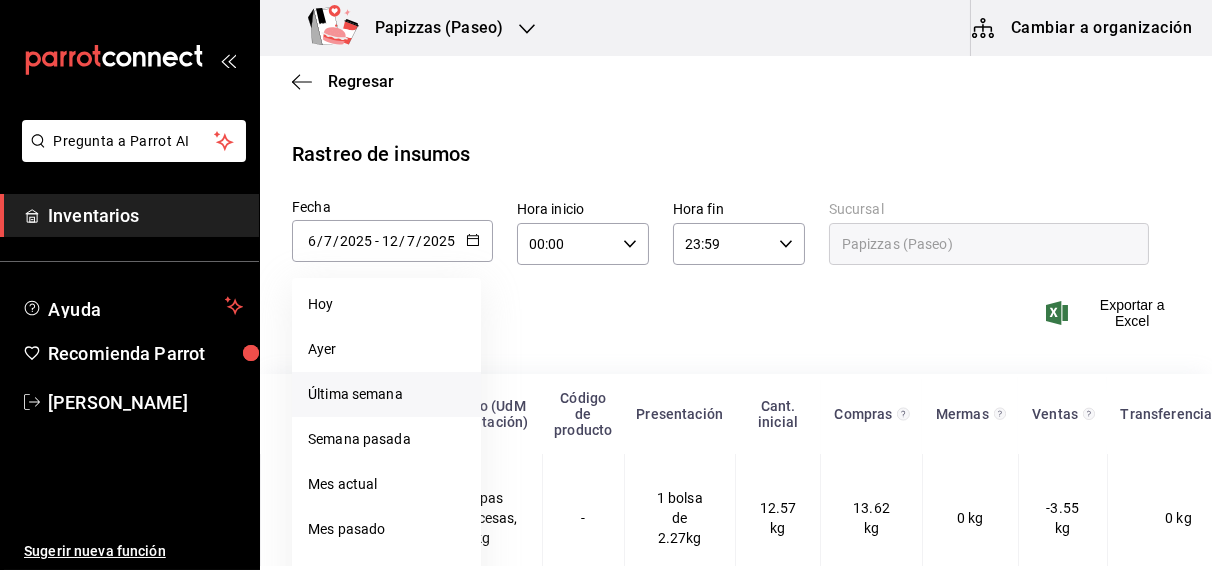 click on "Última semana" at bounding box center (386, 394) 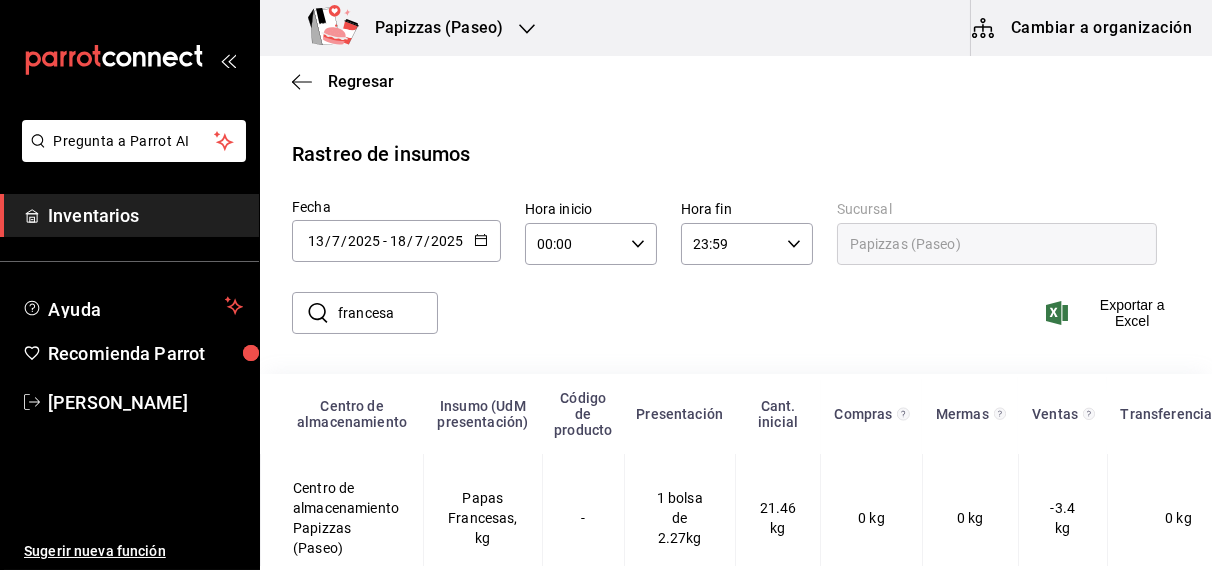 click on "francesa" at bounding box center (388, 313) 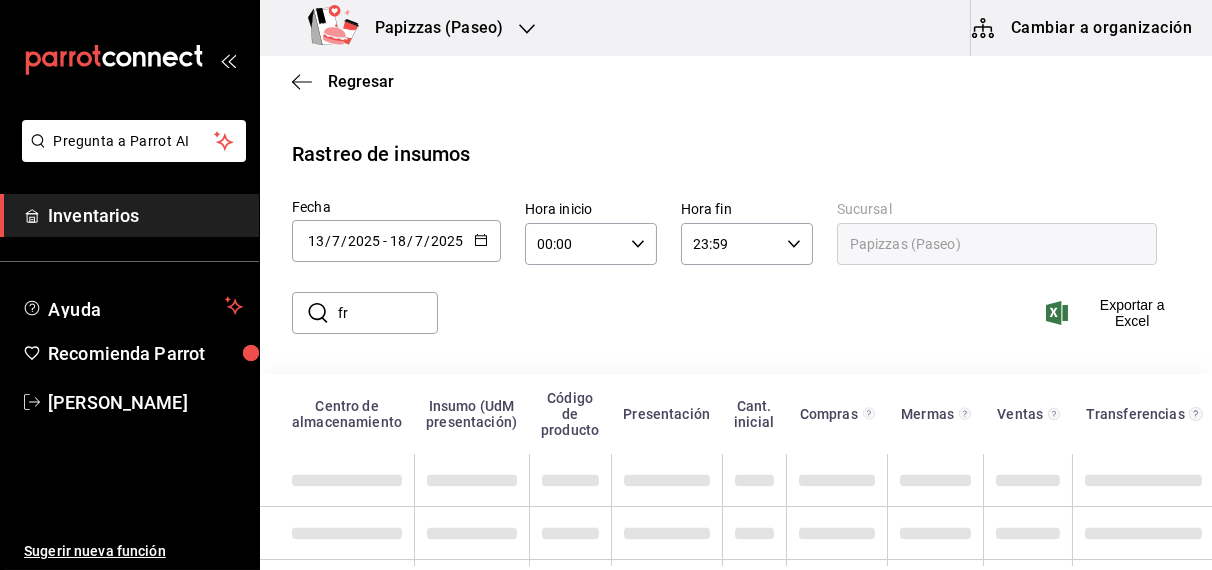 type on "f" 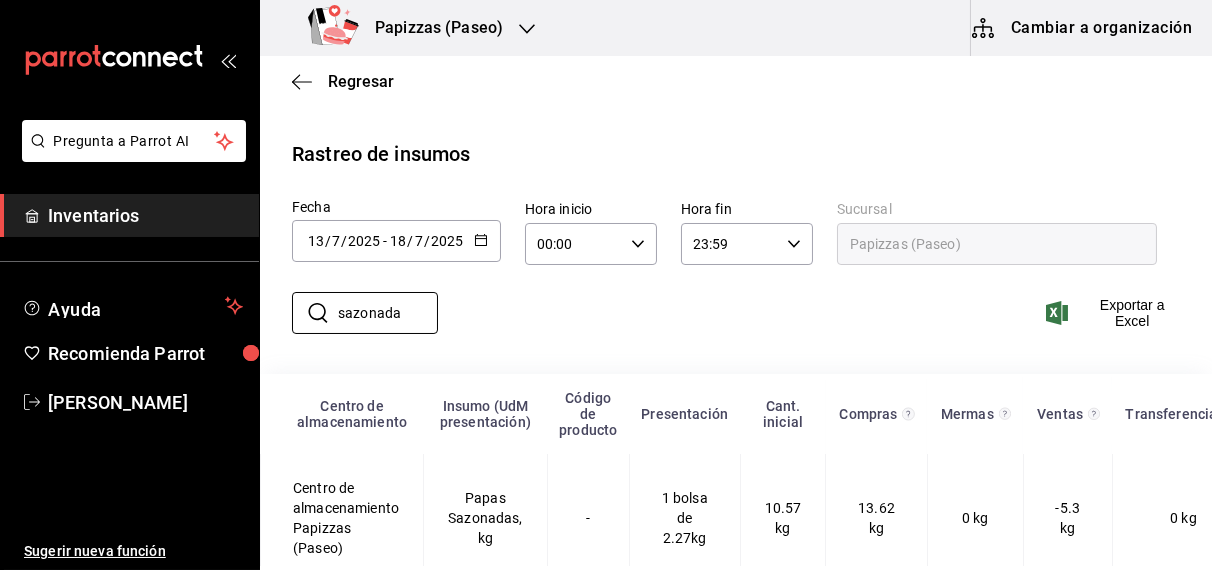 type on "sazonada" 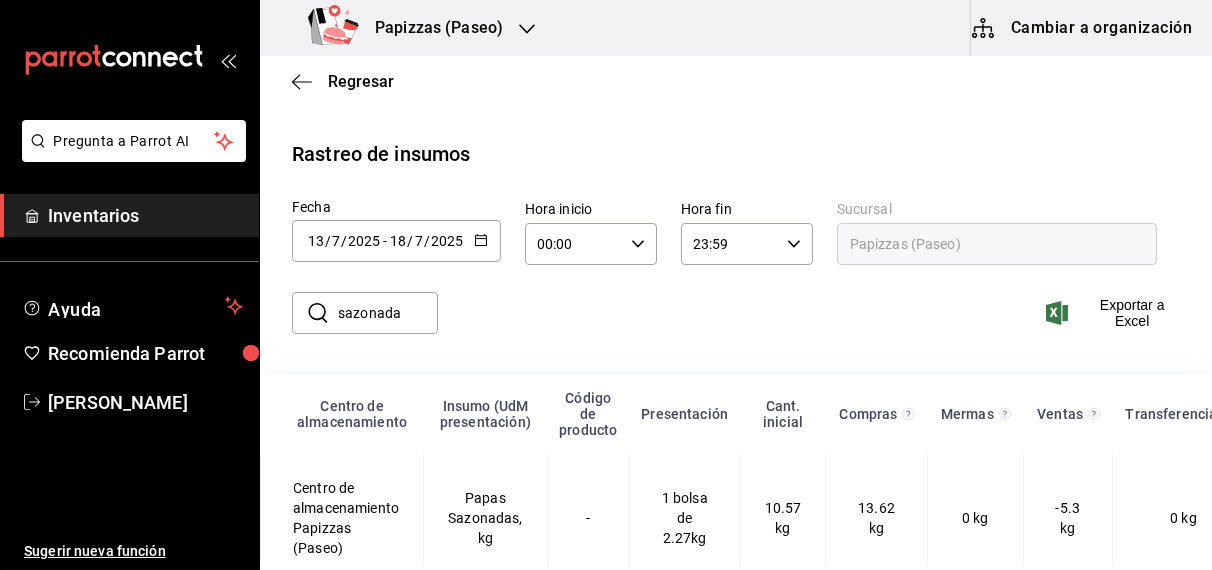 click on "[DATE] [DATE] - [DATE] [DATE]" at bounding box center (396, 241) 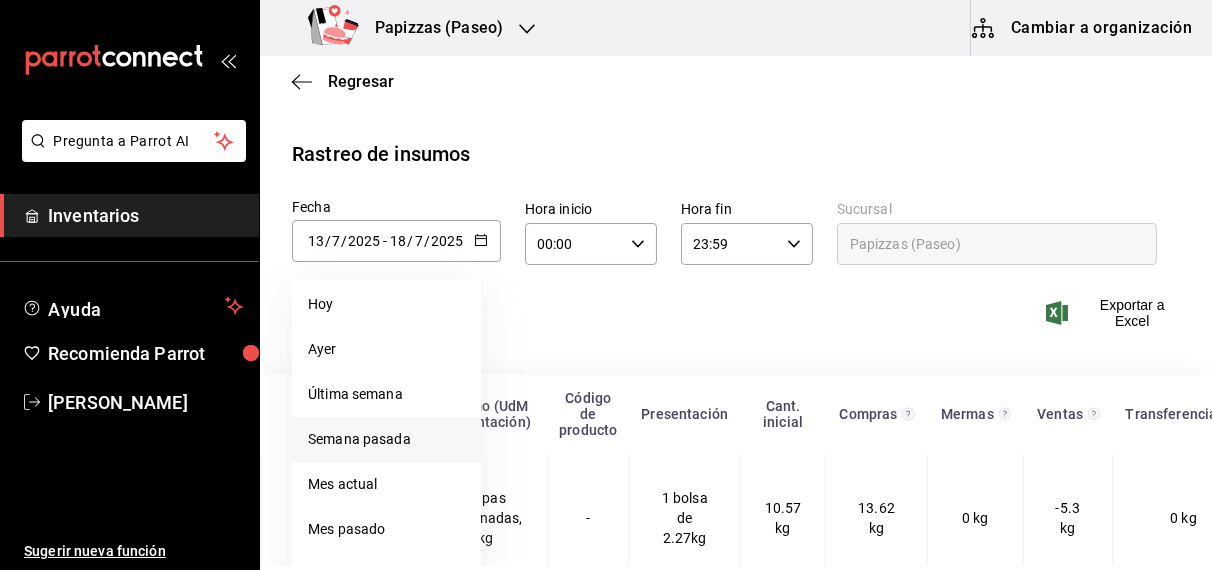 click on "Semana pasada" at bounding box center [386, 439] 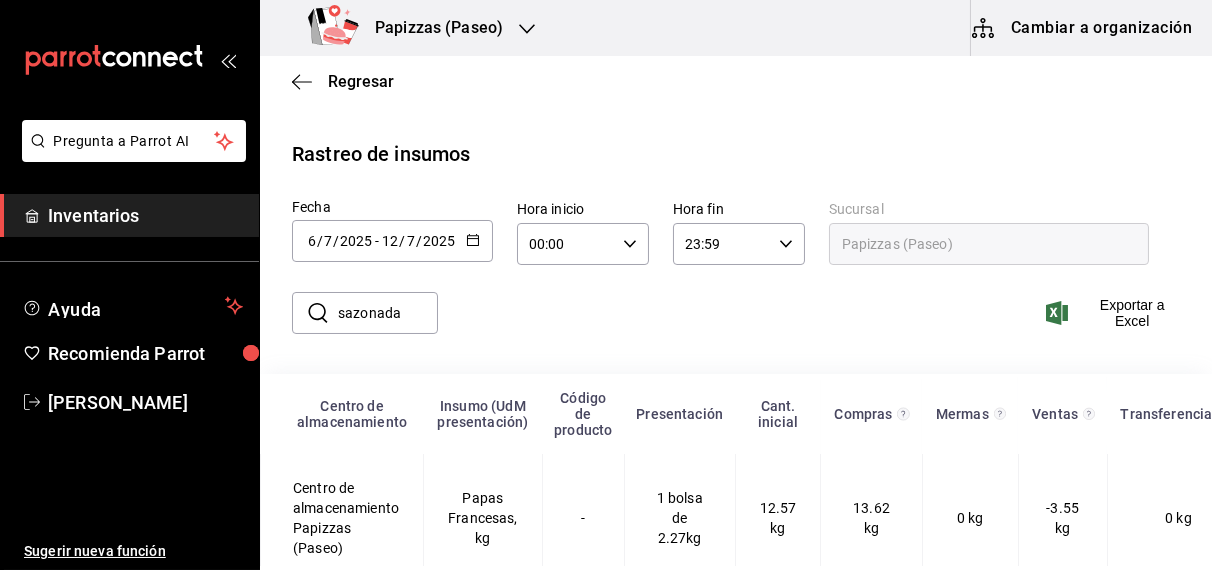 click 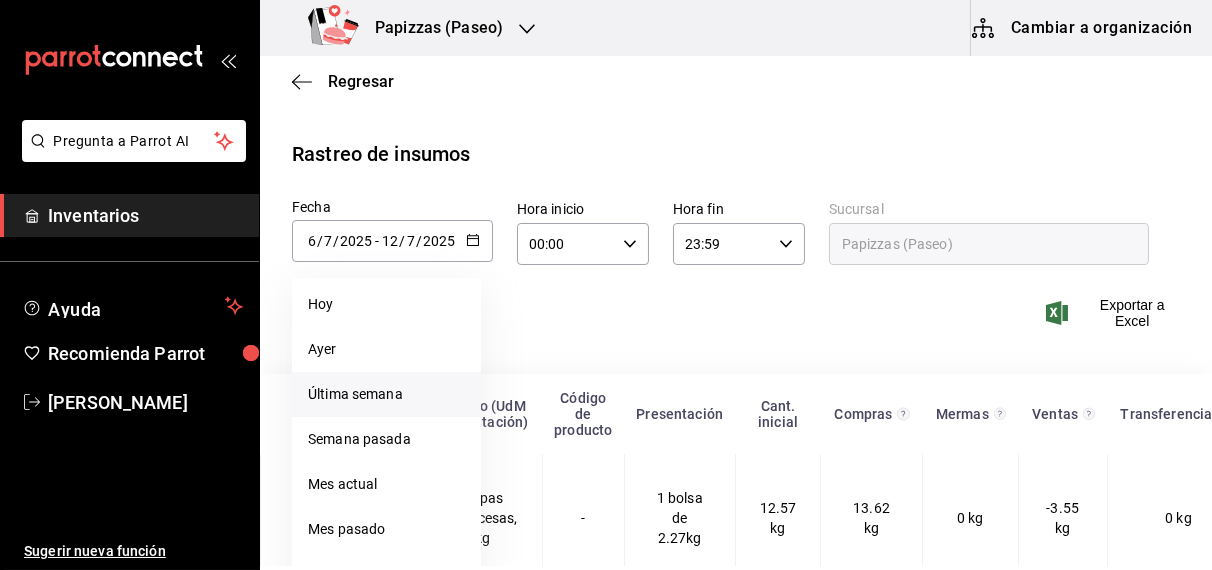 click on "Última semana" at bounding box center [386, 394] 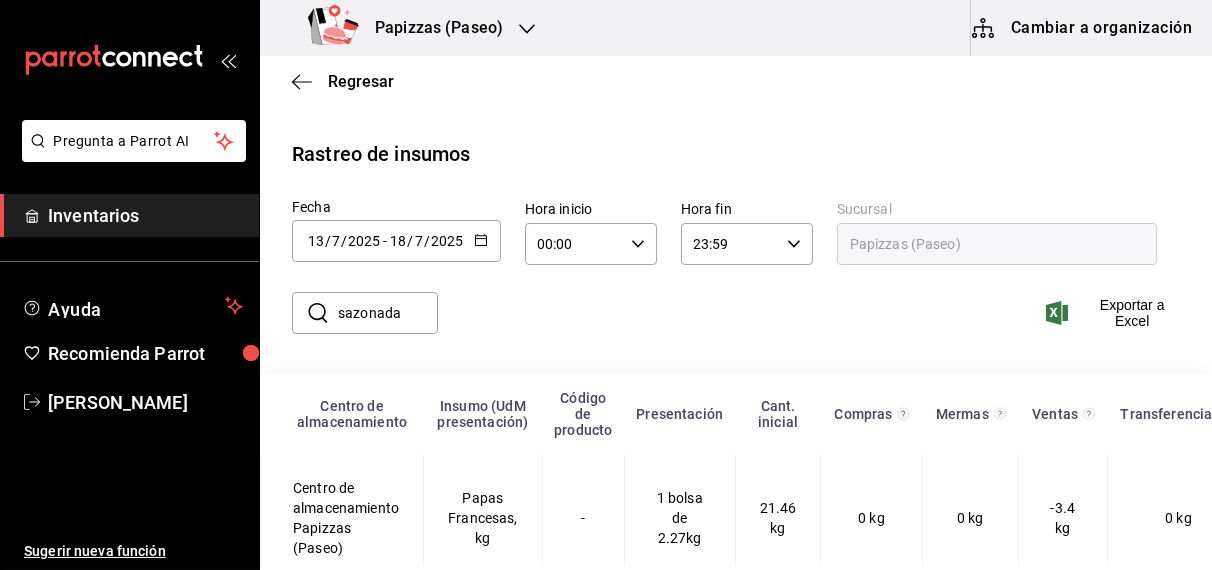 click 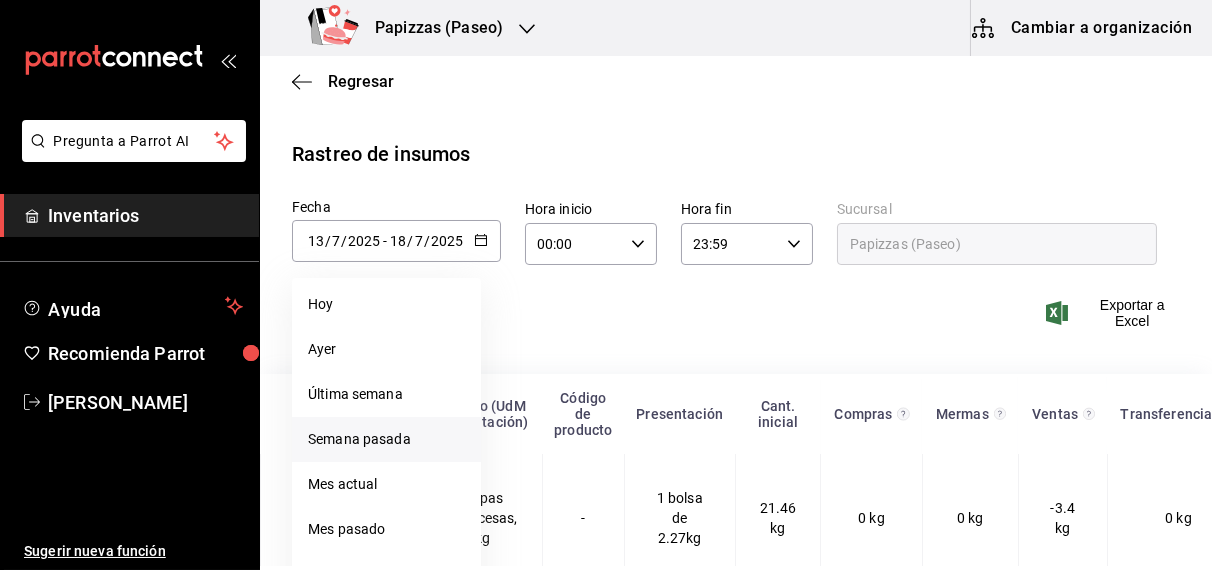 click on "Semana pasada" at bounding box center [386, 439] 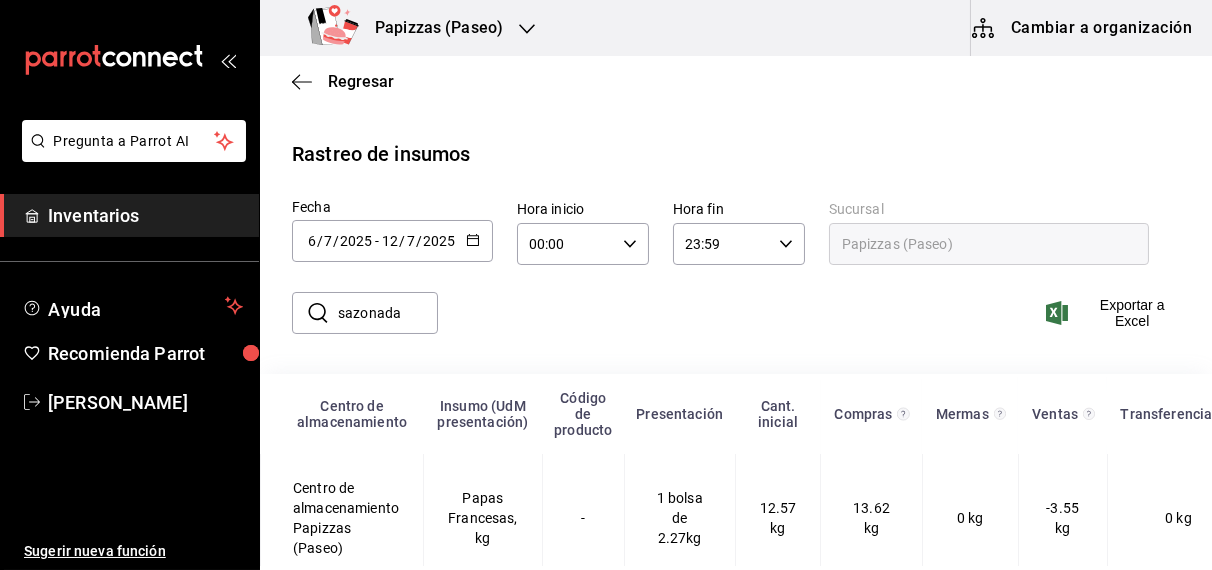 click 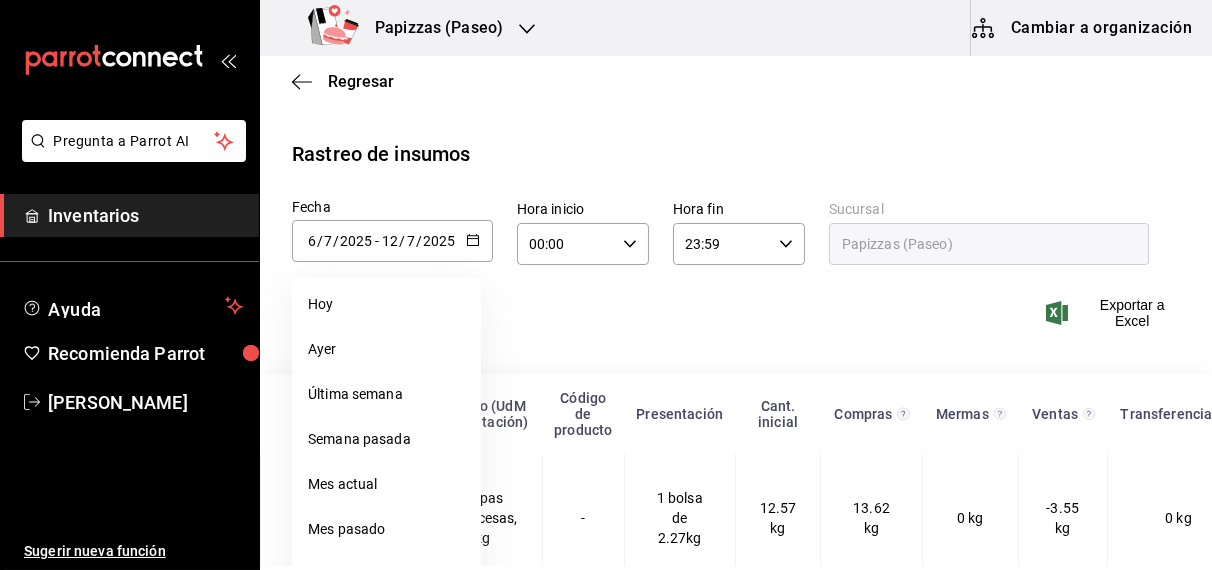 click on "Regresar Rastreo de insumos Fecha [DATE] [DATE] - [DATE] [DATE] [DATE] [DATE] Última semana Semana pasada Mes actual Mes pasado Último año Rango de fechas Hora inicio 00:00 Hora inicio Hora fin 23:59 Hora fin Sucursal Papizzas (Paseo) ​ sazonada ​ Exportar a Excel Centro de almacenamiento Insumo (UdM presentación) Código de producto Presentación Cant. inicial Compras Mermas Ventas Transferencias Eventos de producción Ajuste Inventario real Centro de almacenamiento Papizzas (Paseo) Papas Francesas, kg - 1 bolsa de 2.27kg 12.57 kg 13.62 kg 0 kg -3.55 kg 0 kg 0 kg -1.18 kg 21.46 kg" at bounding box center (736, 323) 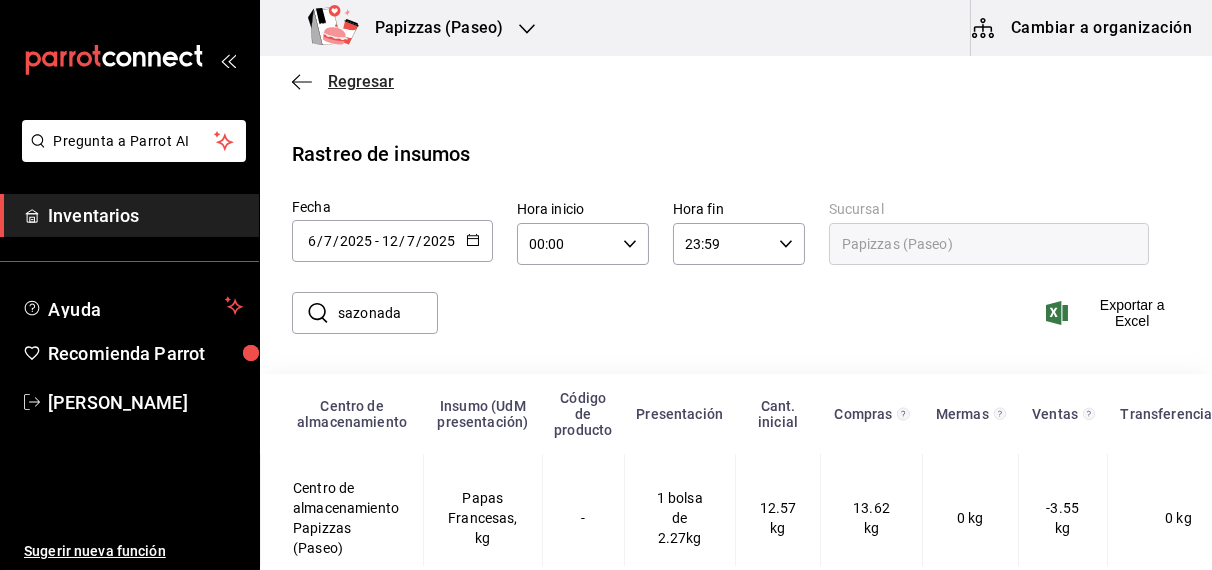 click on "Regresar" at bounding box center [361, 81] 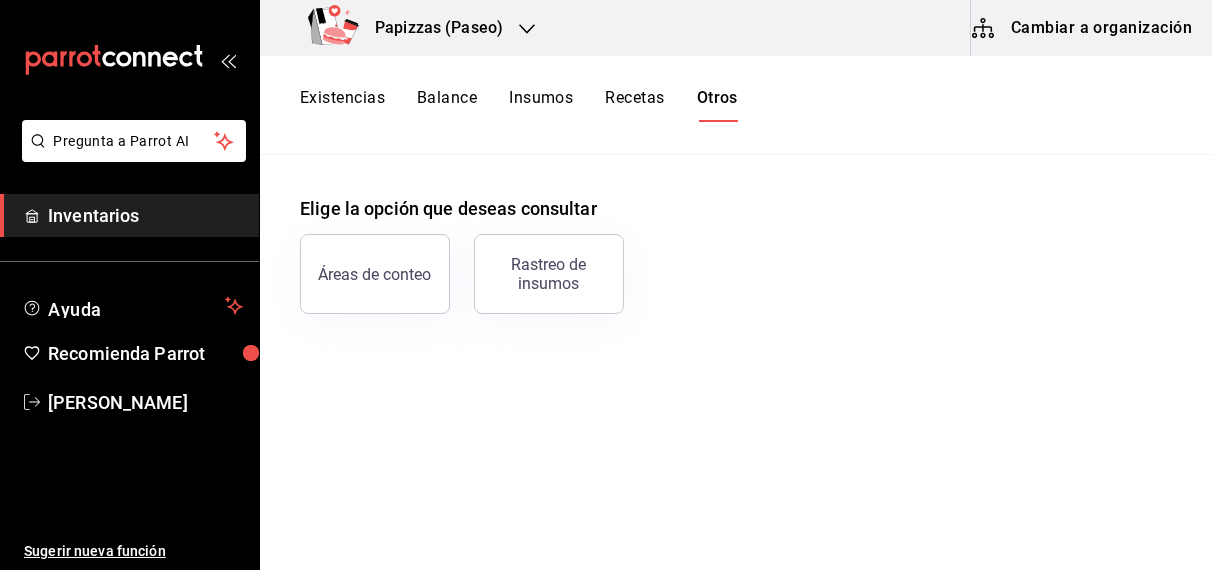 click on "Existencias" at bounding box center [342, 105] 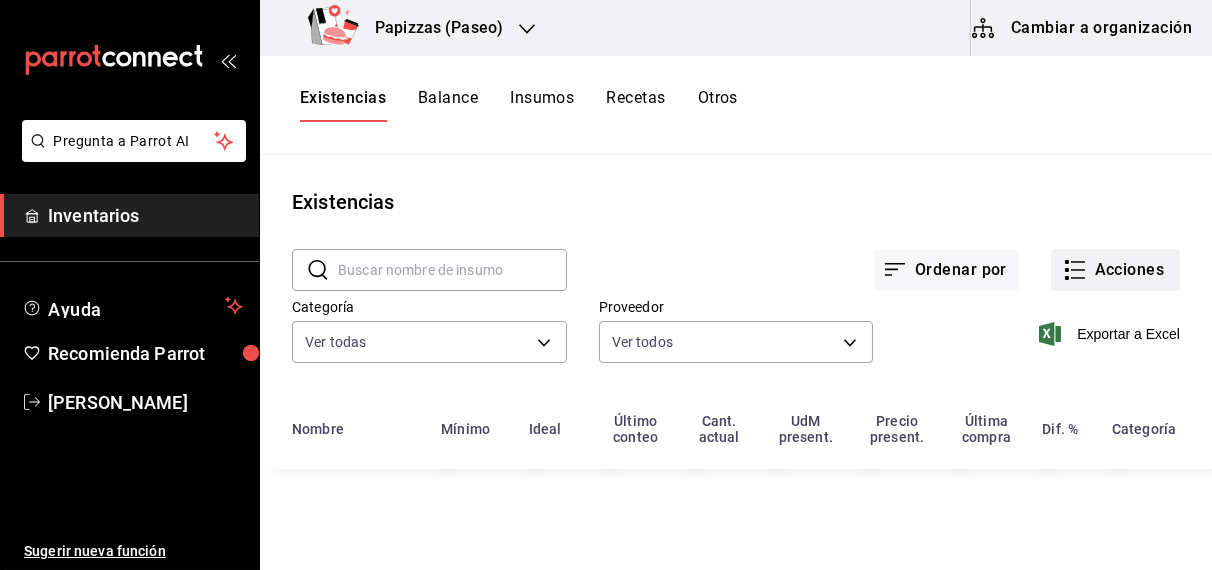 click on "Acciones" at bounding box center [1115, 270] 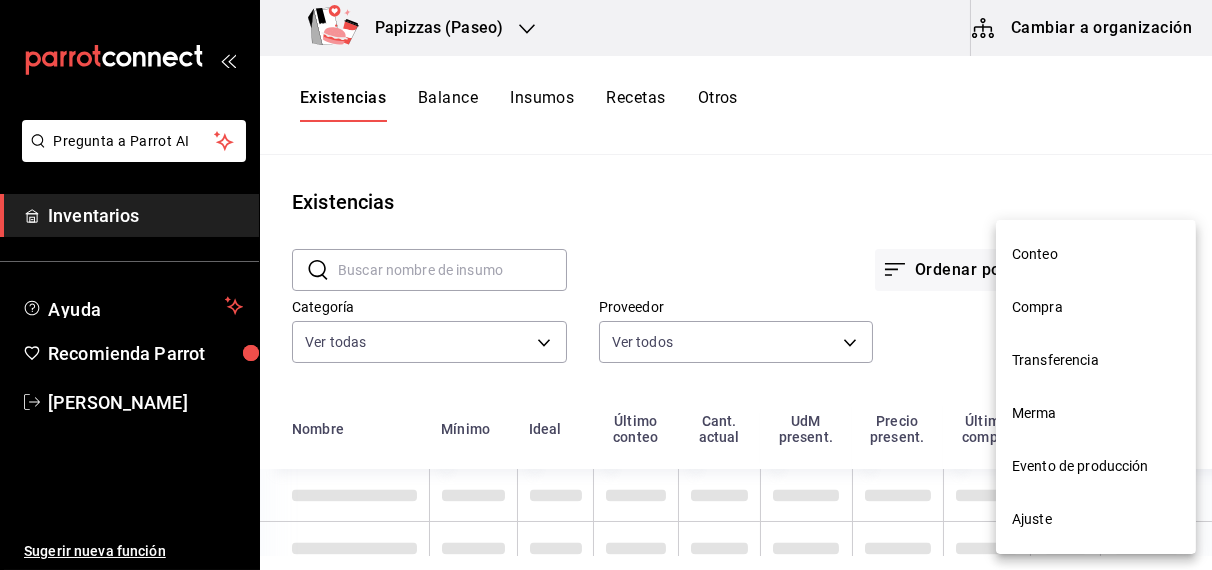 click on "Merma" at bounding box center [1096, 413] 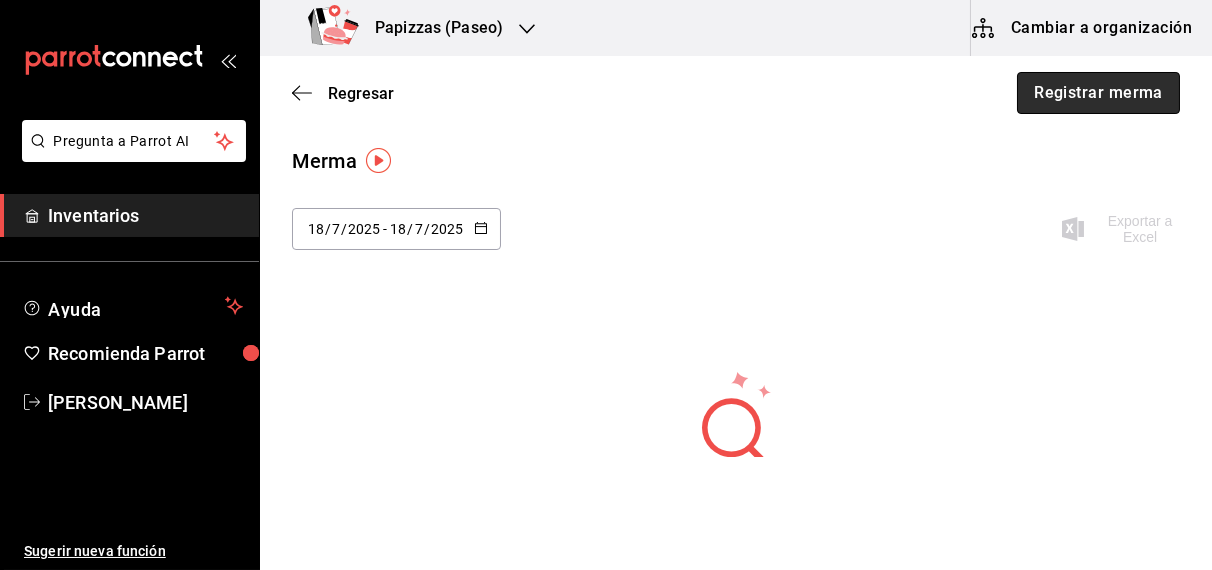 click on "Registrar merma" at bounding box center [1098, 93] 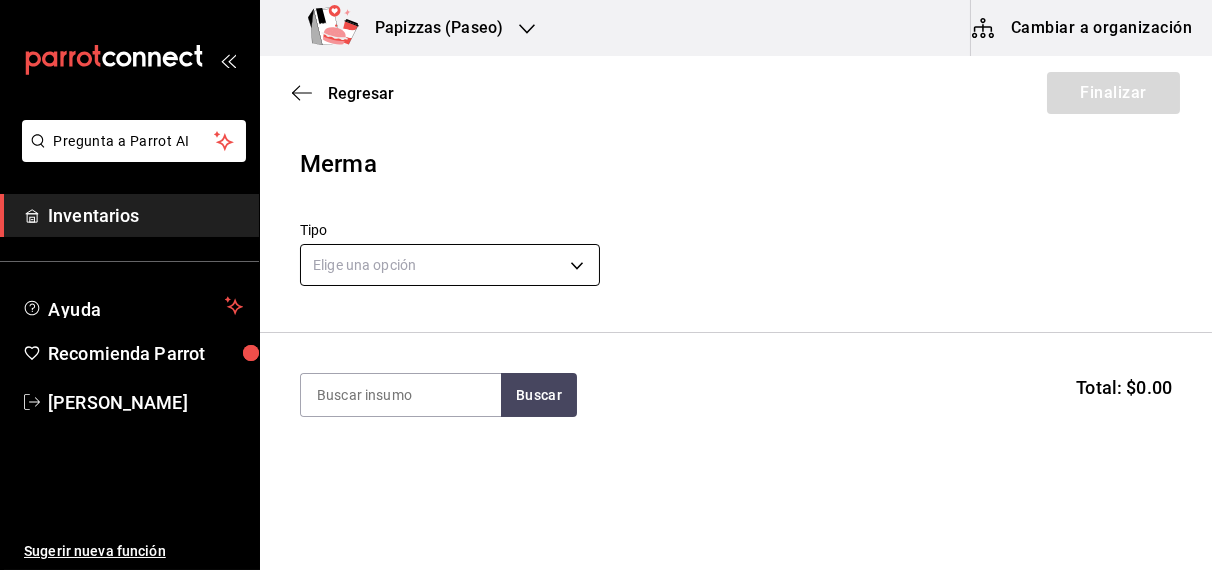 click on "Pregunta a Parrot AI Inventarios   Ayuda Recomienda Parrot   [PERSON_NAME]   Sugerir nueva función   Papizzas (Paseo) Cambiar a organización Regresar Finalizar Merma Tipo Elige una opción default Buscar Total: $0.00 No hay insumos a mostrar. Busca un insumo para agregarlo a la lista GANA 1 MES GRATIS EN TU SUSCRIPCIÓN AQUÍ ¿Recuerdas cómo empezó tu restaurante?
[DATE] puedes ayudar a un colega a tener el mismo cambio que tú viviste.
Recomienda Parrot directamente desde tu Portal Administrador.
Es fácil y rápido.
🎁 Por cada restaurante que se una, ganas 1 mes gratis. Pregunta a Parrot AI Inventarios   Ayuda Recomienda Parrot   [PERSON_NAME]   Sugerir nueva función   Editar Eliminar Visitar centro de ayuda [PHONE_NUMBER] [EMAIL_ADDRESS][DOMAIN_NAME] Visitar centro de ayuda [PHONE_NUMBER] [EMAIL_ADDRESS][DOMAIN_NAME]" at bounding box center (606, 228) 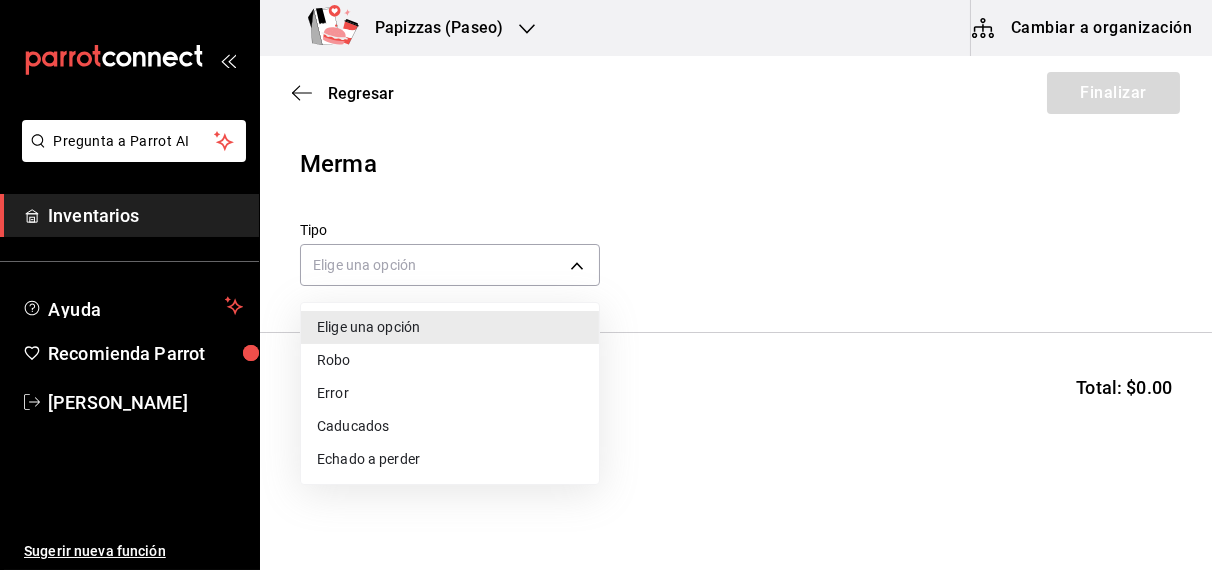 click on "Echado a perder" at bounding box center [450, 459] 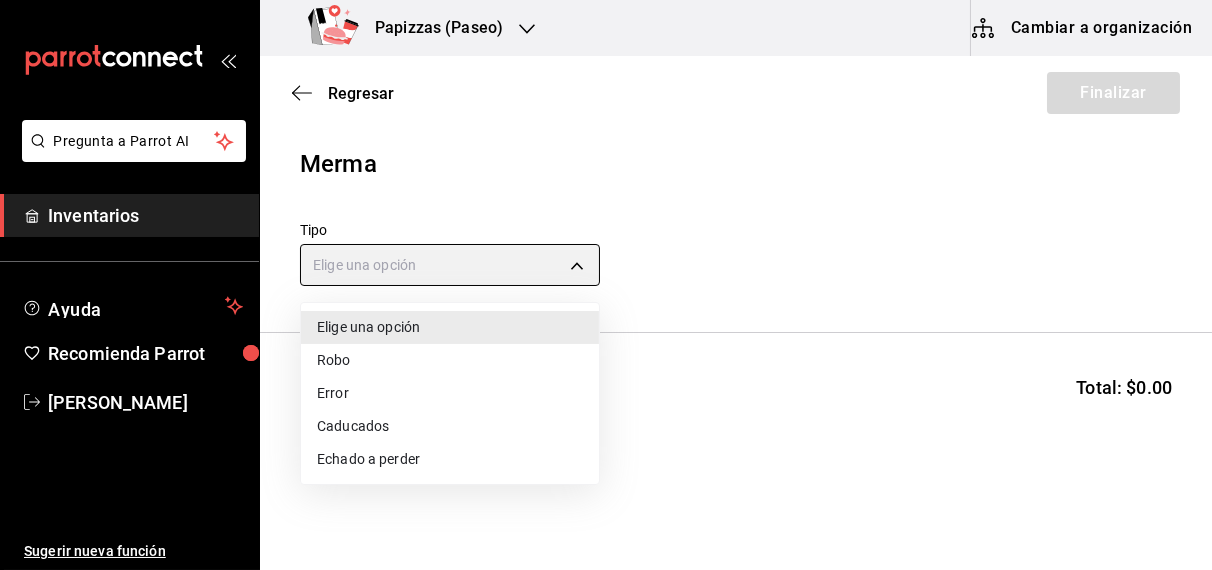 type on "SPOILED" 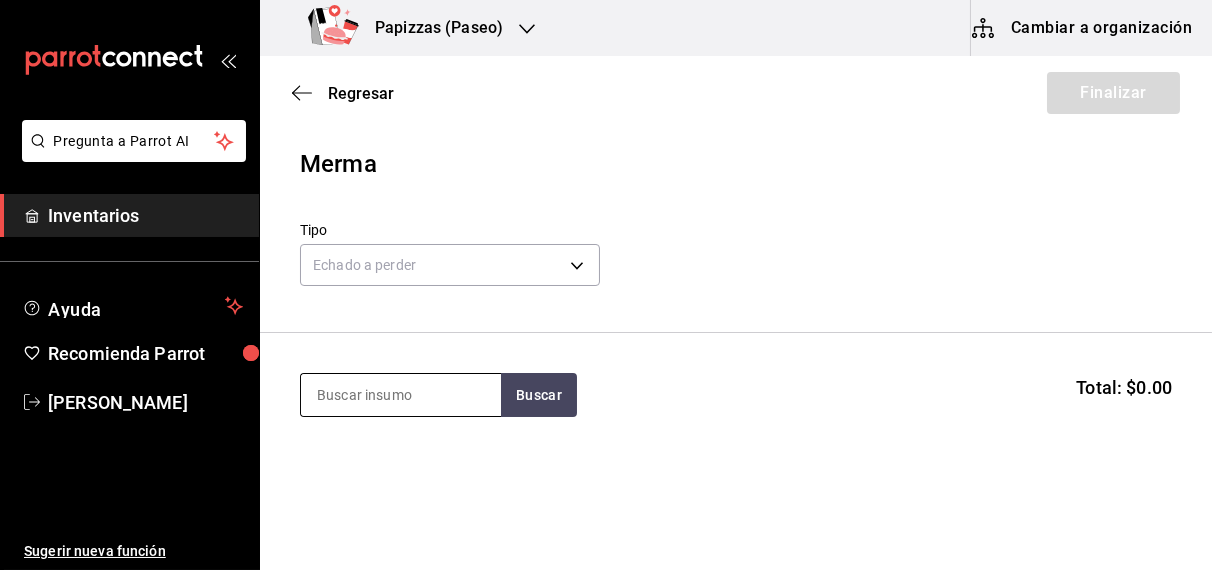 click at bounding box center [401, 395] 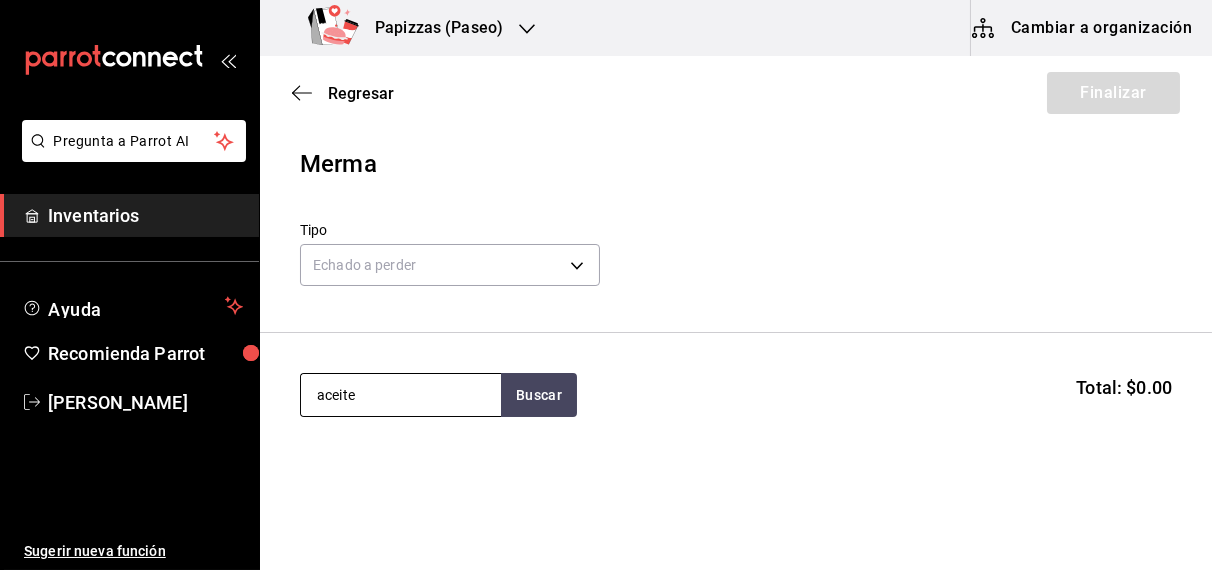 type on "aceite" 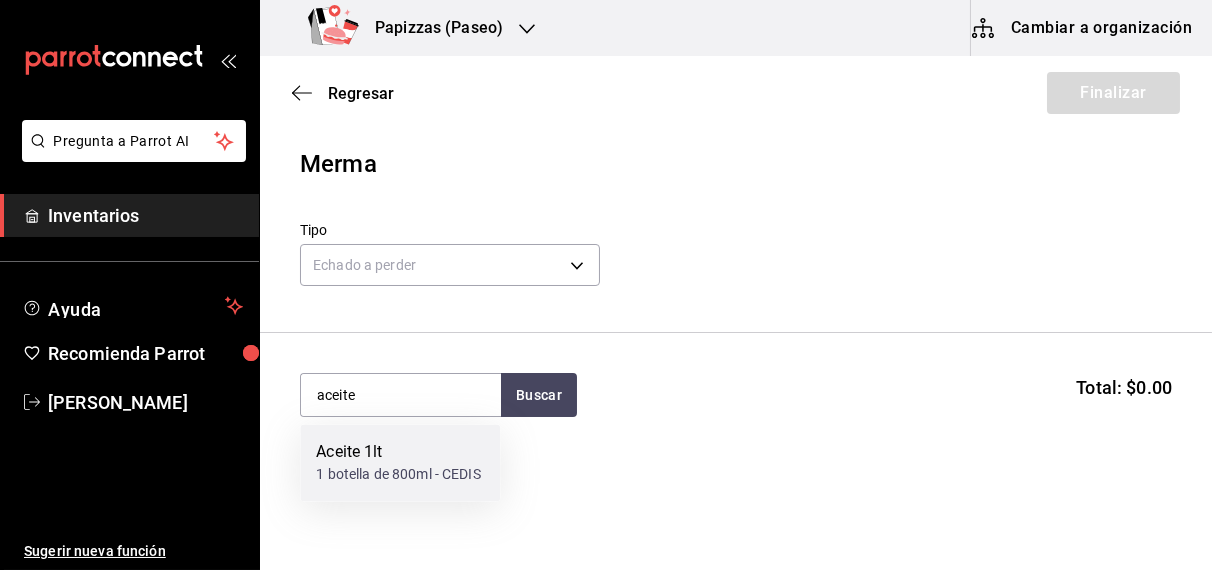 click on "Aceite 1lt 1 botella de 800ml - CEDIS" at bounding box center [400, 463] 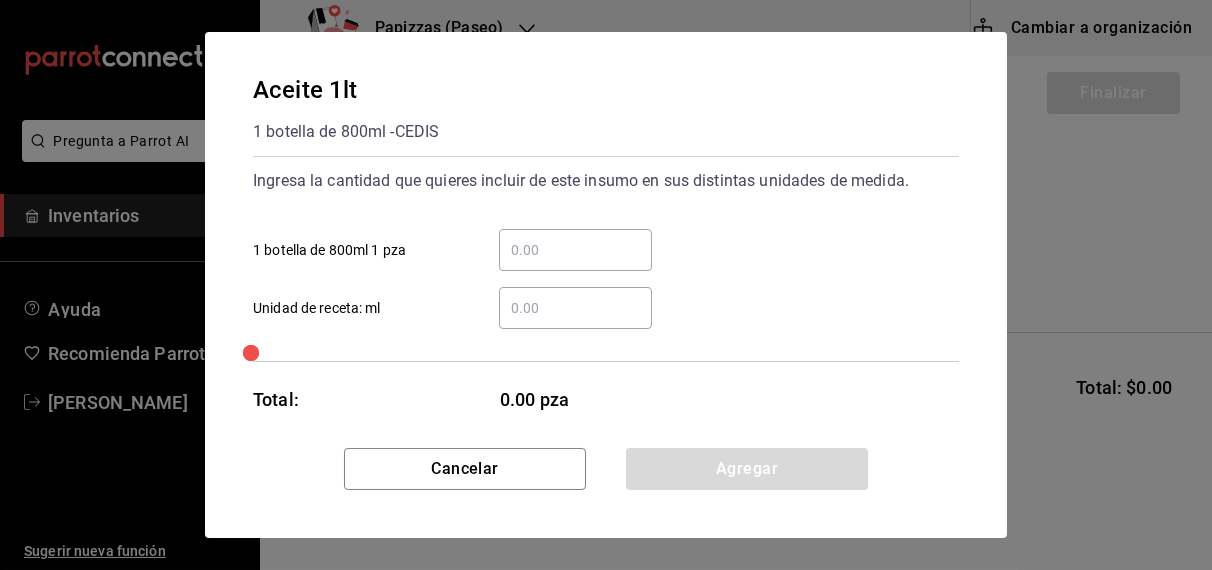 click on "​" at bounding box center [575, 308] 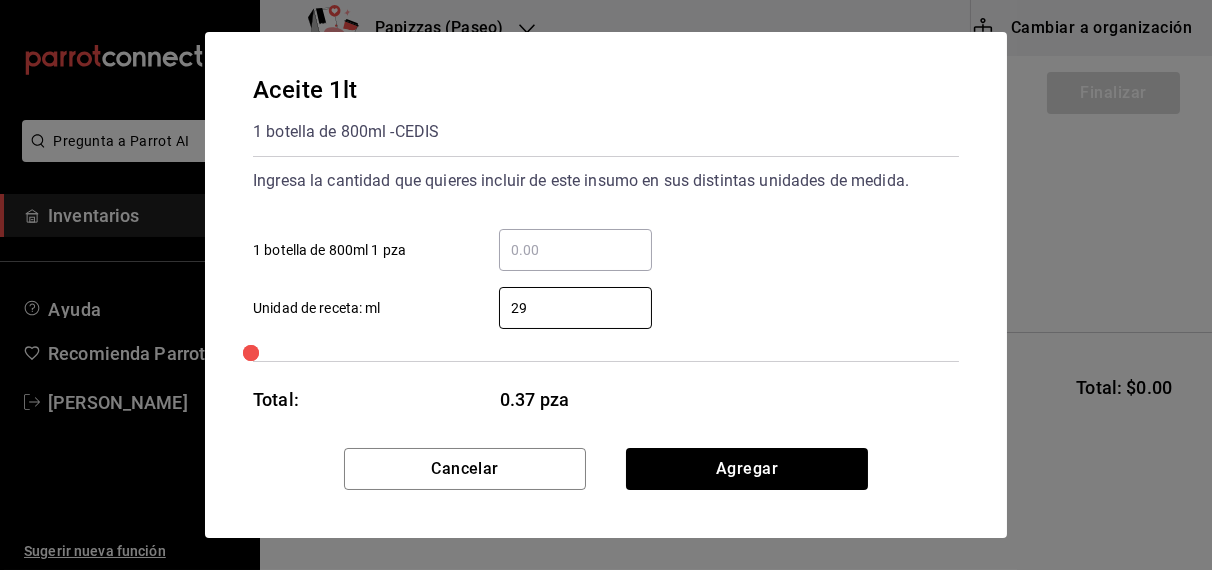 type on "2" 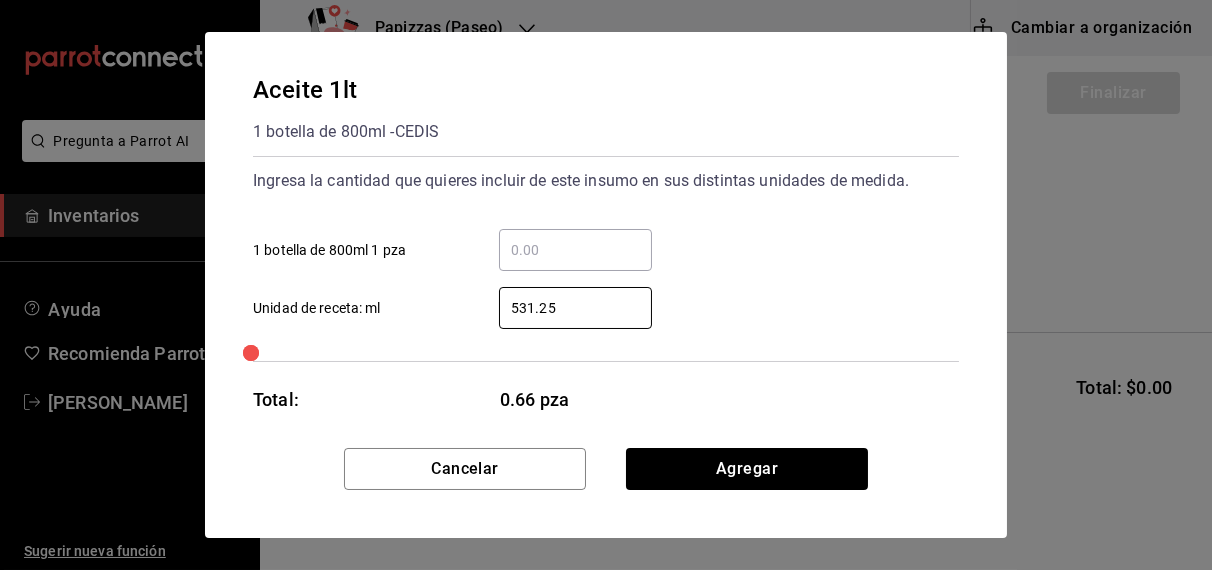 type on "531.25" 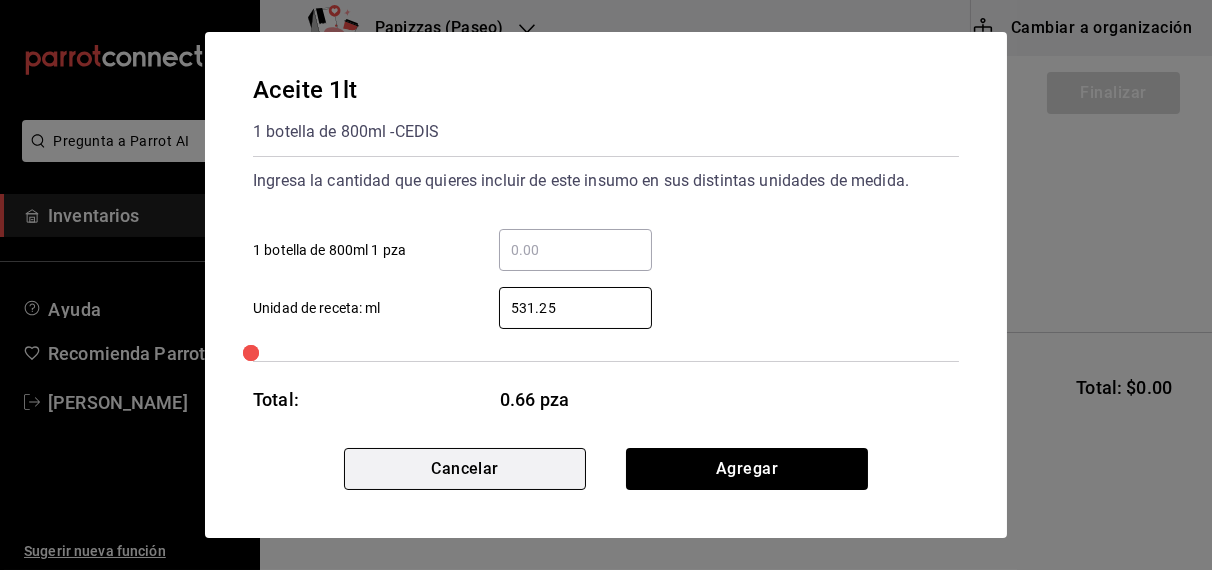 click on "Cancelar" at bounding box center (465, 469) 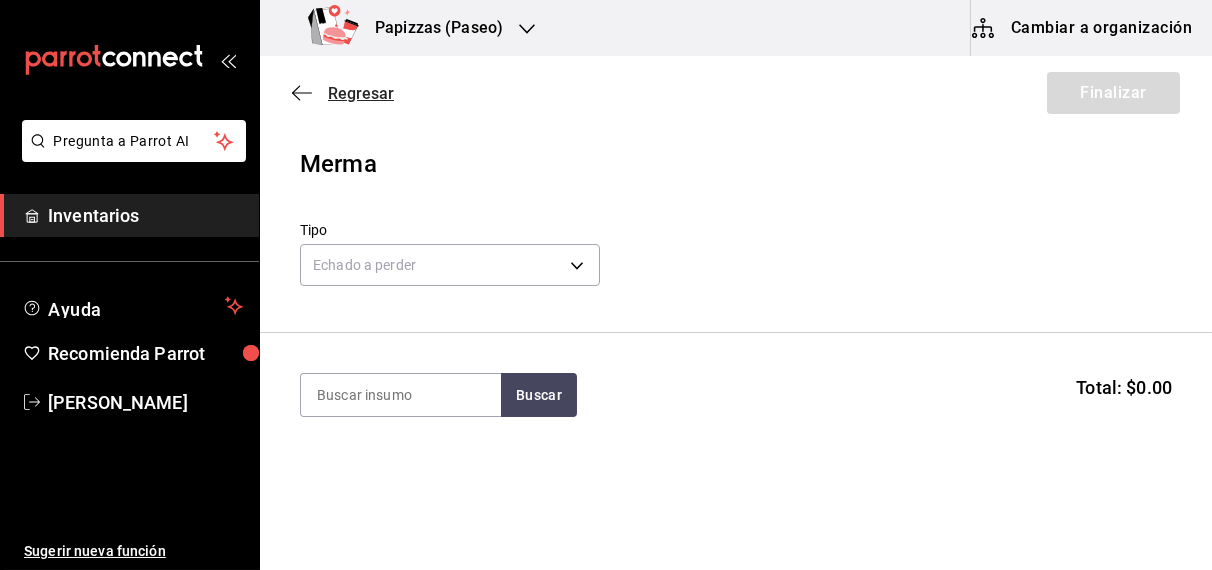 click on "Regresar" at bounding box center (361, 93) 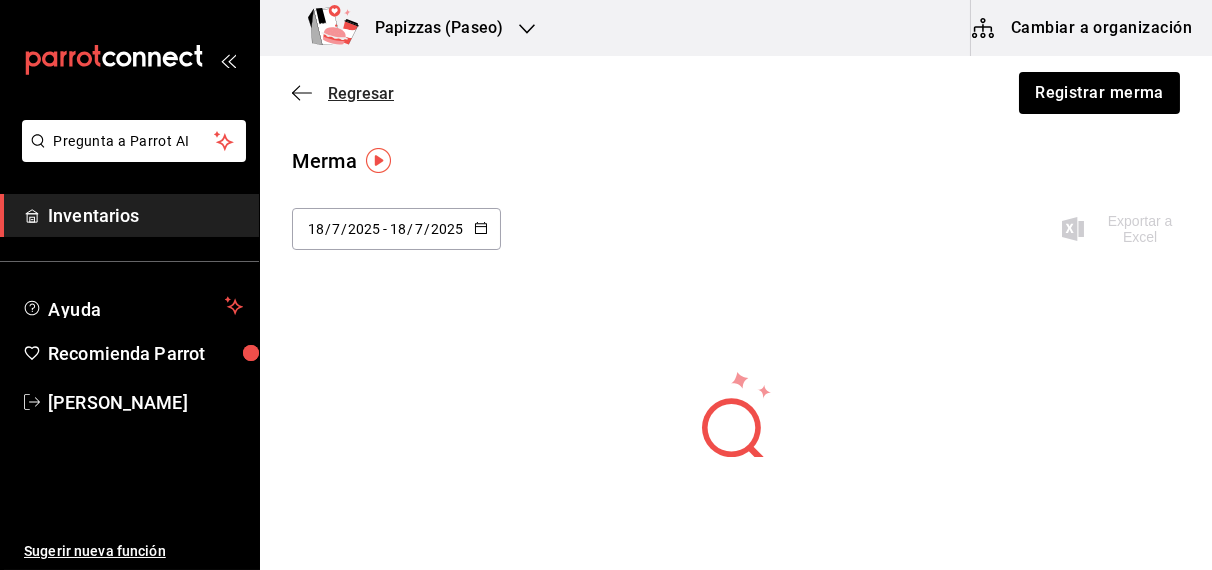 click on "Regresar" at bounding box center [361, 93] 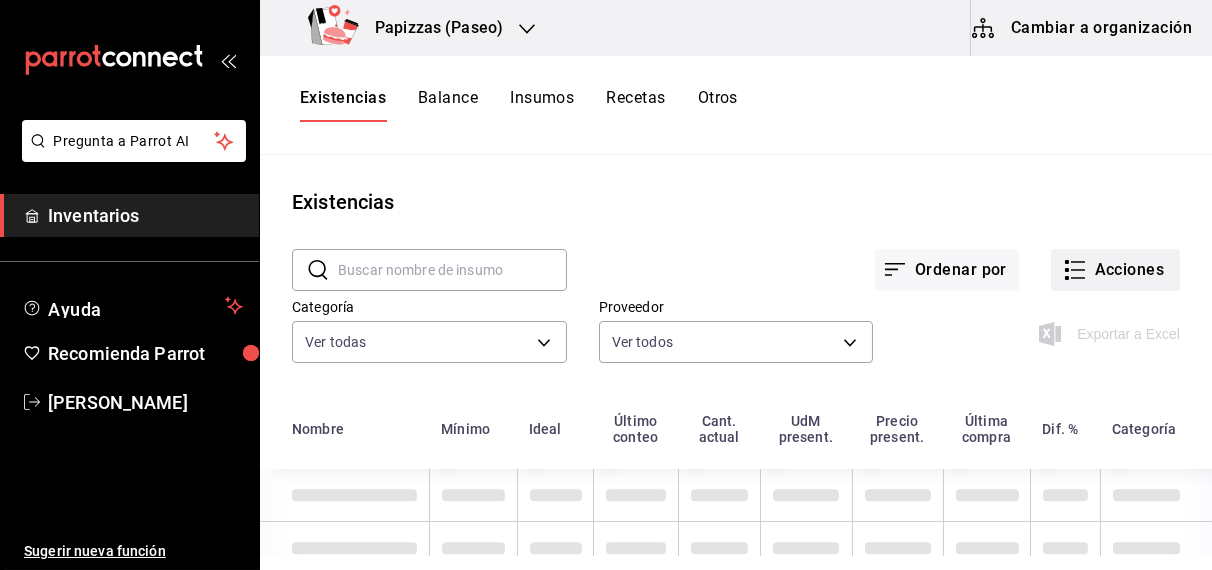 click on "Acciones" at bounding box center [1115, 270] 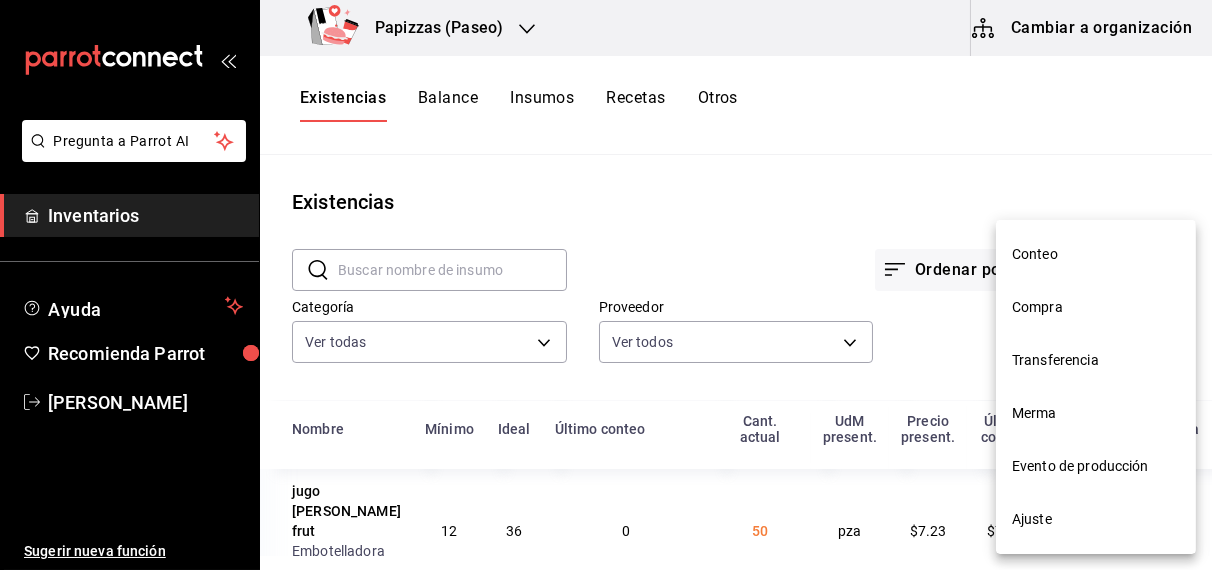 click on "Ajuste" at bounding box center [1096, 519] 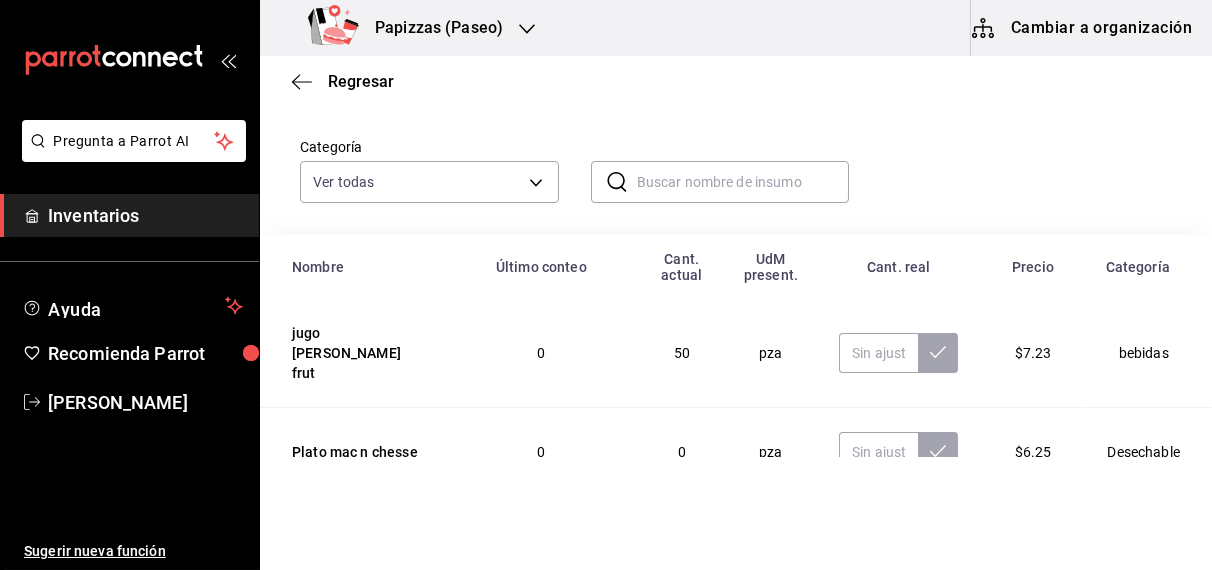 scroll, scrollTop: 109, scrollLeft: 0, axis: vertical 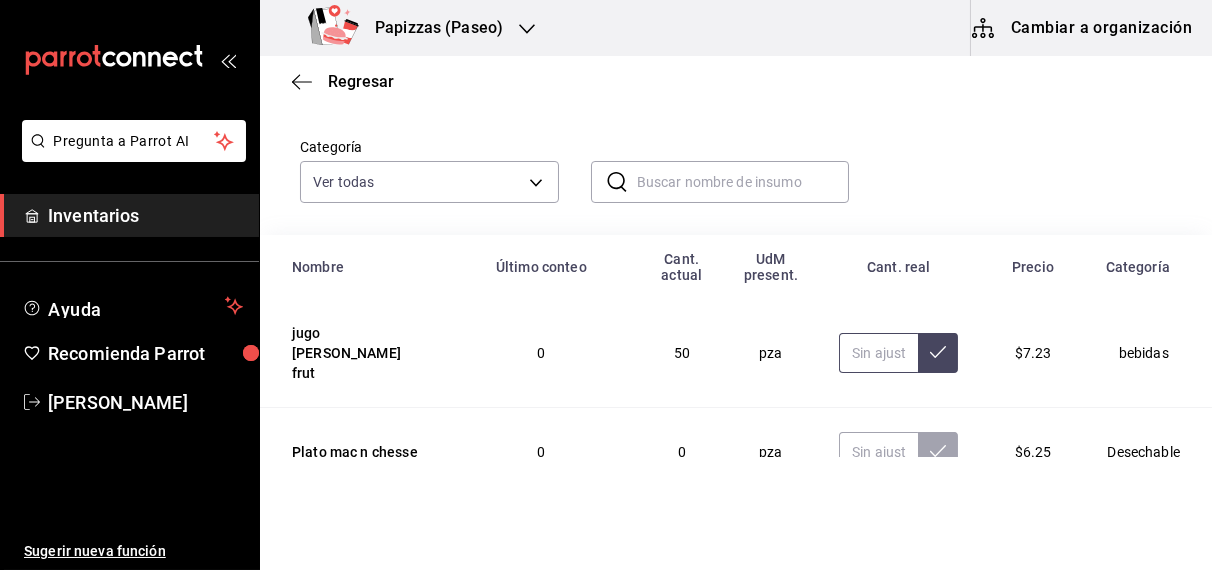 click at bounding box center (878, 353) 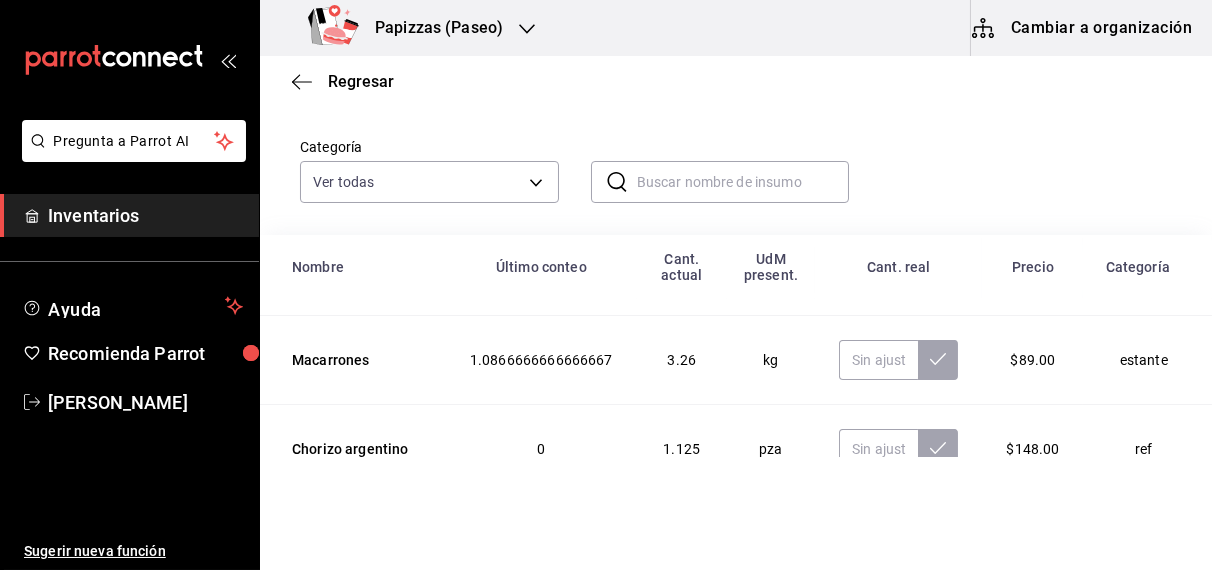 scroll, scrollTop: 167, scrollLeft: 0, axis: vertical 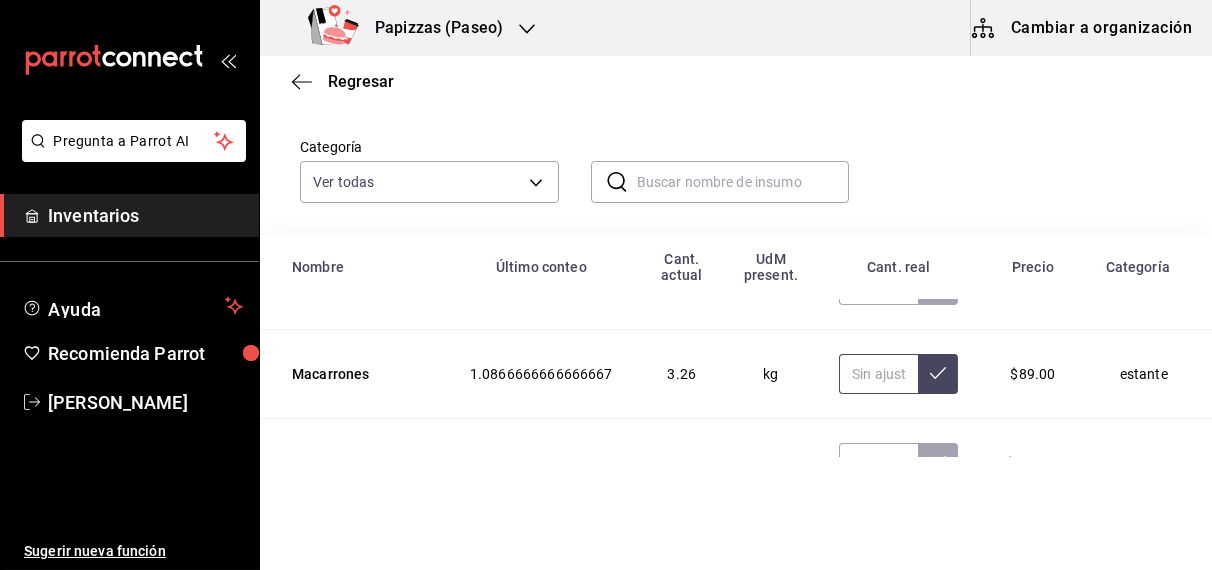 type on "26.00" 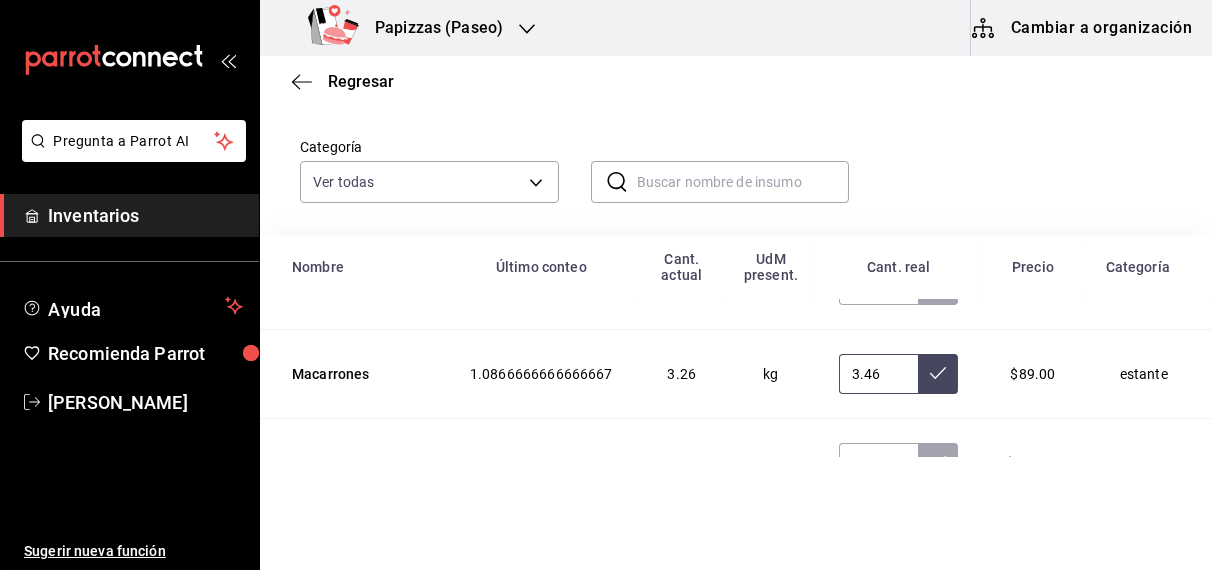 type on "3.46" 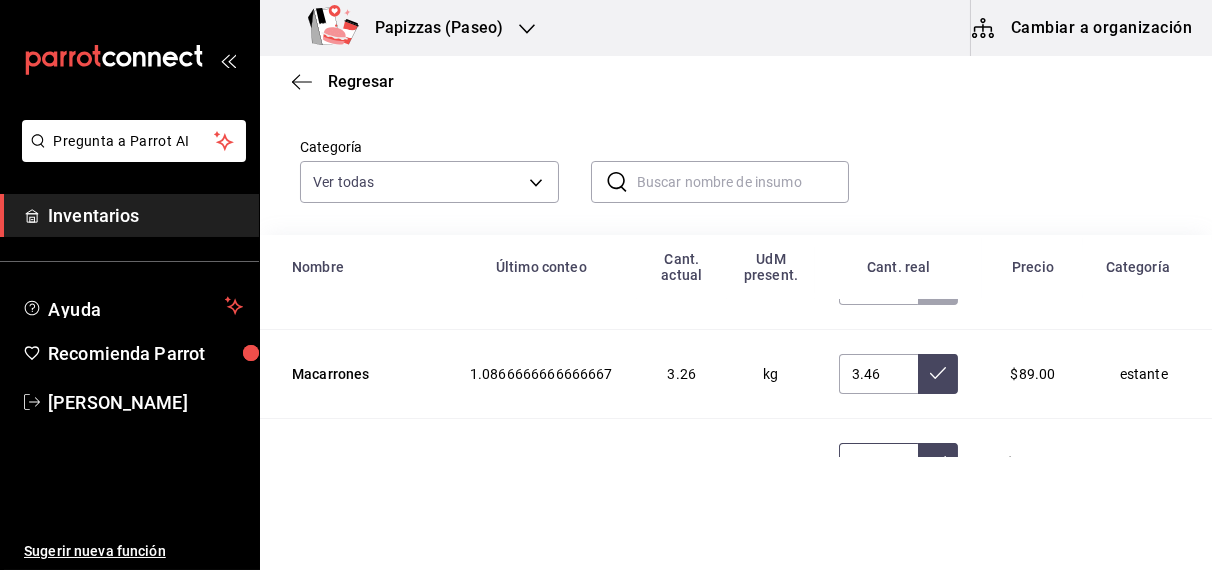 click at bounding box center (878, 463) 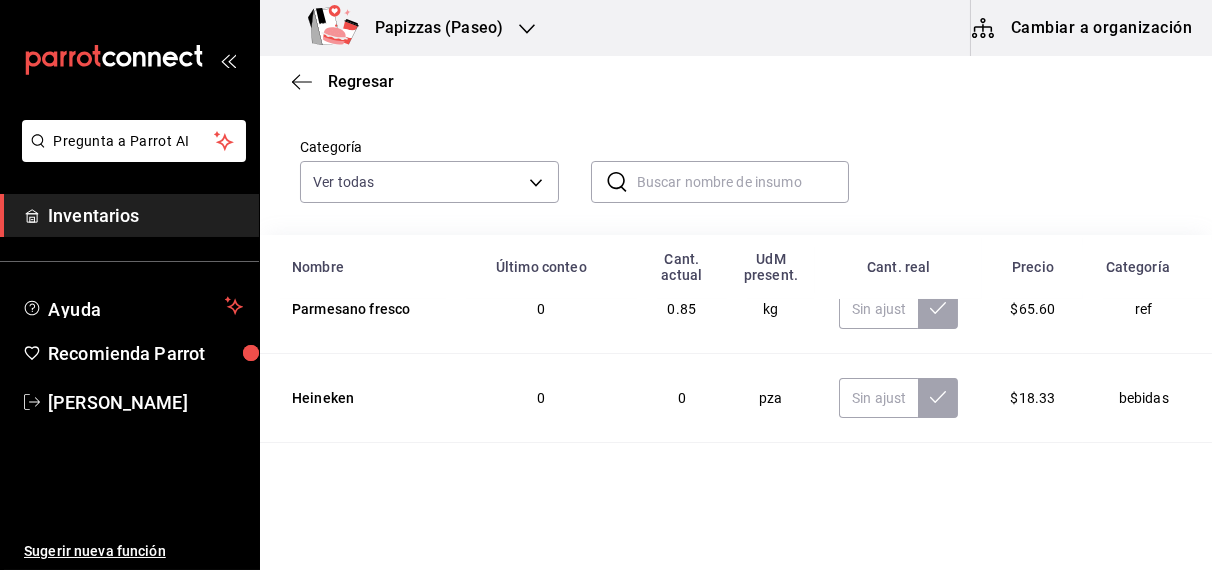 scroll, scrollTop: 414, scrollLeft: 0, axis: vertical 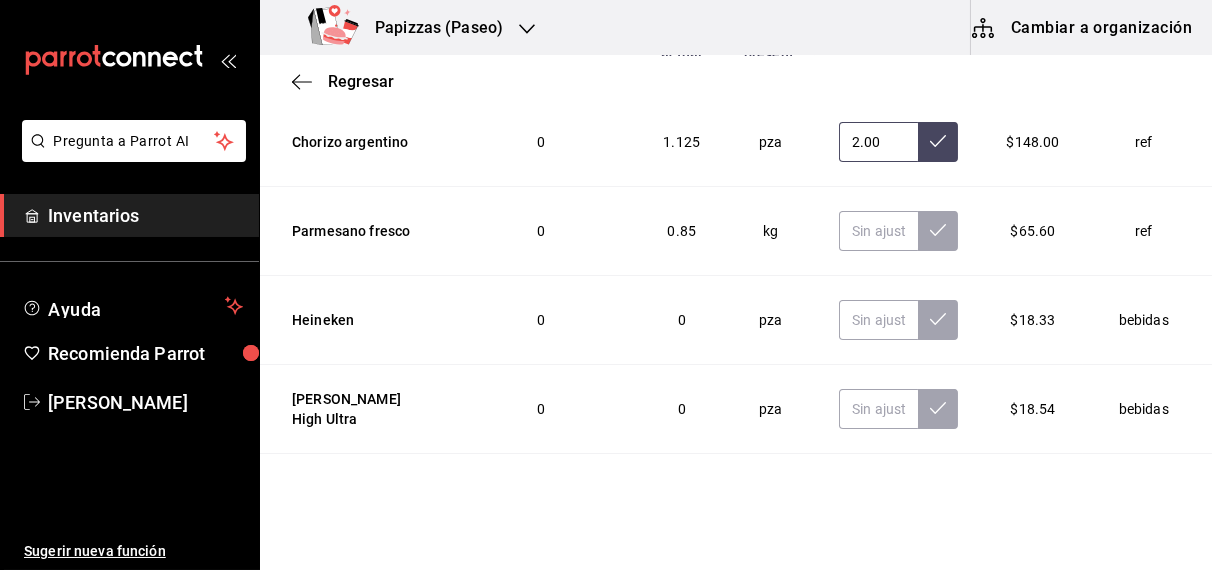 type on "2.00" 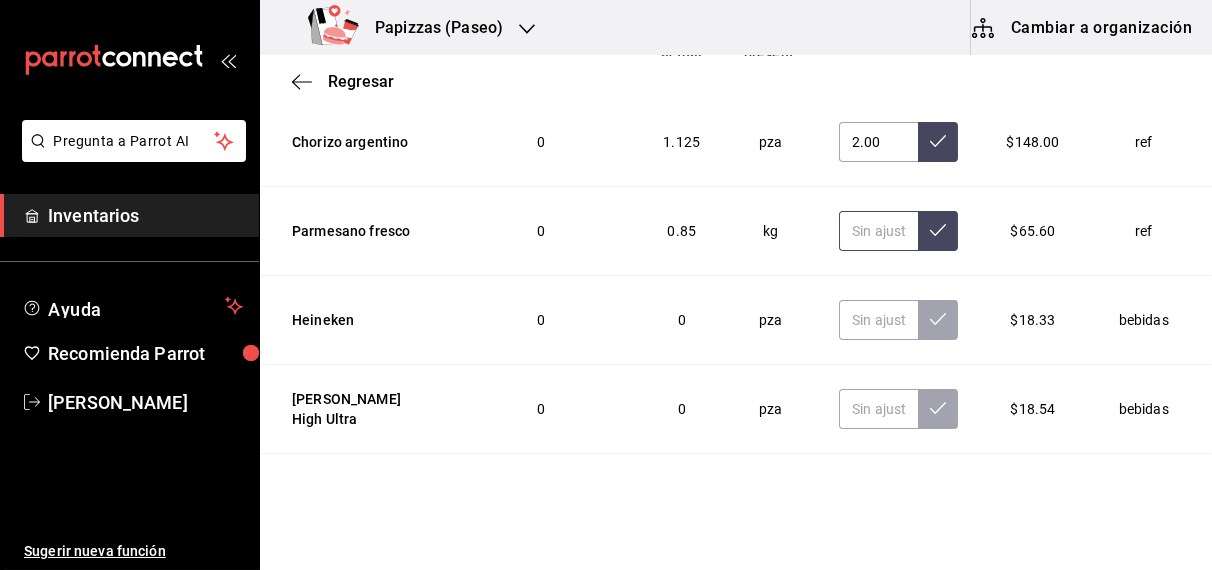 click at bounding box center [878, 231] 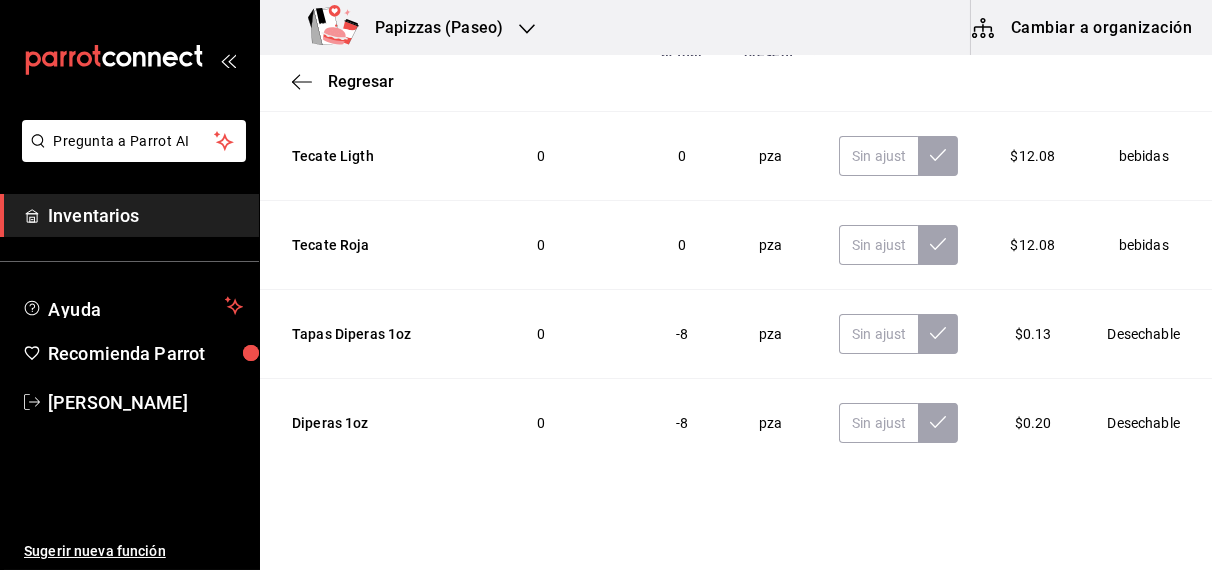 scroll, scrollTop: 874, scrollLeft: 0, axis: vertical 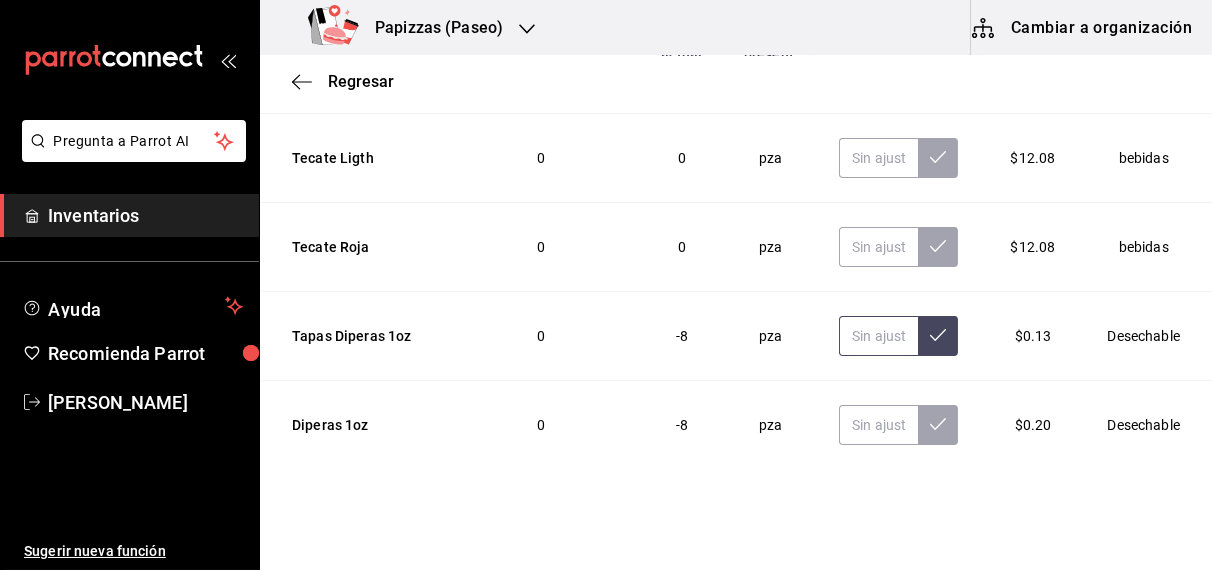 click at bounding box center (878, 336) 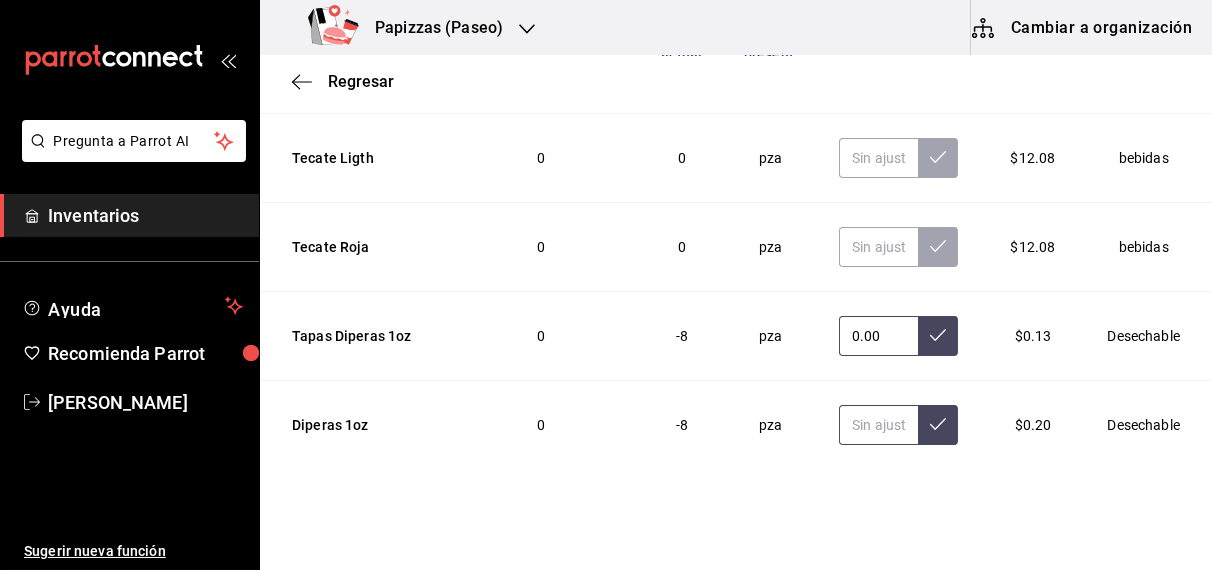 type on "0.00" 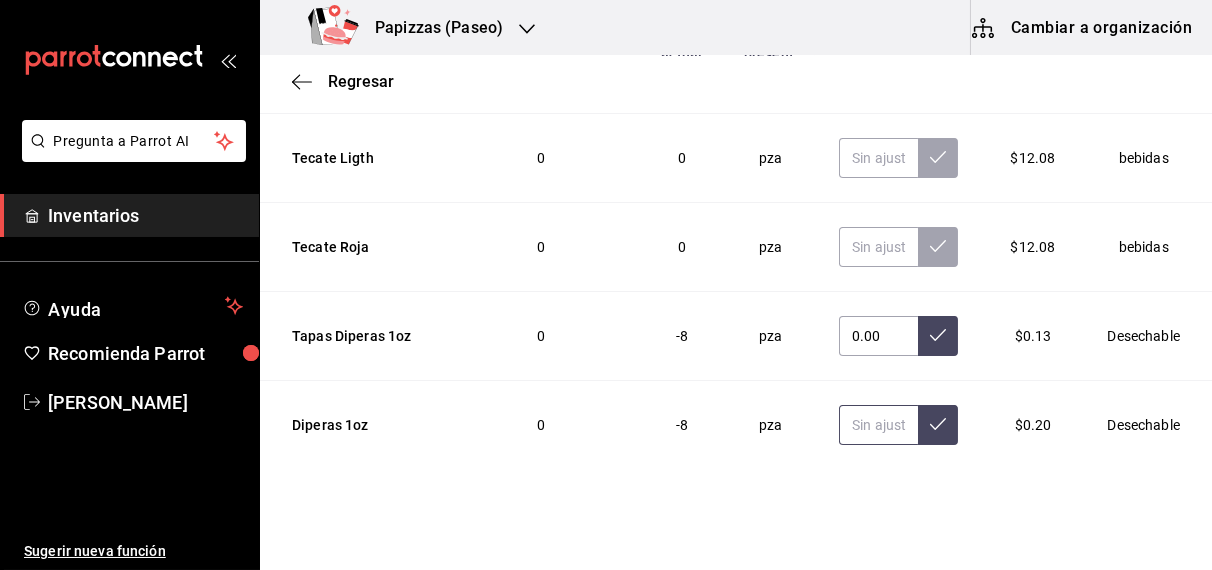 click at bounding box center (878, 425) 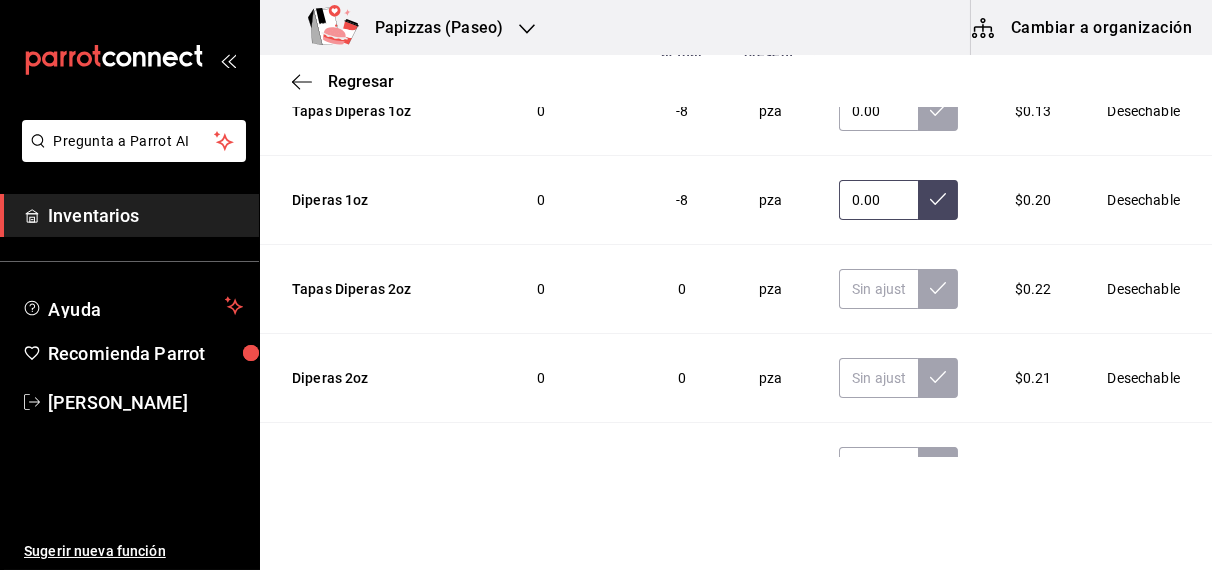 scroll, scrollTop: 1104, scrollLeft: 0, axis: vertical 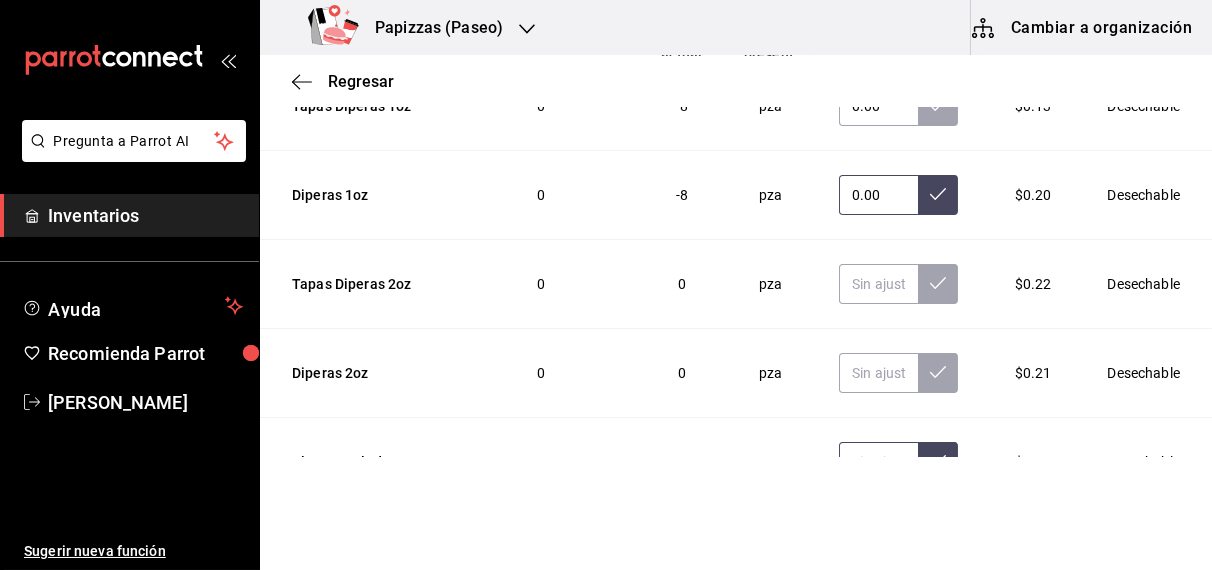 type on "0.00" 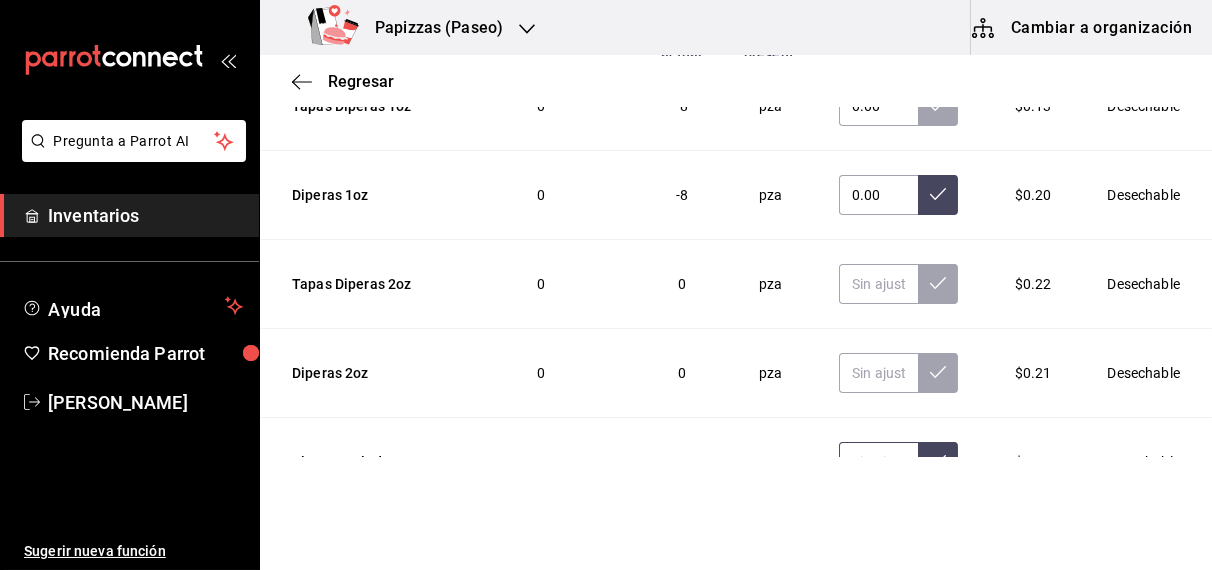 click at bounding box center [878, 462] 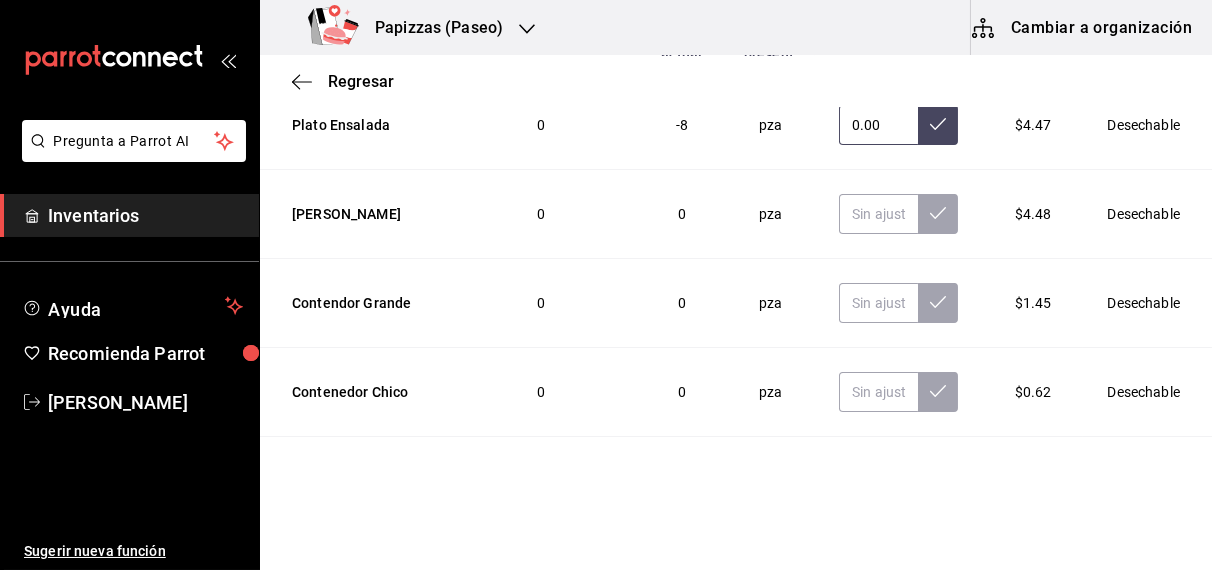 scroll, scrollTop: 1527, scrollLeft: 0, axis: vertical 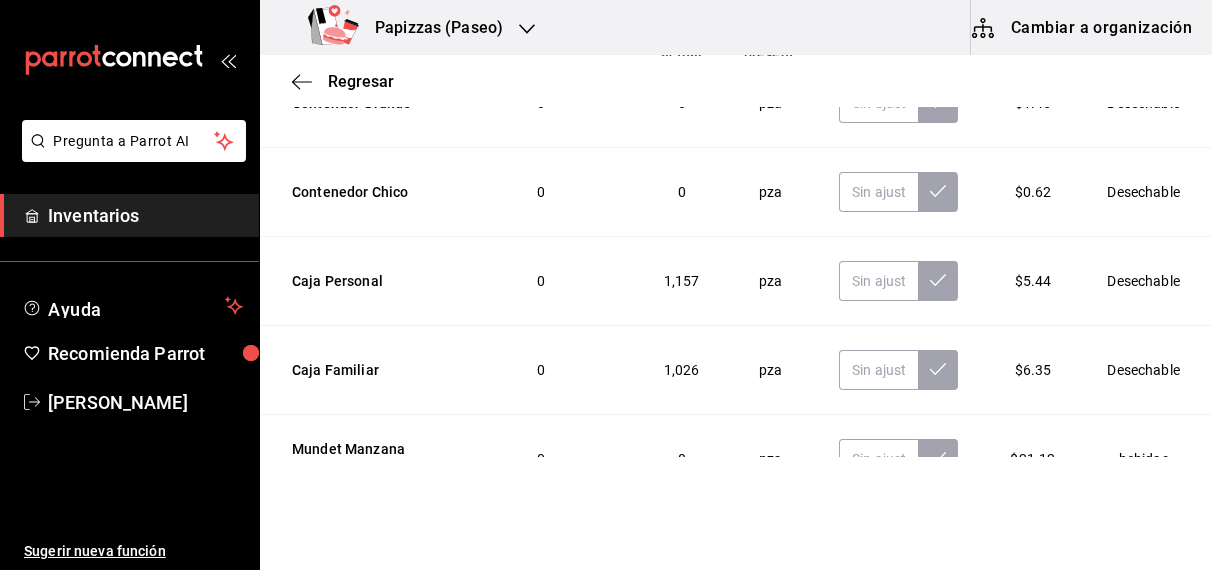 type on "0.00" 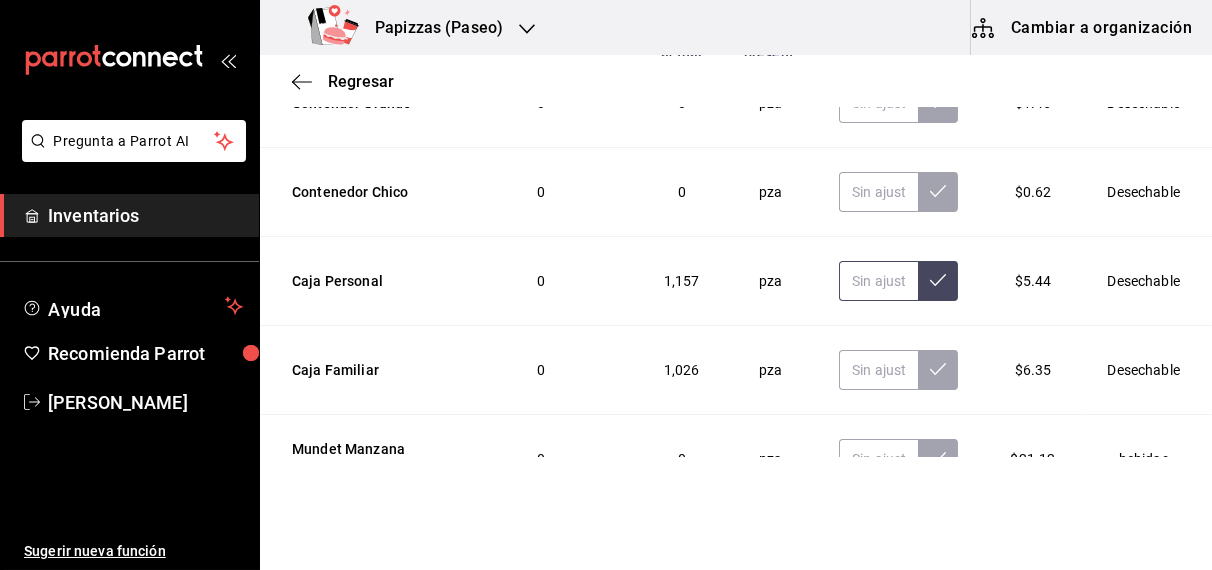click at bounding box center (878, 281) 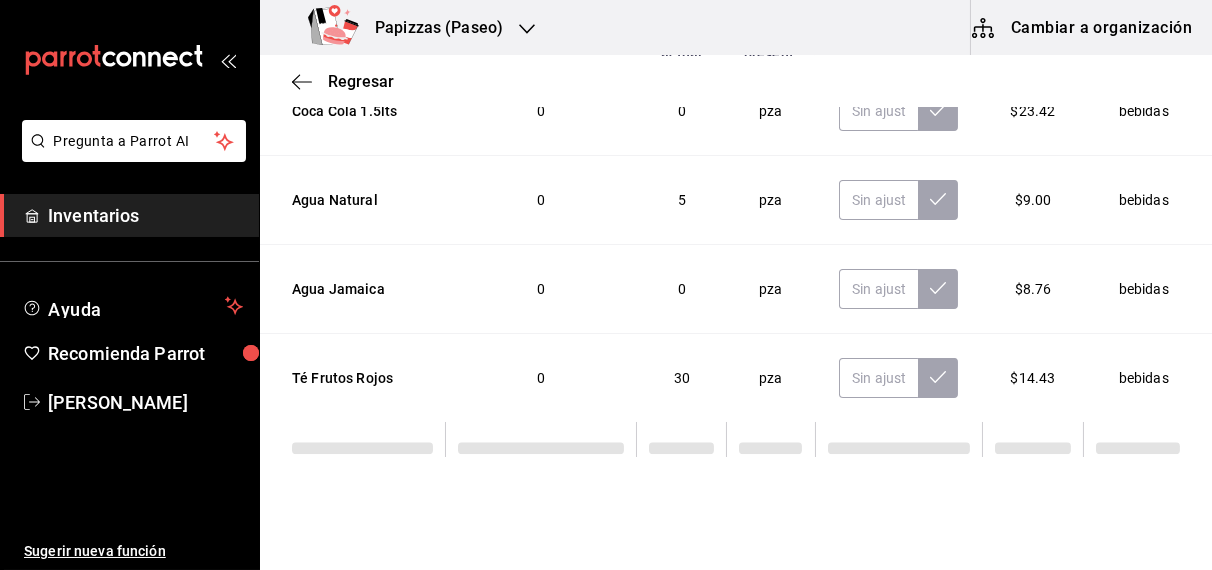 scroll, scrollTop: 2348, scrollLeft: 0, axis: vertical 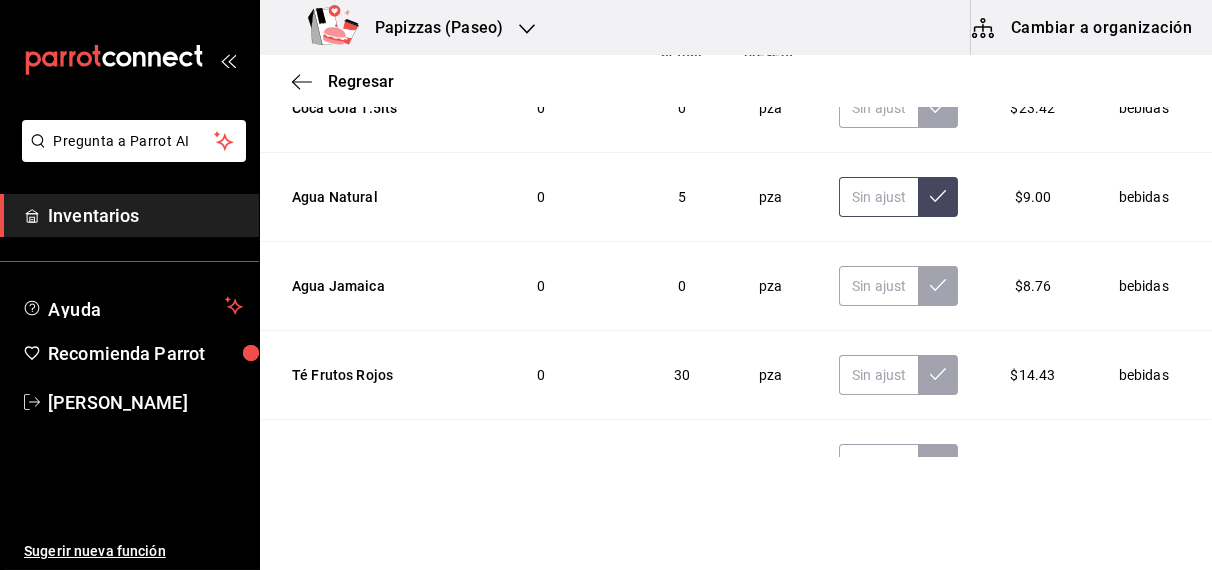 click at bounding box center (878, 197) 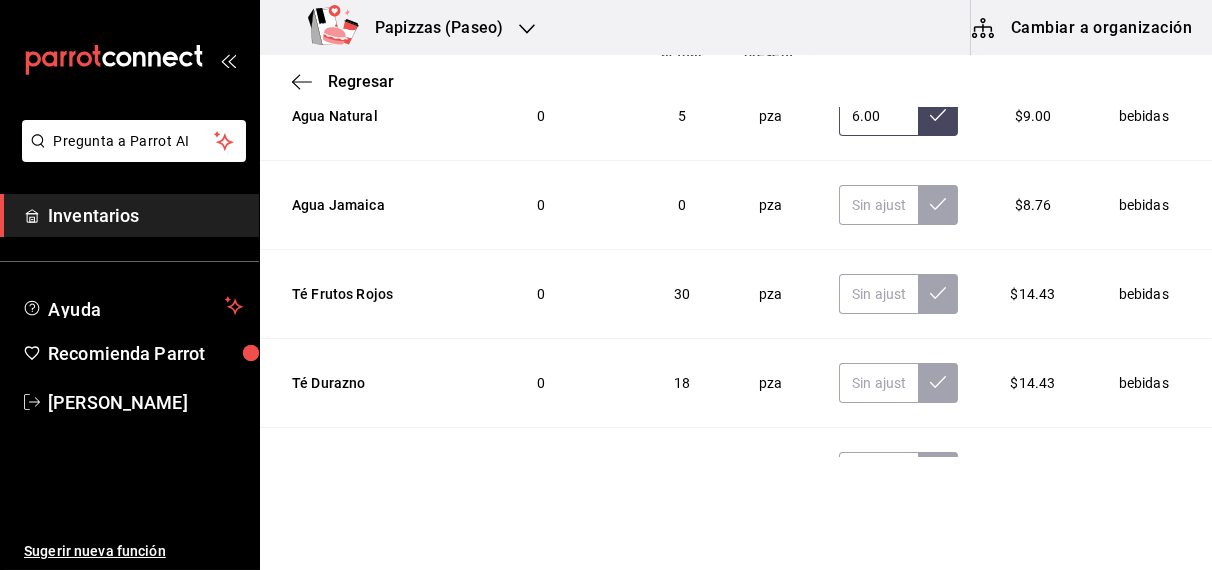 scroll, scrollTop: 2485, scrollLeft: 0, axis: vertical 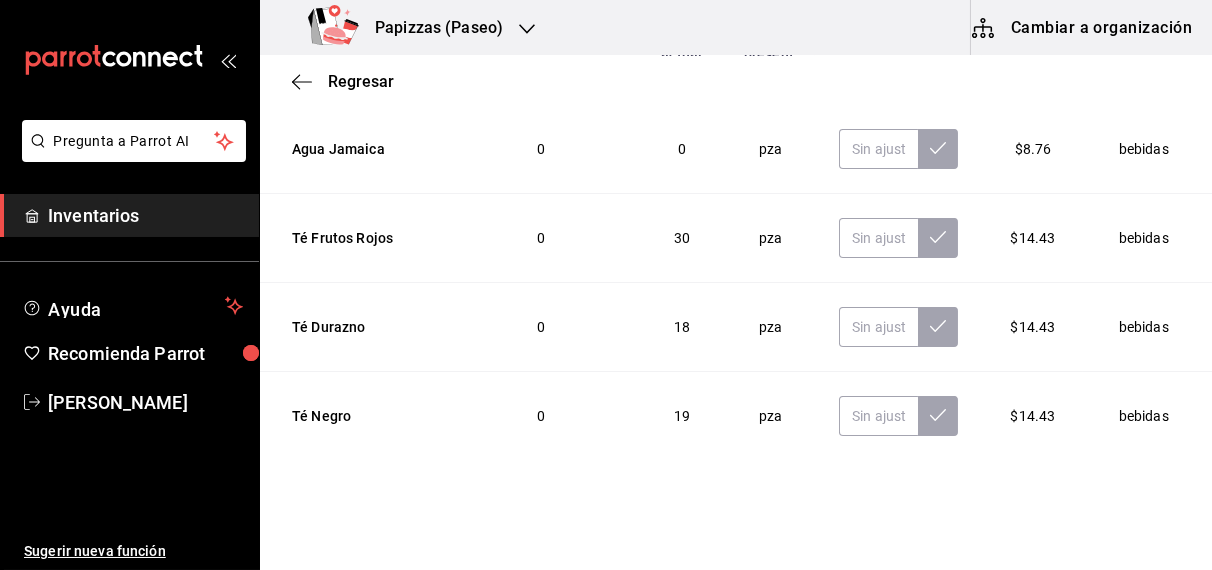 type on "6.00" 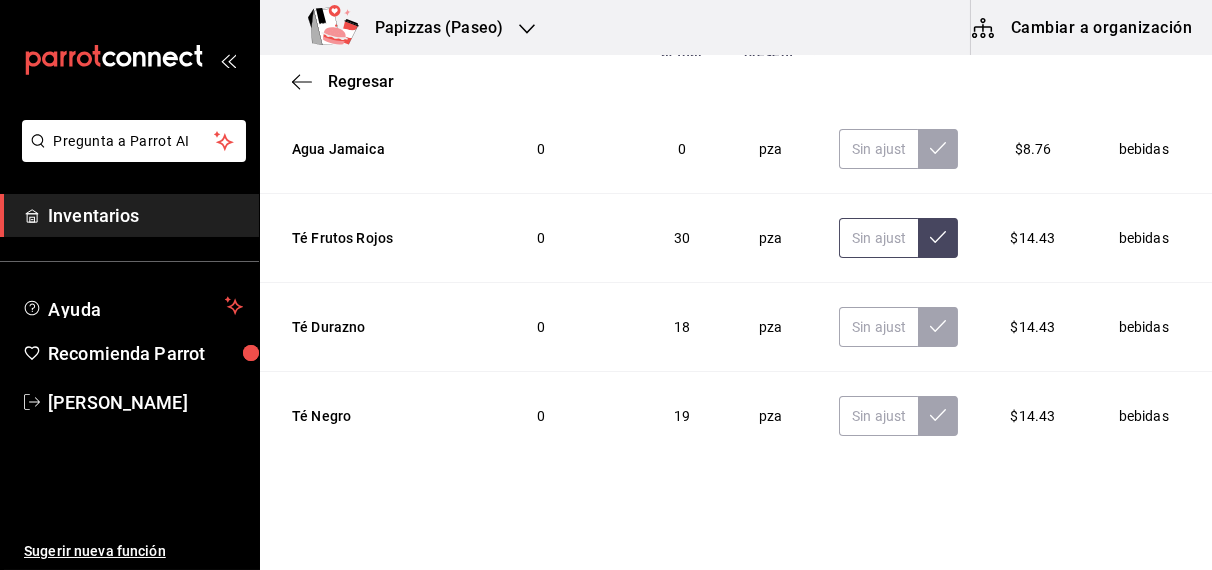 click at bounding box center (878, 238) 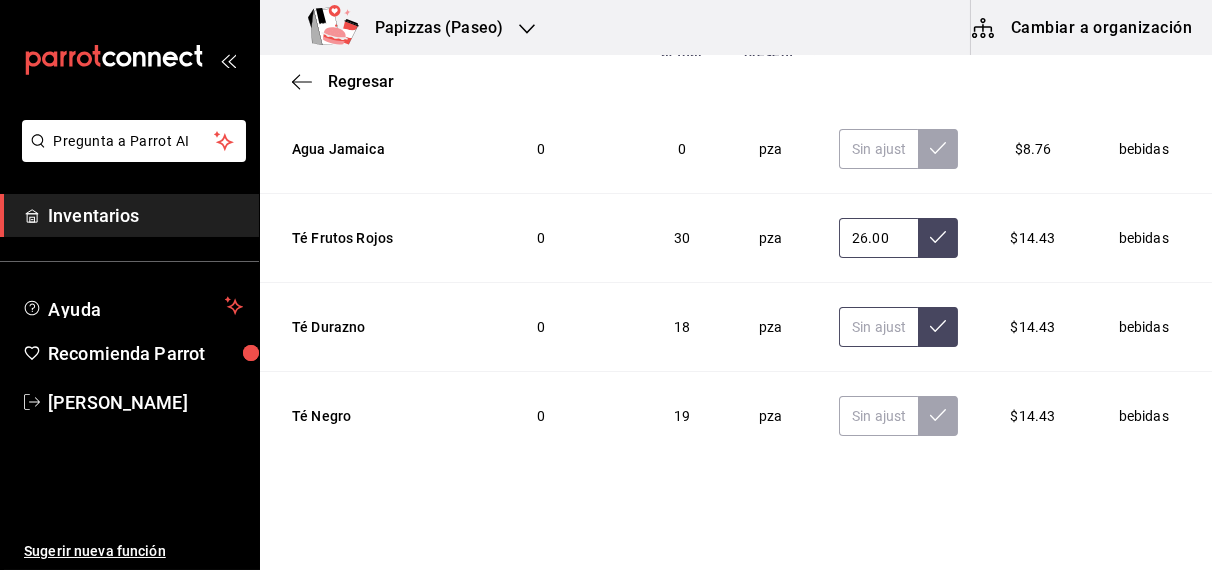 type on "26.00" 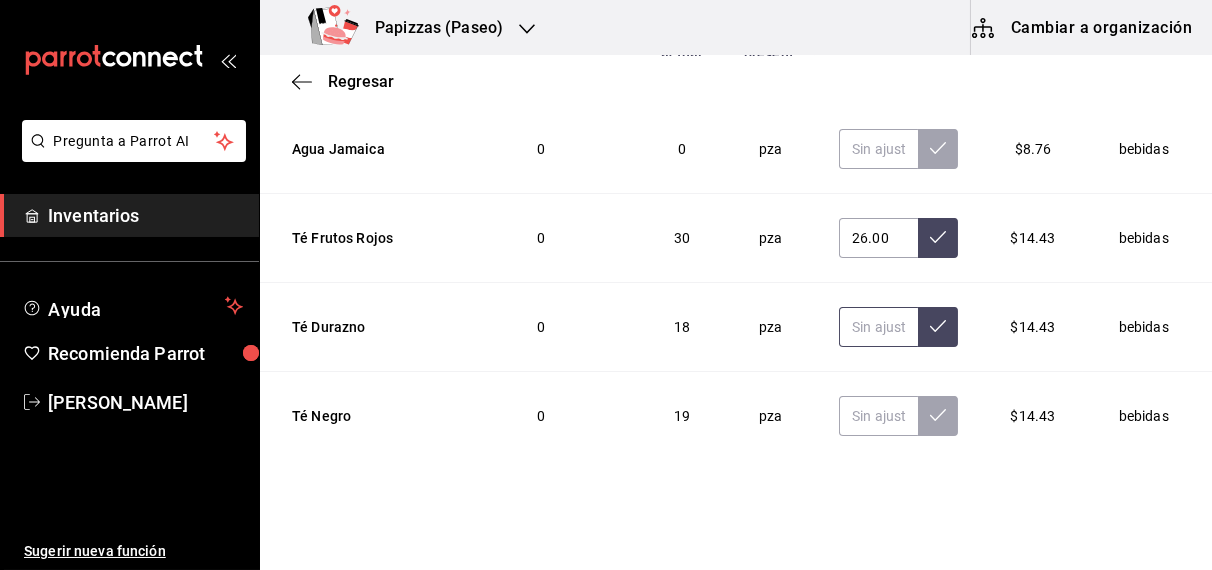 click at bounding box center (878, 327) 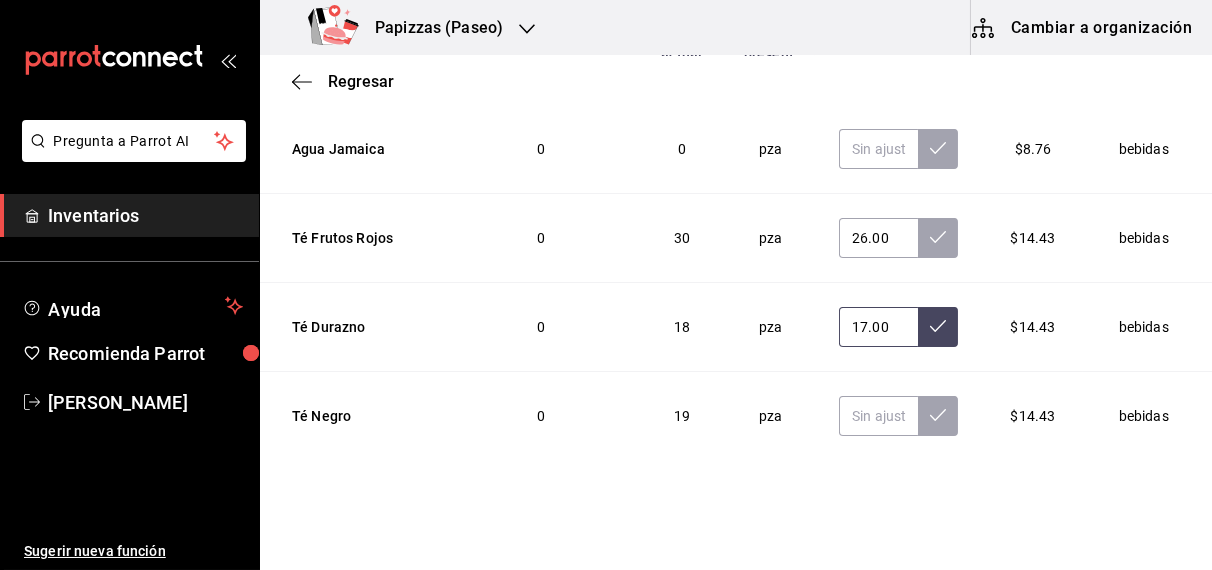 type on "17.00" 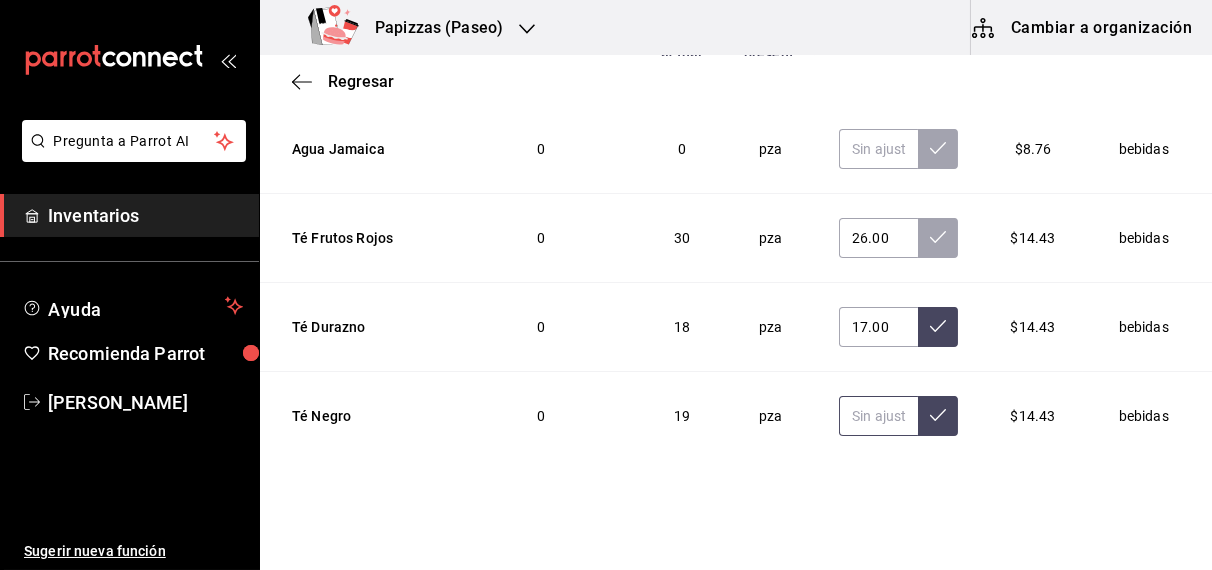 click at bounding box center (878, 416) 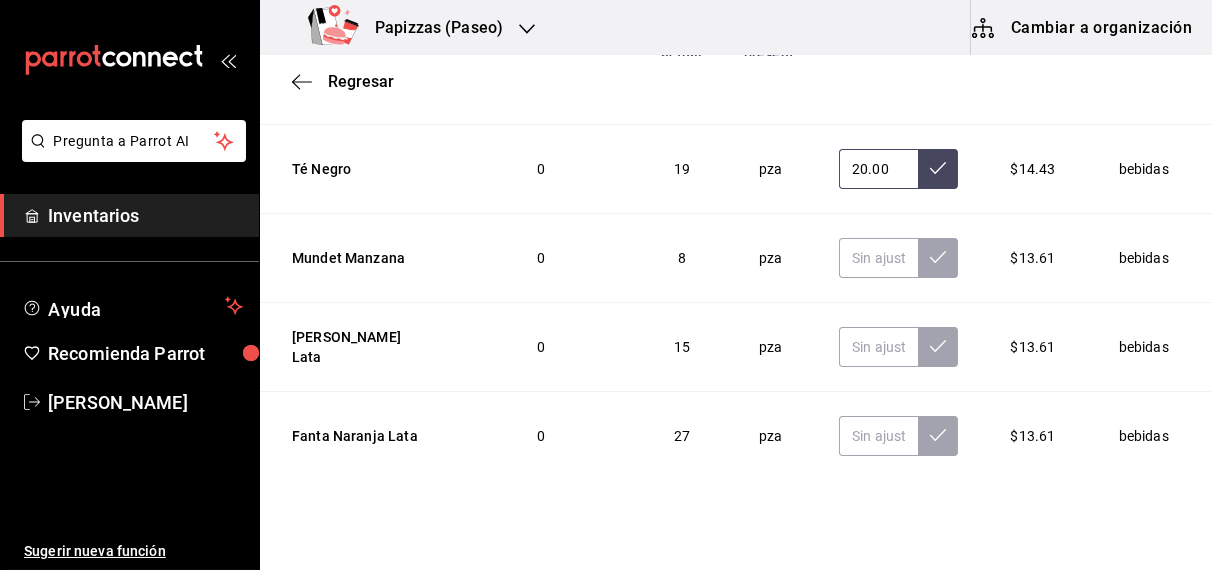 scroll, scrollTop: 2737, scrollLeft: 0, axis: vertical 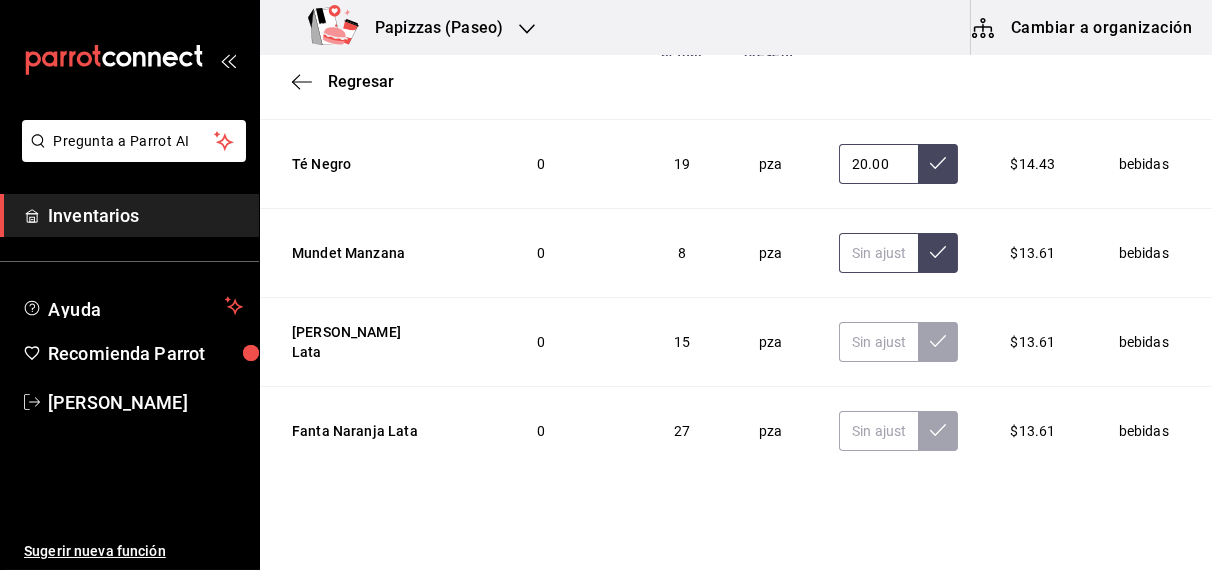 type on "20.00" 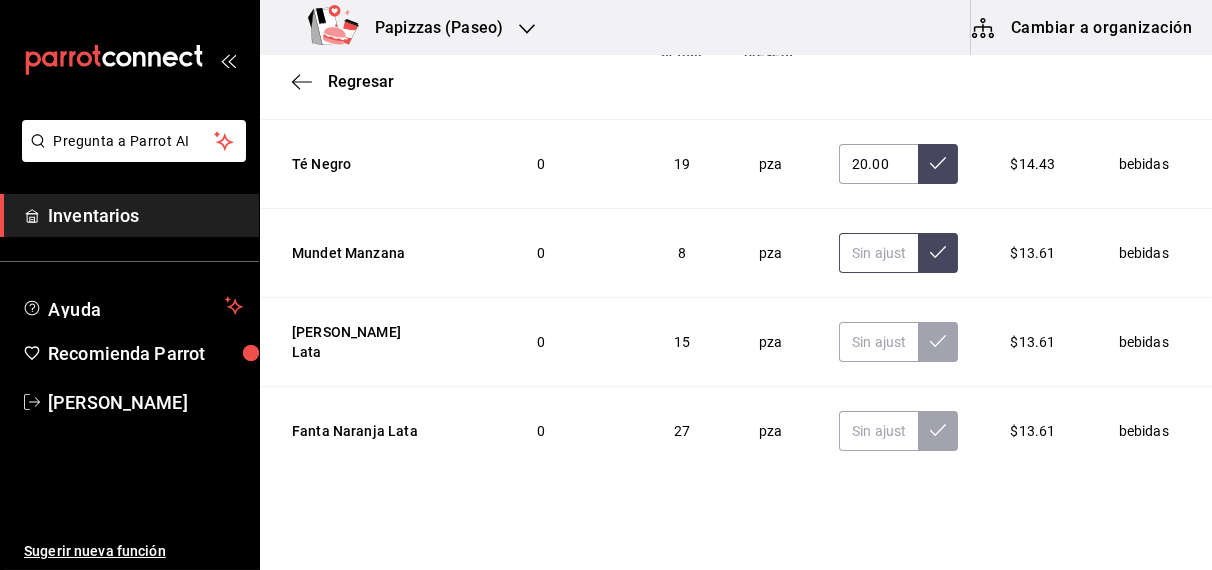 click at bounding box center (878, 253) 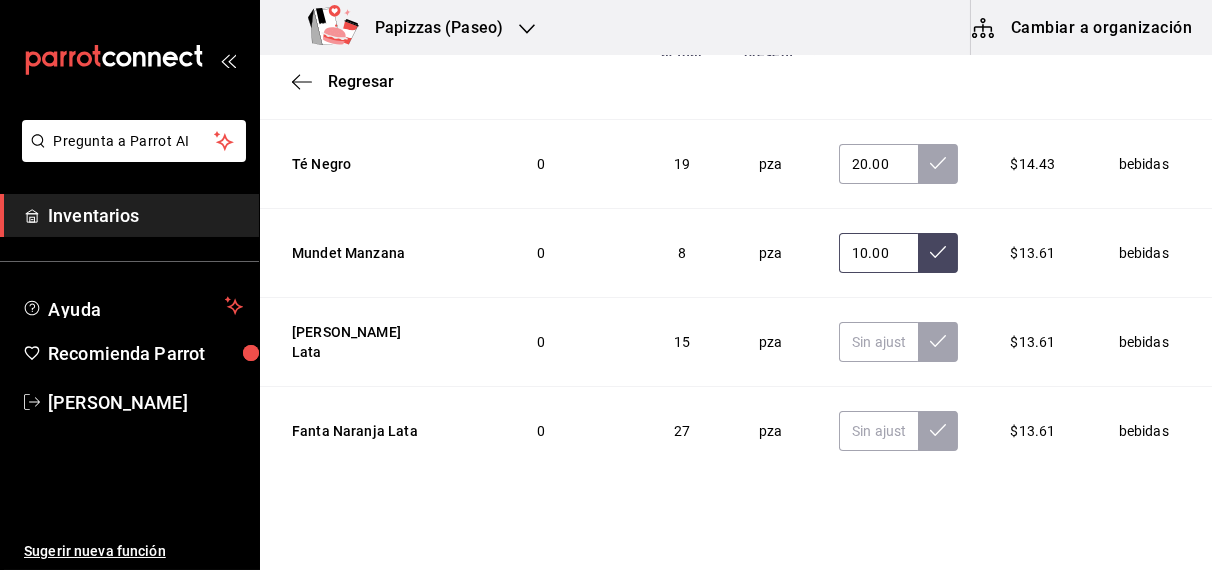 type on "10.00" 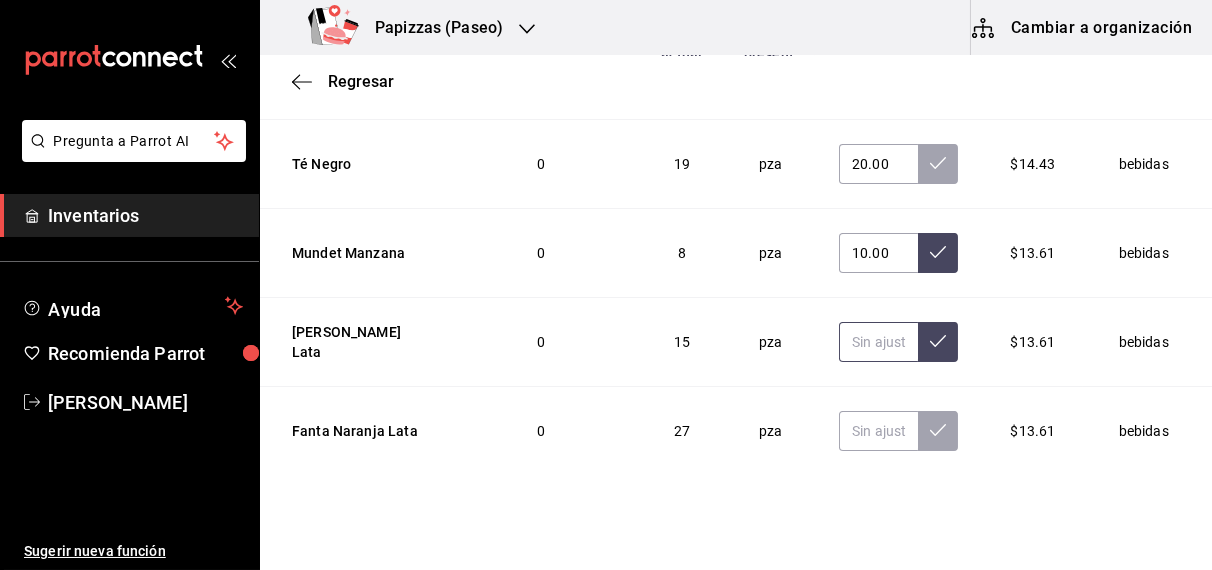 click at bounding box center (878, 342) 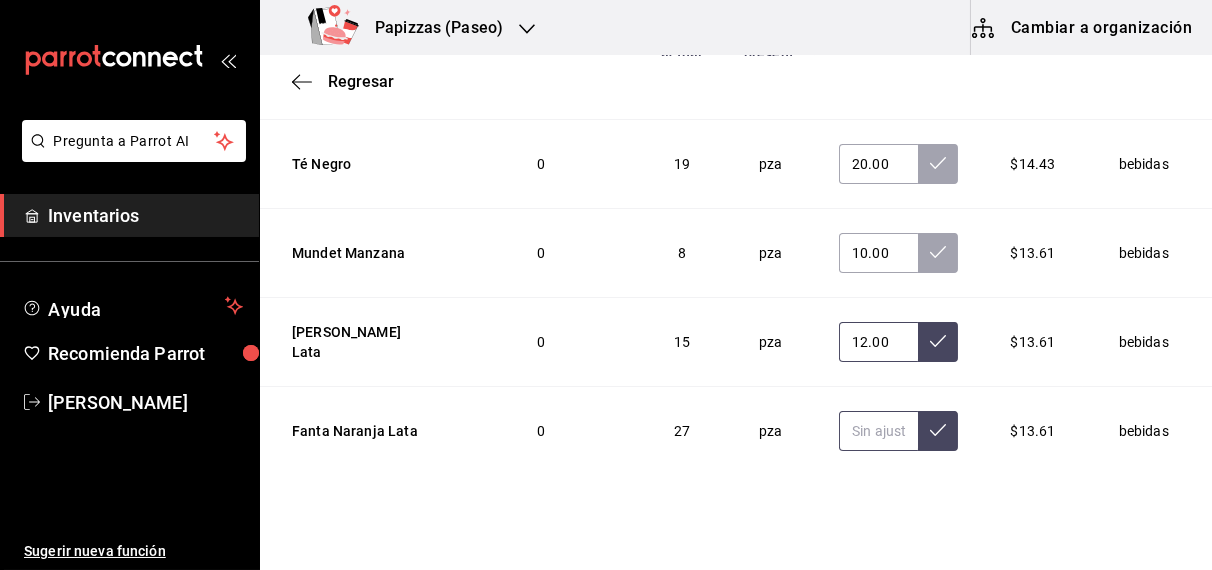 type on "12.00" 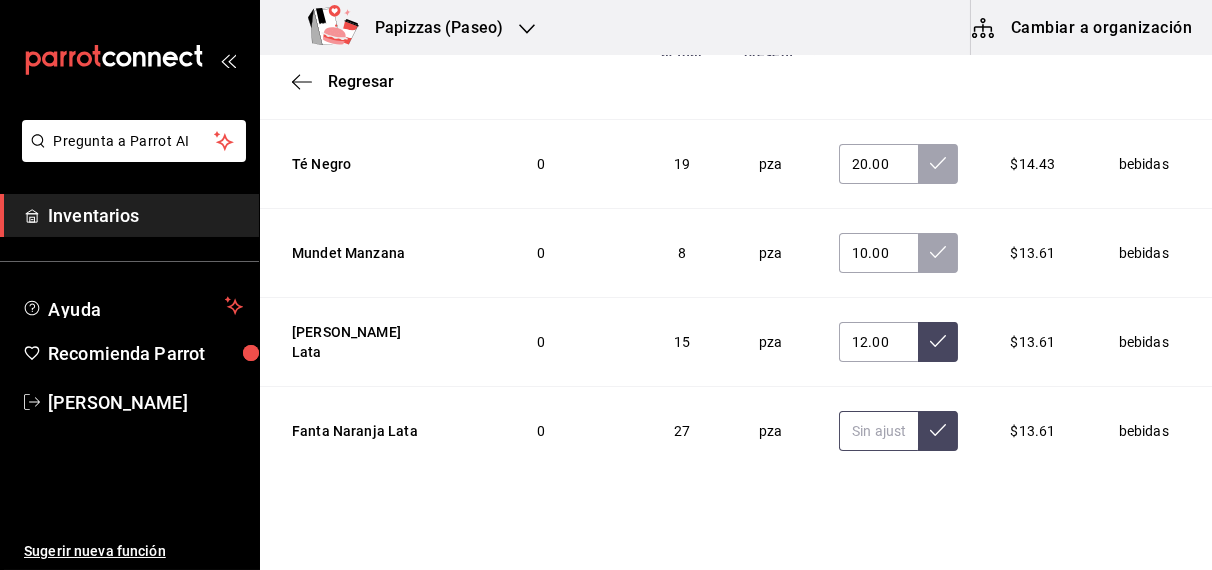 click at bounding box center [878, 431] 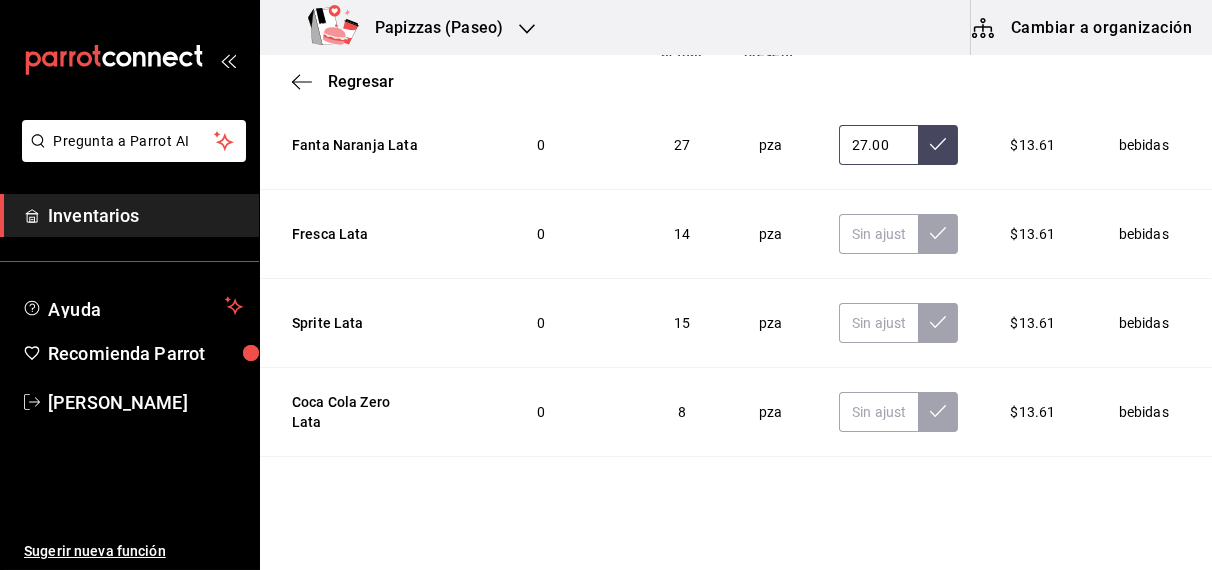 scroll, scrollTop: 3027, scrollLeft: 0, axis: vertical 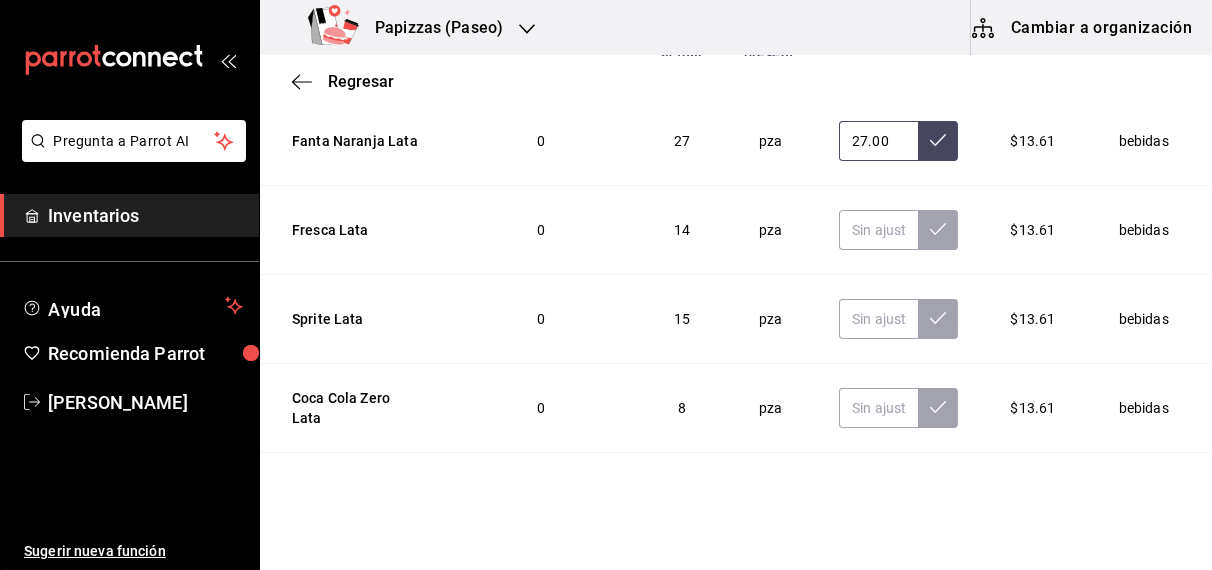 type on "27.00" 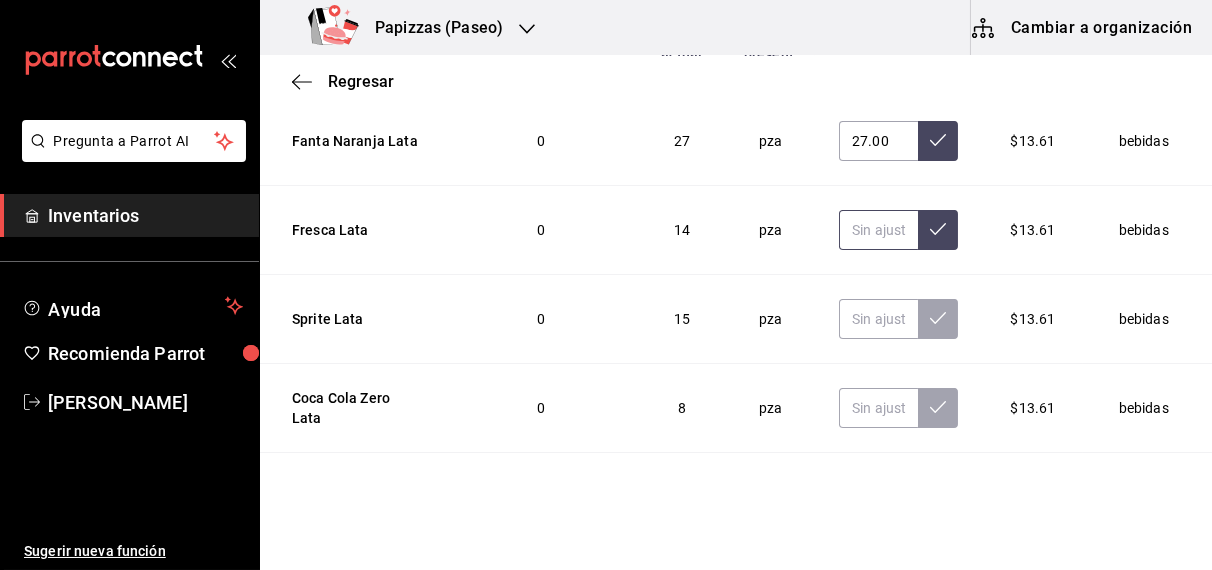 click at bounding box center [878, 230] 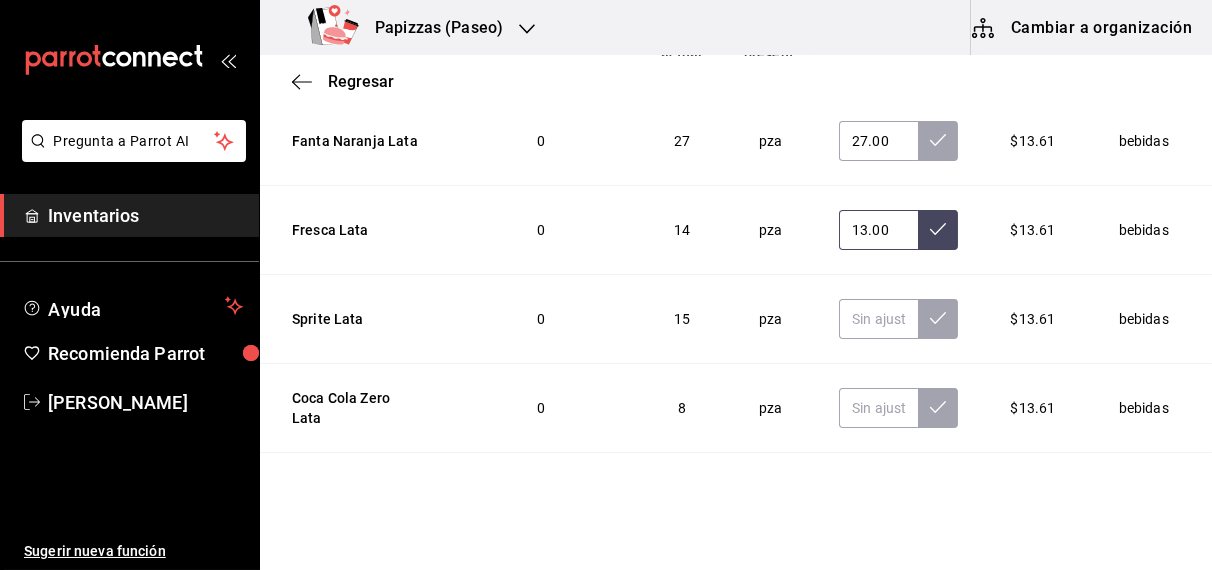 type on "13.00" 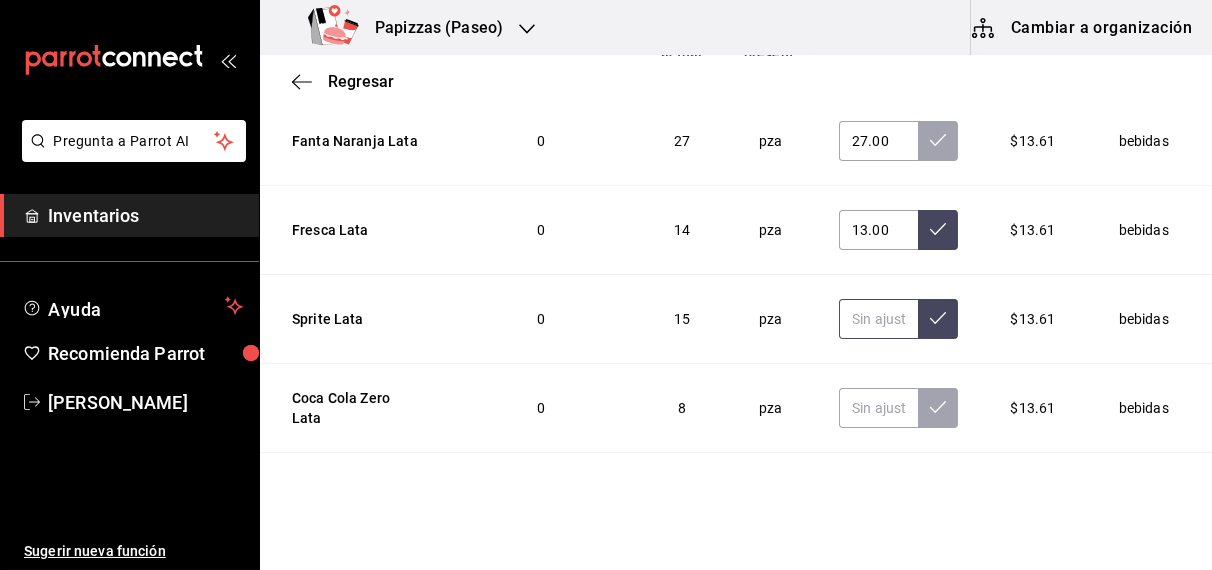 click at bounding box center (878, 319) 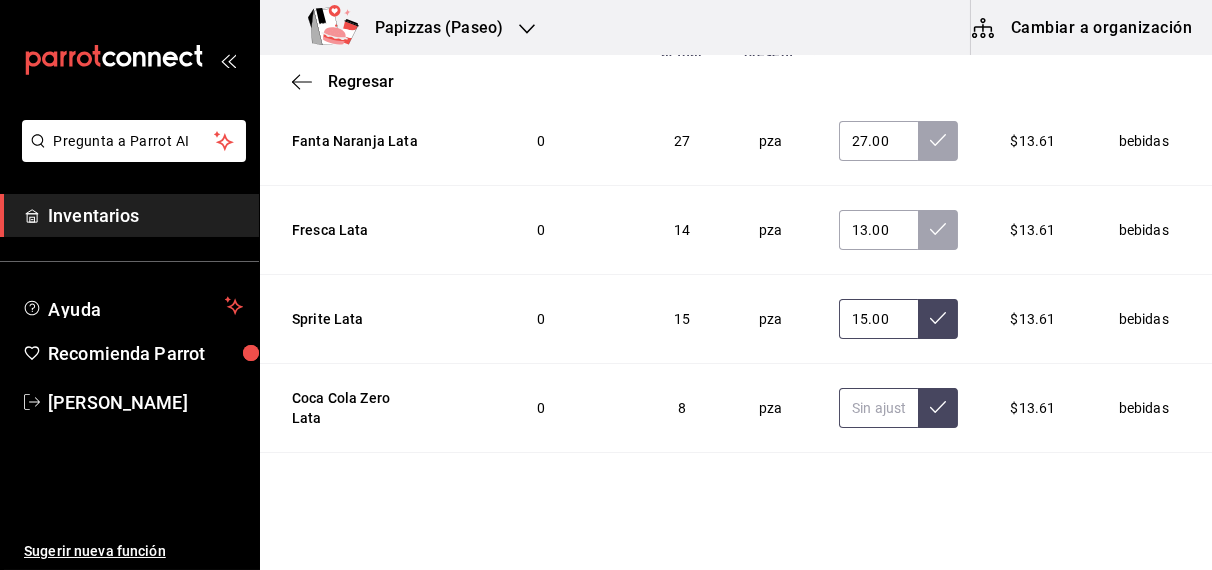 type on "15.00" 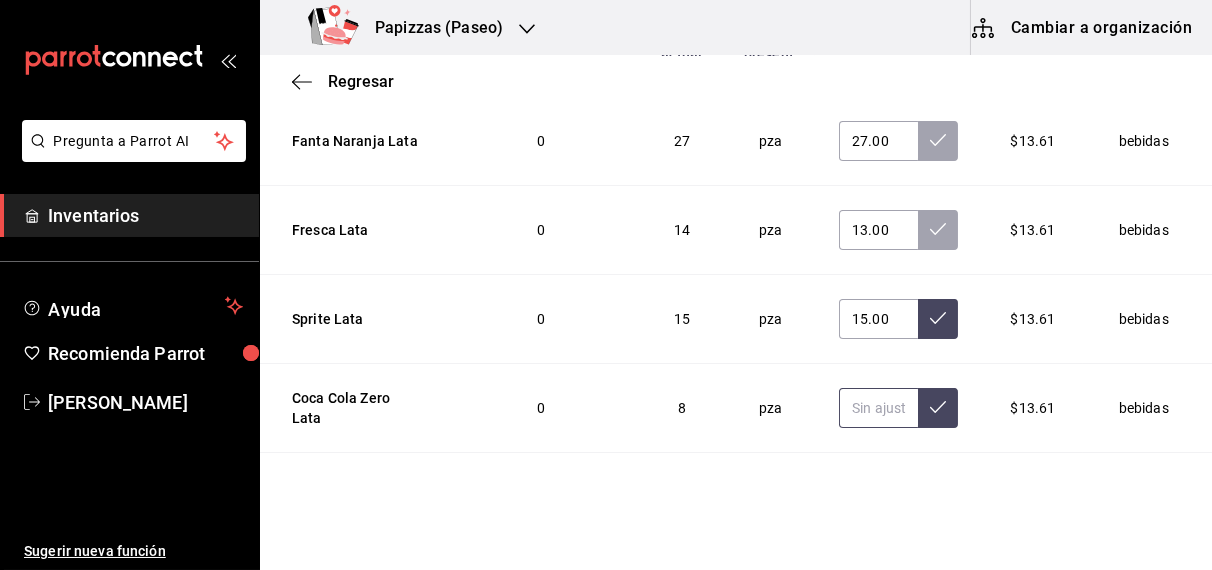 click at bounding box center [878, 408] 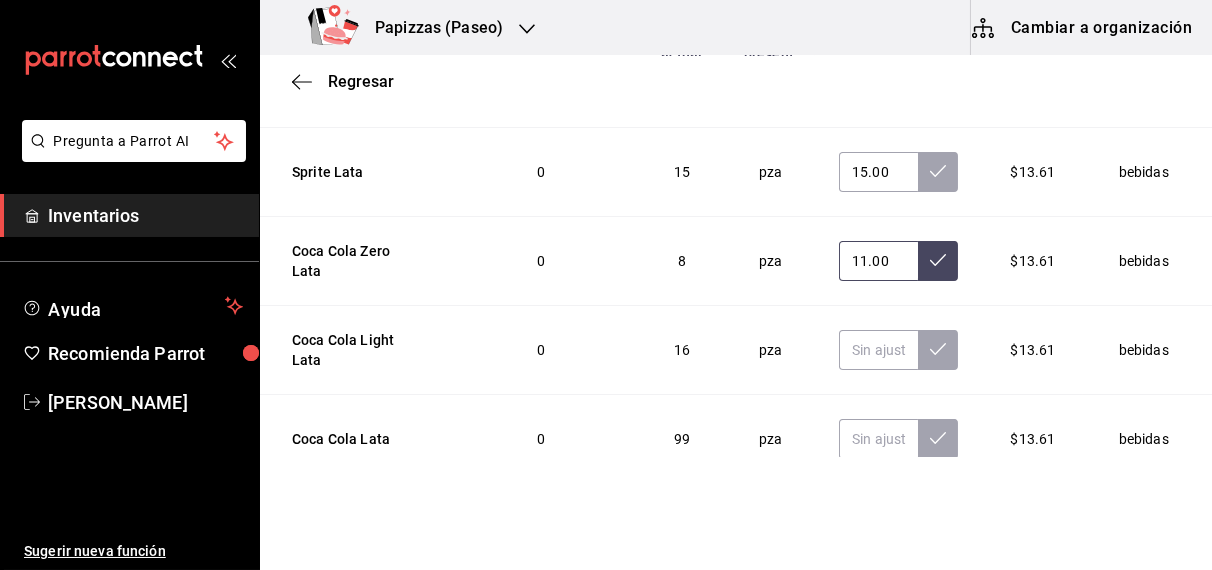 scroll, scrollTop: 3175, scrollLeft: 0, axis: vertical 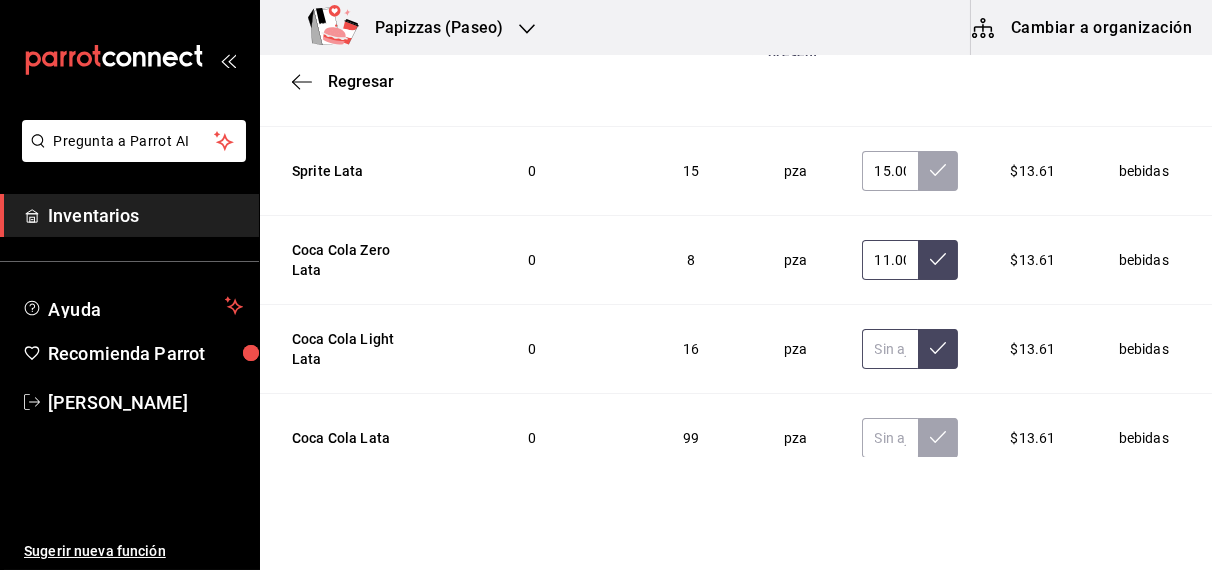 type on "11.00" 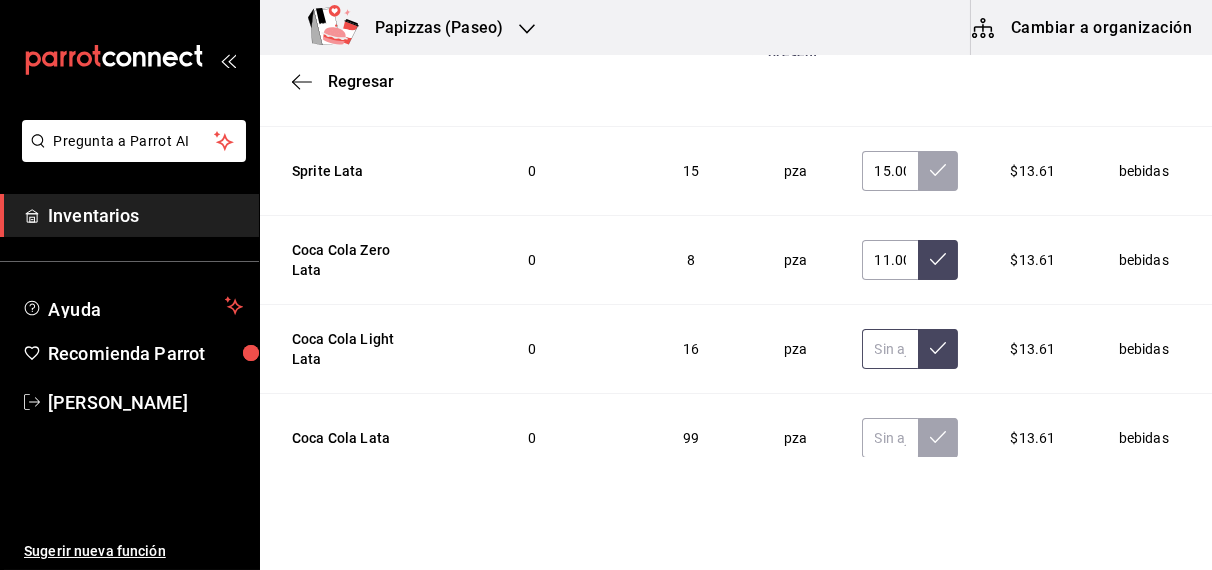 click at bounding box center [890, 349] 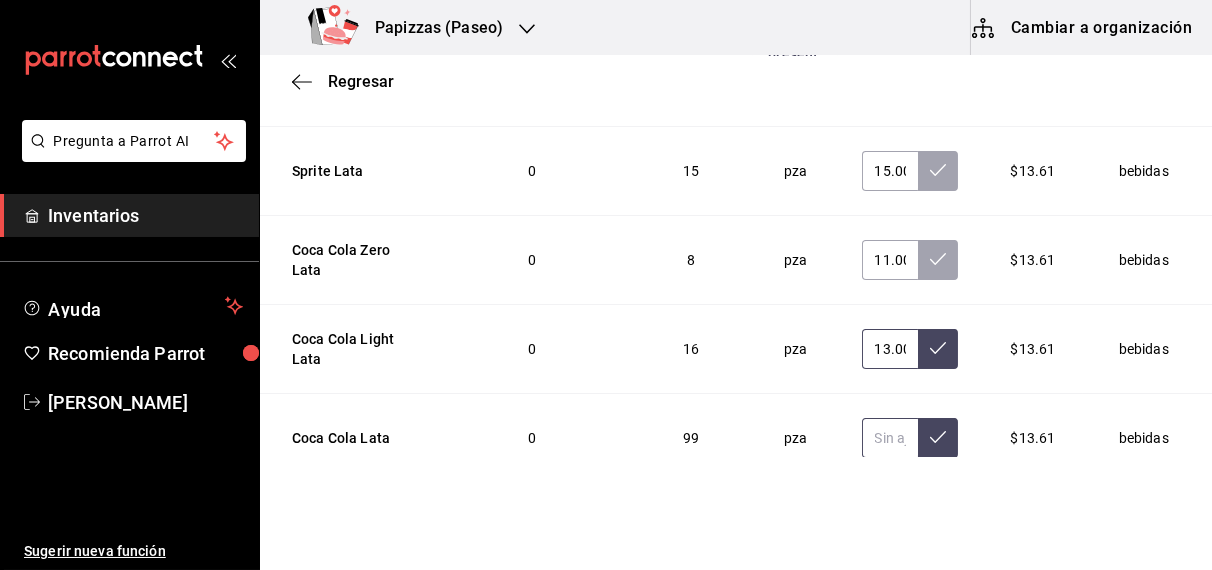 type on "13.00" 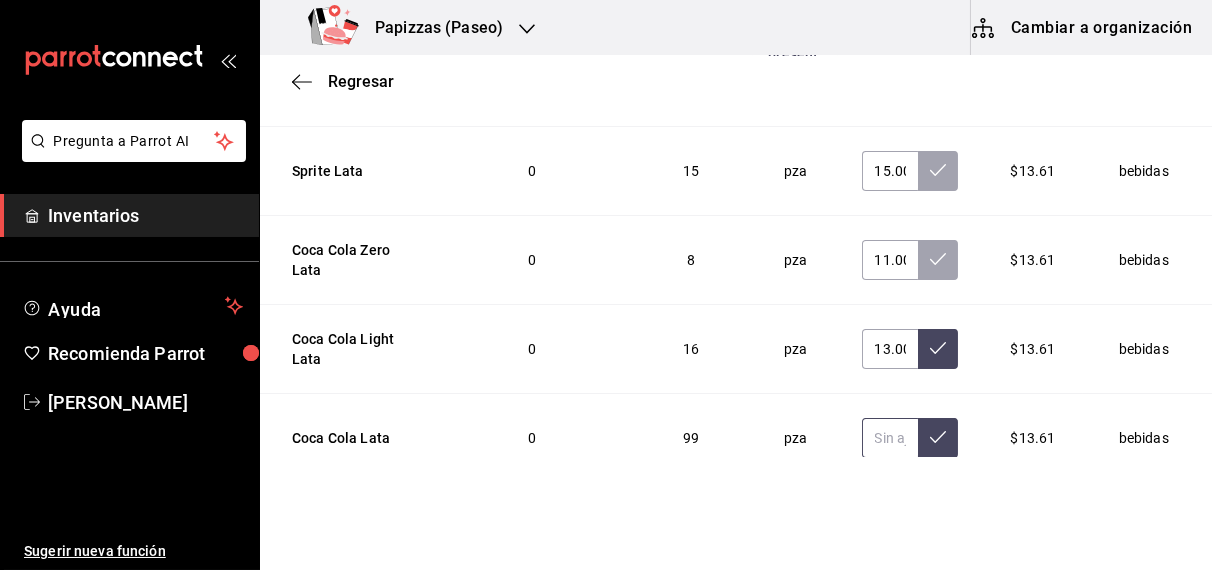 click at bounding box center (890, 438) 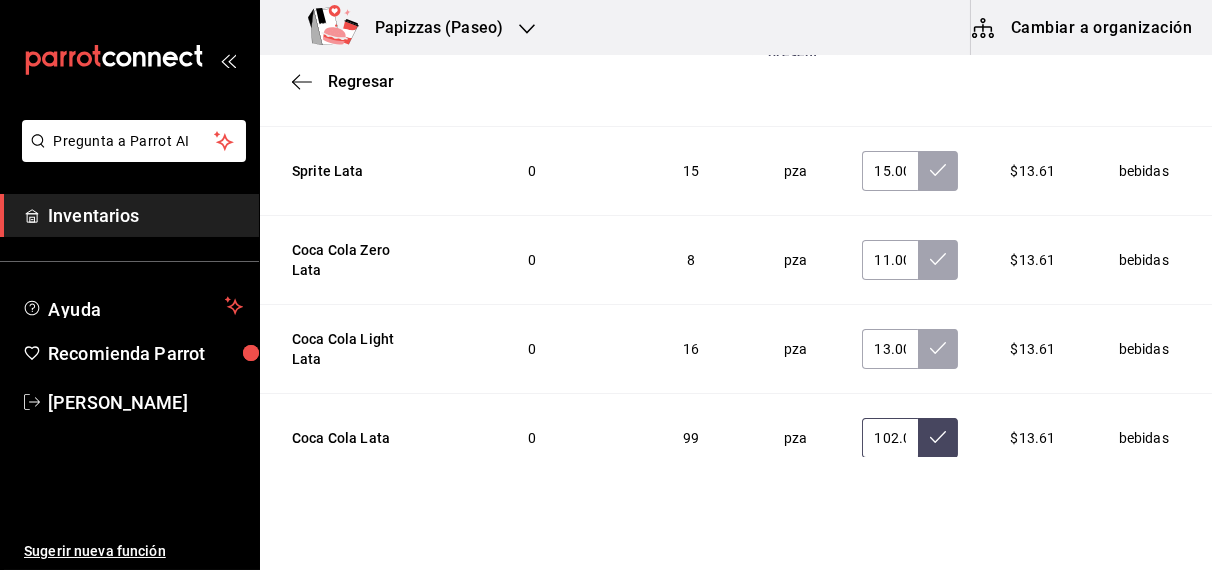 type on "102.00" 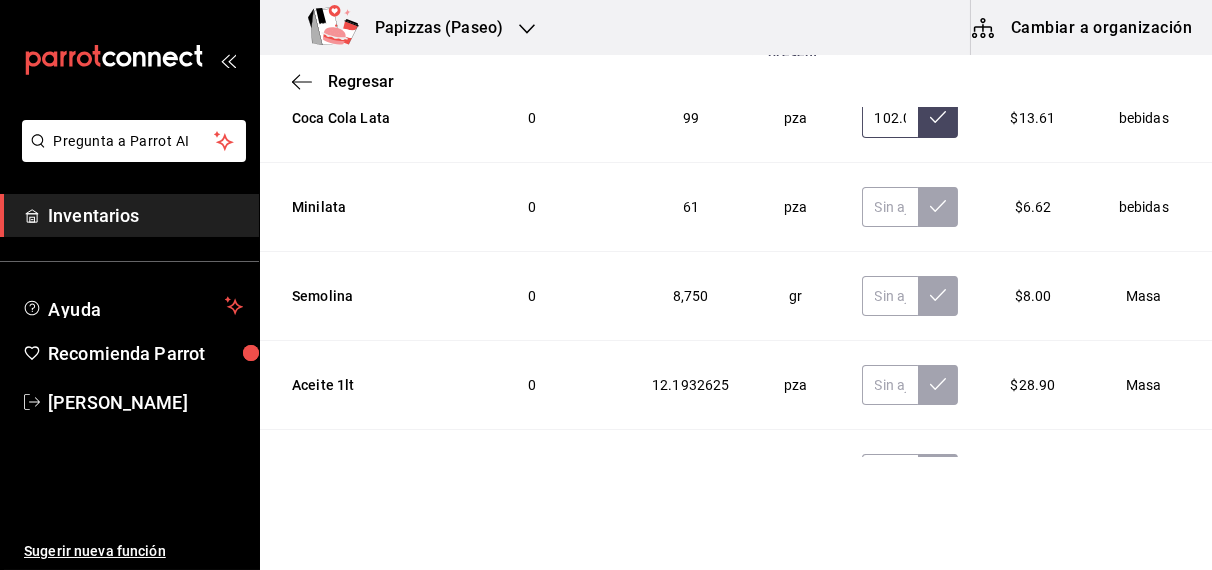 scroll, scrollTop: 3499, scrollLeft: 0, axis: vertical 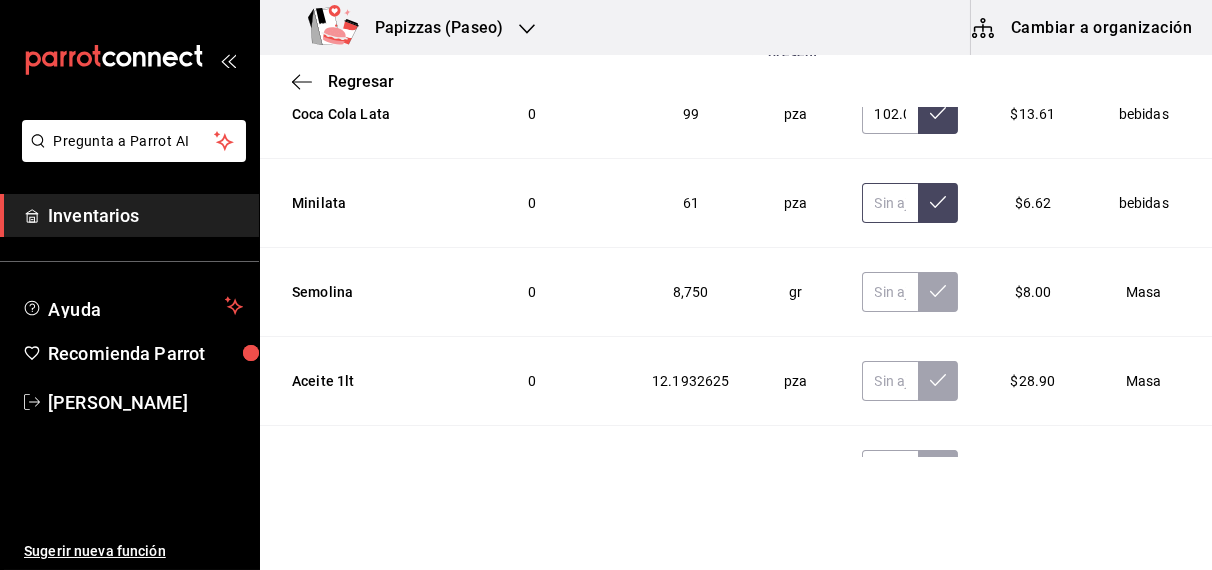 click at bounding box center [890, 203] 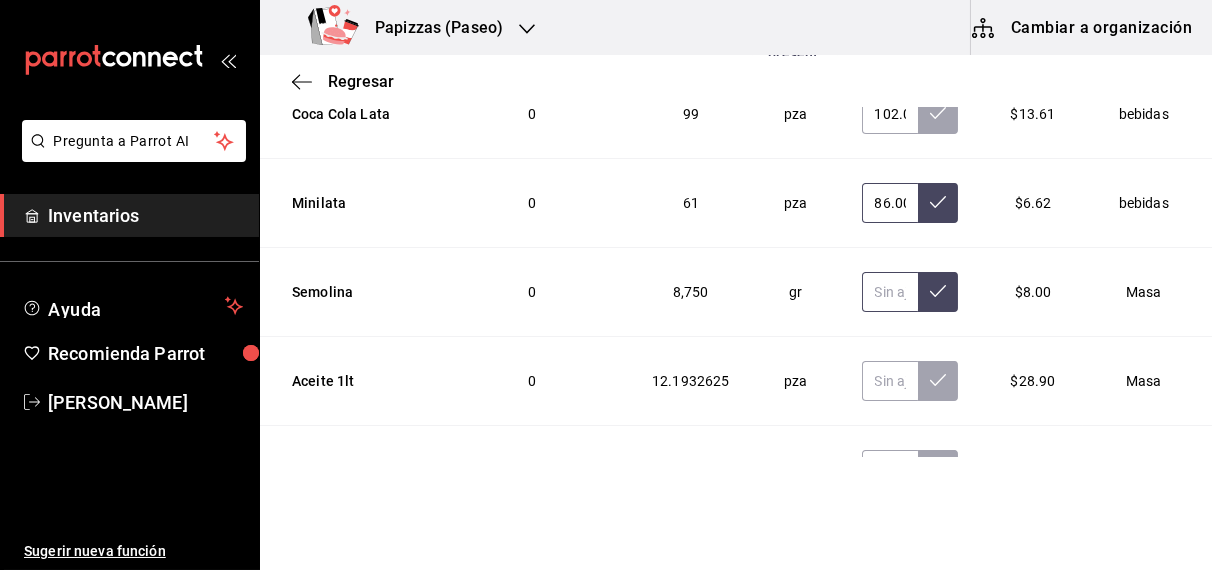 type on "86.00" 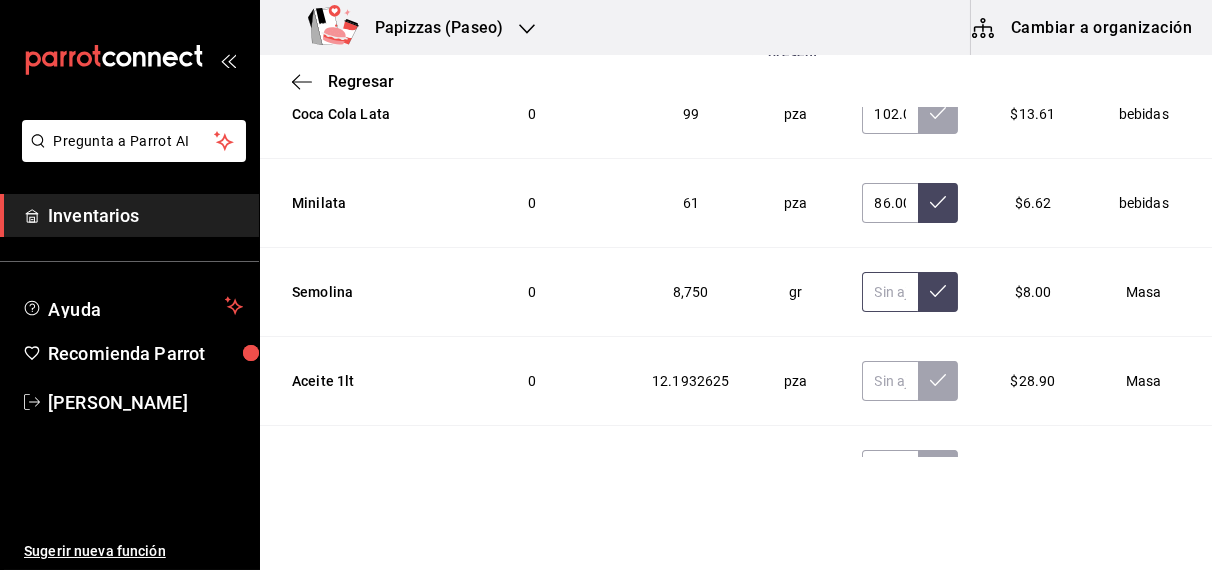 click at bounding box center (890, 292) 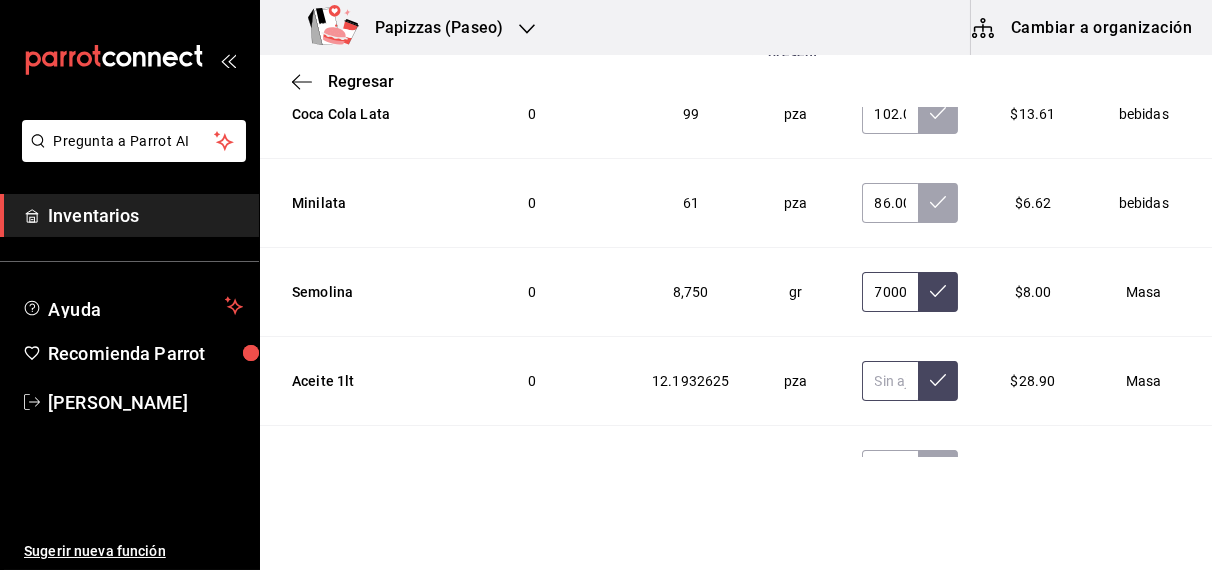 type on "7000.00" 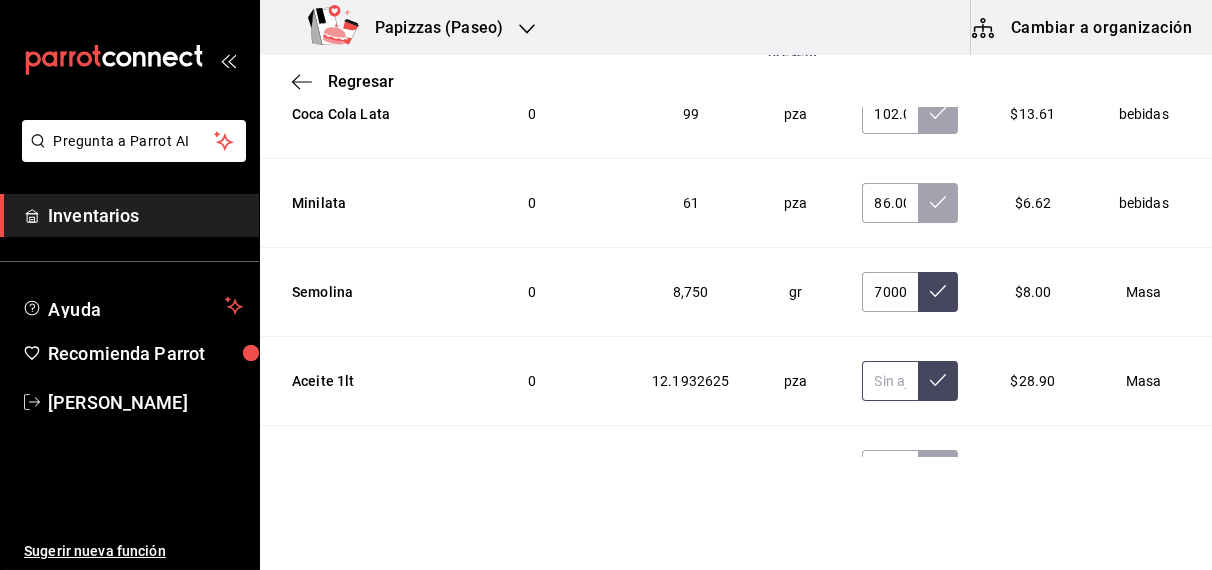 click at bounding box center (890, 381) 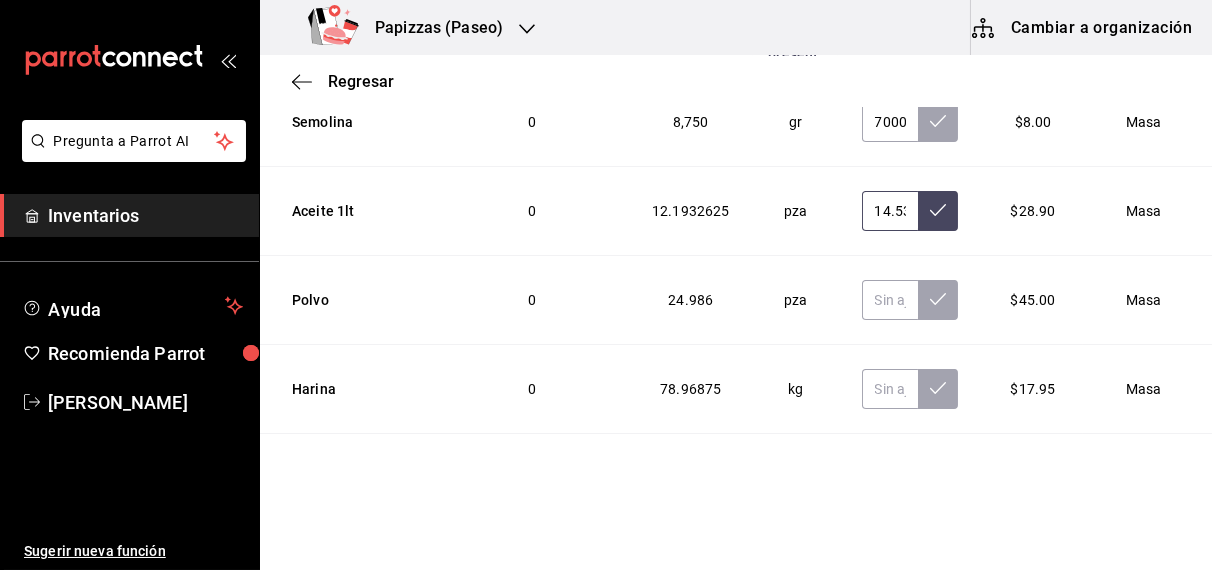scroll, scrollTop: 3670, scrollLeft: 0, axis: vertical 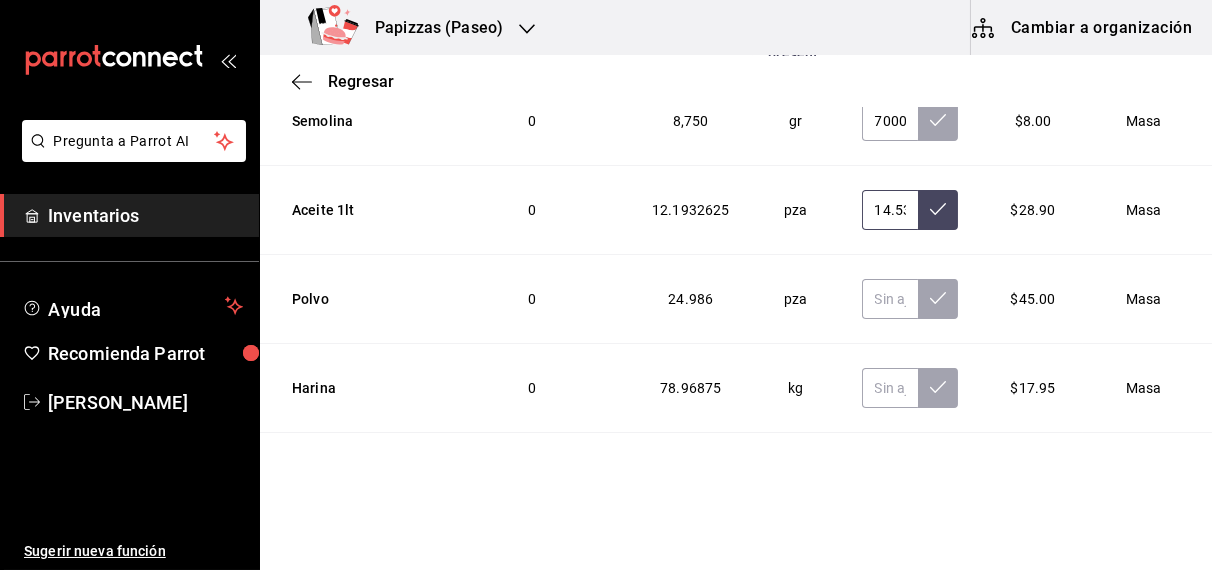 type on "14.53" 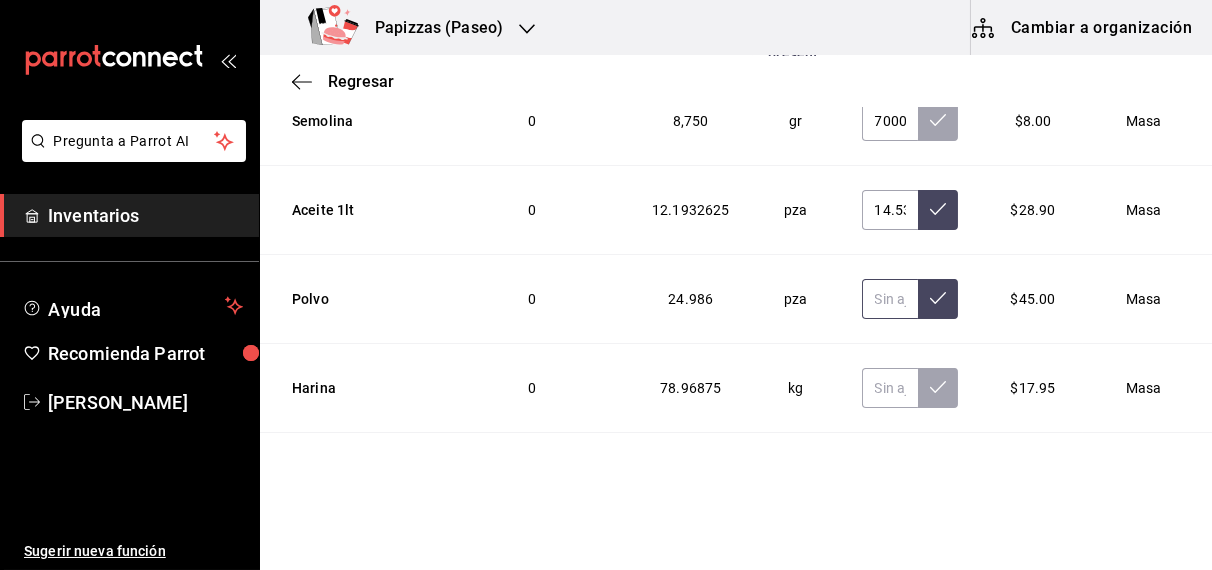 click at bounding box center [890, 299] 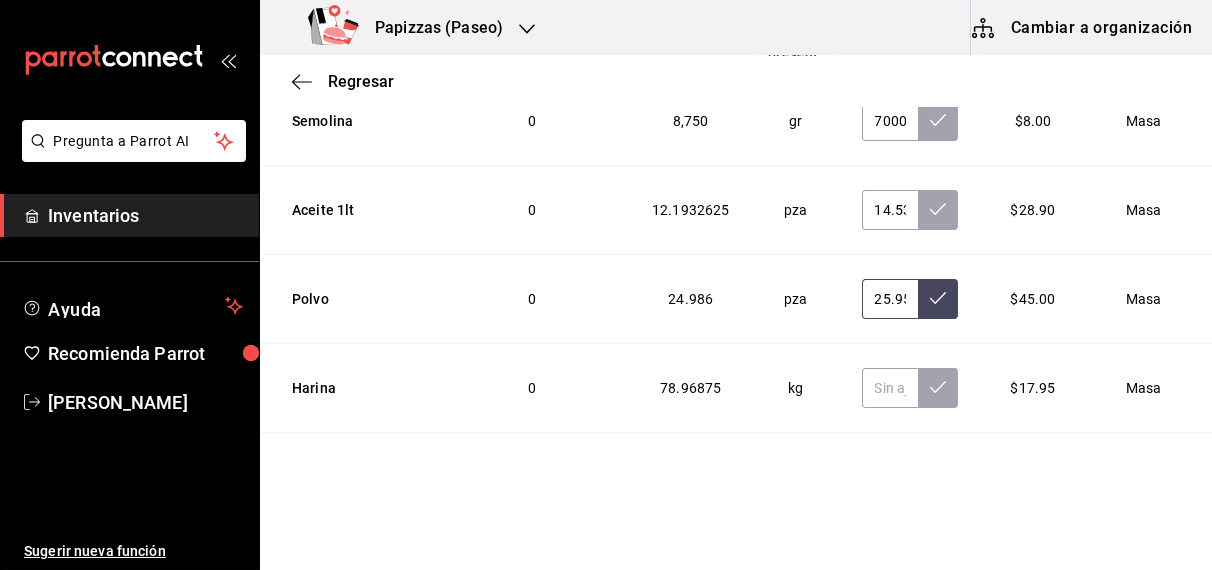 type on "25.95" 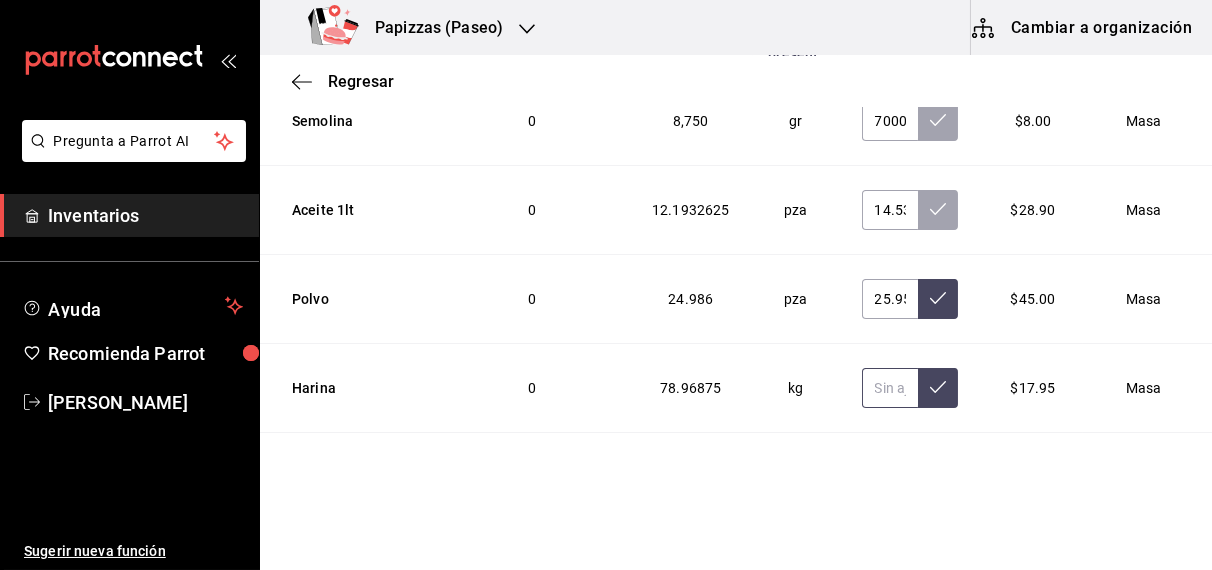 click at bounding box center (890, 388) 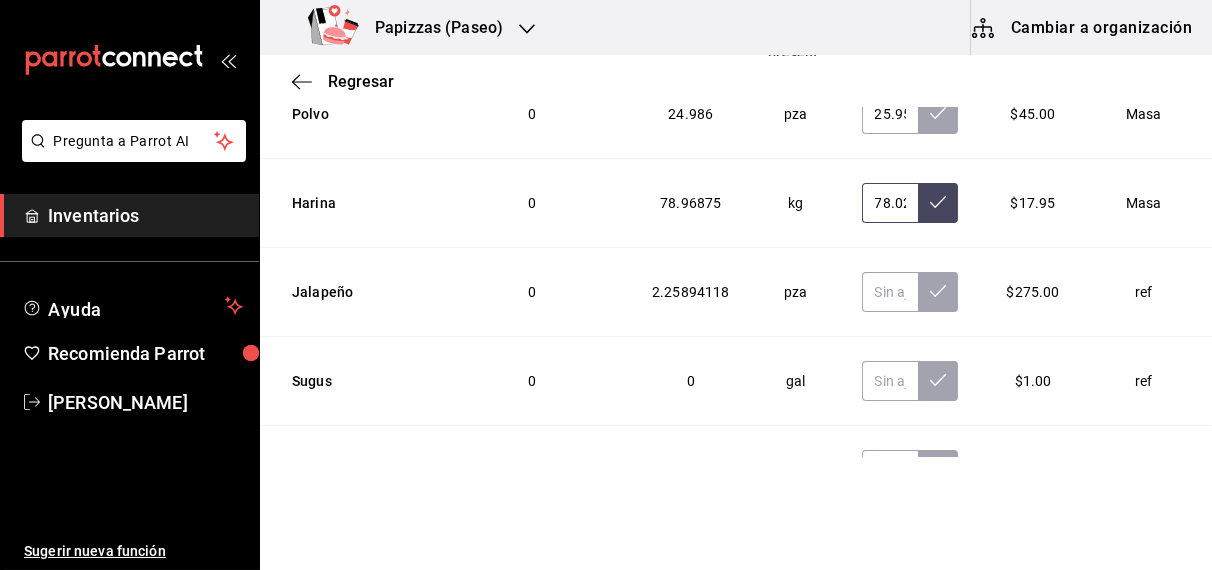 scroll, scrollTop: 3872, scrollLeft: 0, axis: vertical 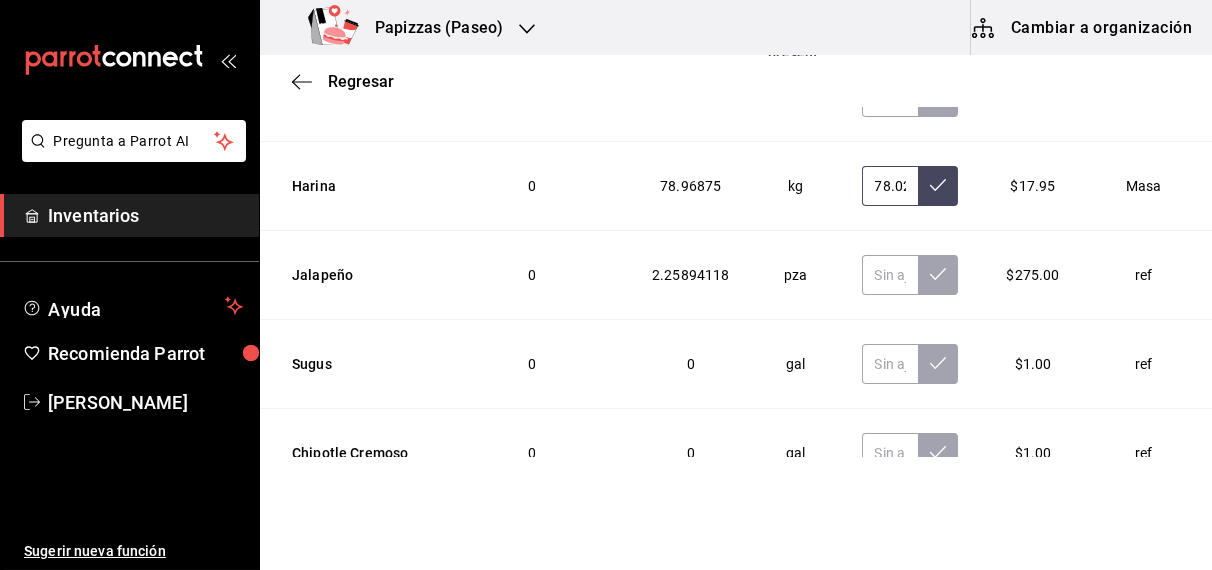 type on "78.02" 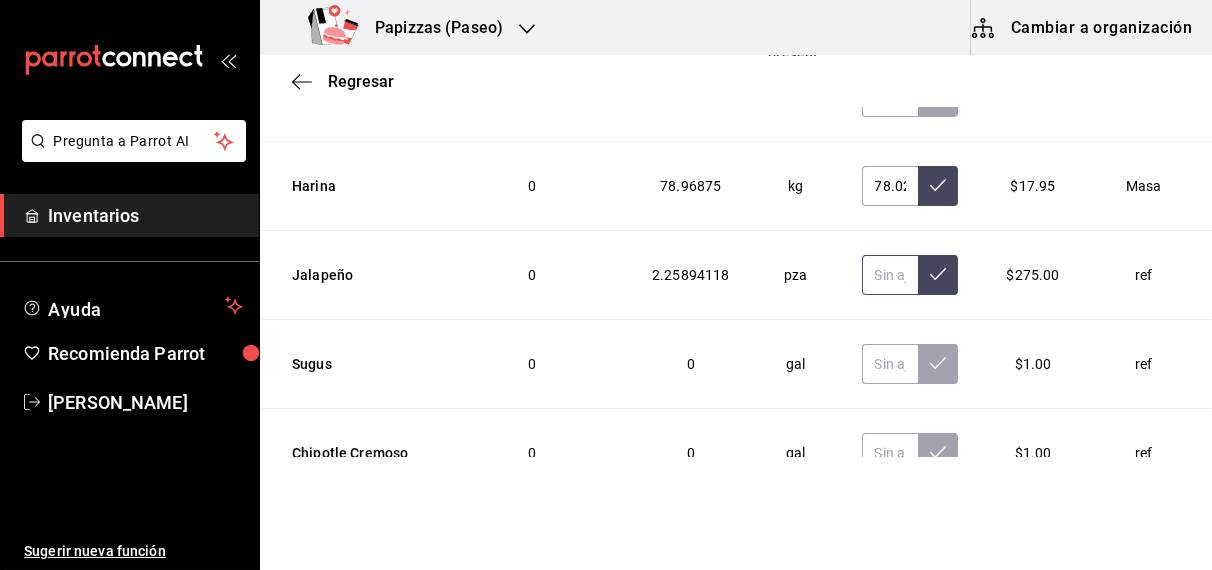 click at bounding box center [890, 275] 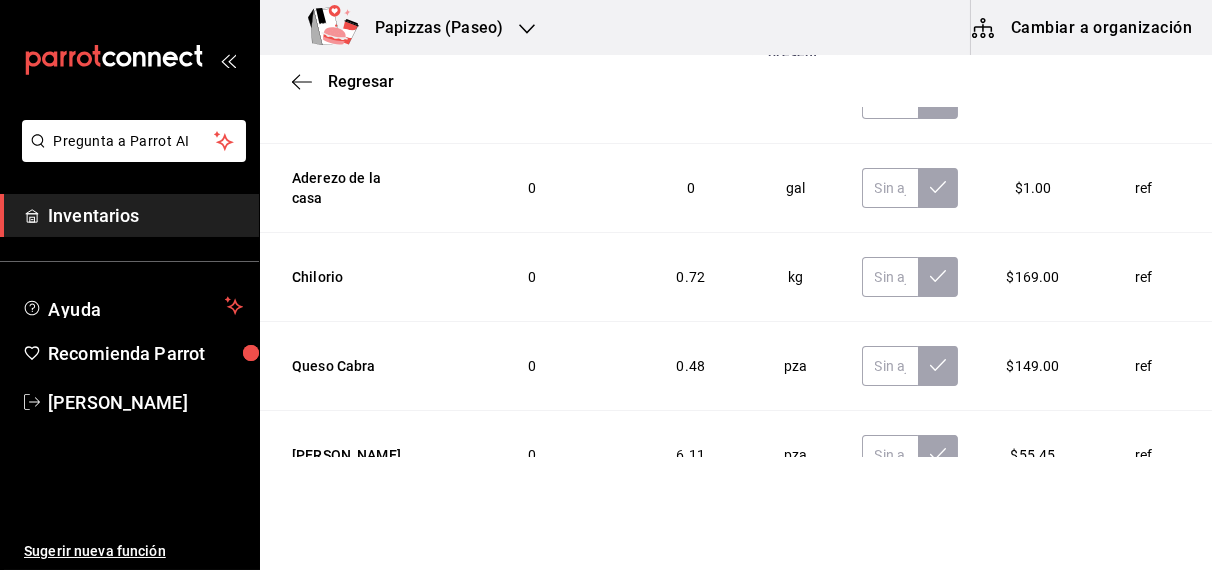 scroll, scrollTop: 4503, scrollLeft: 0, axis: vertical 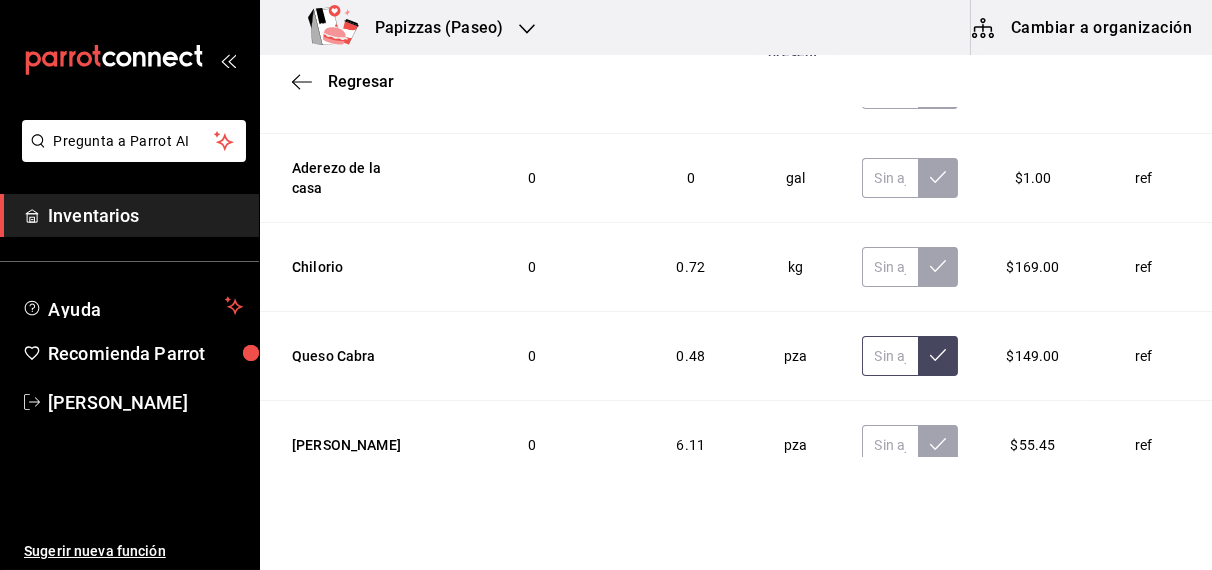 type on "1.90" 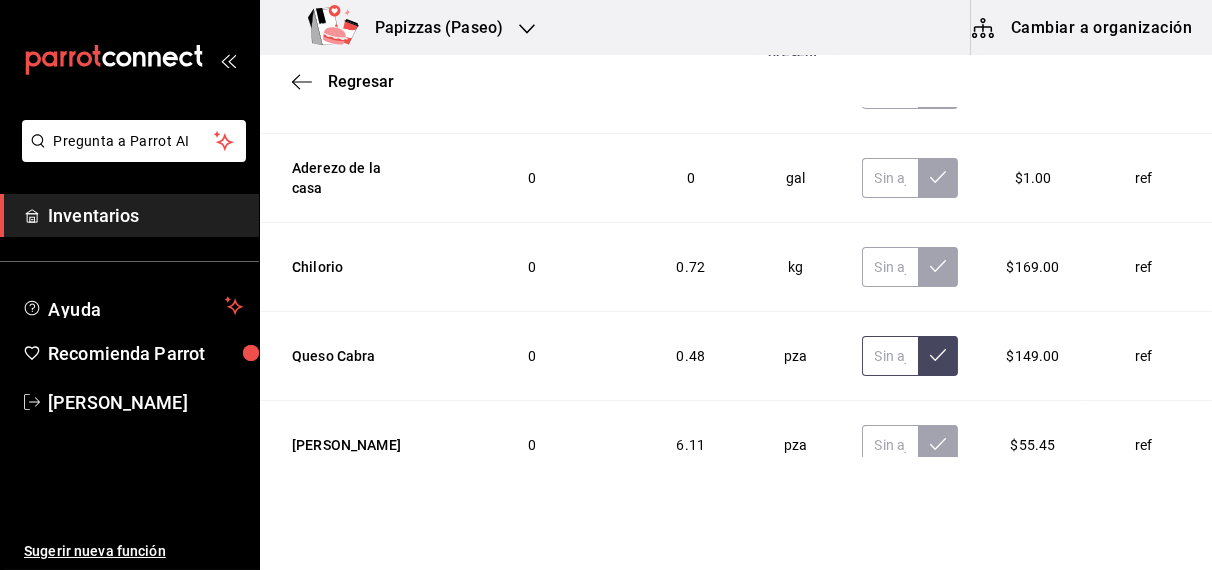 click at bounding box center (890, 356) 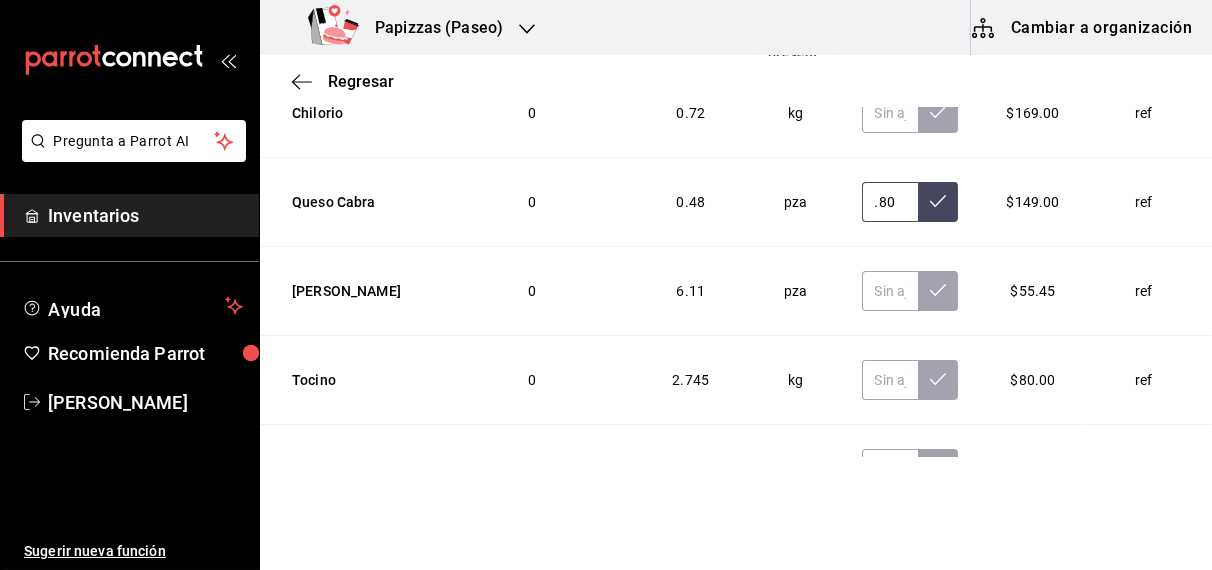 scroll, scrollTop: 4672, scrollLeft: 0, axis: vertical 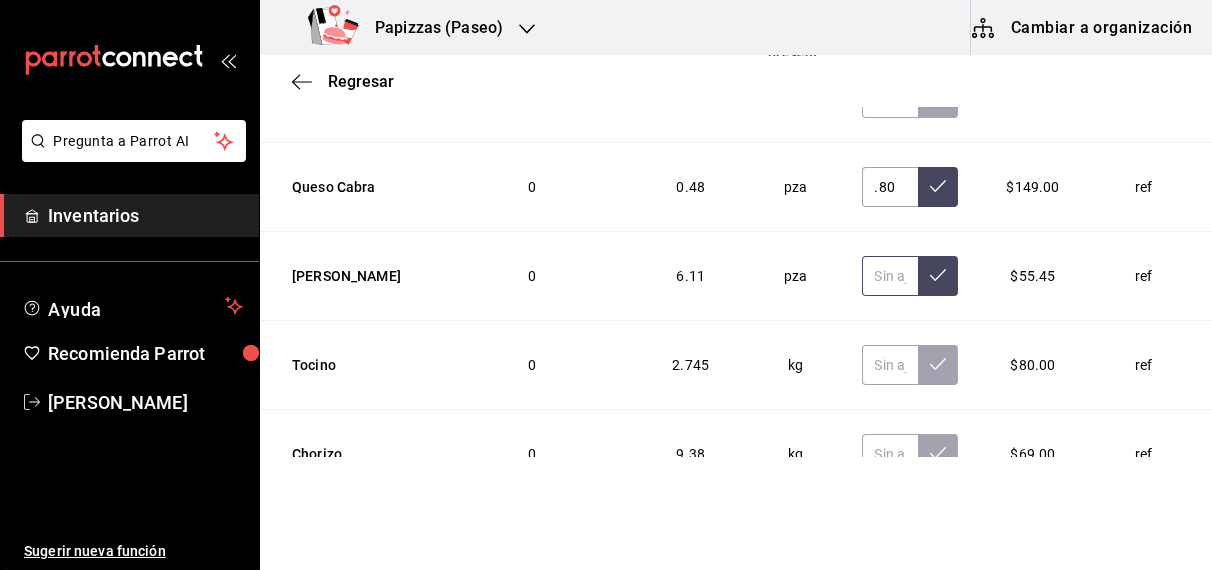 click at bounding box center [890, 276] 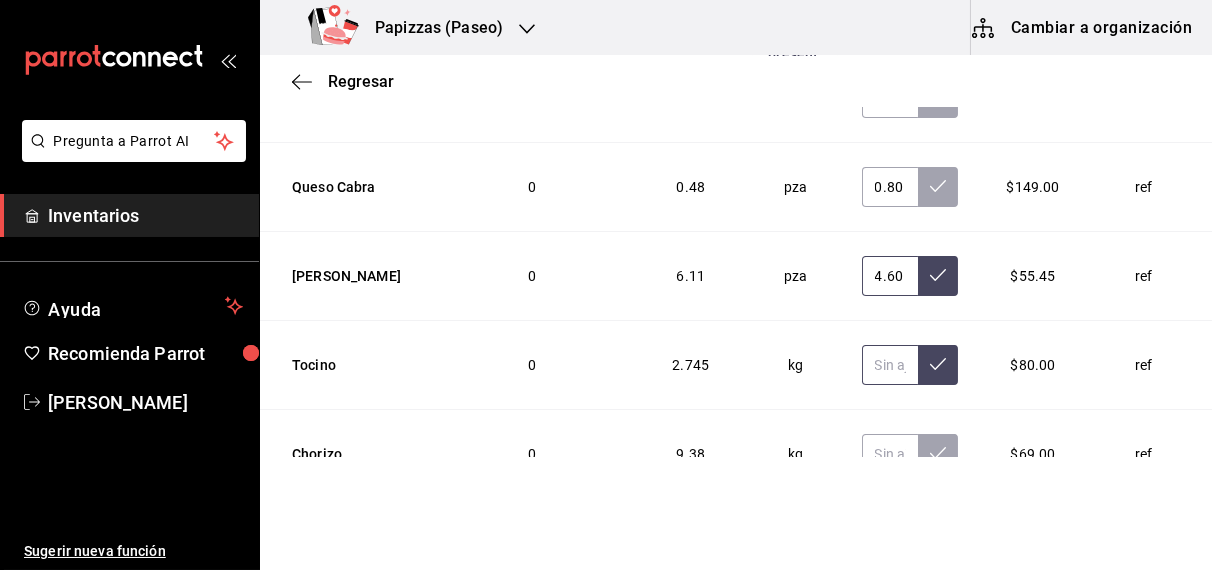 type on "4.60" 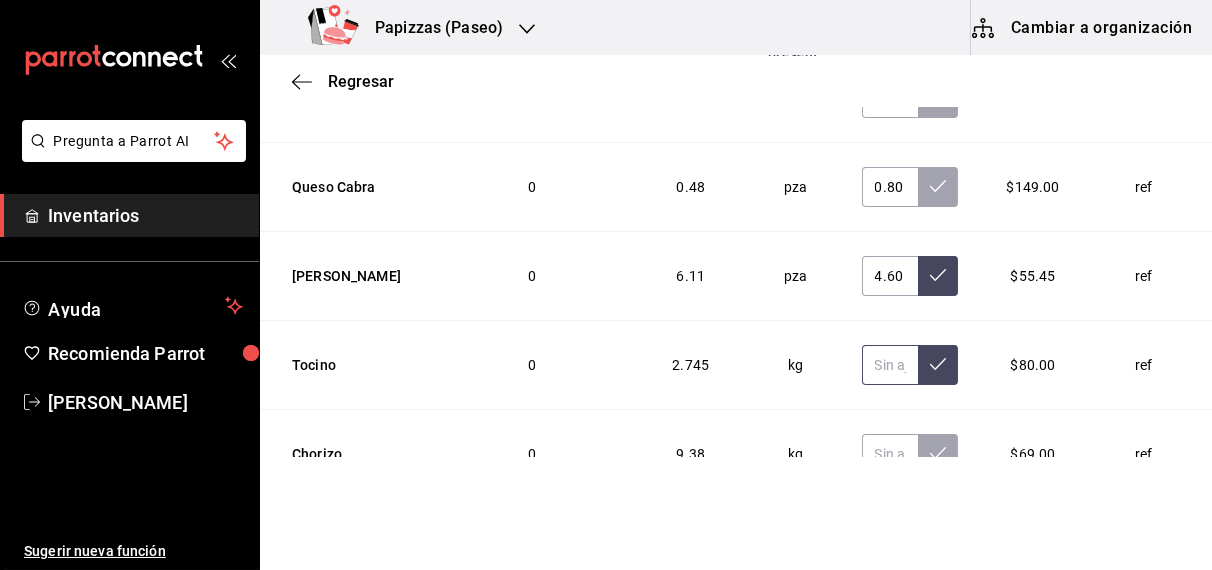 click at bounding box center [890, 365] 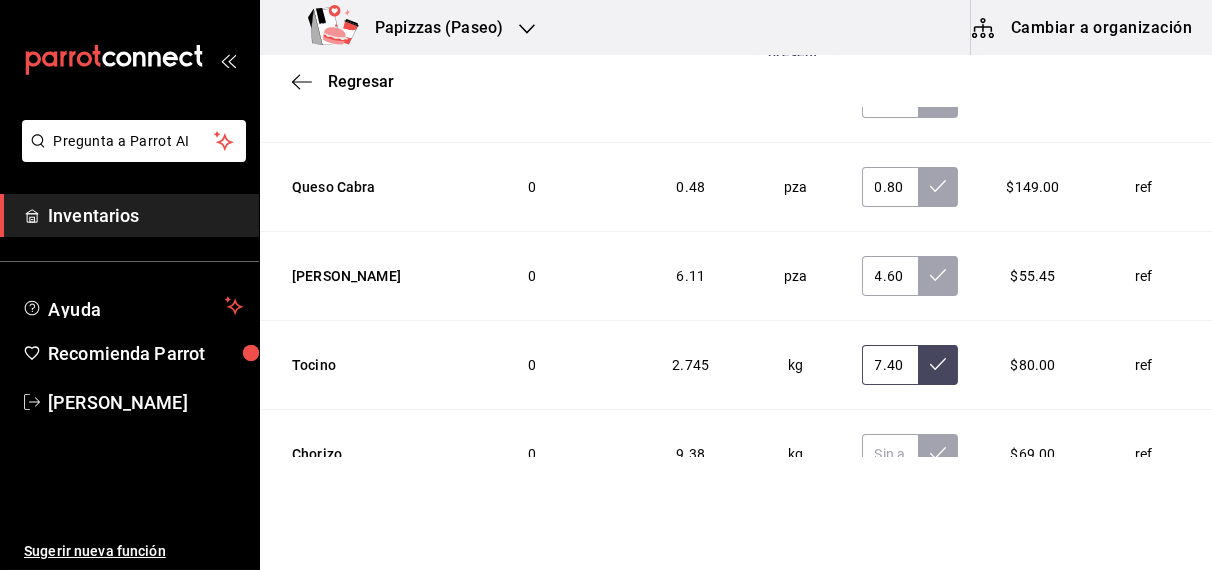 type on "7.40" 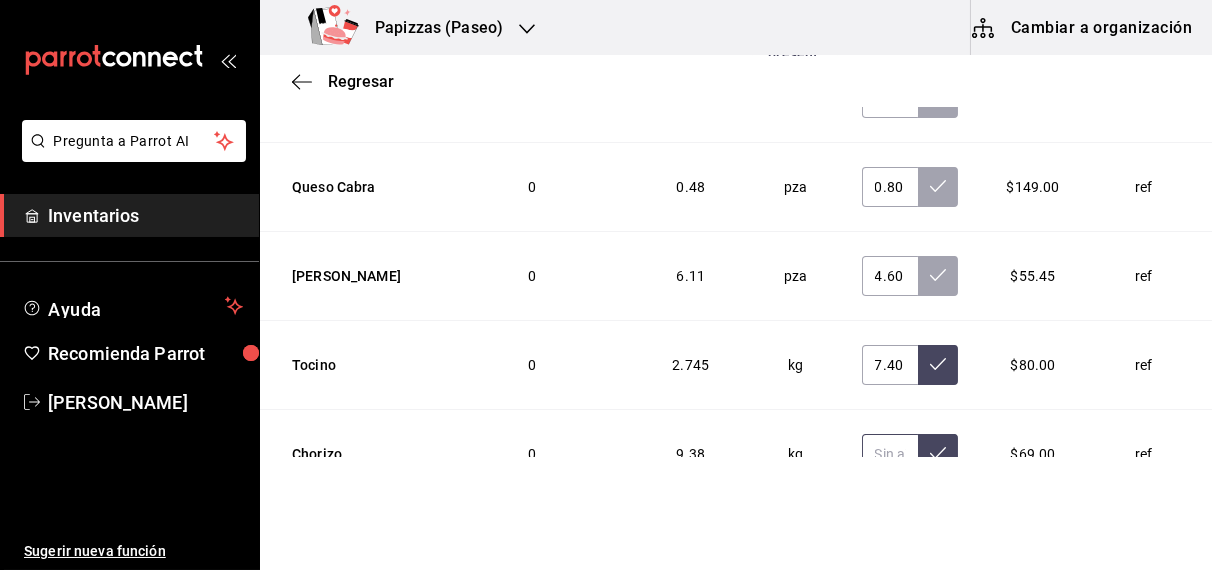 click at bounding box center (938, 454) 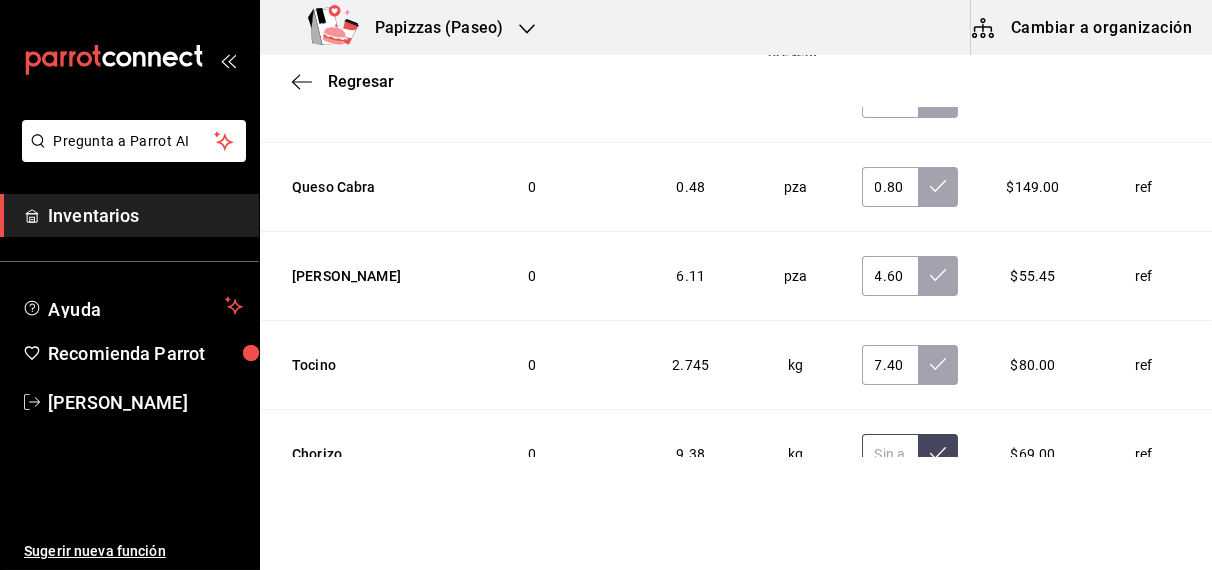 type 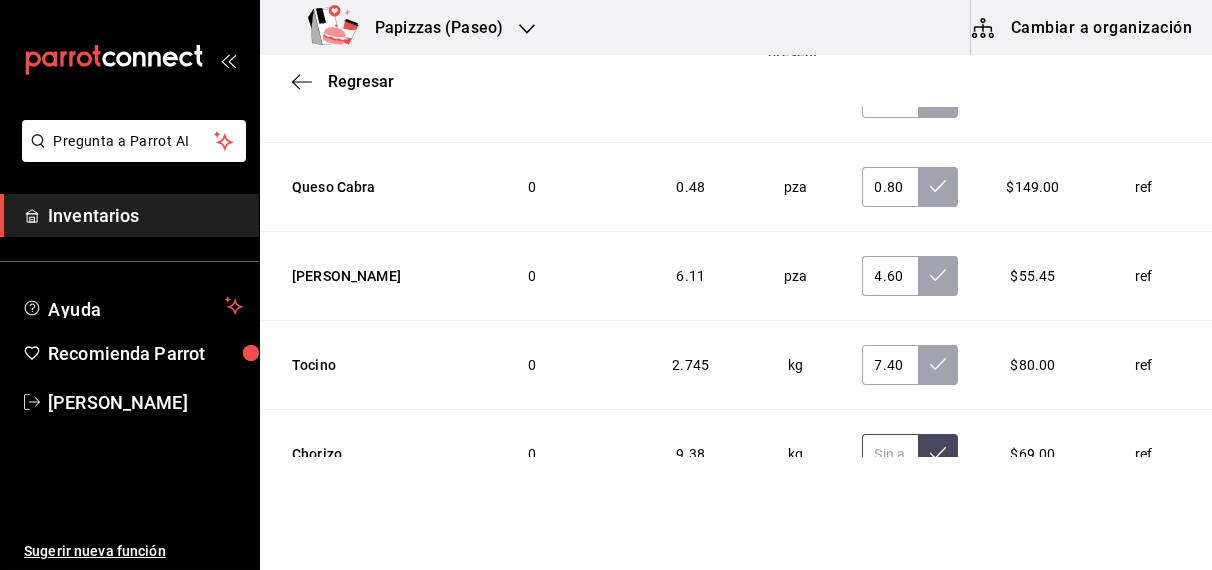 click at bounding box center [890, 454] 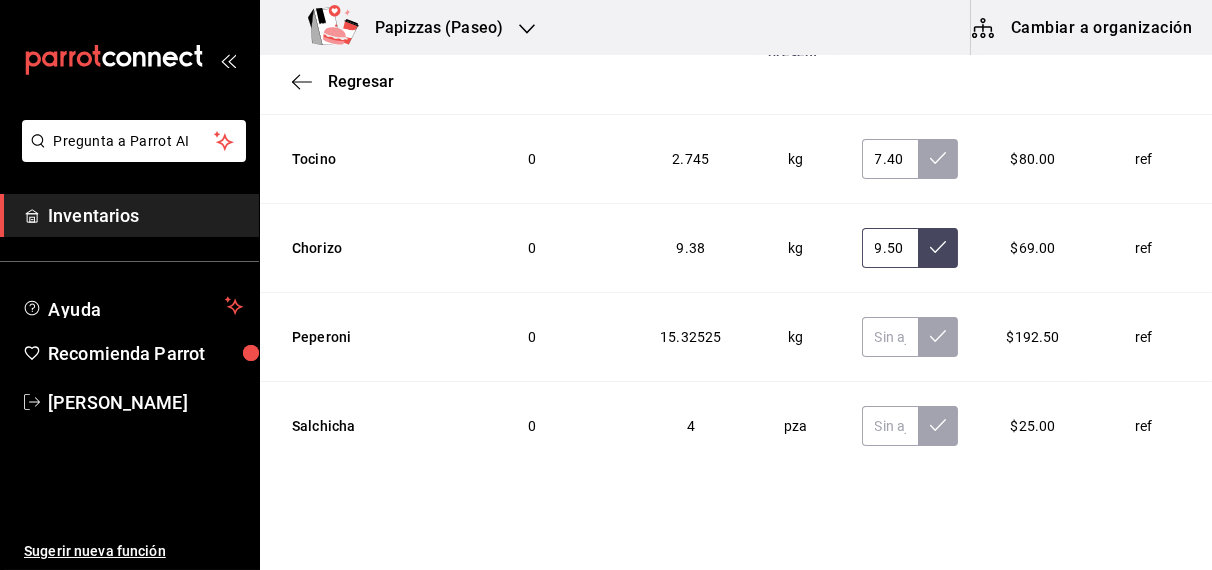 scroll, scrollTop: 4901, scrollLeft: 0, axis: vertical 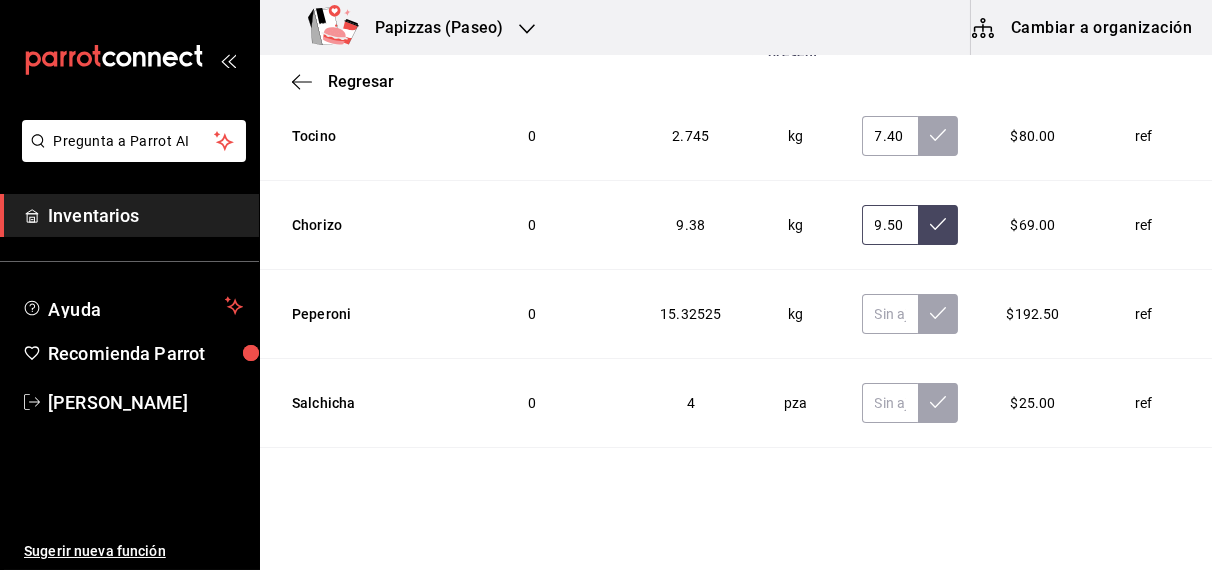 type on "9.50" 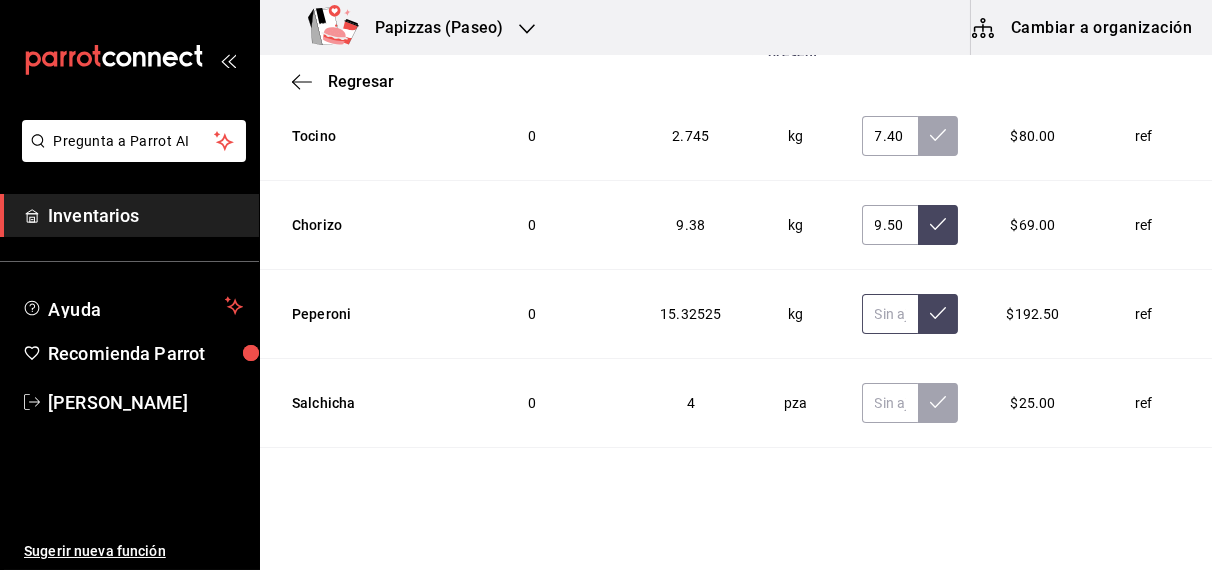 click at bounding box center (890, 314) 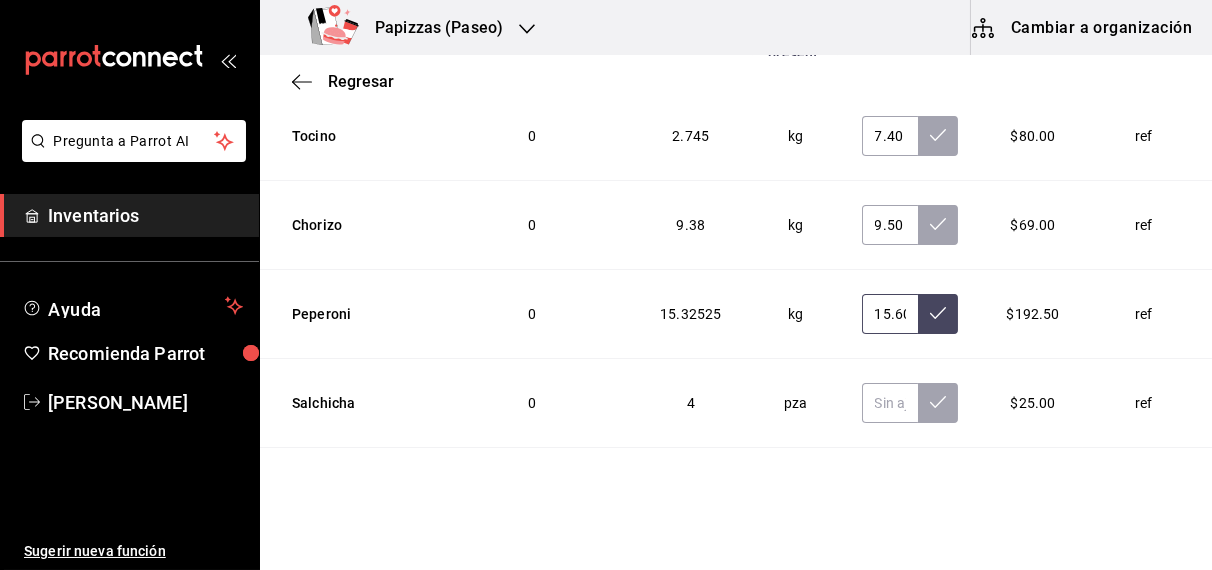 type on "15.60" 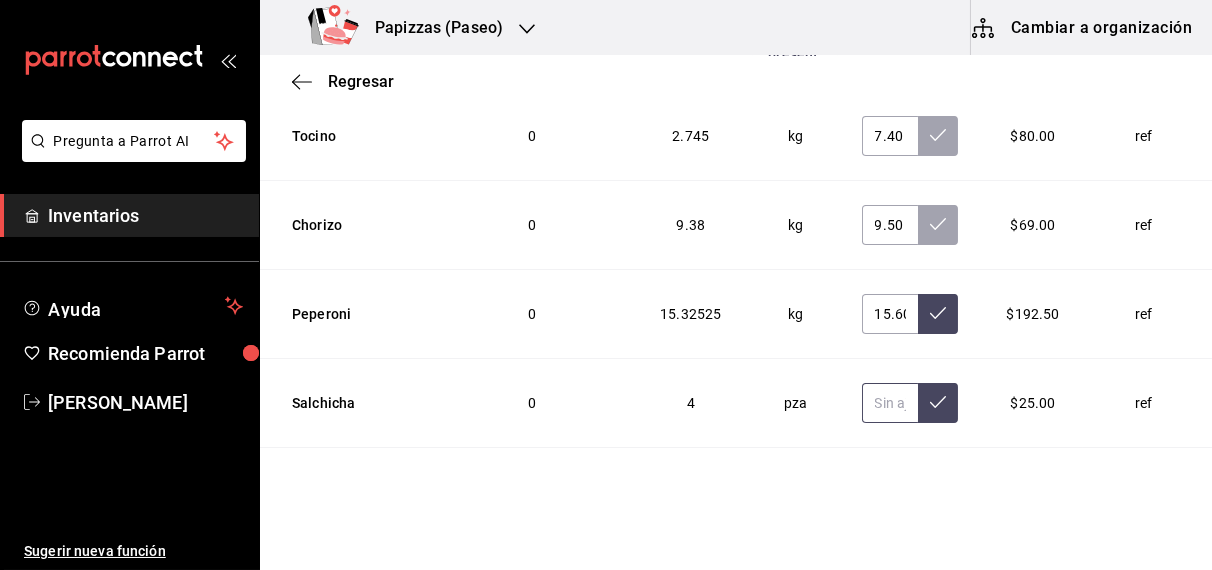 click at bounding box center [890, 403] 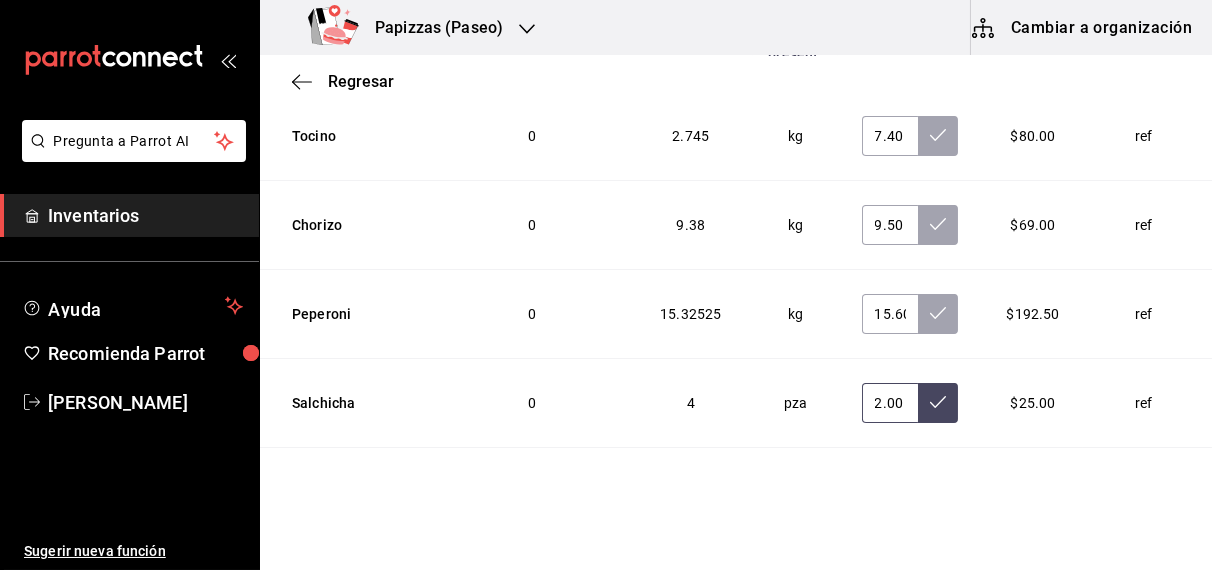 type on "2.00" 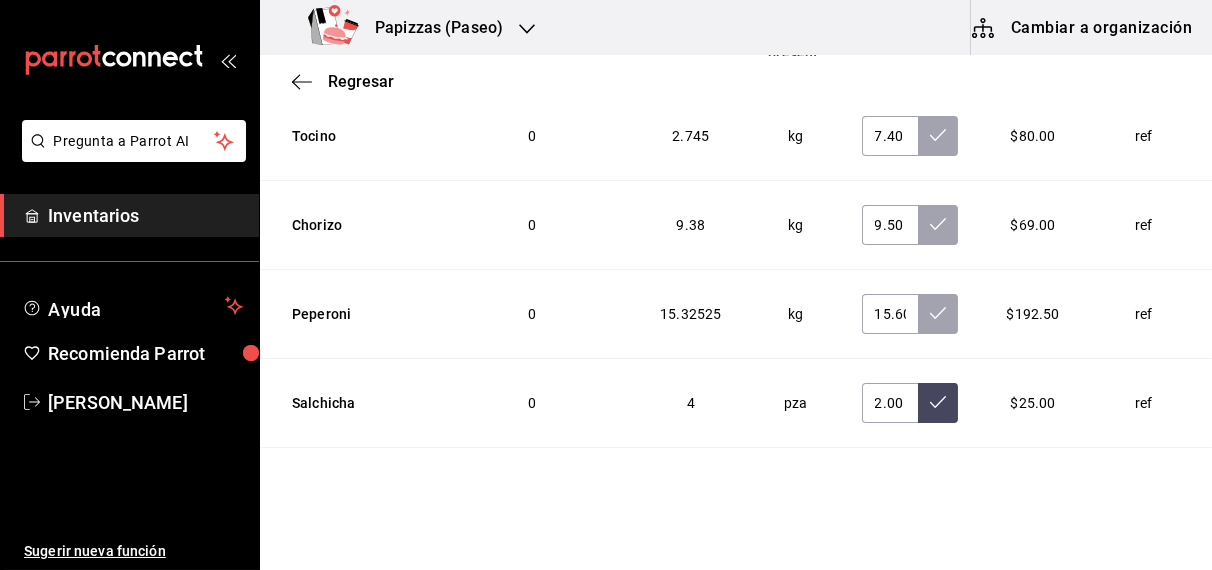 click at bounding box center (890, 492) 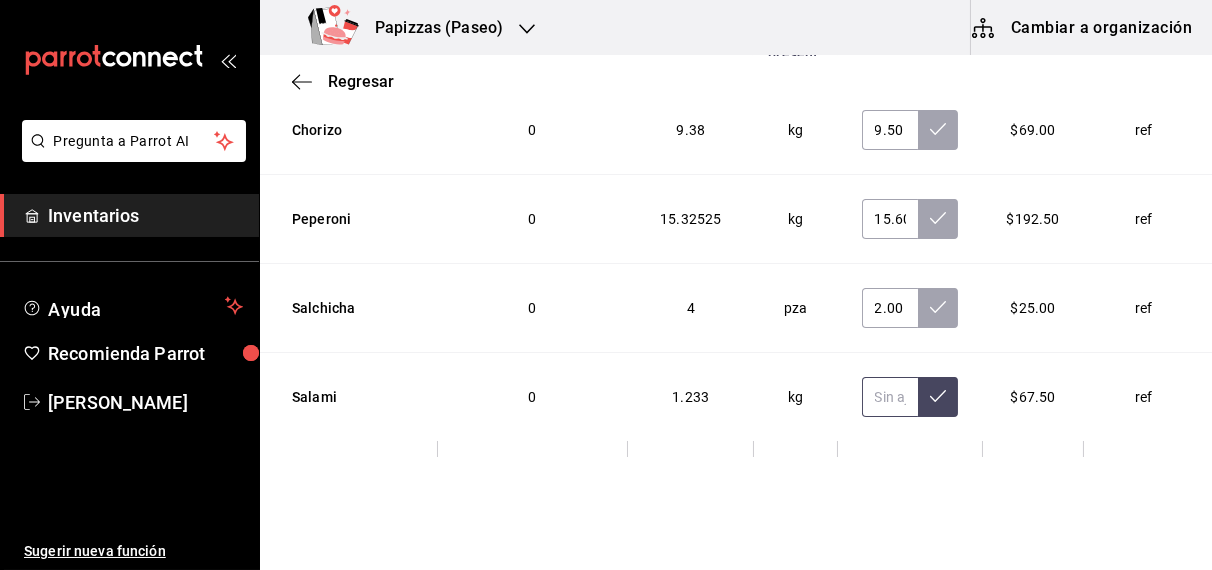 scroll, scrollTop: 5001, scrollLeft: 0, axis: vertical 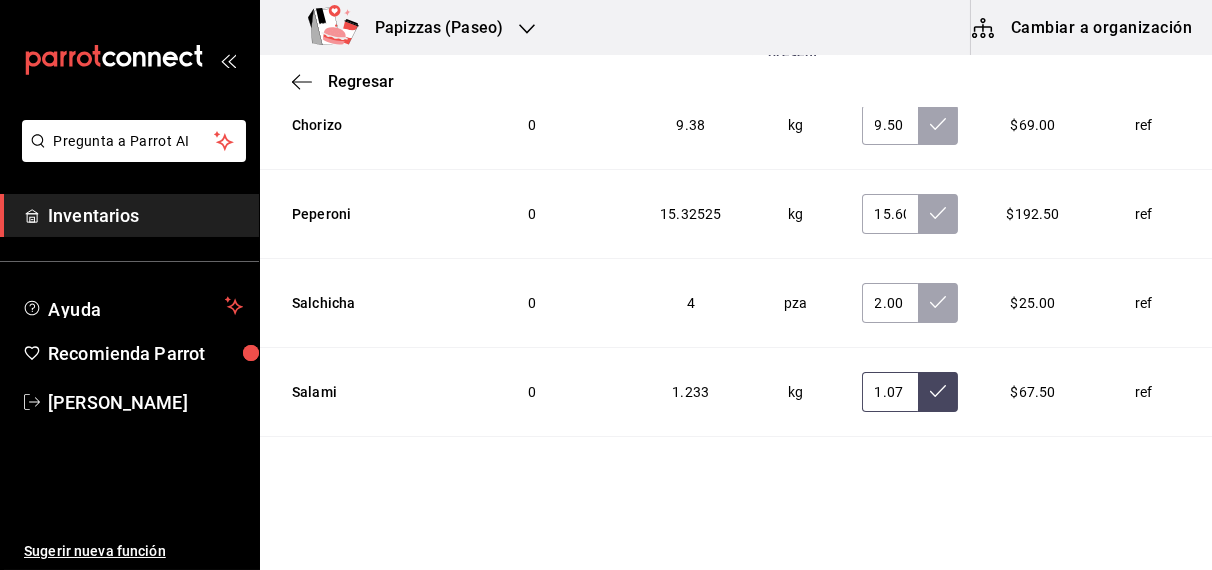 type on "1.07" 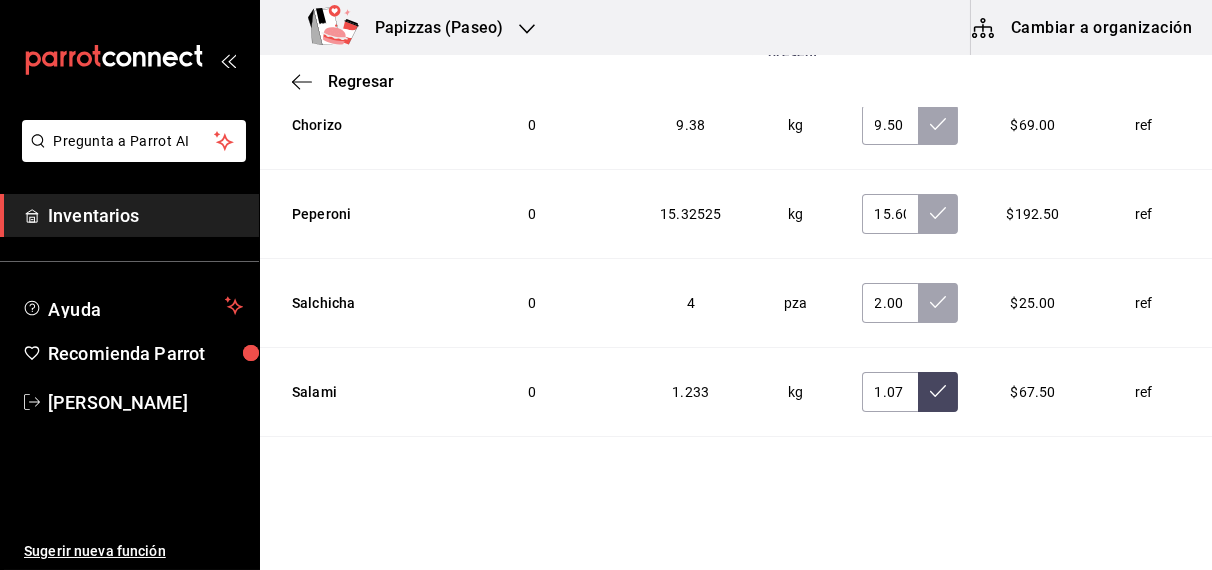 click at bounding box center [890, 481] 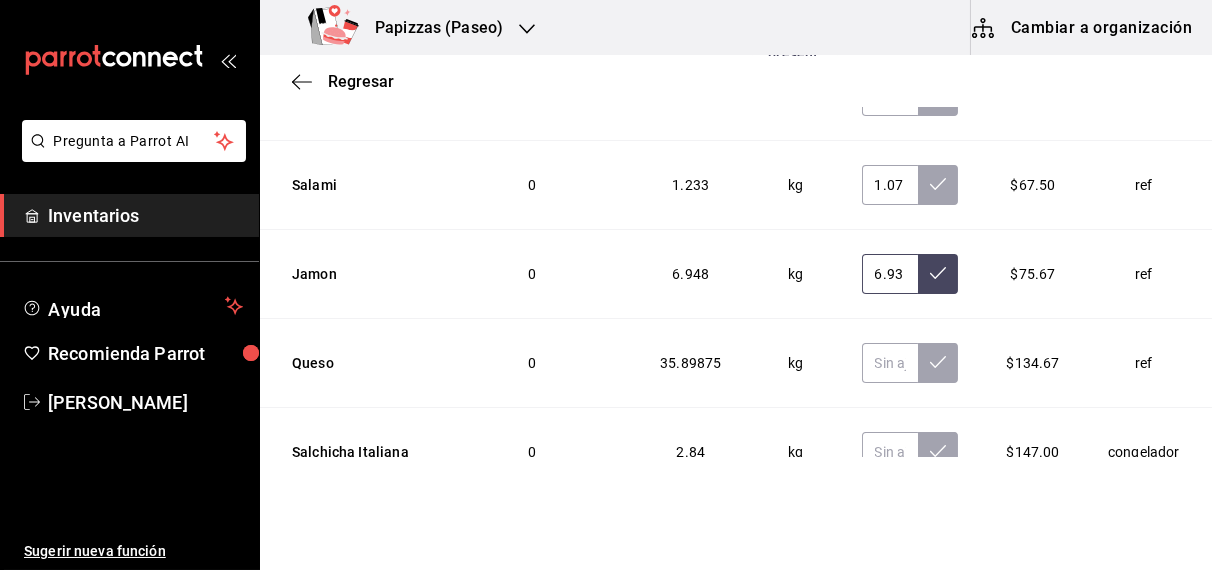 scroll, scrollTop: 5237, scrollLeft: 0, axis: vertical 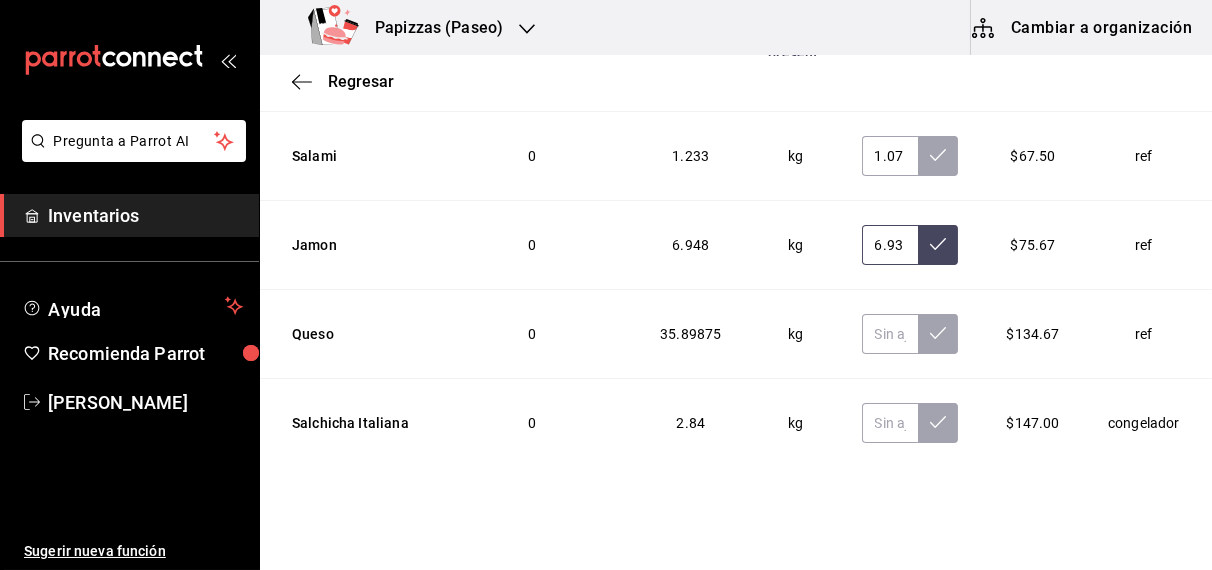 type on "6.93" 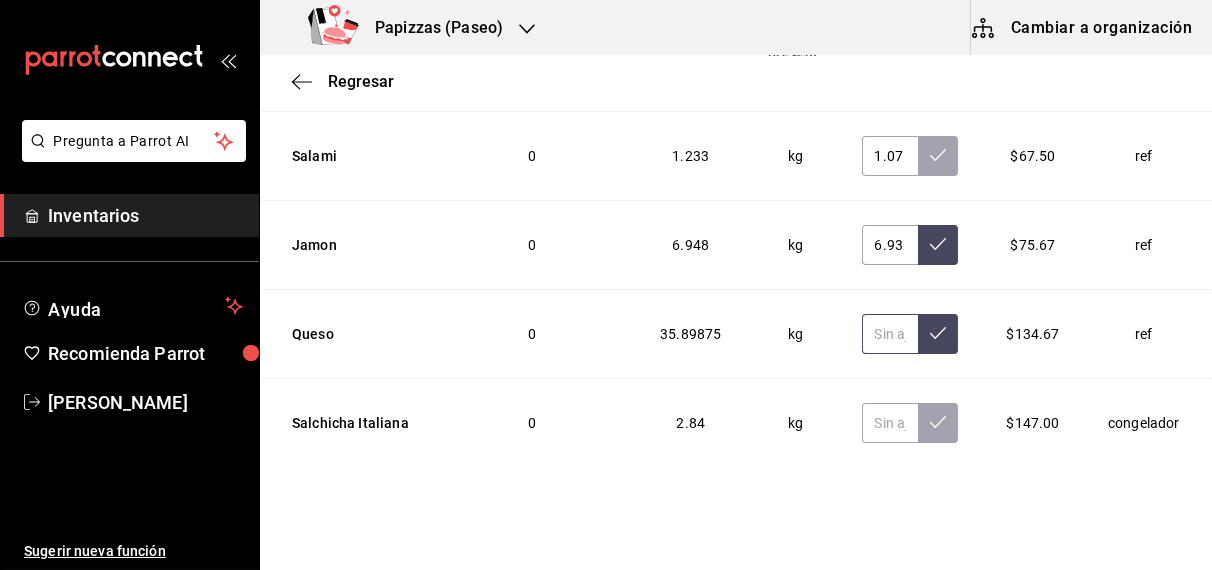 click at bounding box center (890, 334) 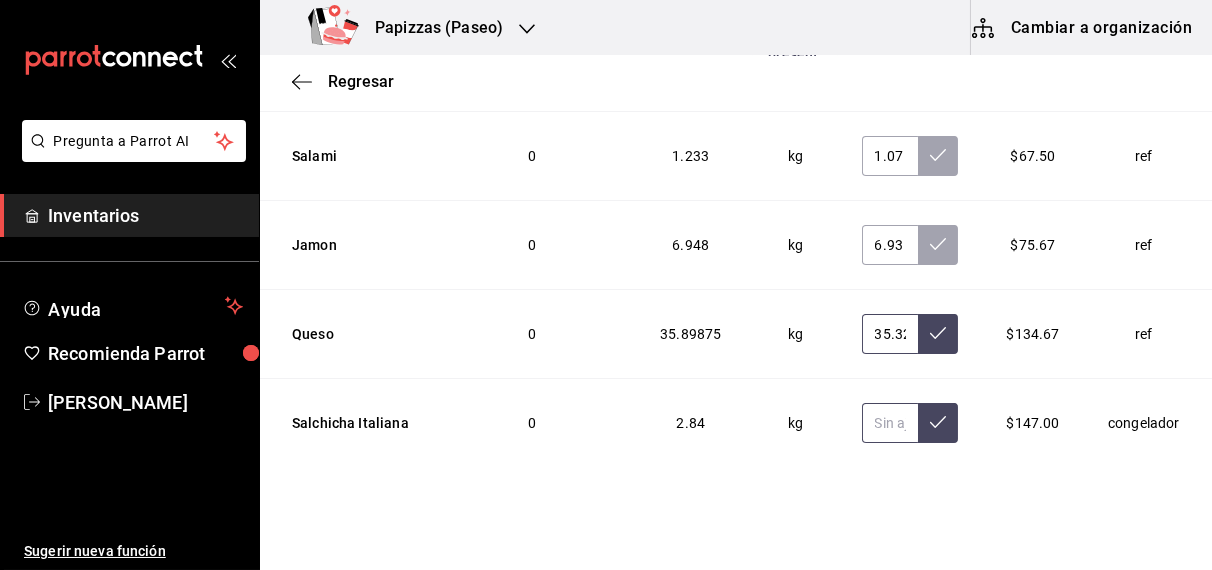 type on "35.32" 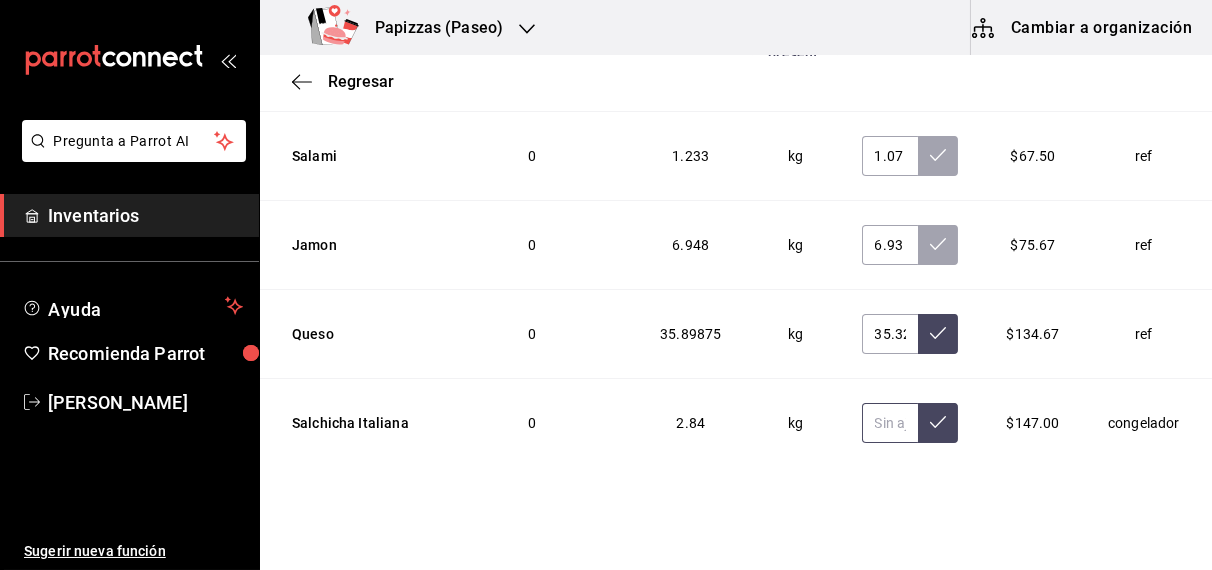 click at bounding box center [890, 423] 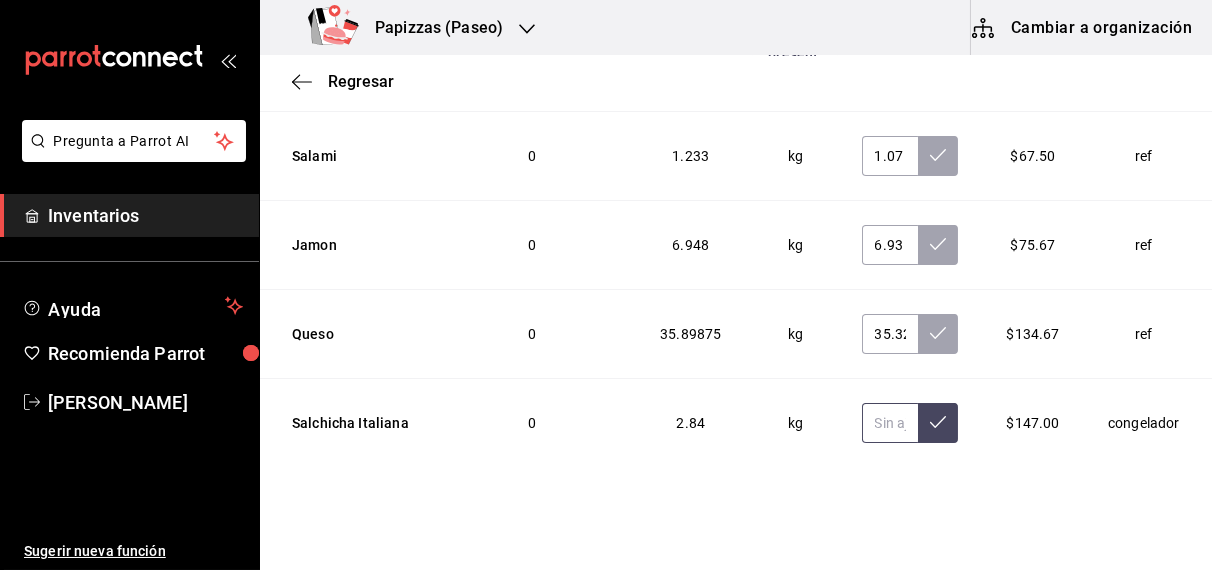 type on "2.00" 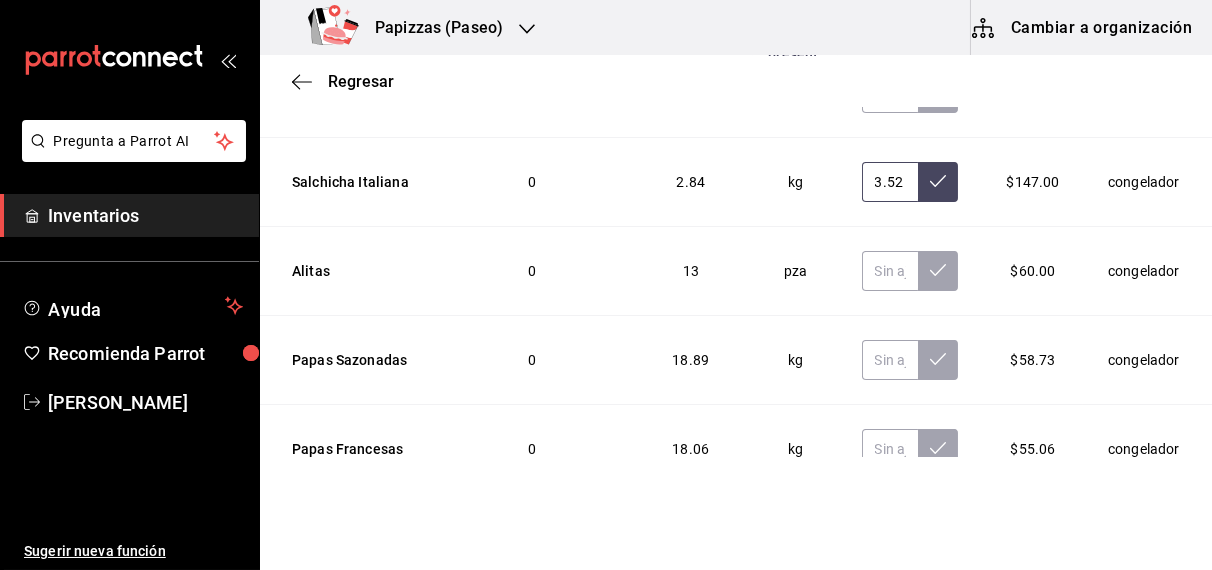 scroll, scrollTop: 5477, scrollLeft: 0, axis: vertical 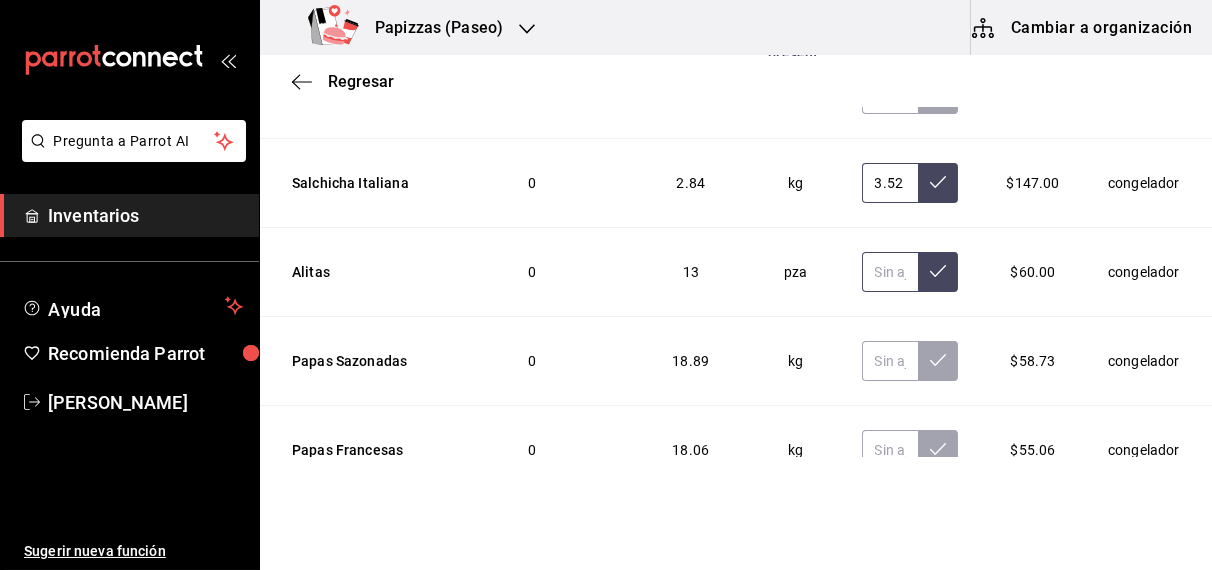 type on "3.52" 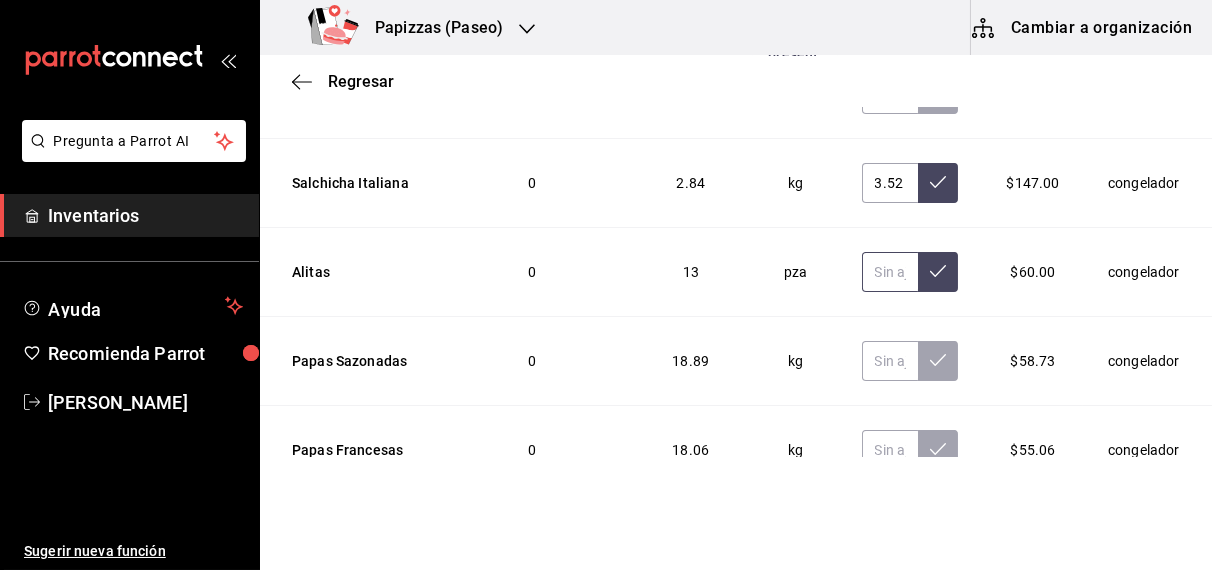 click at bounding box center [890, 272] 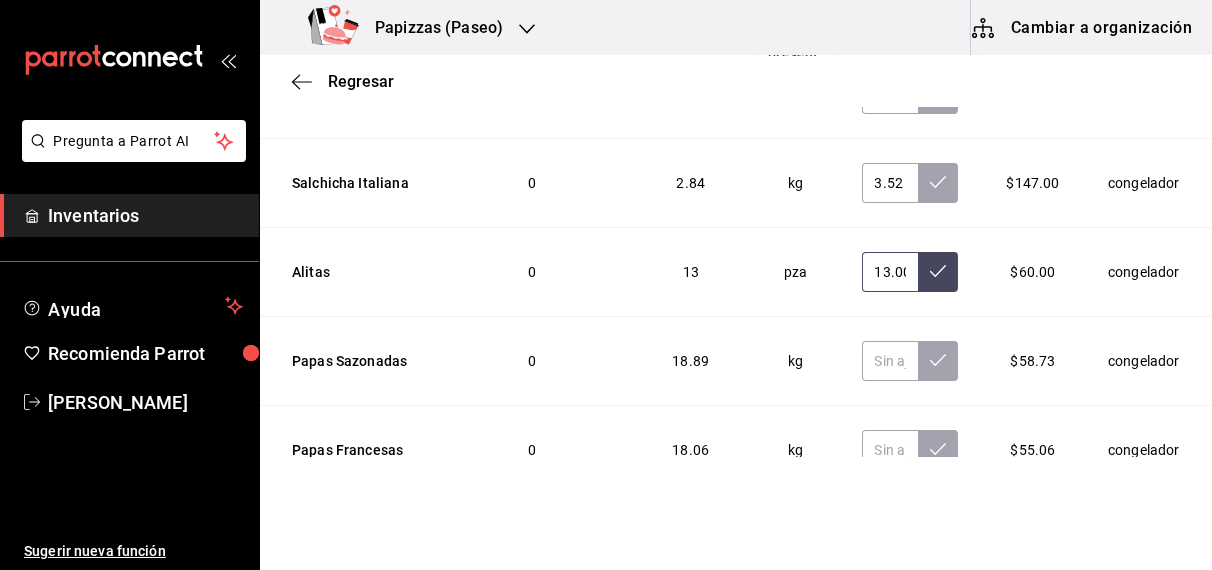 type on "13.00" 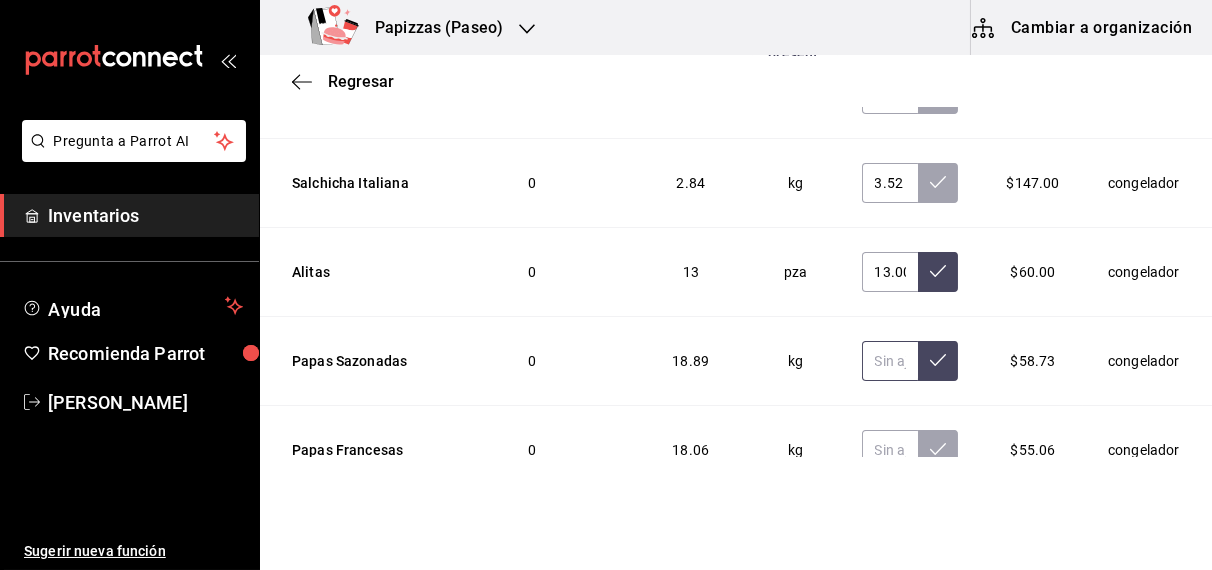 click at bounding box center (890, 361) 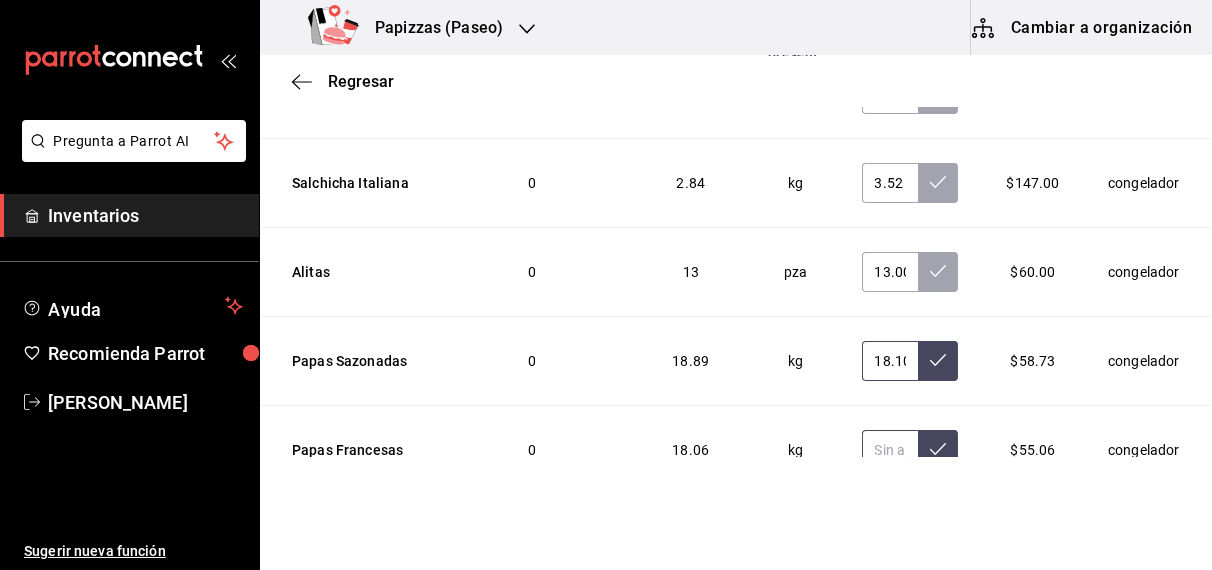 type on "18.10" 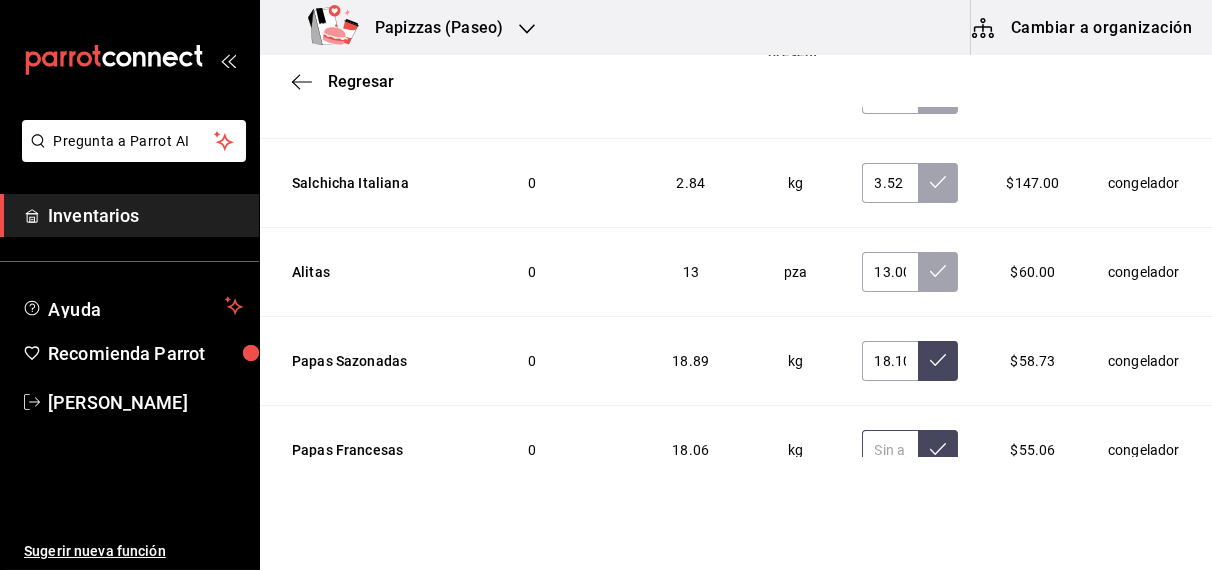 click at bounding box center (890, 450) 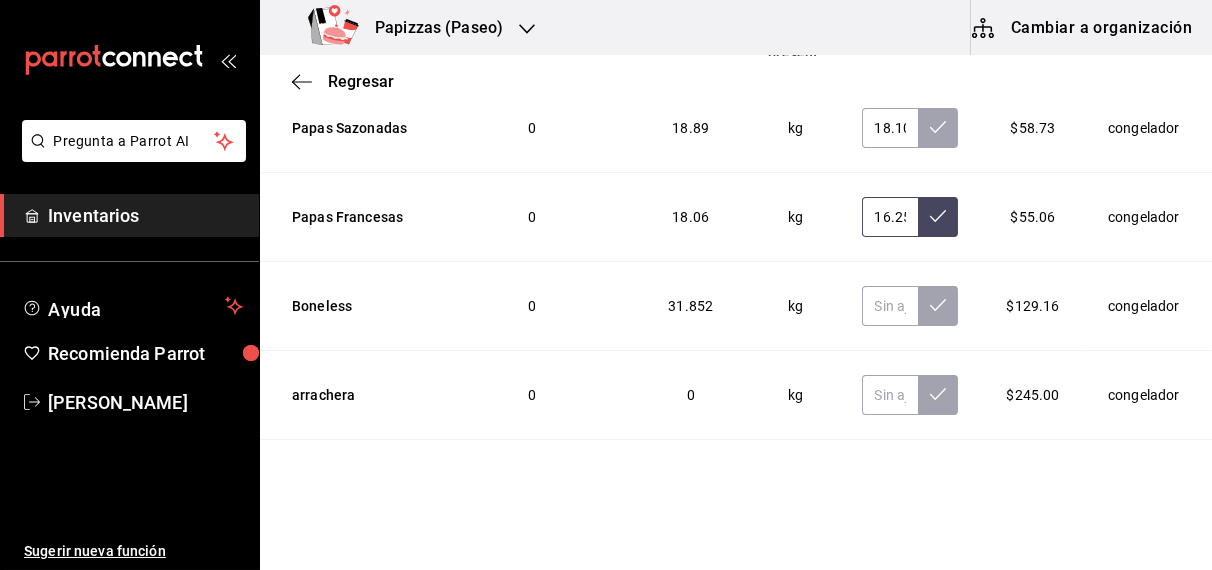 scroll, scrollTop: 5711, scrollLeft: 0, axis: vertical 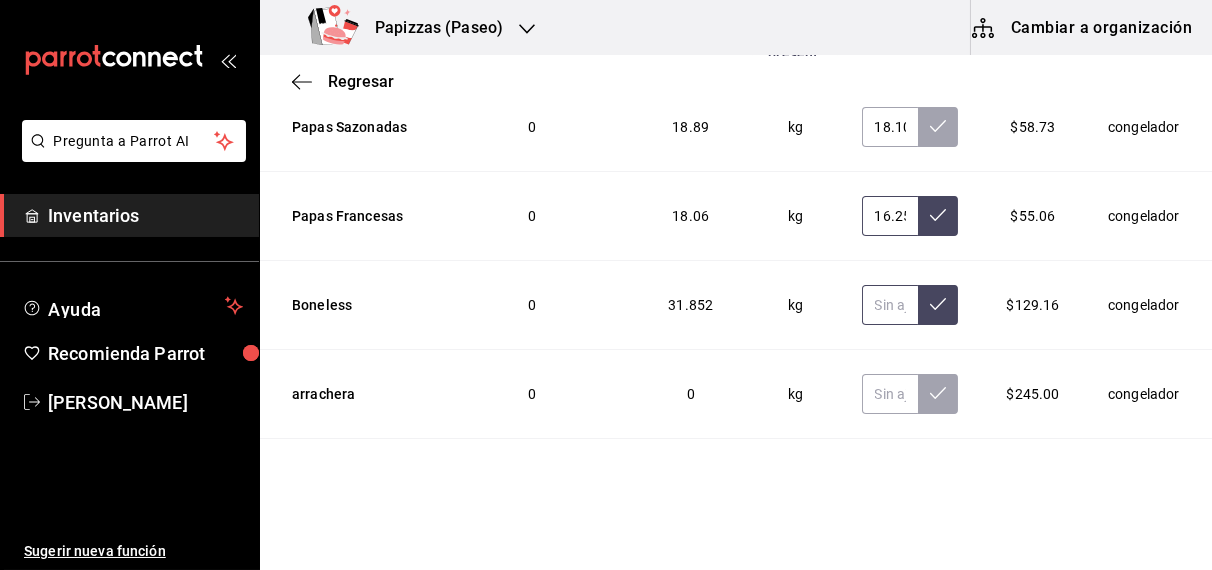 type on "16.25" 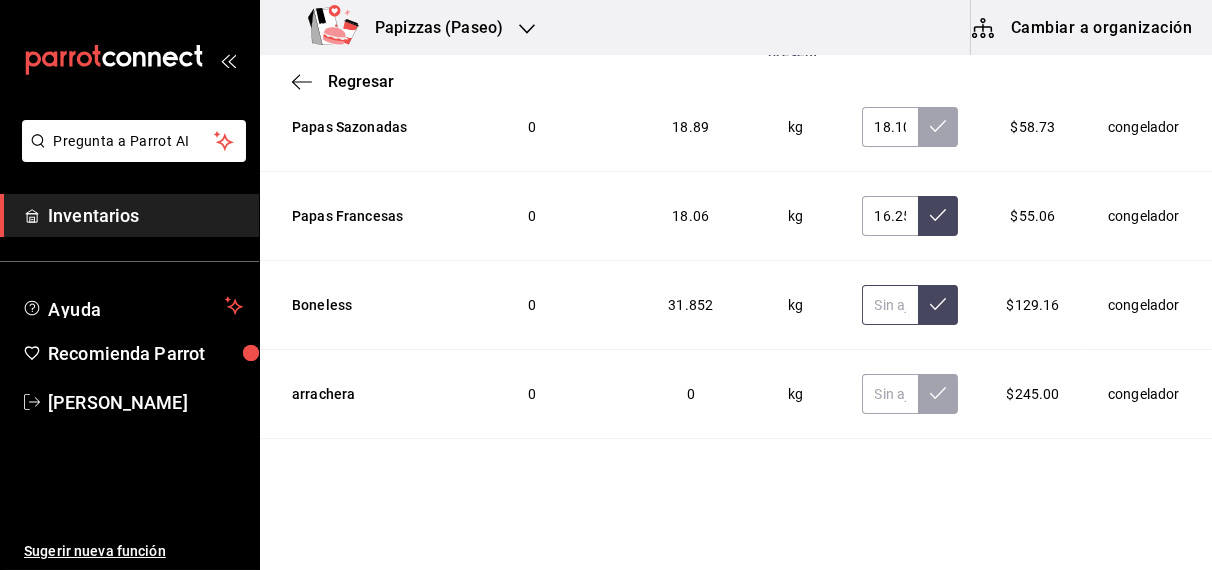 click at bounding box center [890, 305] 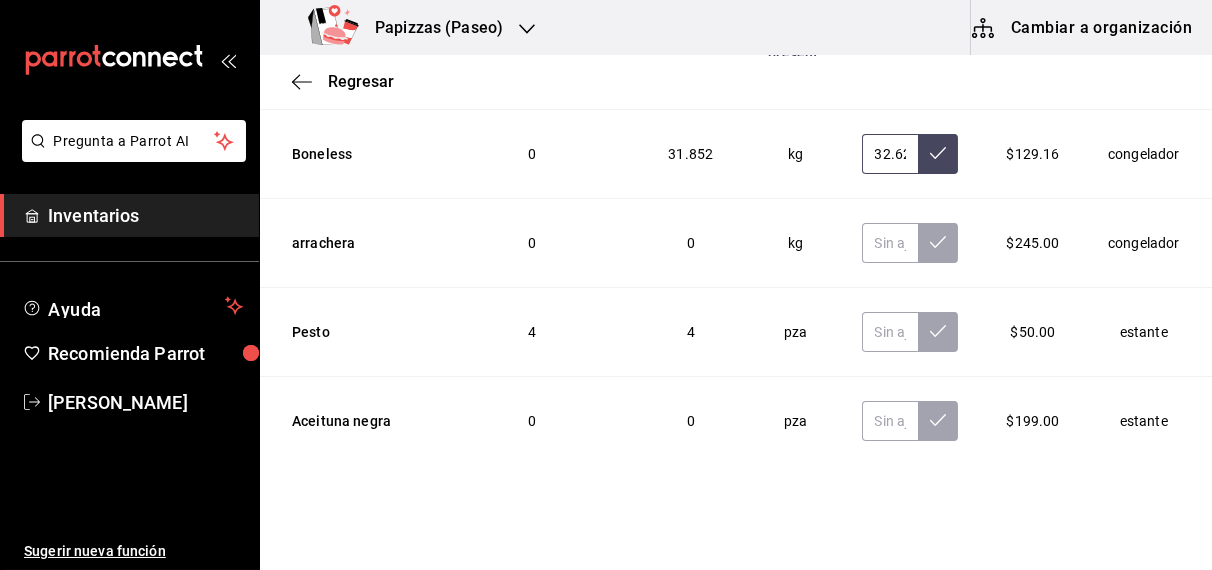 scroll, scrollTop: 5871, scrollLeft: 0, axis: vertical 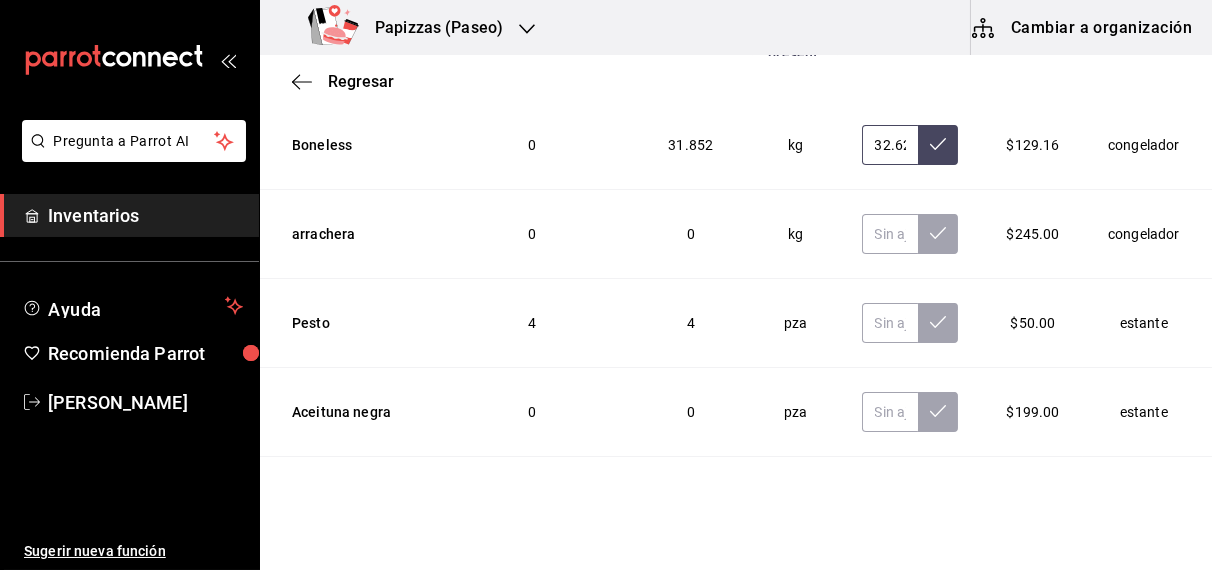 type on "32.62" 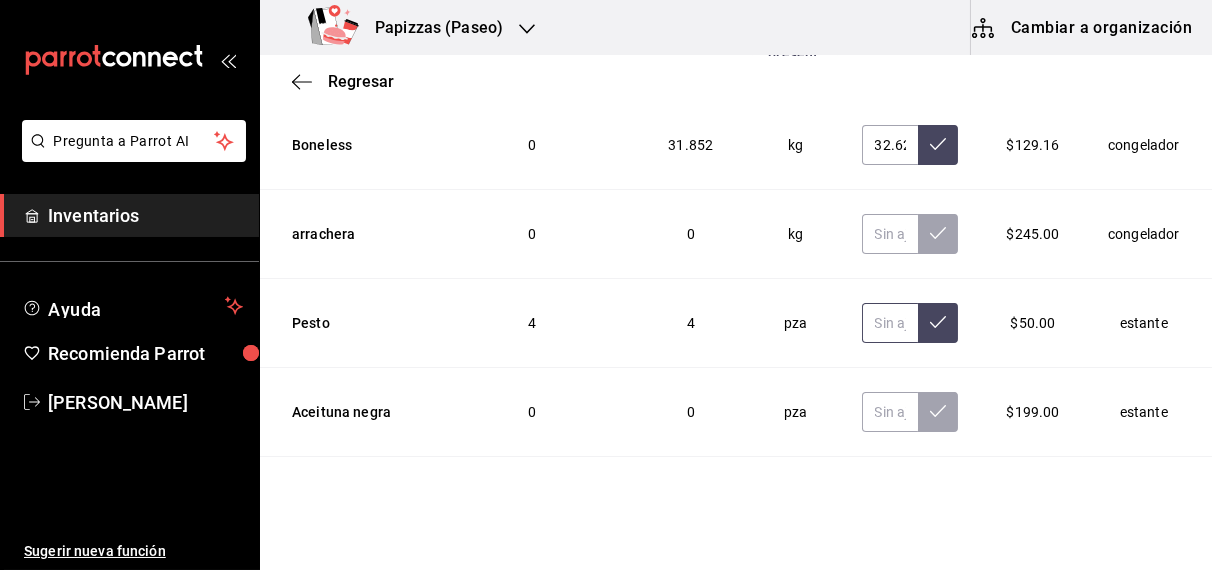 click at bounding box center [890, 323] 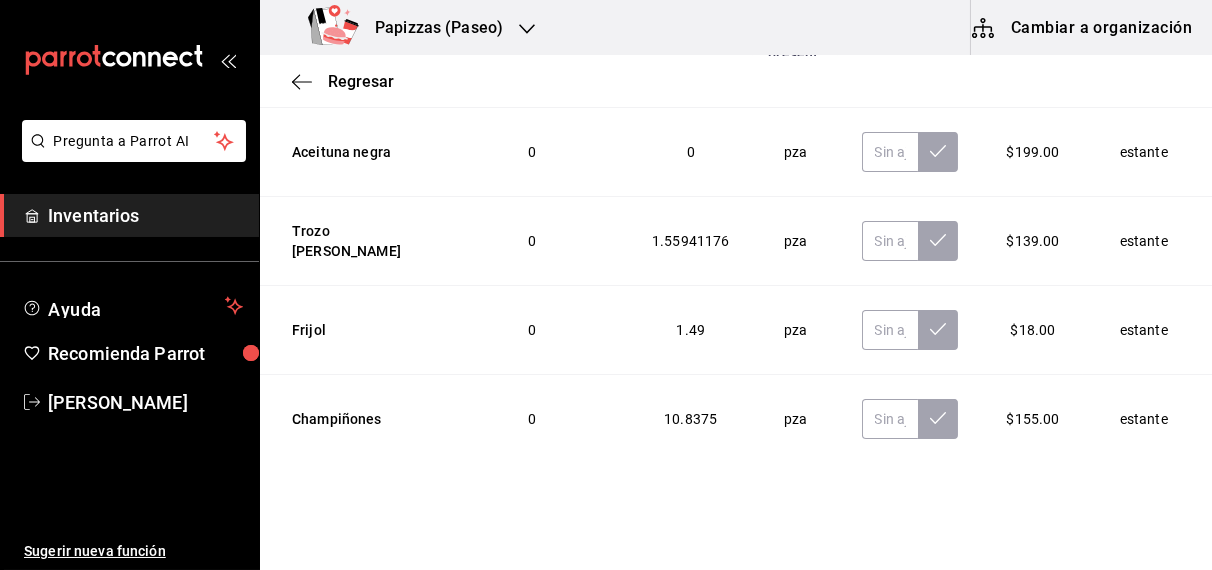 scroll, scrollTop: 6139, scrollLeft: 0, axis: vertical 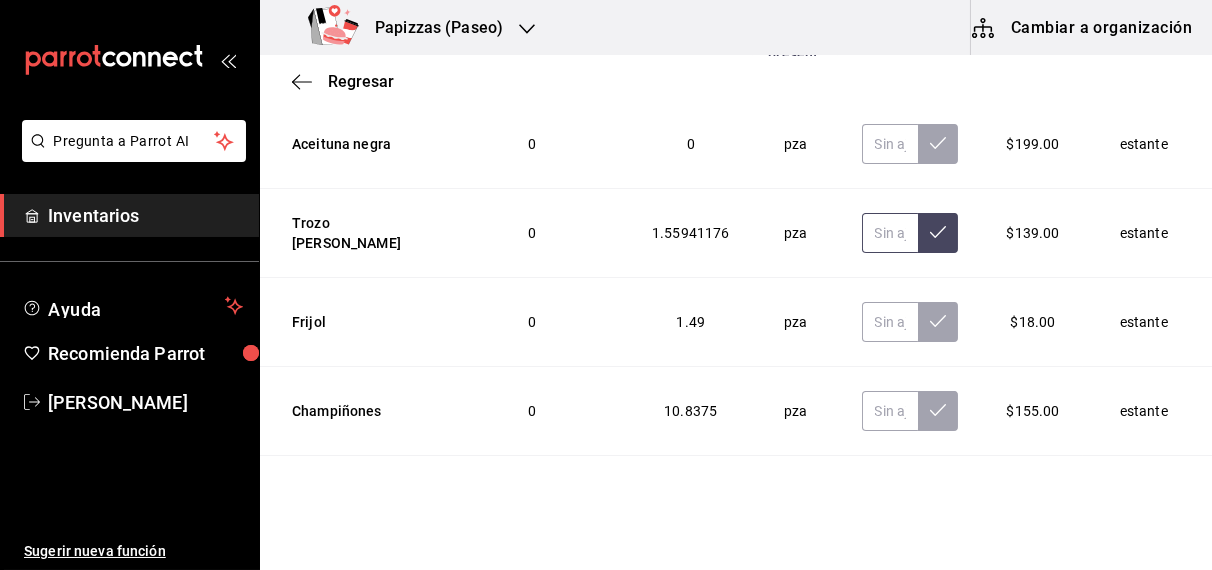 type on "2.00" 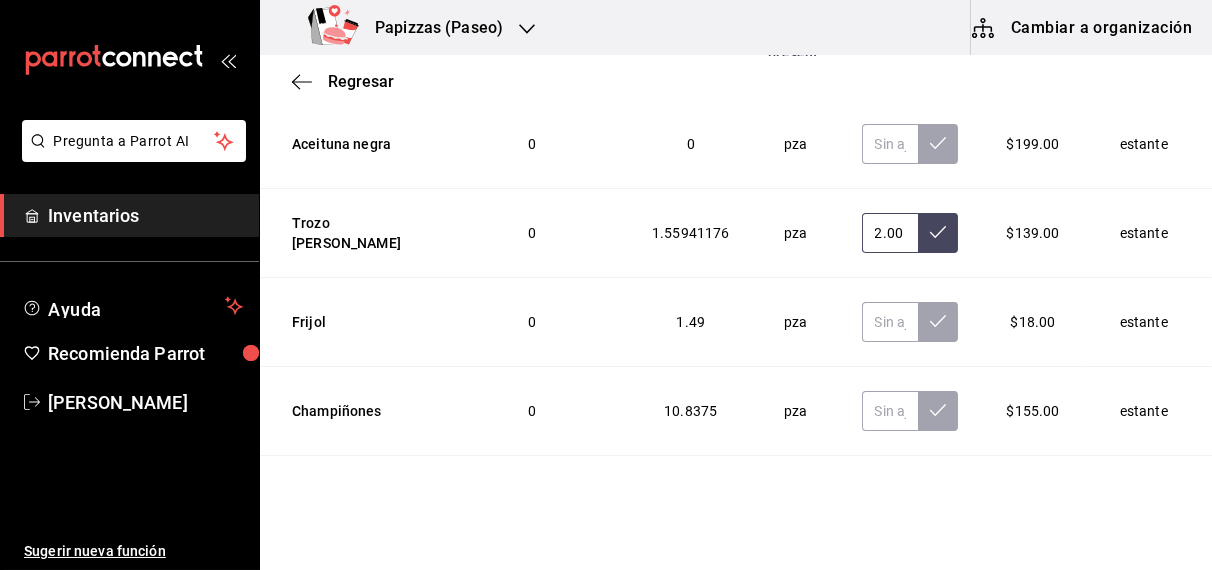 type on "2.00" 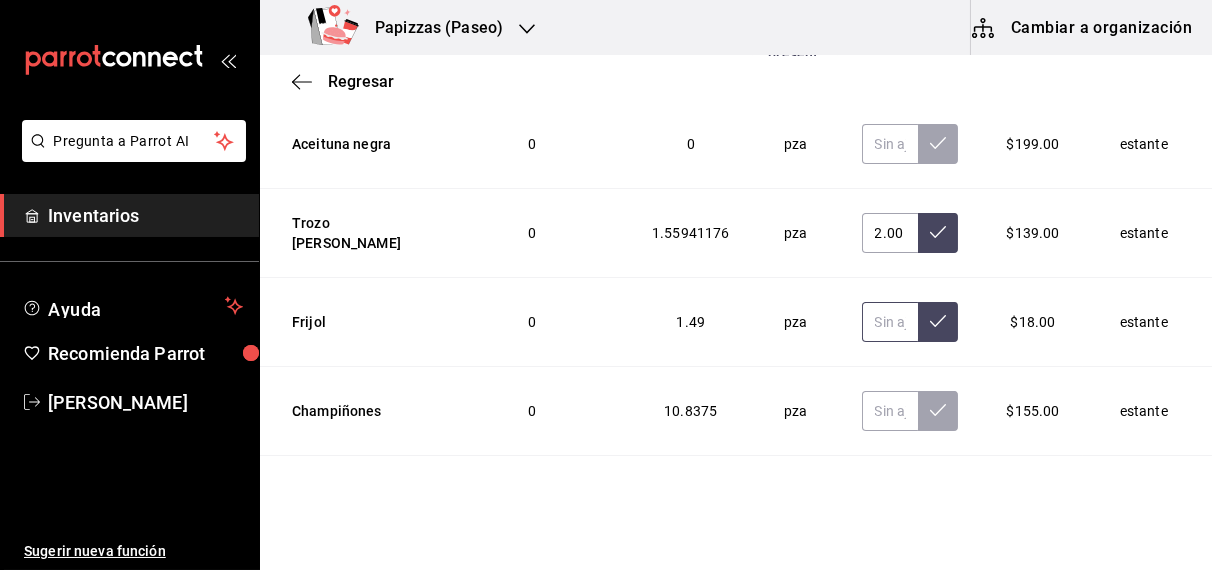 click at bounding box center [890, 322] 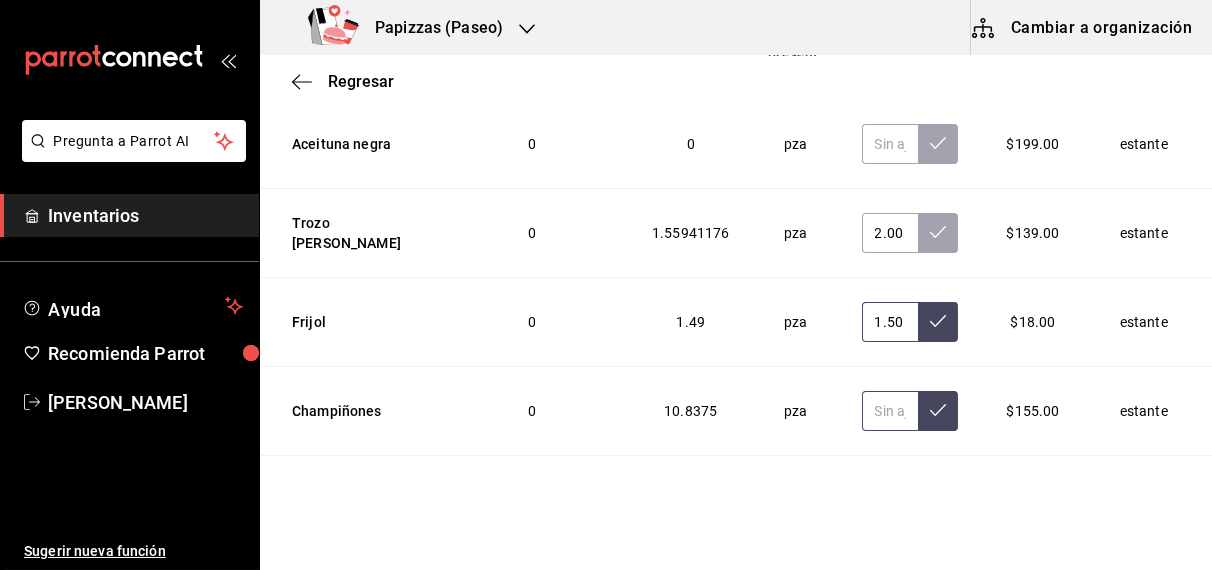 type on "1.50" 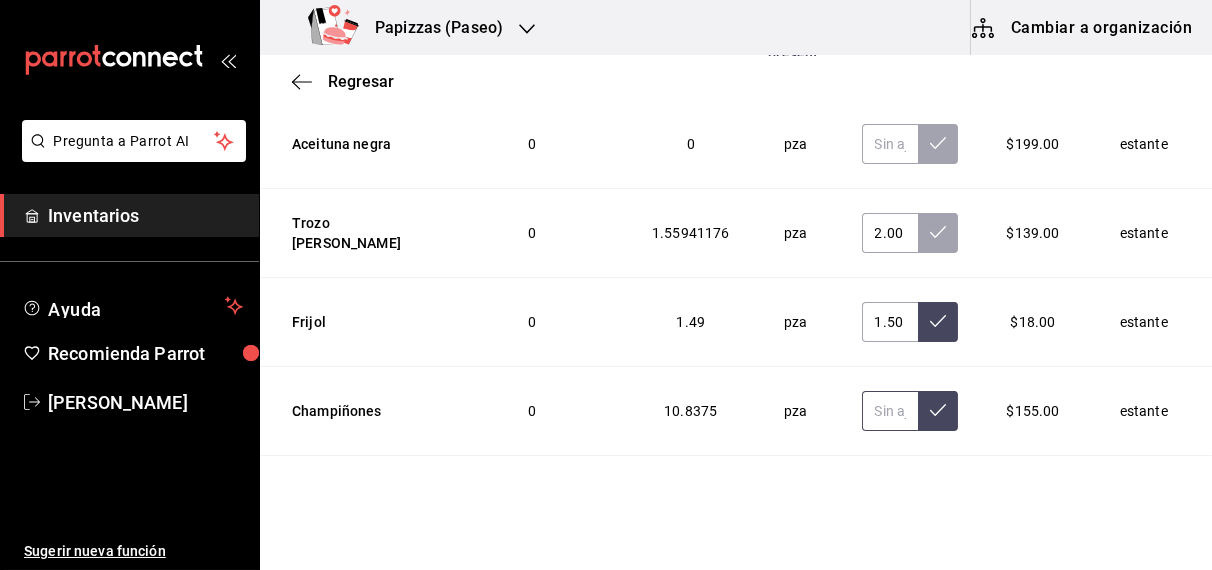 click at bounding box center [890, 411] 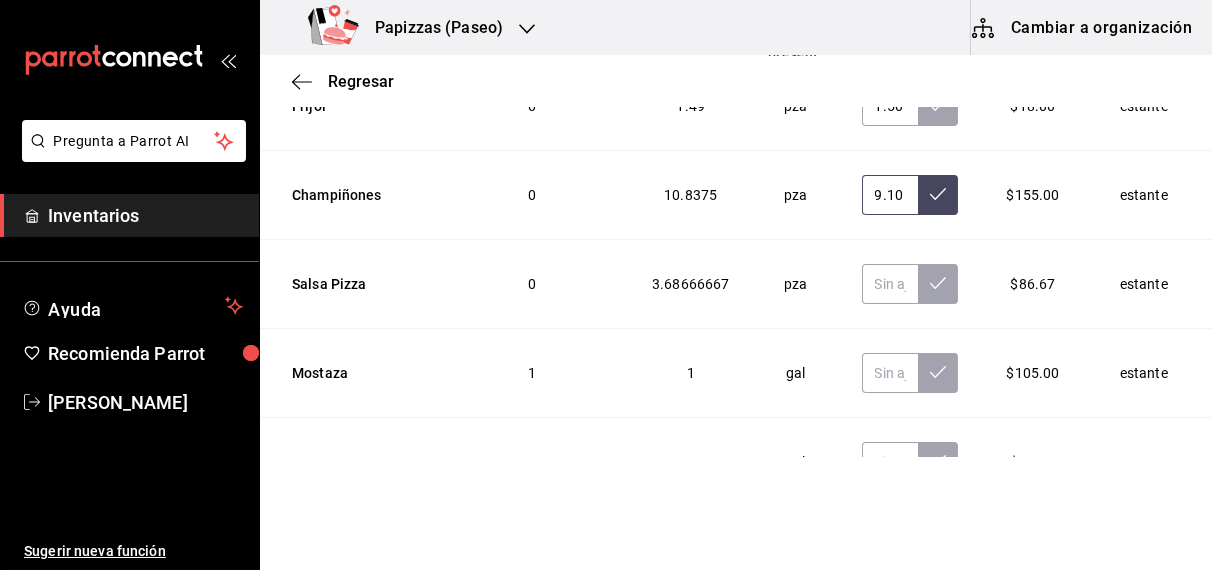 scroll, scrollTop: 6356, scrollLeft: 0, axis: vertical 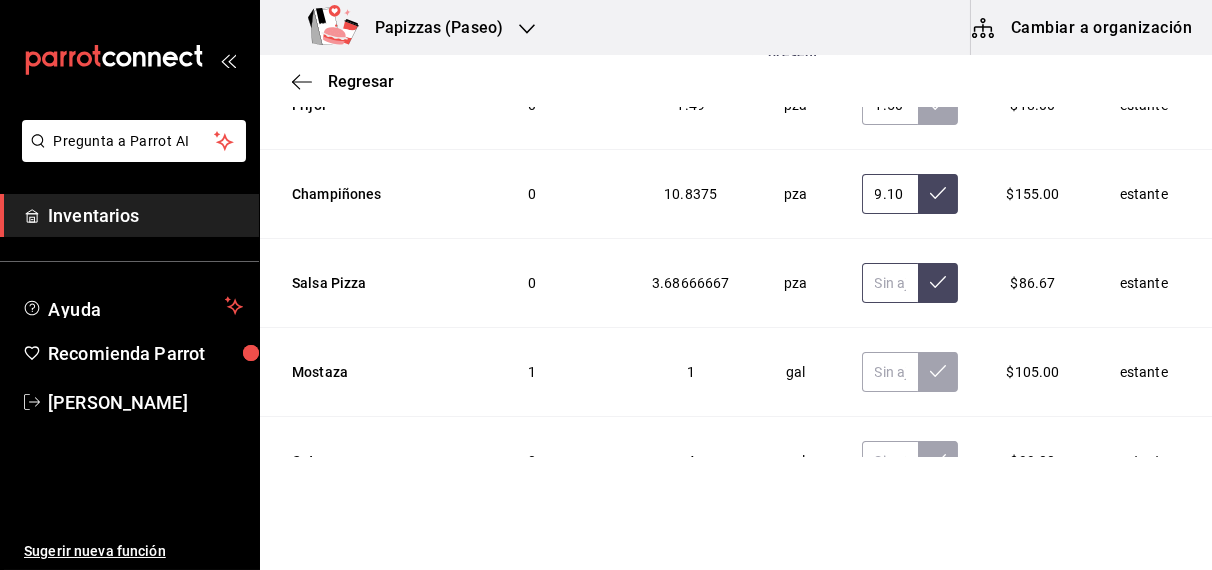 type on "9.10" 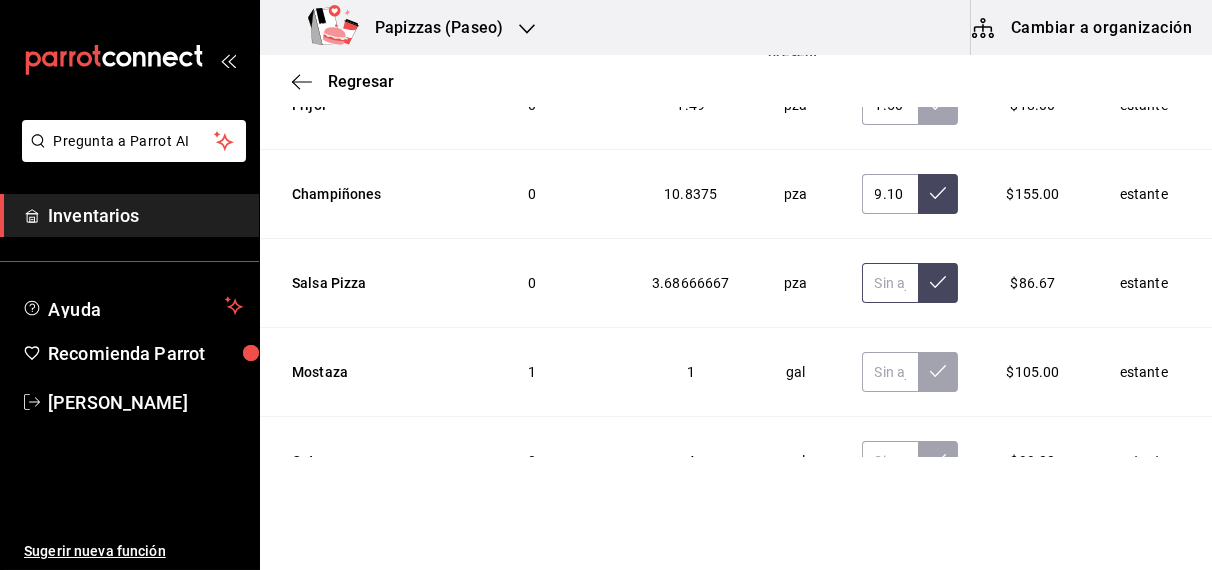 click at bounding box center (890, 283) 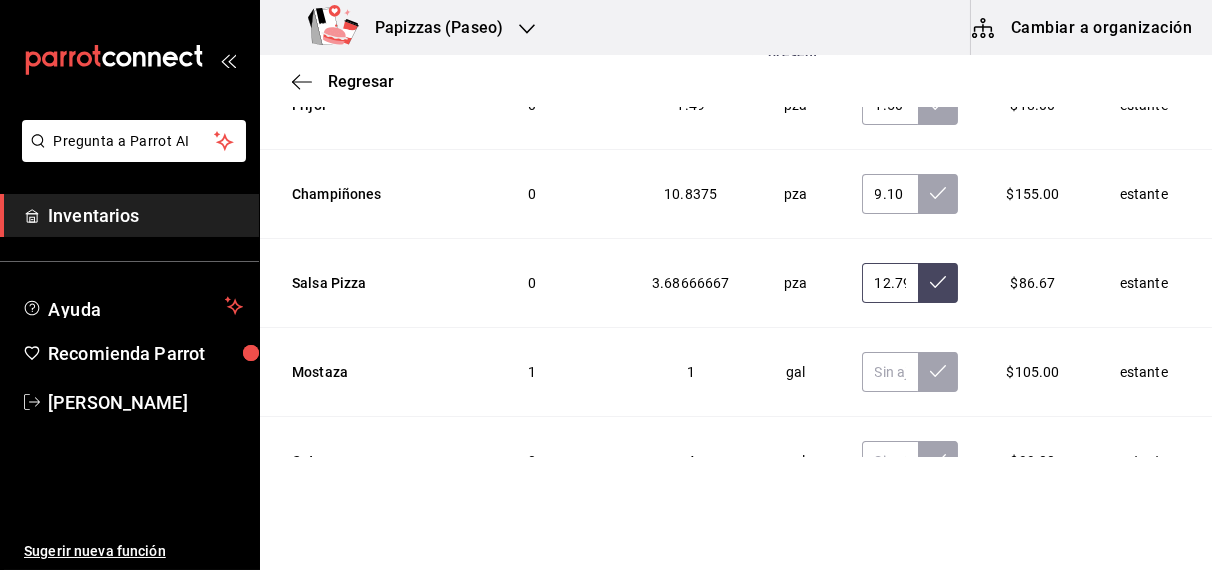 scroll, scrollTop: 0, scrollLeft: 5, axis: horizontal 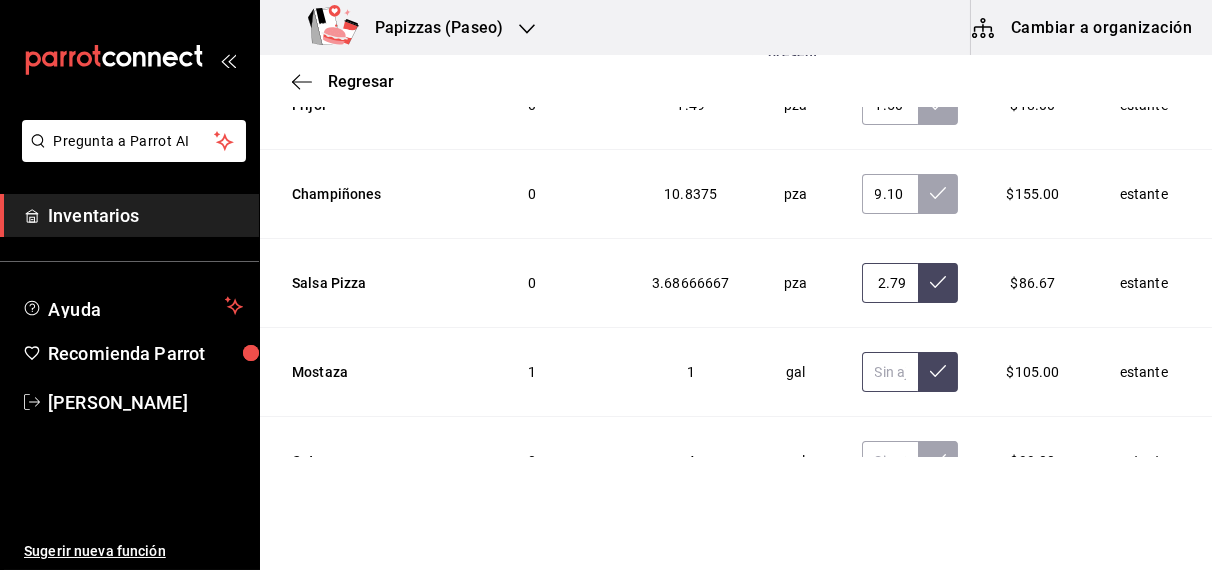 type on "12.79" 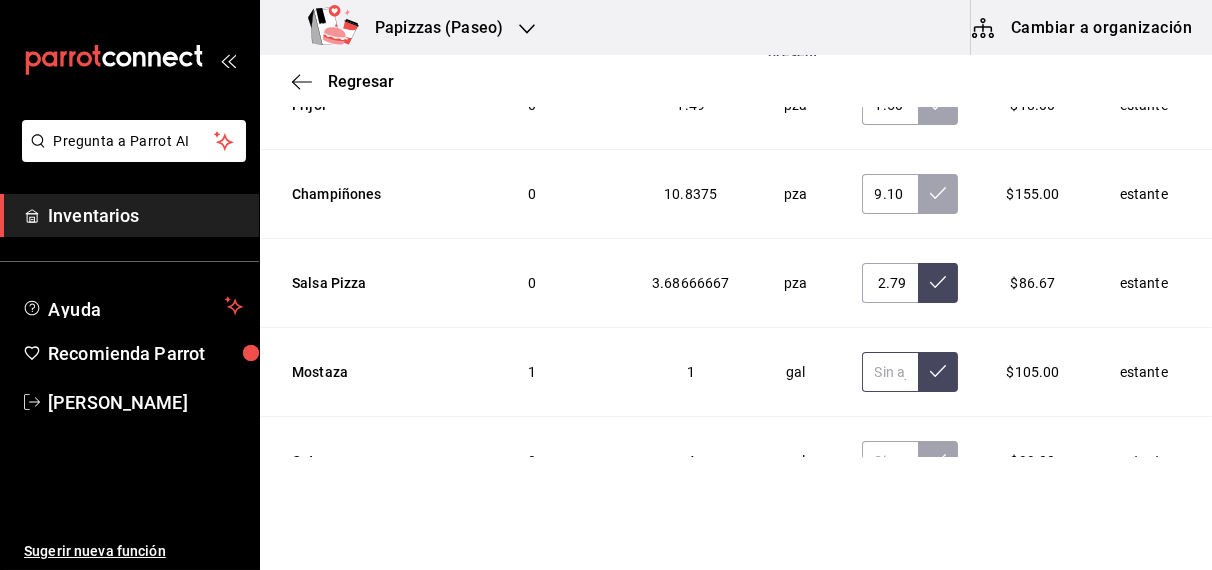 click at bounding box center (890, 372) 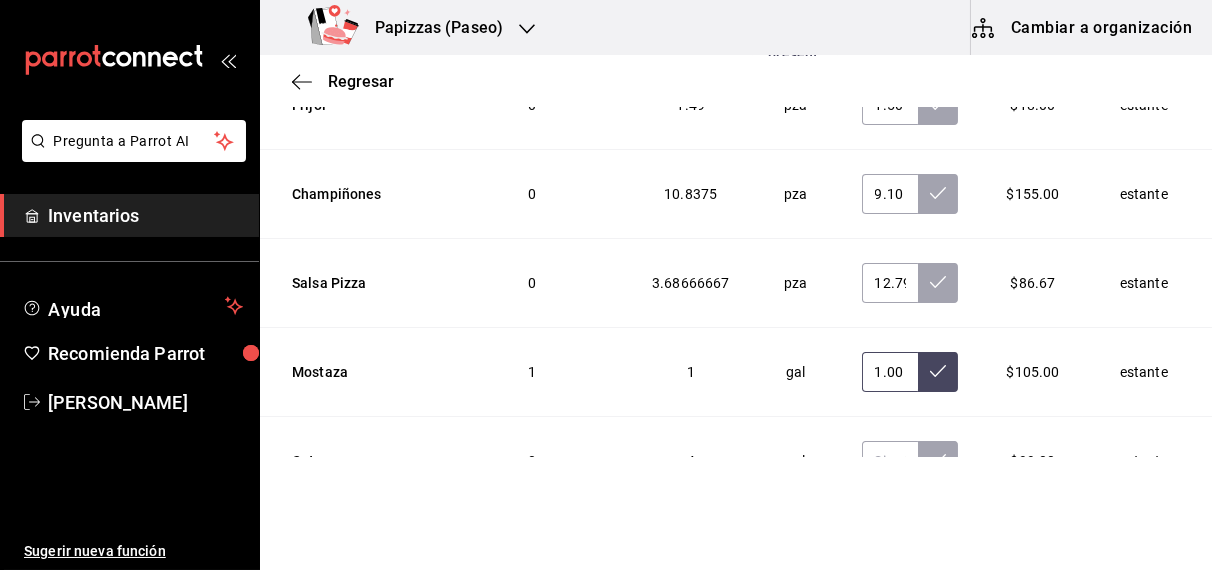 type on "1.00" 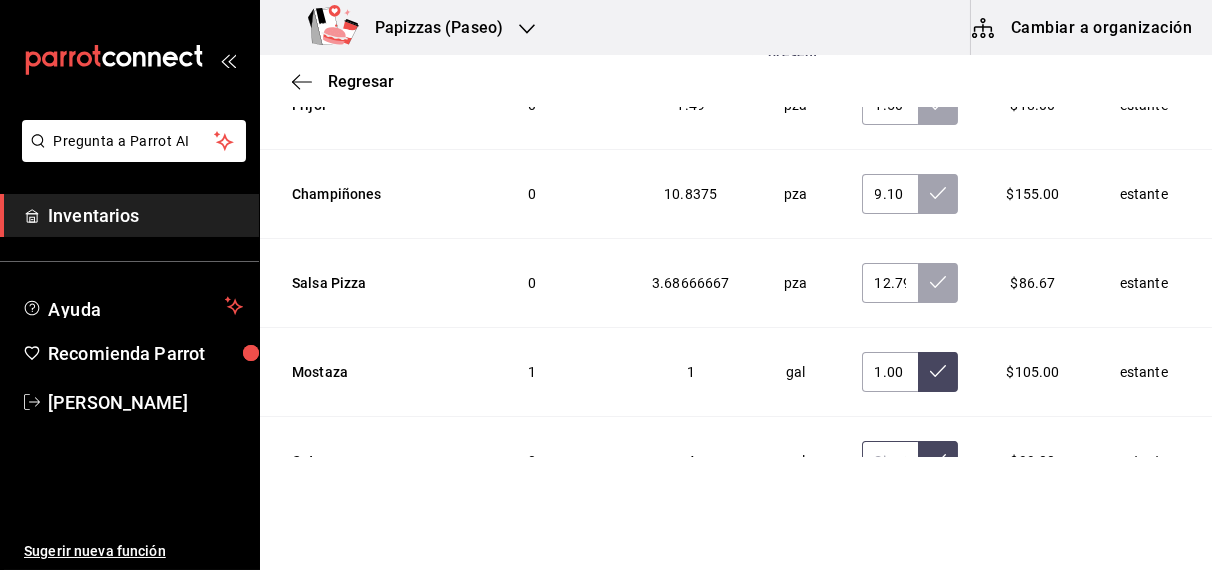 click at bounding box center [890, 461] 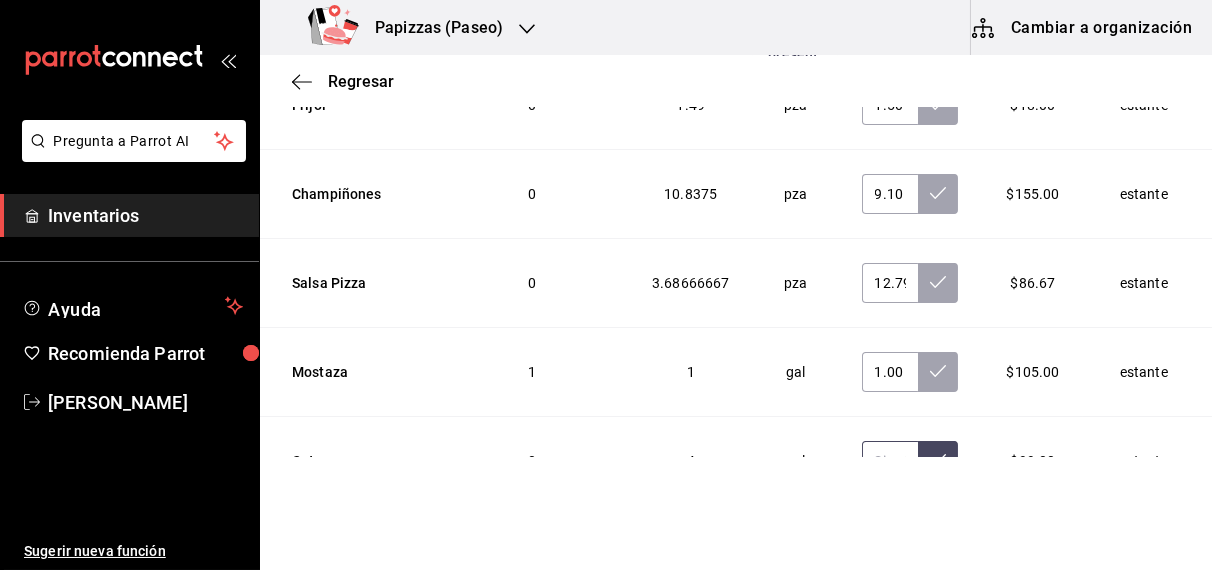 type on "1.00" 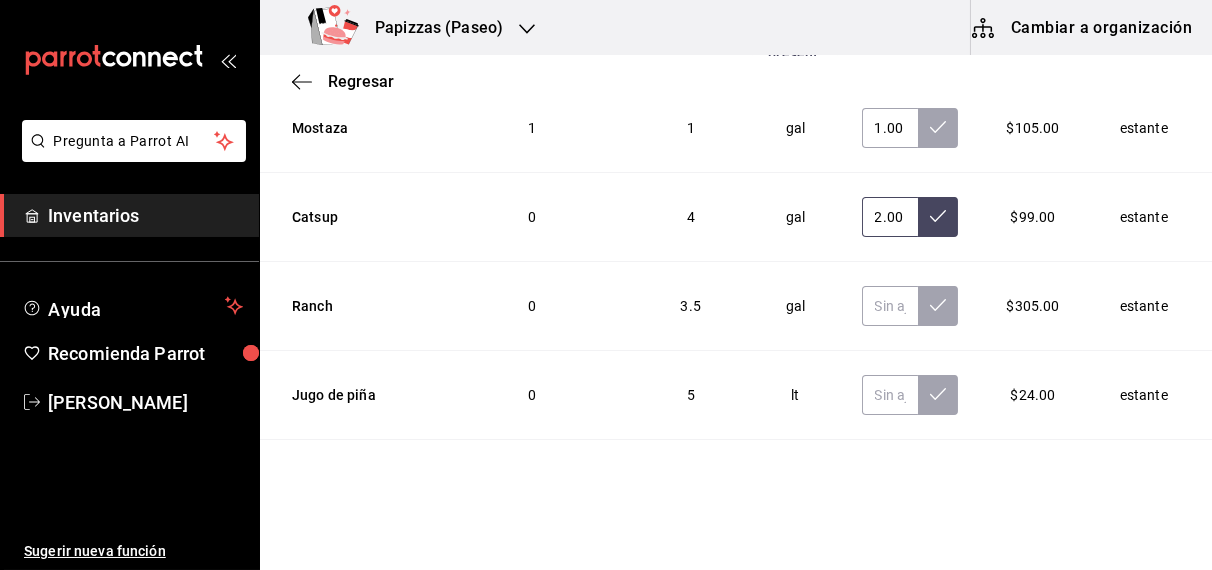 scroll, scrollTop: 6612, scrollLeft: 0, axis: vertical 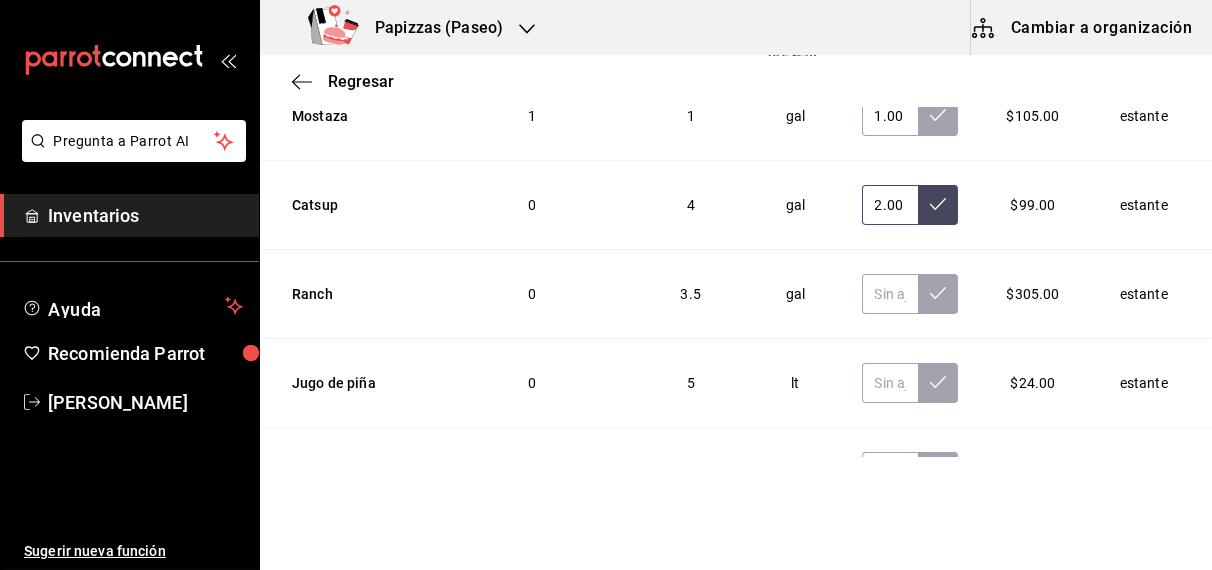 type on "2.00" 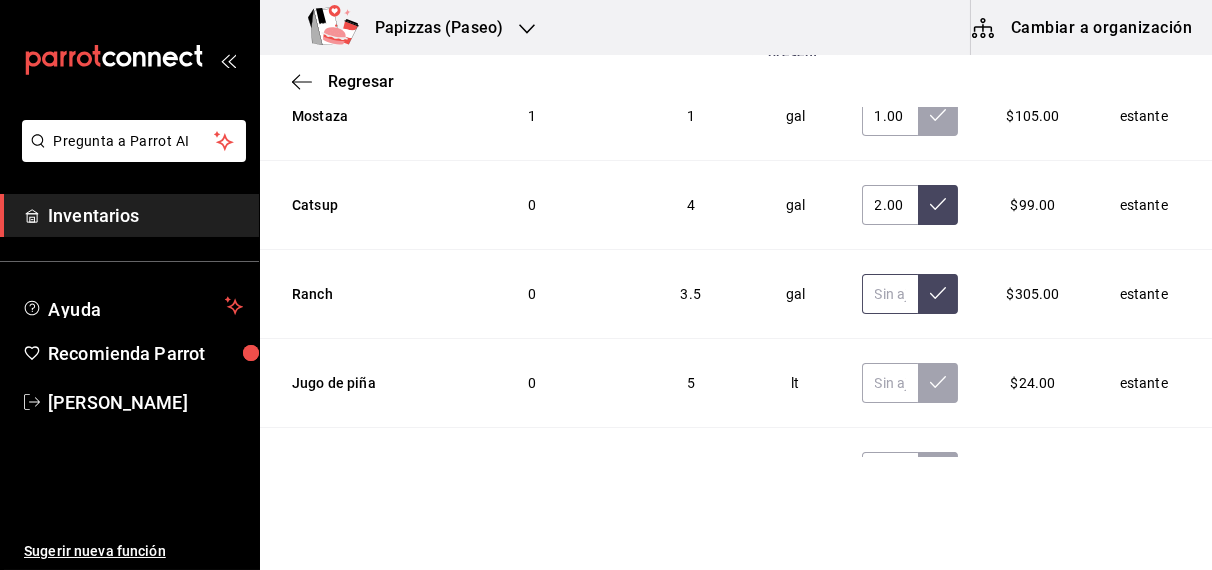 click at bounding box center [890, 294] 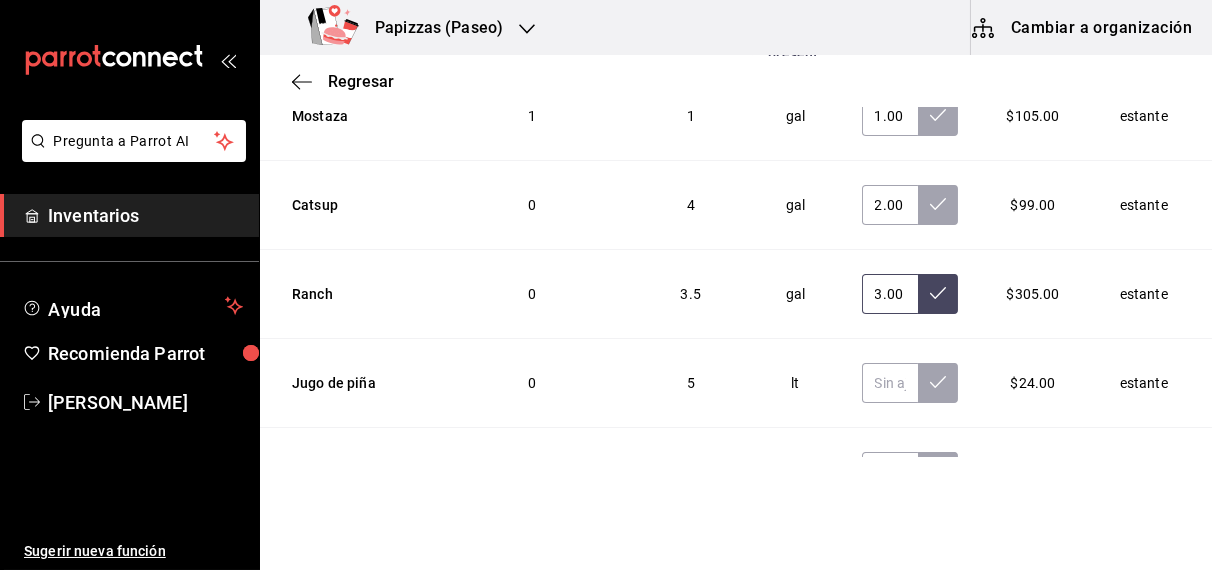 type on "3.00" 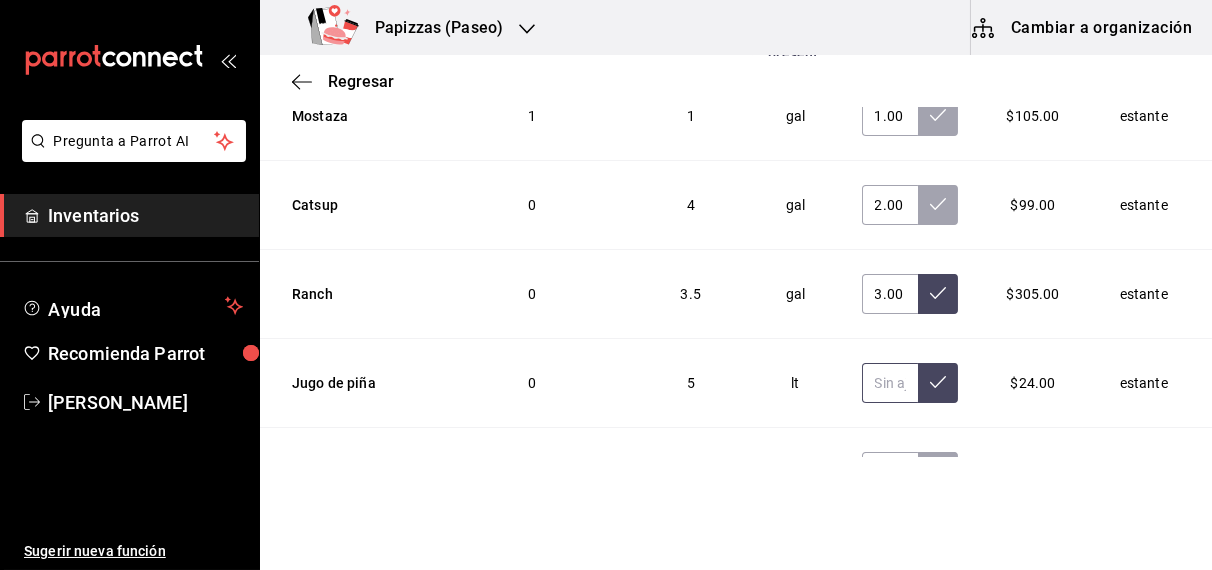click at bounding box center (890, 383) 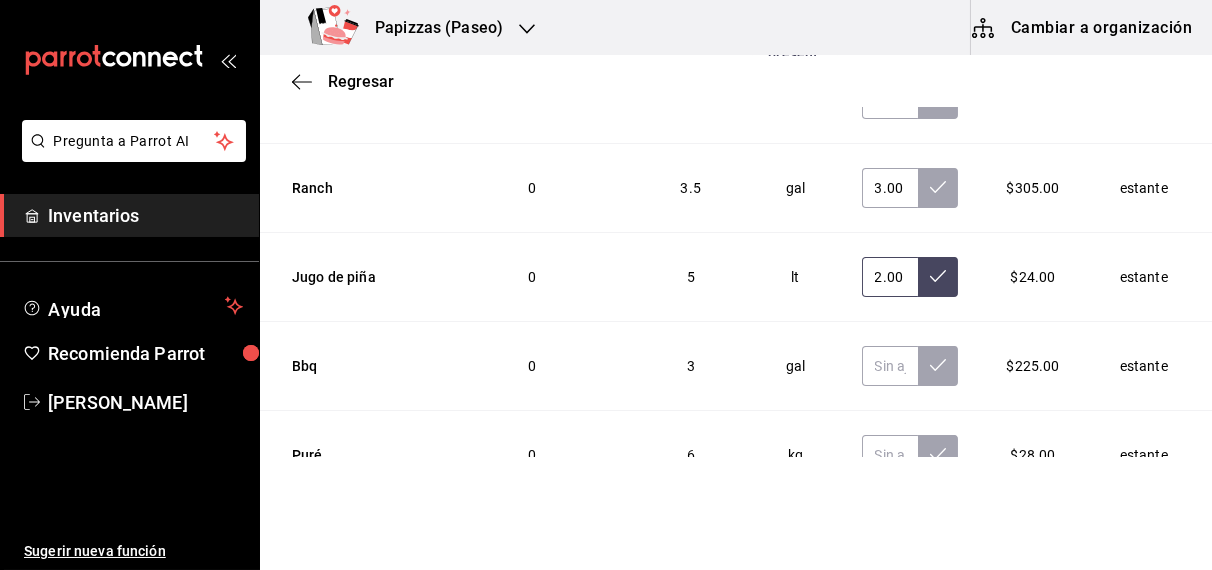 scroll, scrollTop: 6720, scrollLeft: 0, axis: vertical 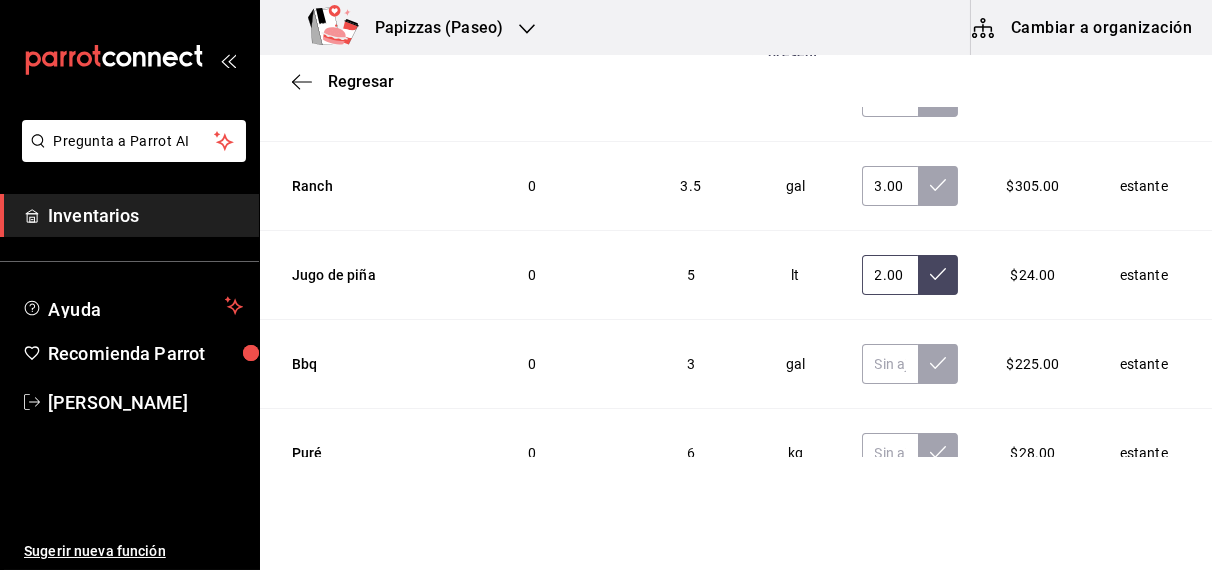 type on "2.00" 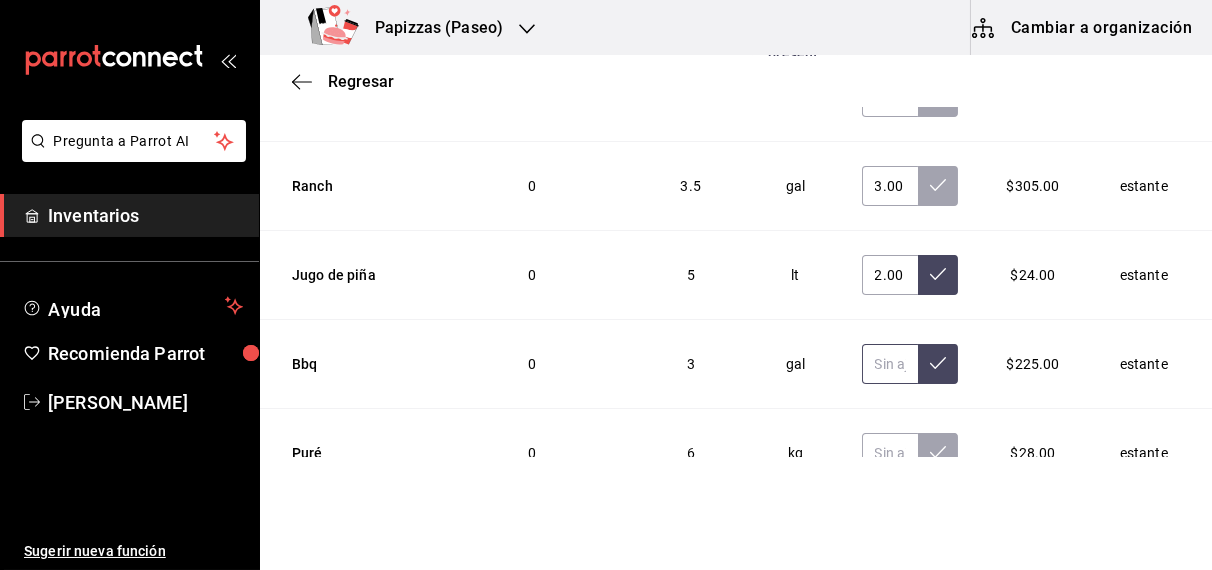 click at bounding box center [890, 364] 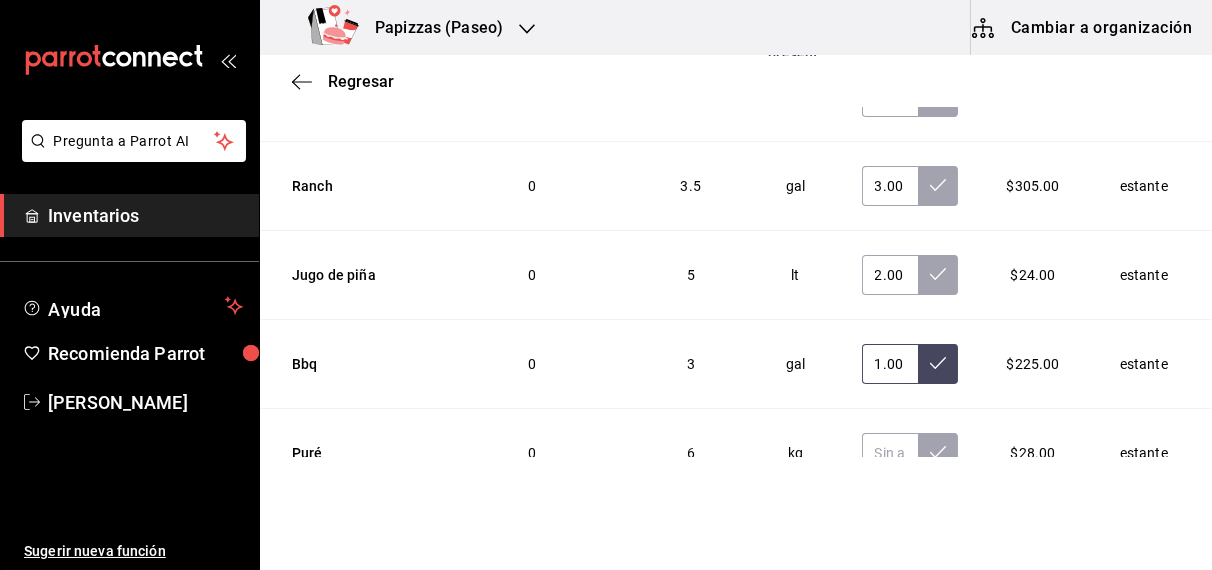 type on "1.00" 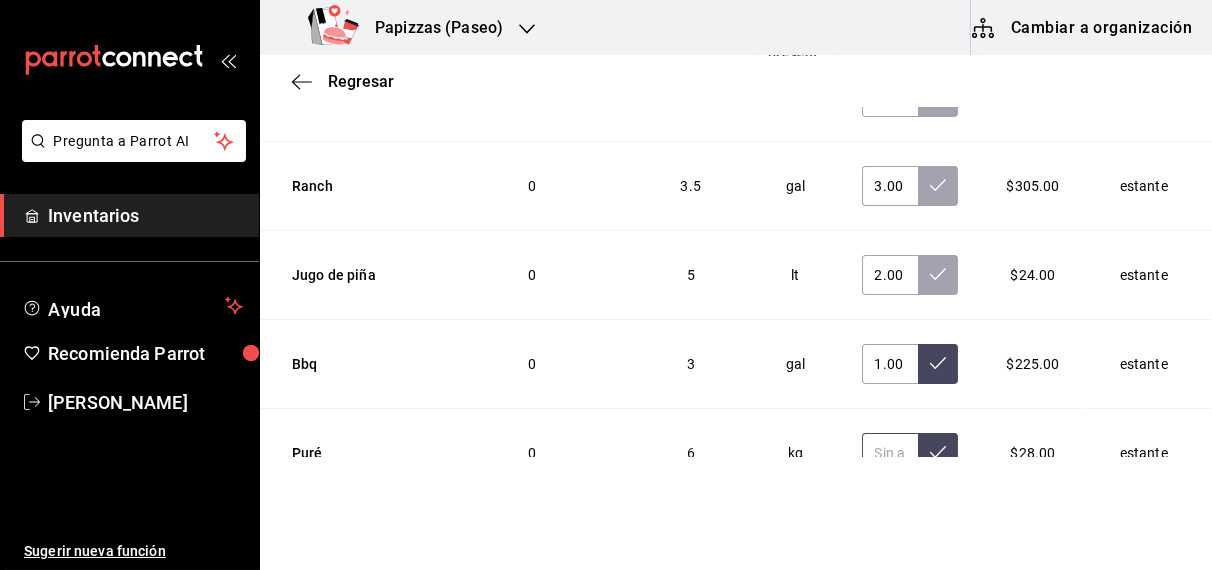 click at bounding box center [890, 453] 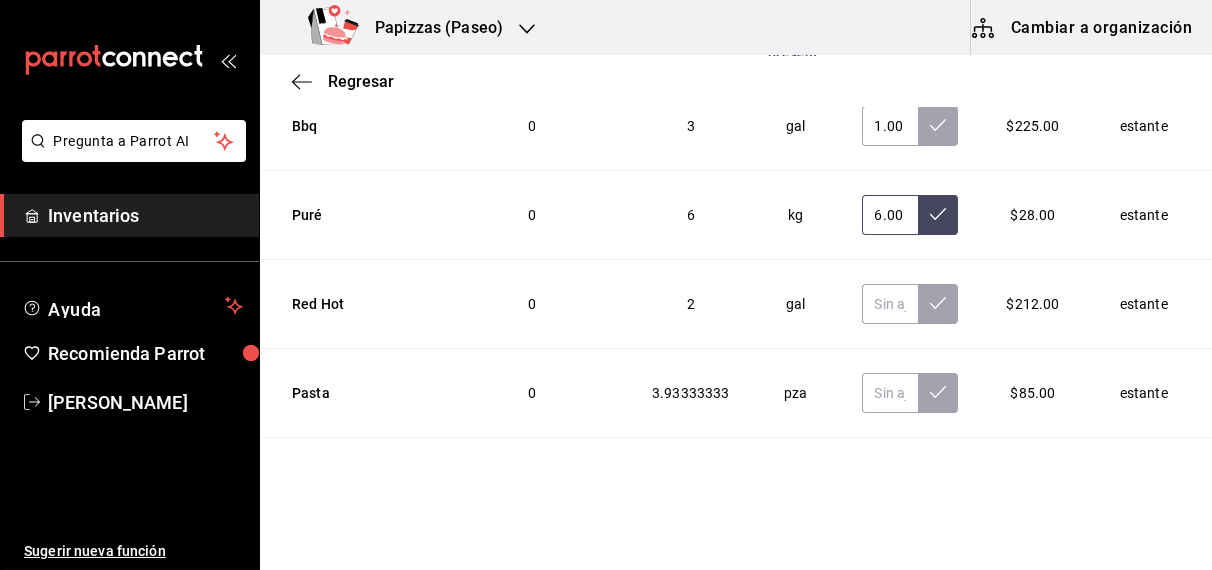 scroll, scrollTop: 6958, scrollLeft: 0, axis: vertical 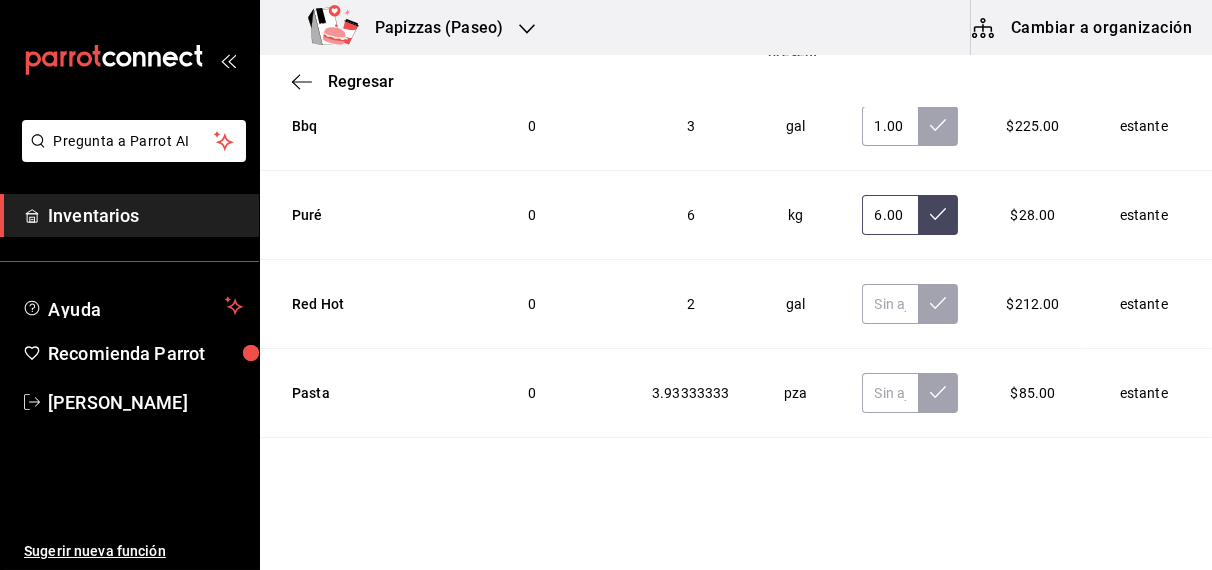type on "6.00" 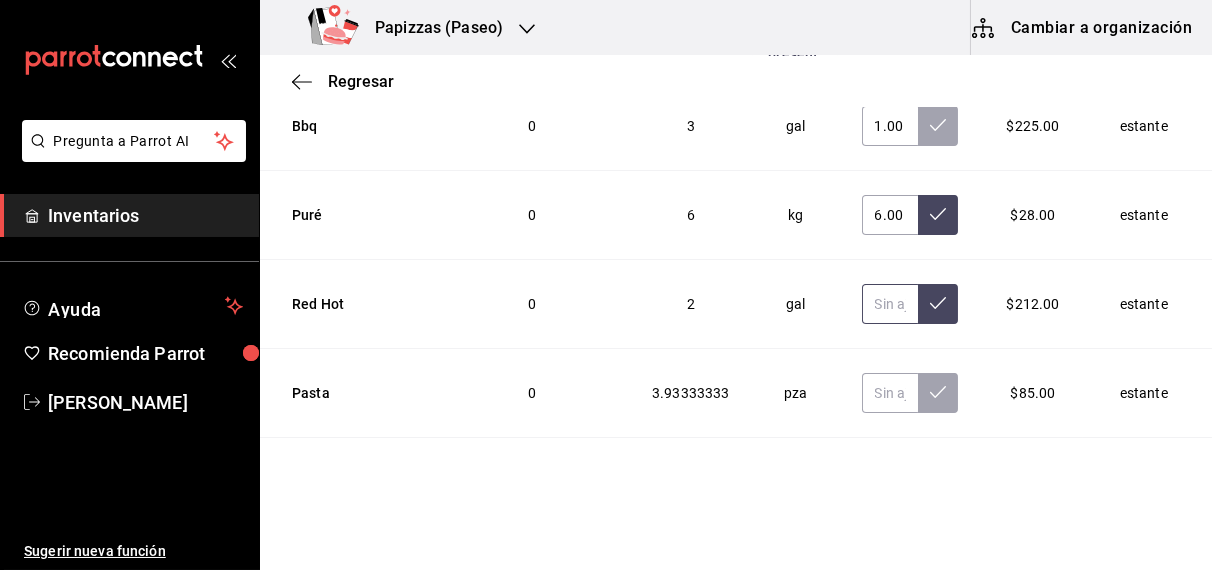 click at bounding box center [890, 304] 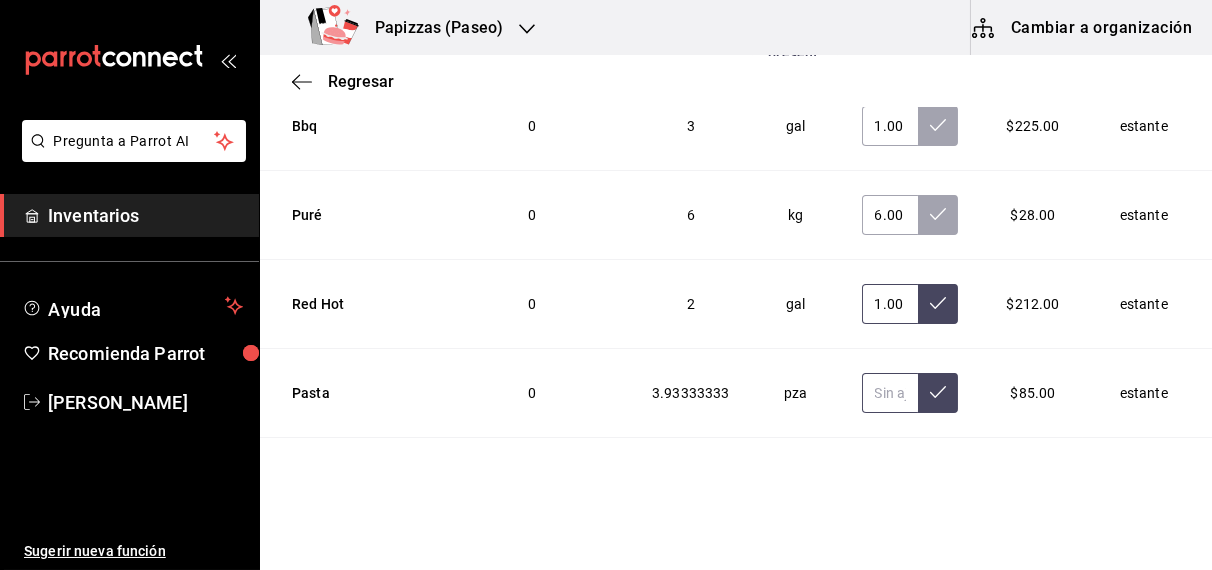 type on "1.00" 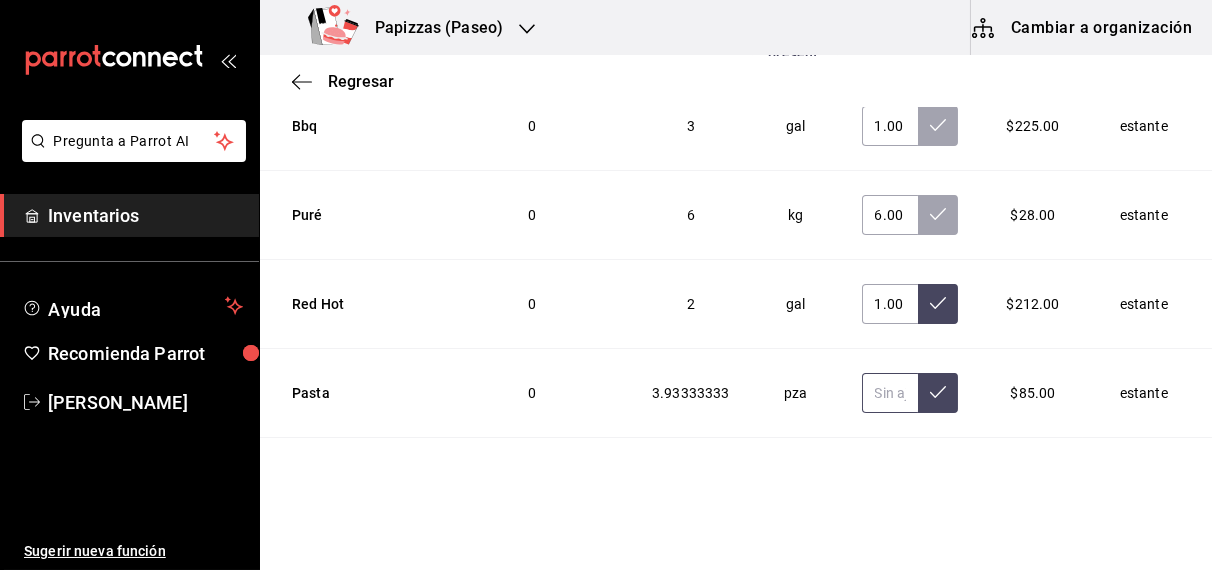 click at bounding box center [890, 393] 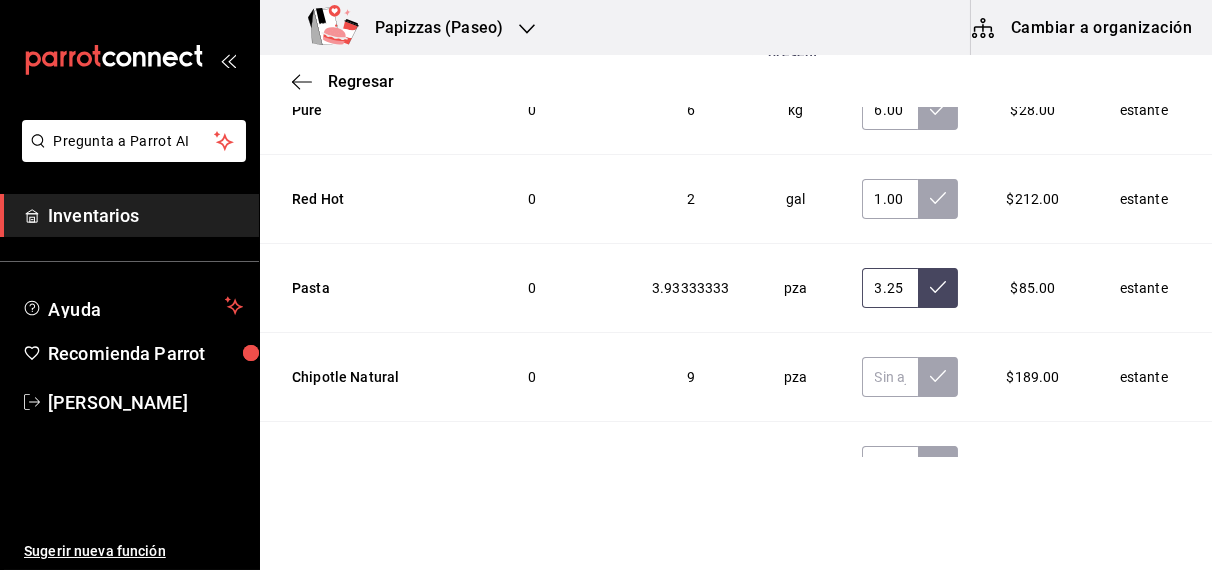 scroll, scrollTop: 7135, scrollLeft: 0, axis: vertical 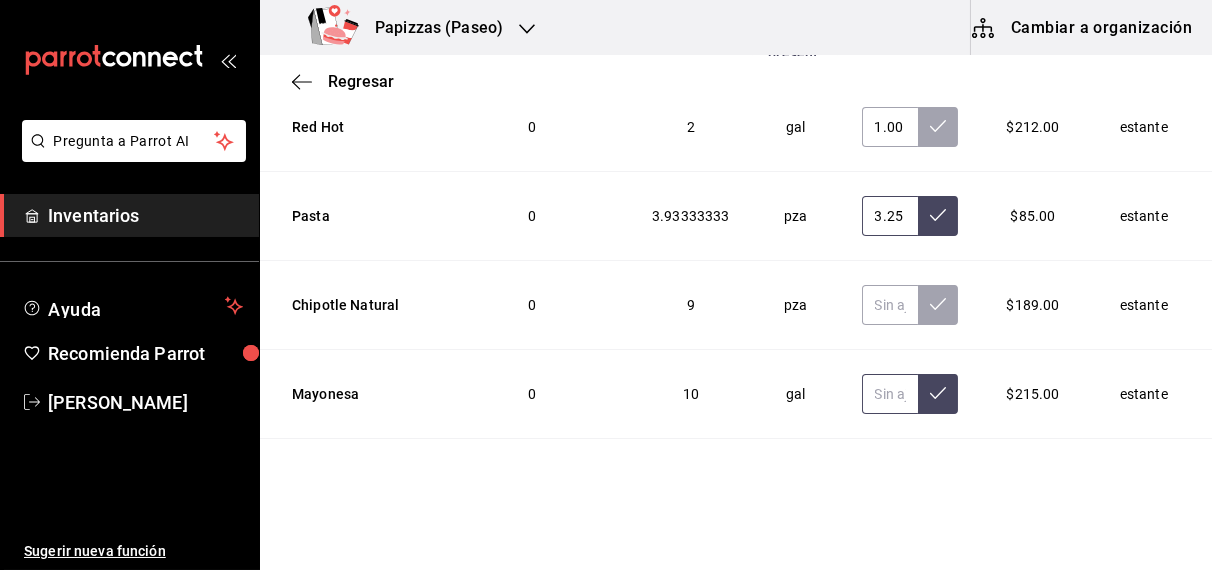type on "3.25" 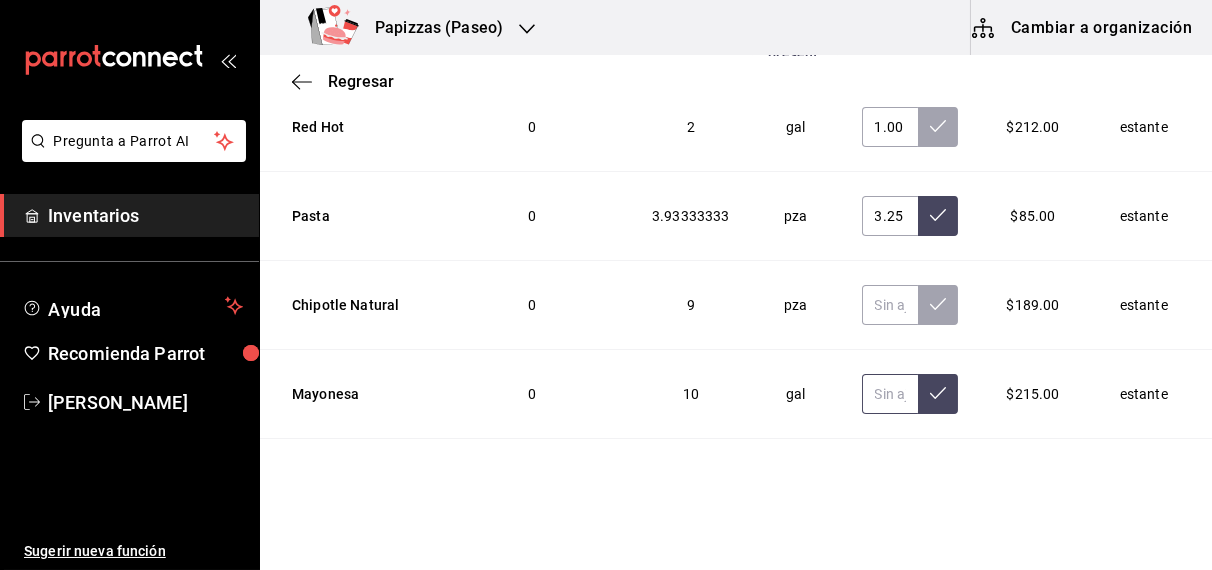click at bounding box center (890, 394) 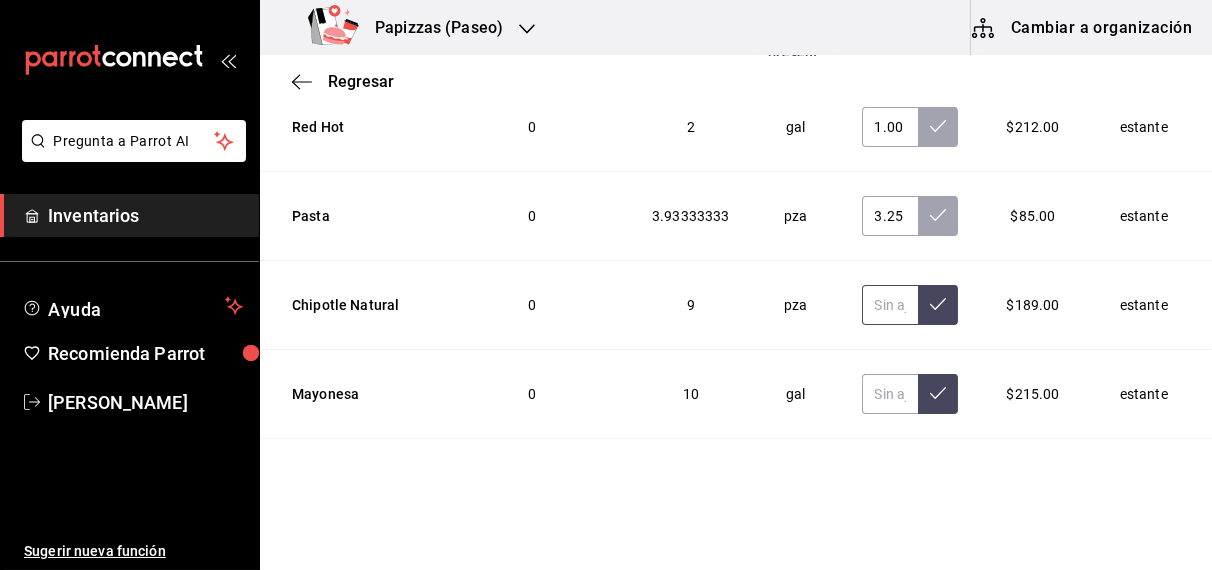 click at bounding box center [890, 305] 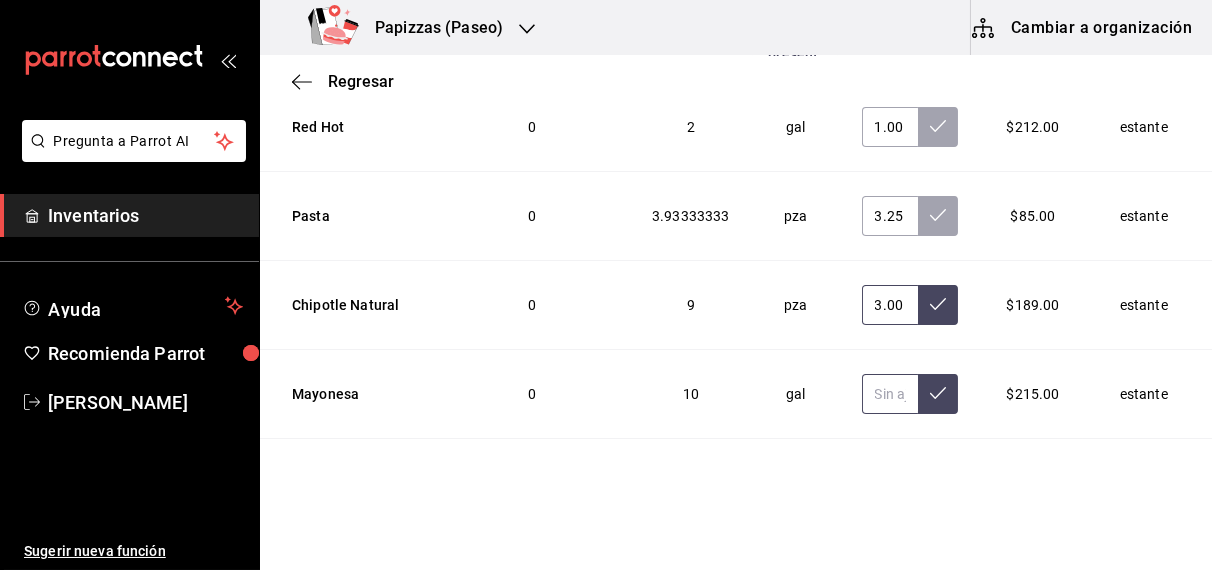 type on "3.00" 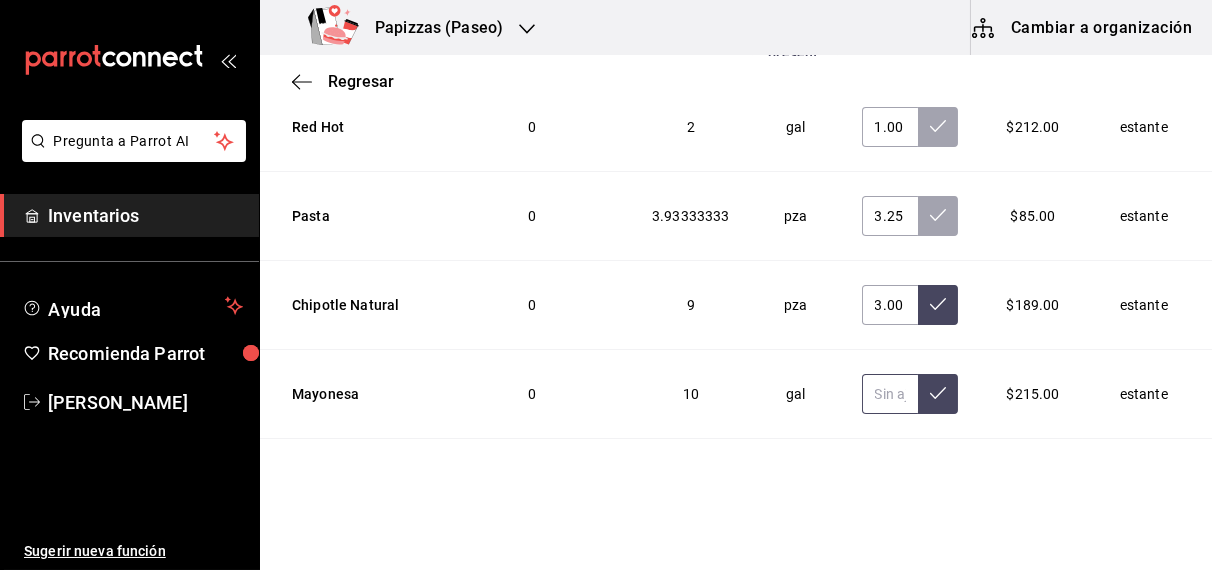 click at bounding box center [890, 394] 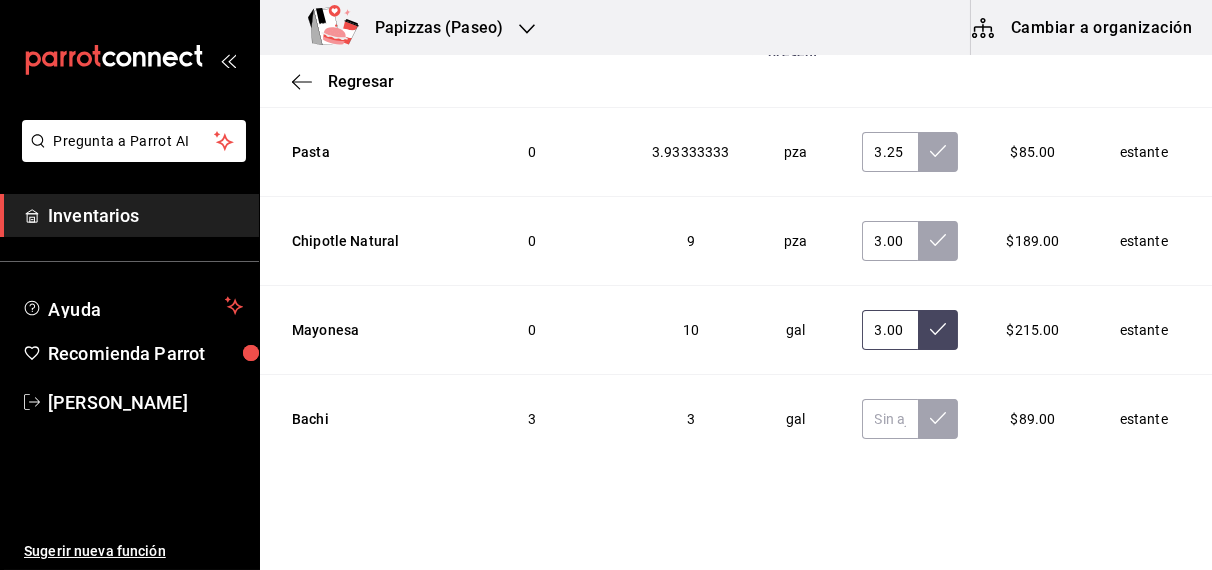 scroll, scrollTop: 7243, scrollLeft: 0, axis: vertical 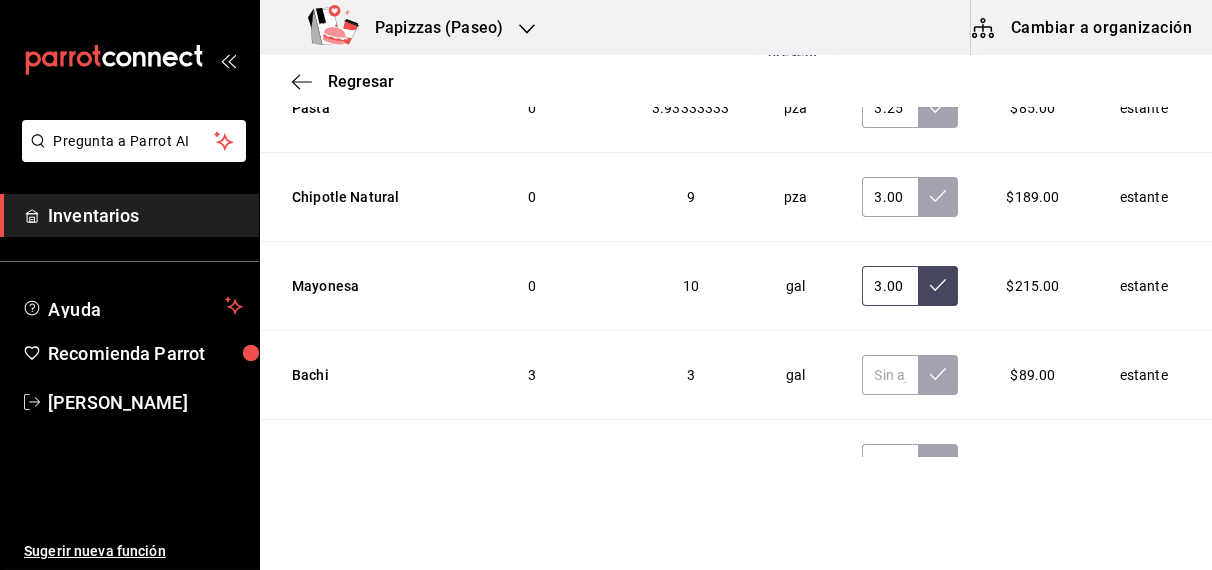 type on "3.00" 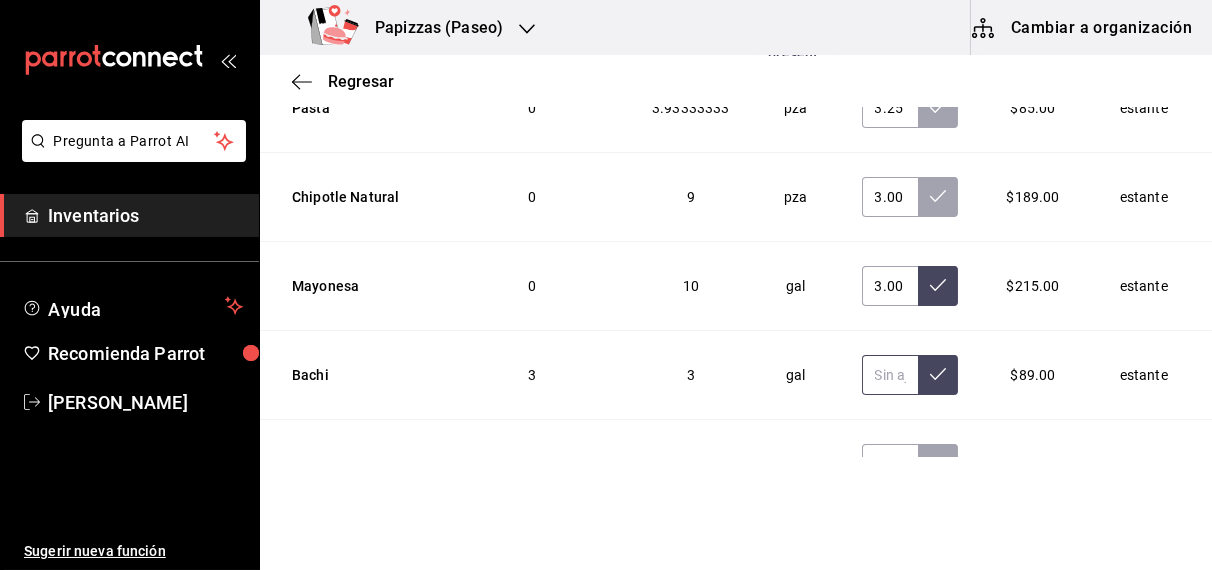 click at bounding box center [890, 375] 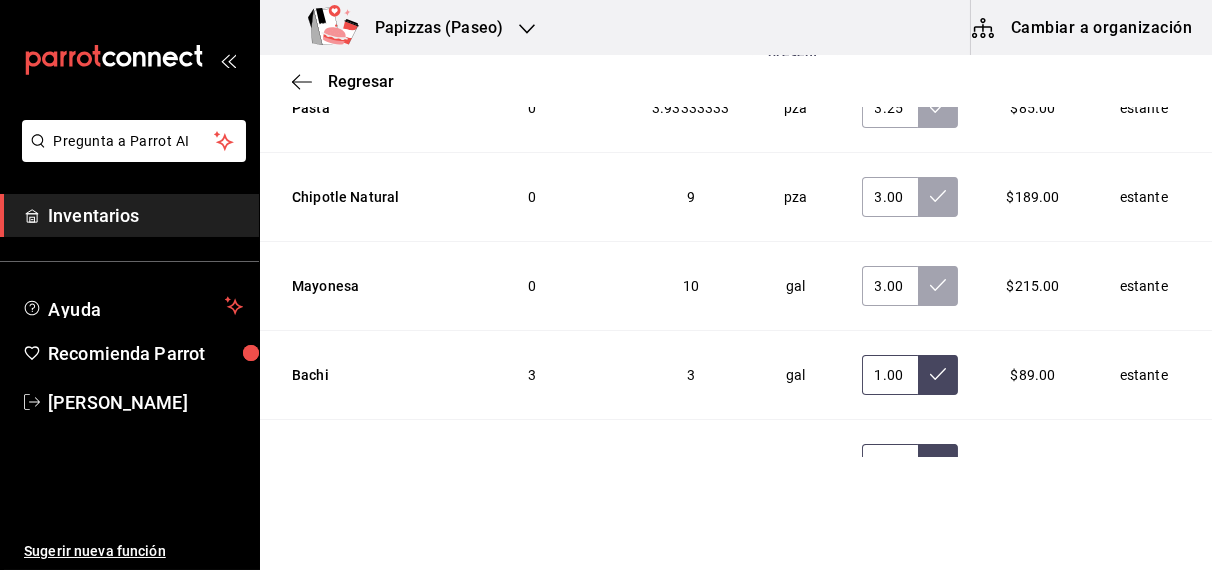 type on "1.00" 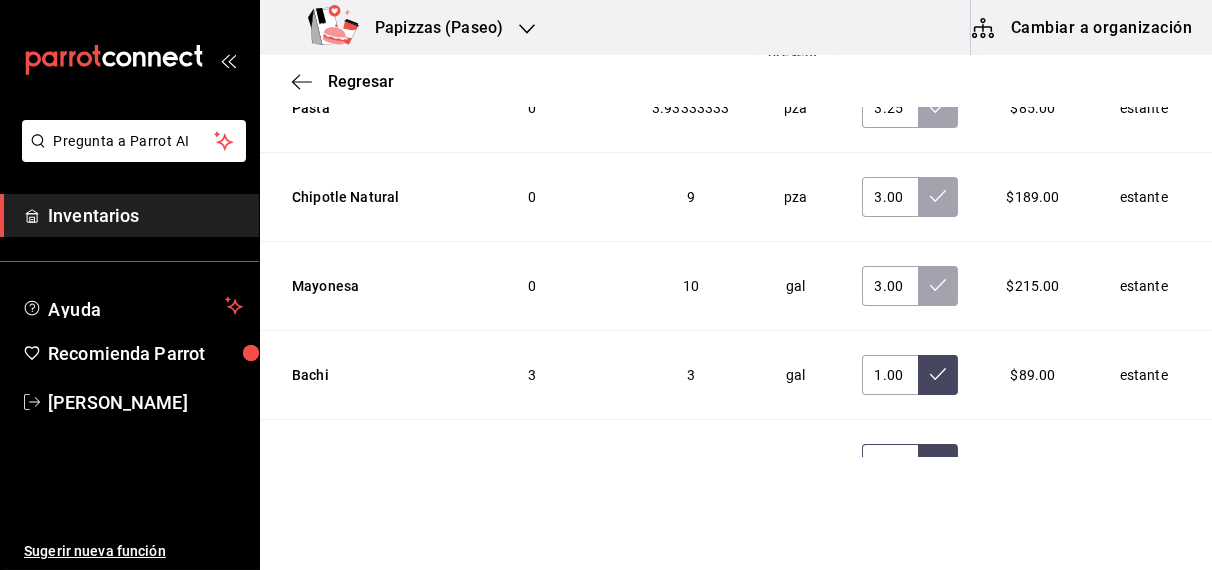 click at bounding box center [890, 464] 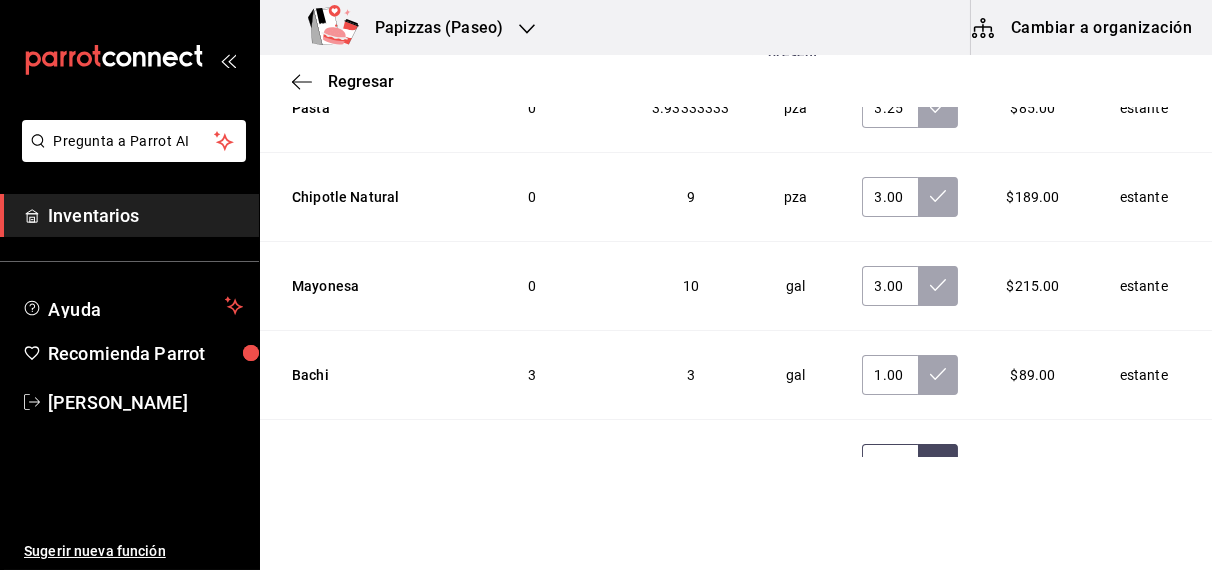 scroll, scrollTop: 7252, scrollLeft: 0, axis: vertical 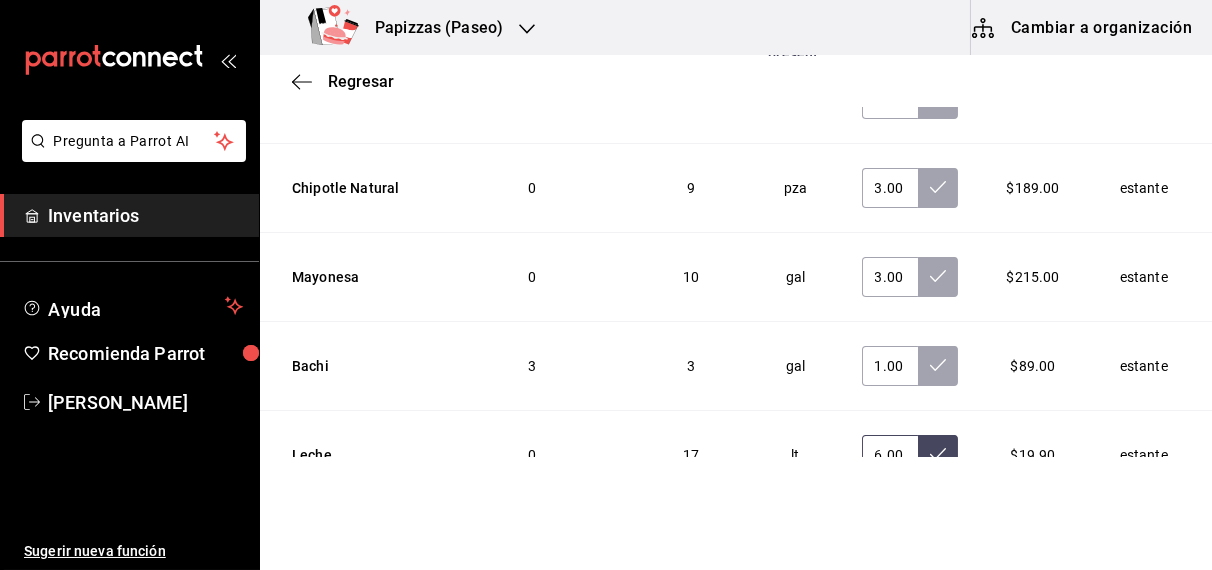 type on "6.00" 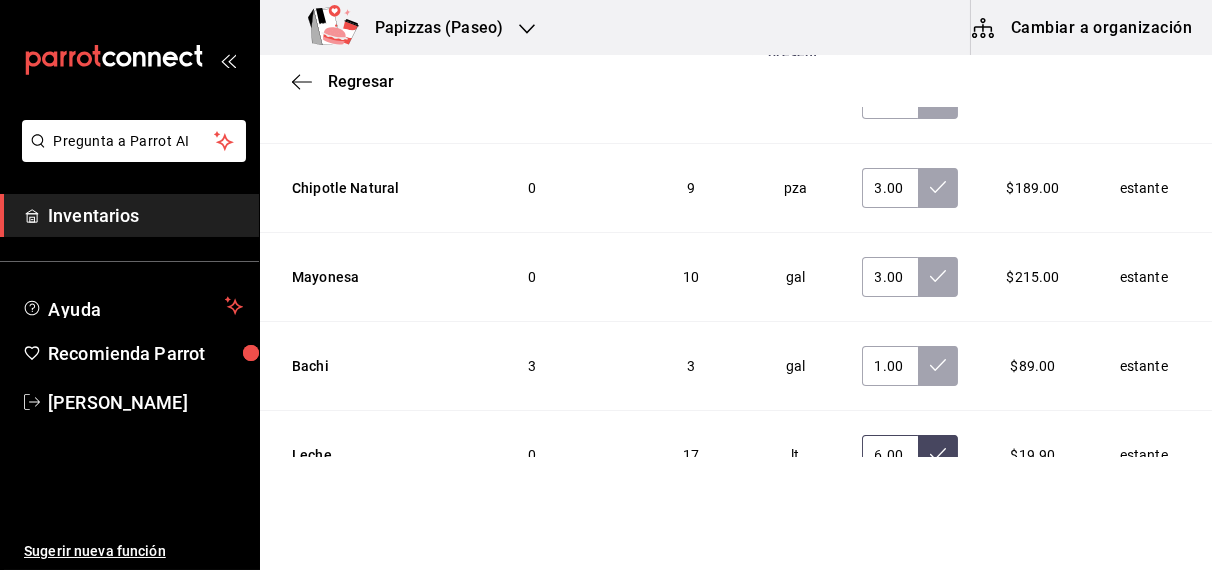 click 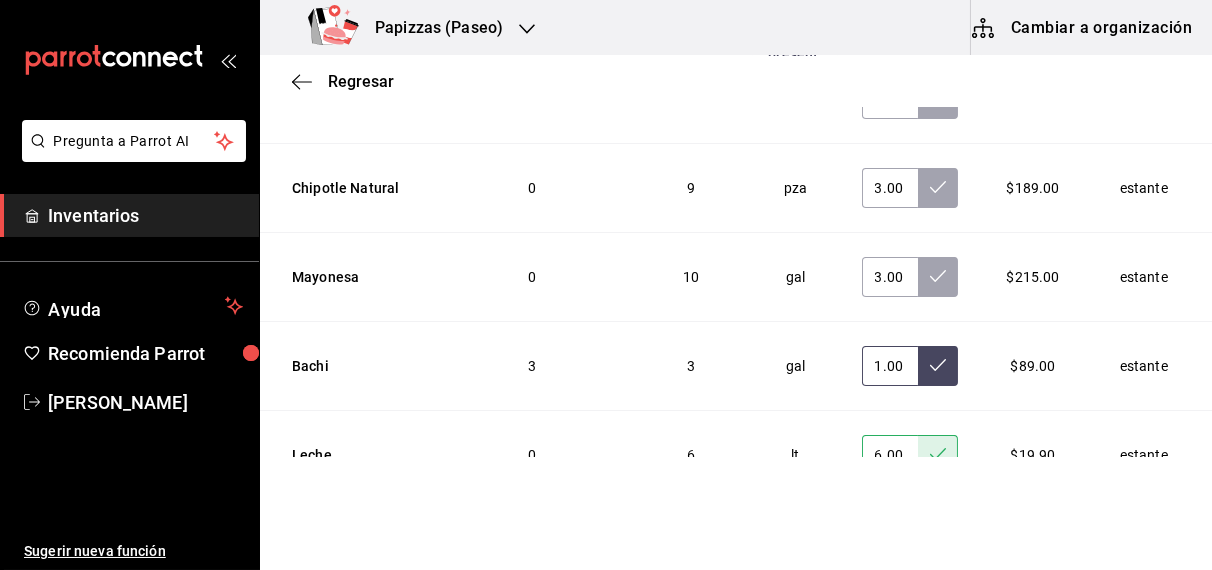 click 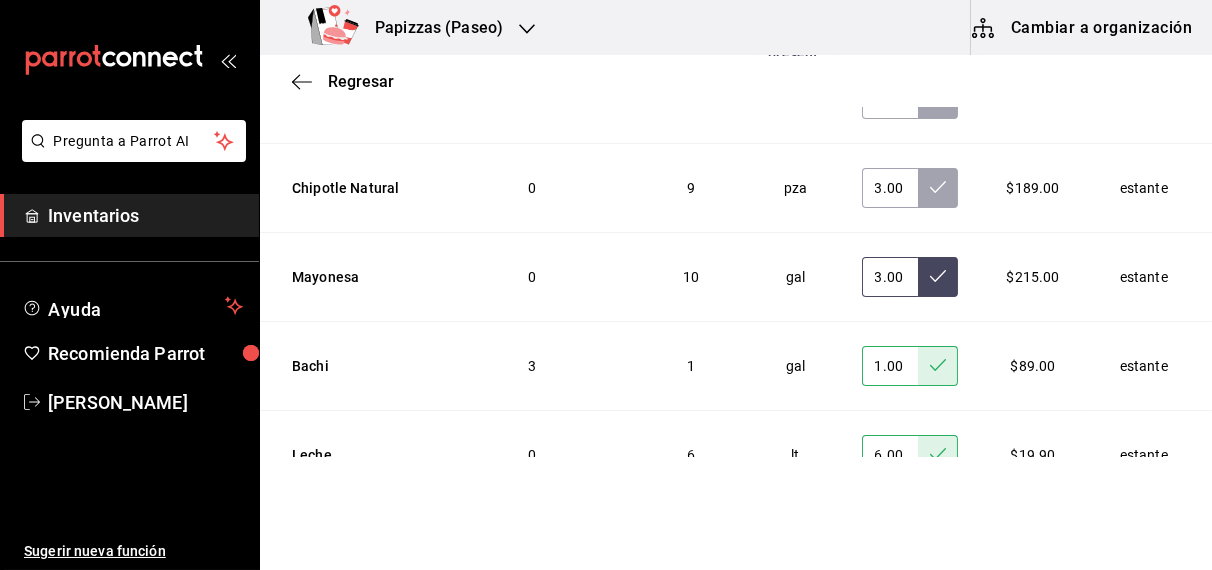 click 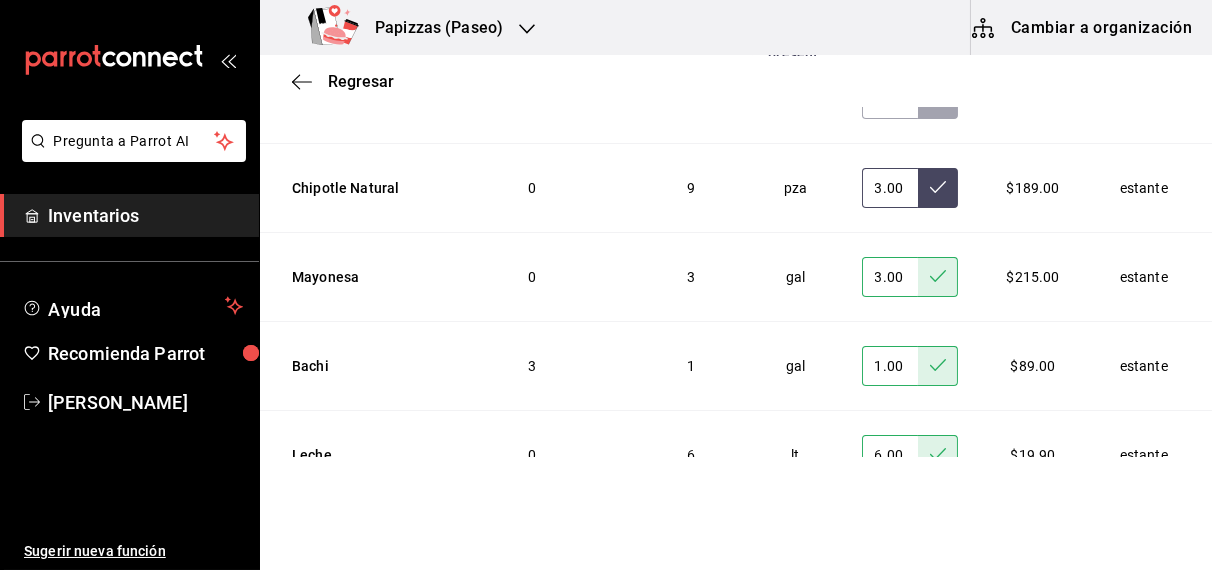 click 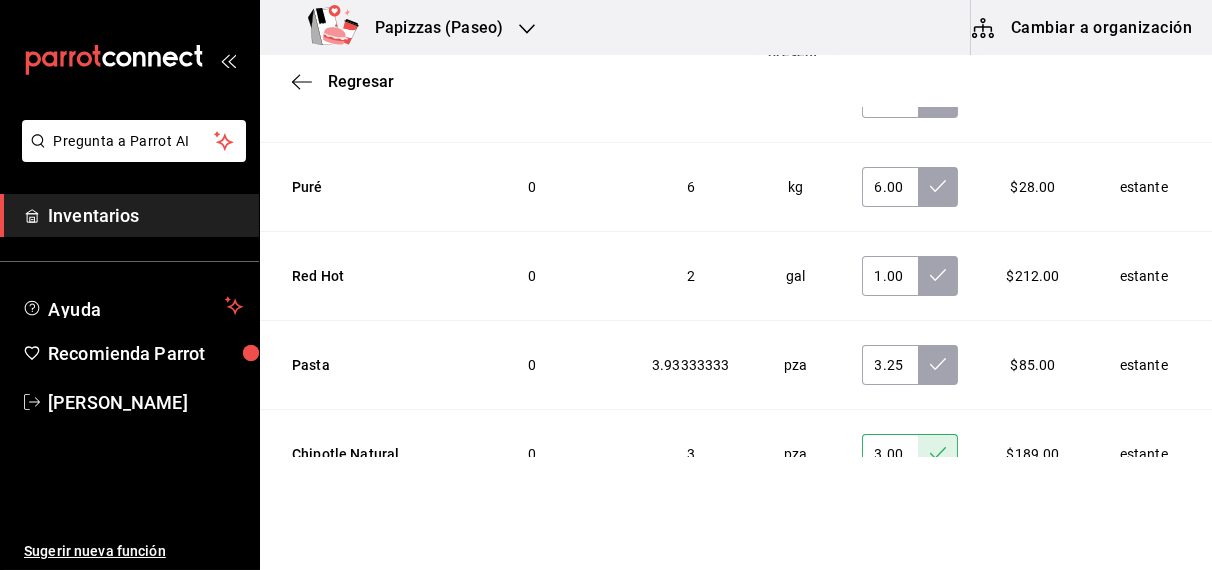 scroll, scrollTop: 6961, scrollLeft: 0, axis: vertical 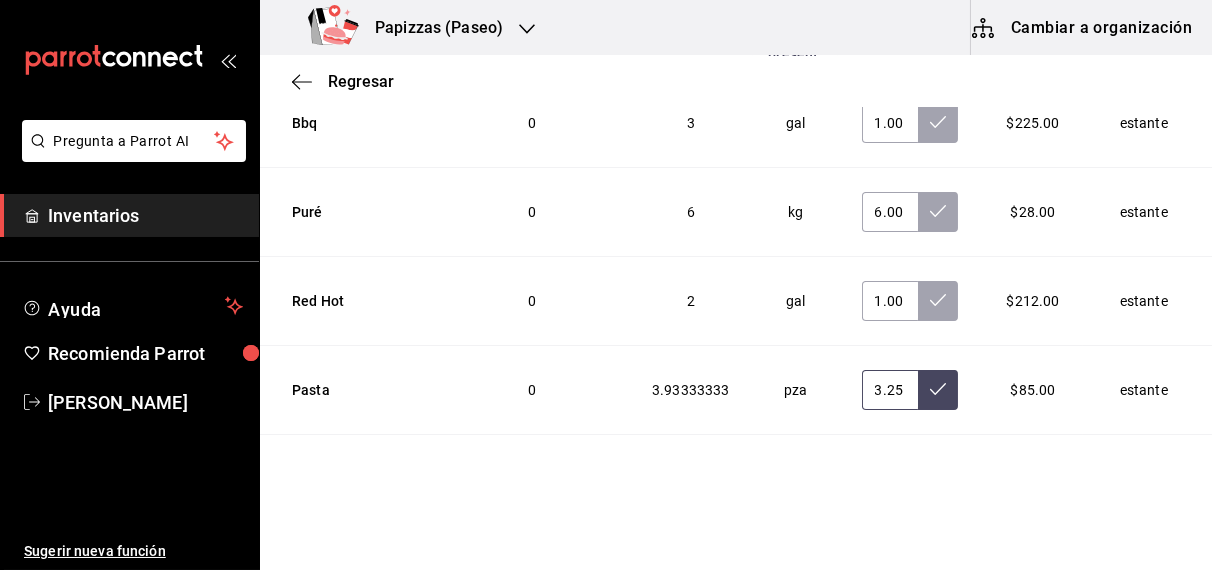 click 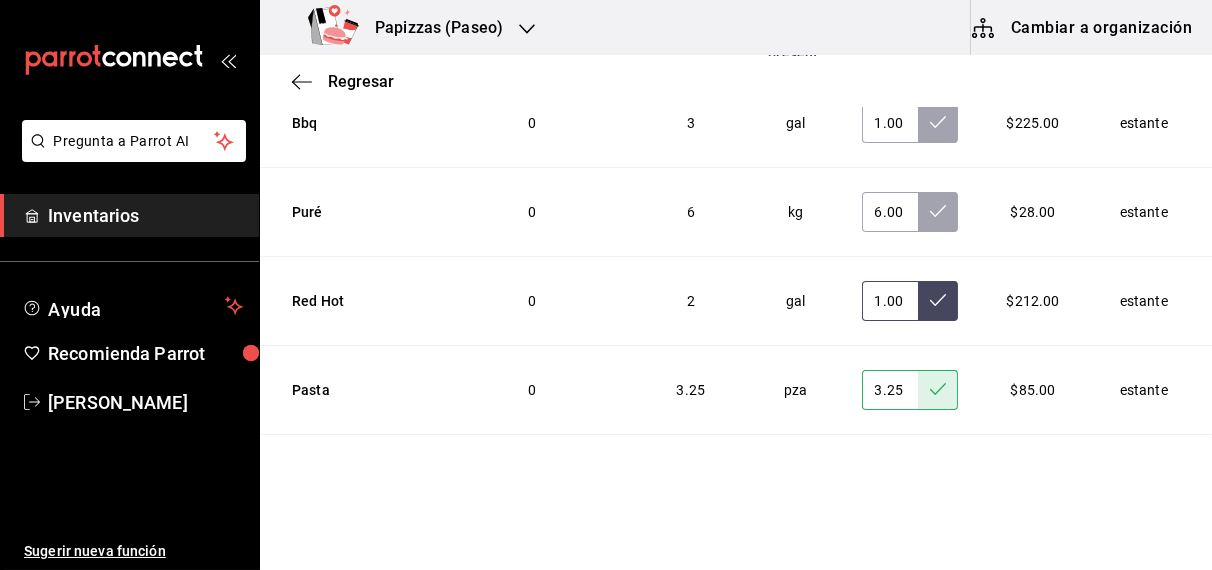 click at bounding box center (938, 301) 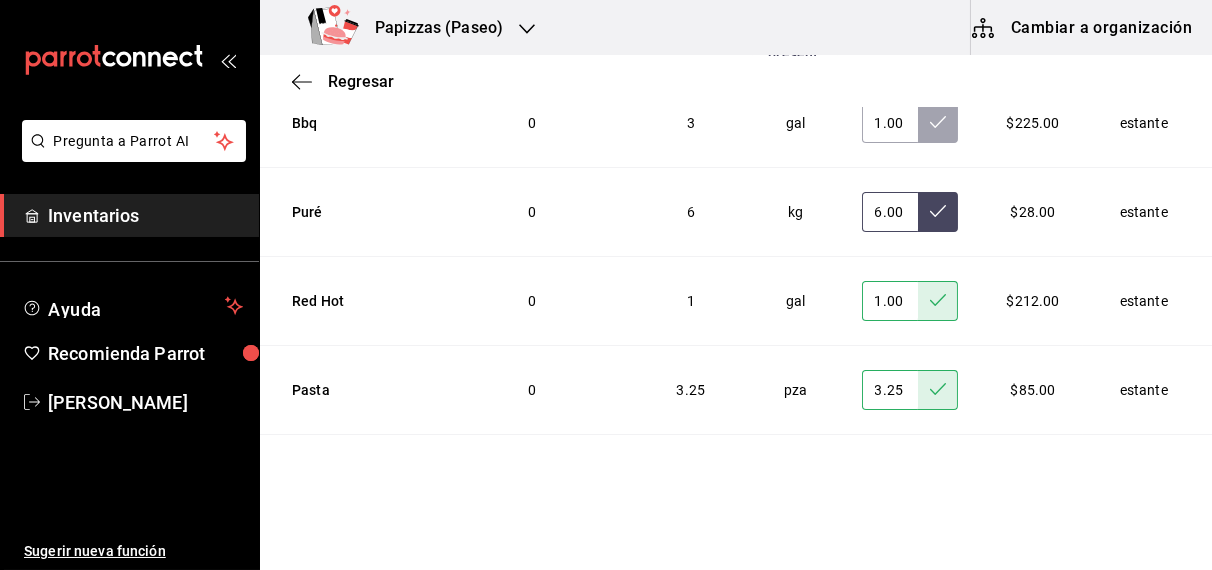 click 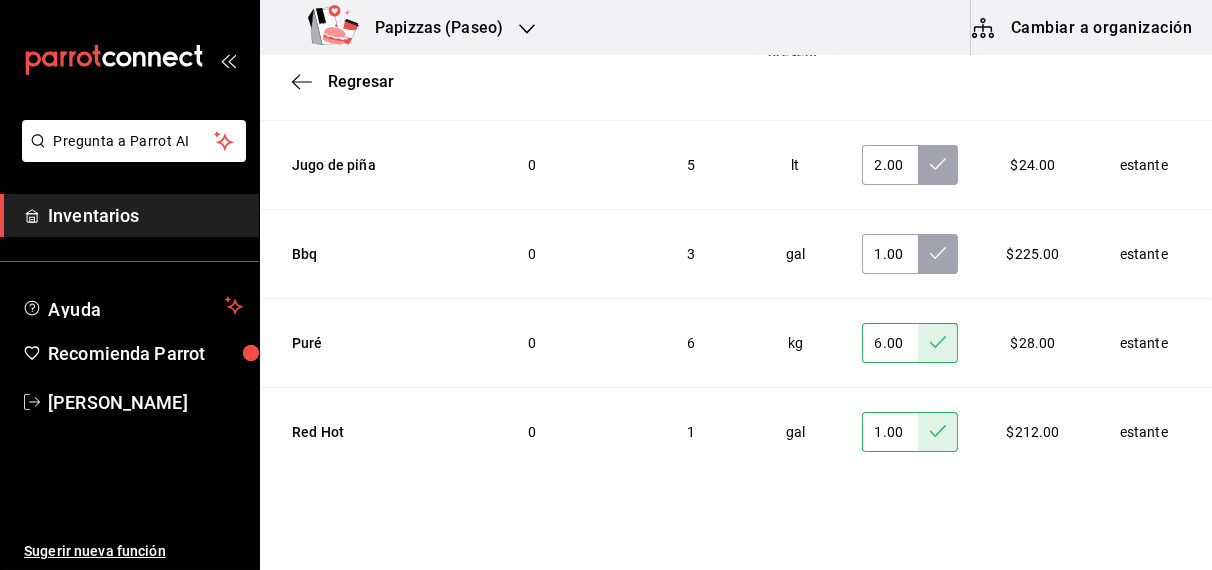 scroll, scrollTop: 6765, scrollLeft: 0, axis: vertical 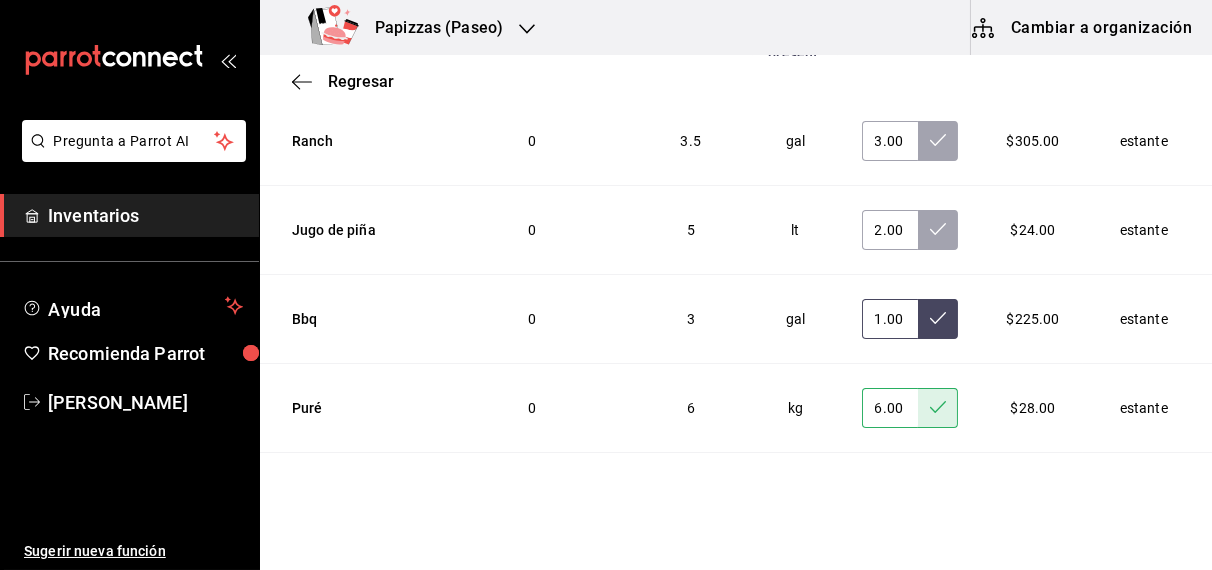 click 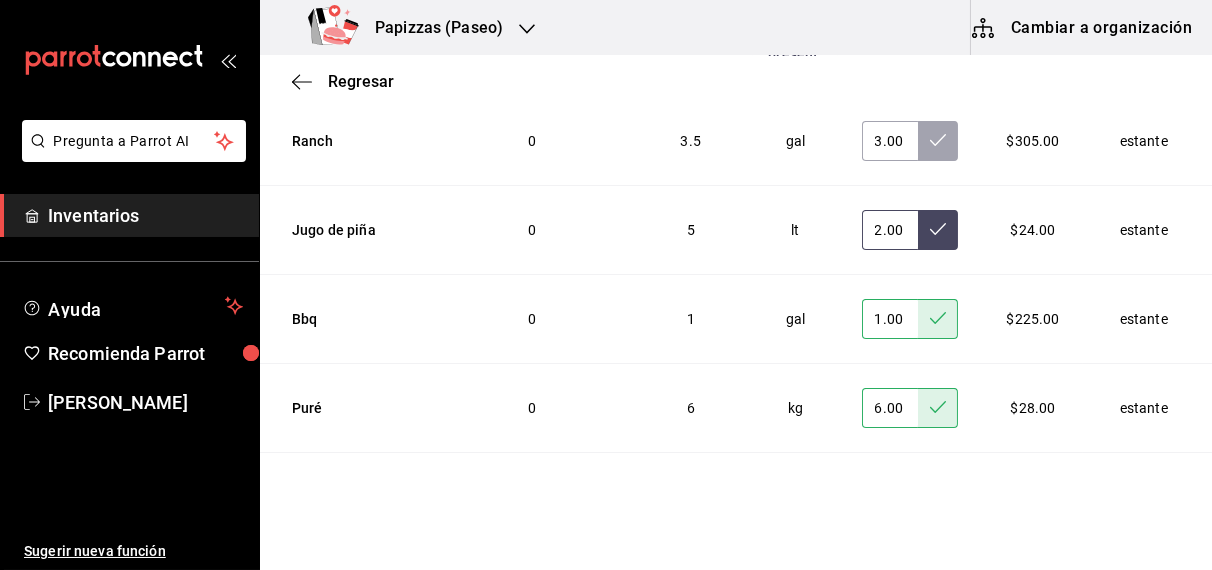 click at bounding box center [938, 230] 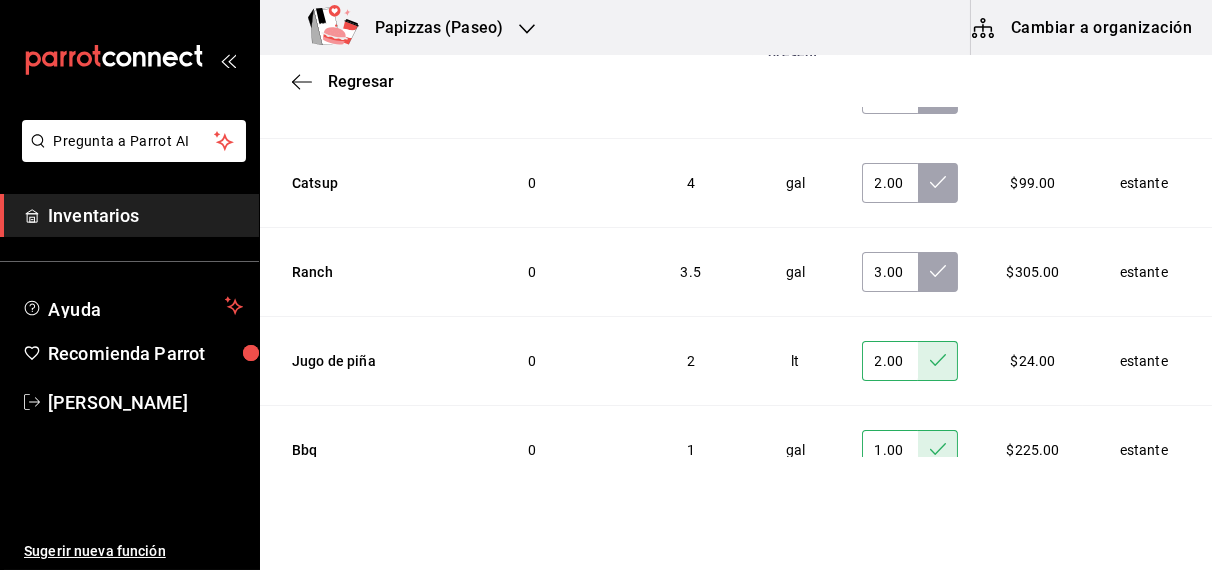 scroll, scrollTop: 6629, scrollLeft: 0, axis: vertical 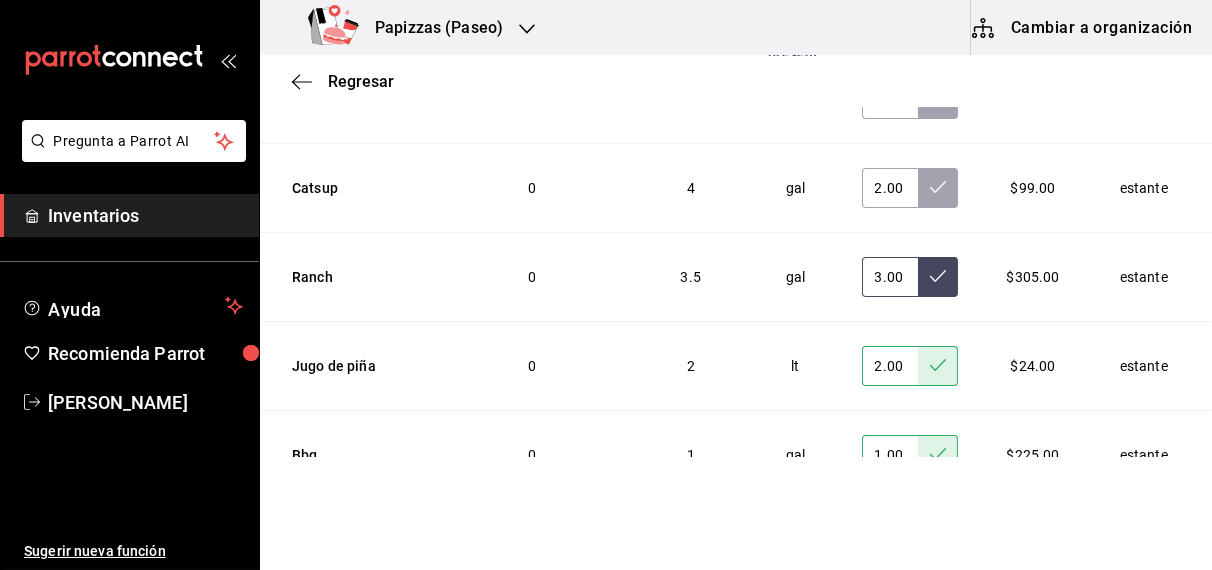 click 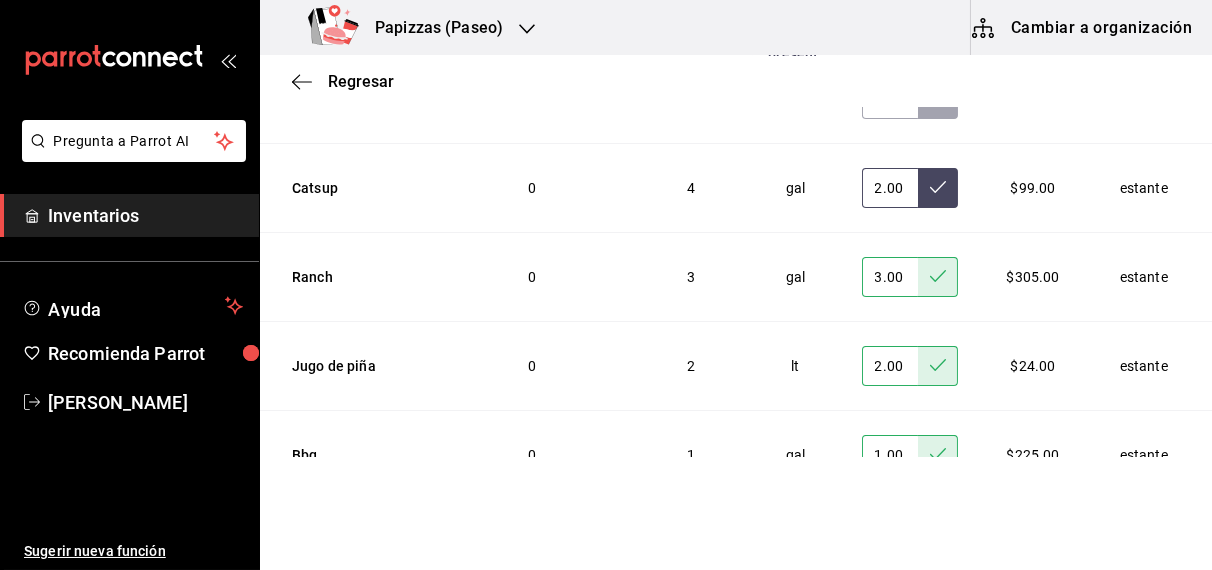 click 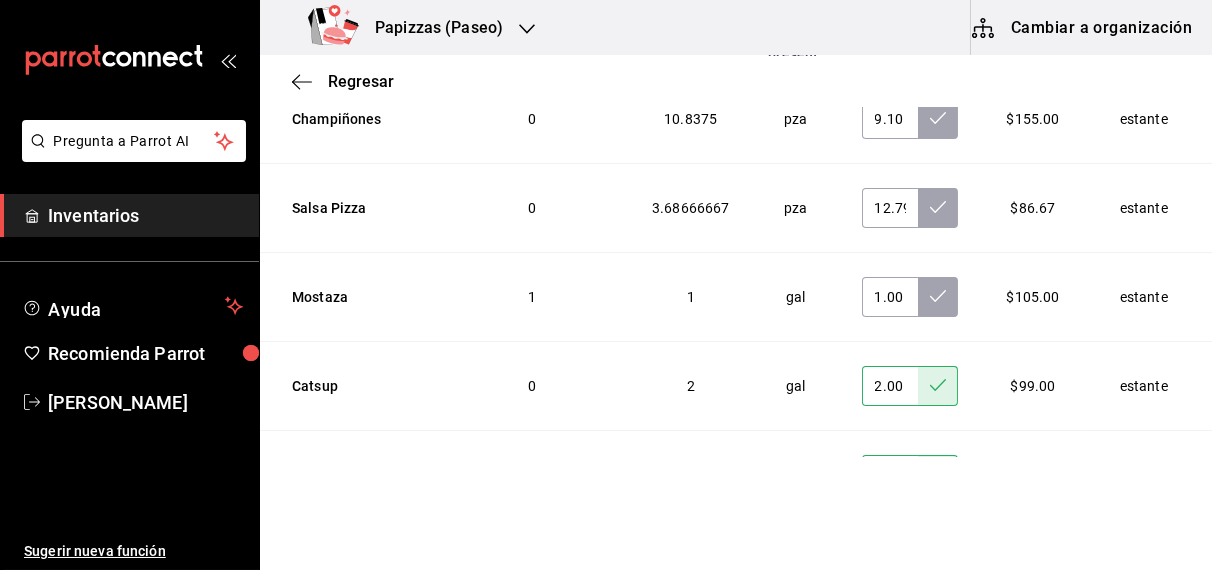 scroll, scrollTop: 6412, scrollLeft: 0, axis: vertical 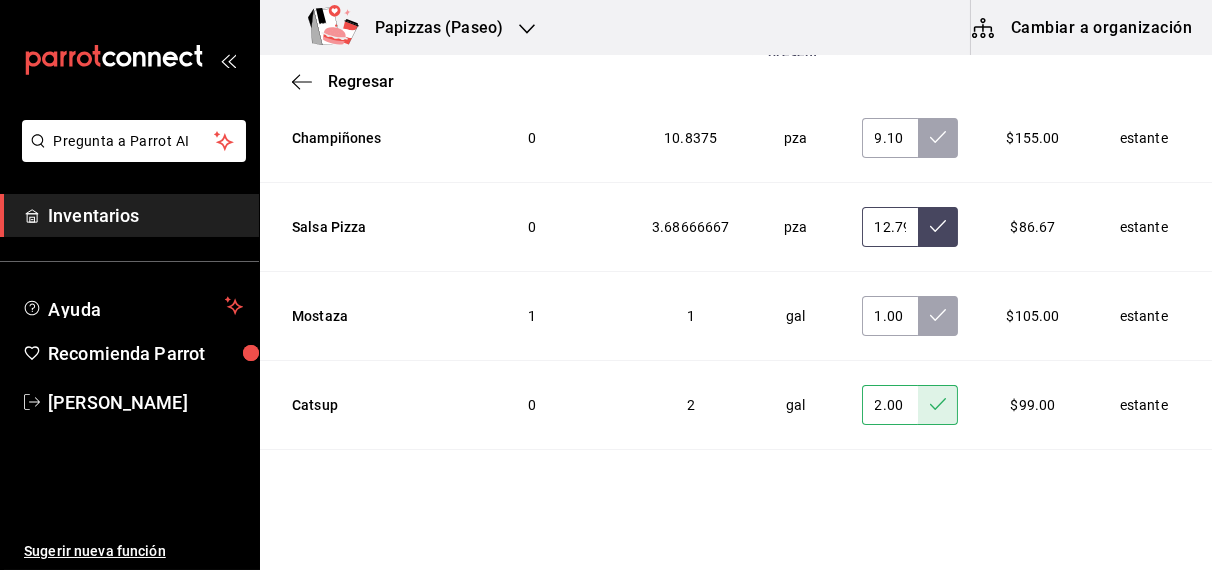 click 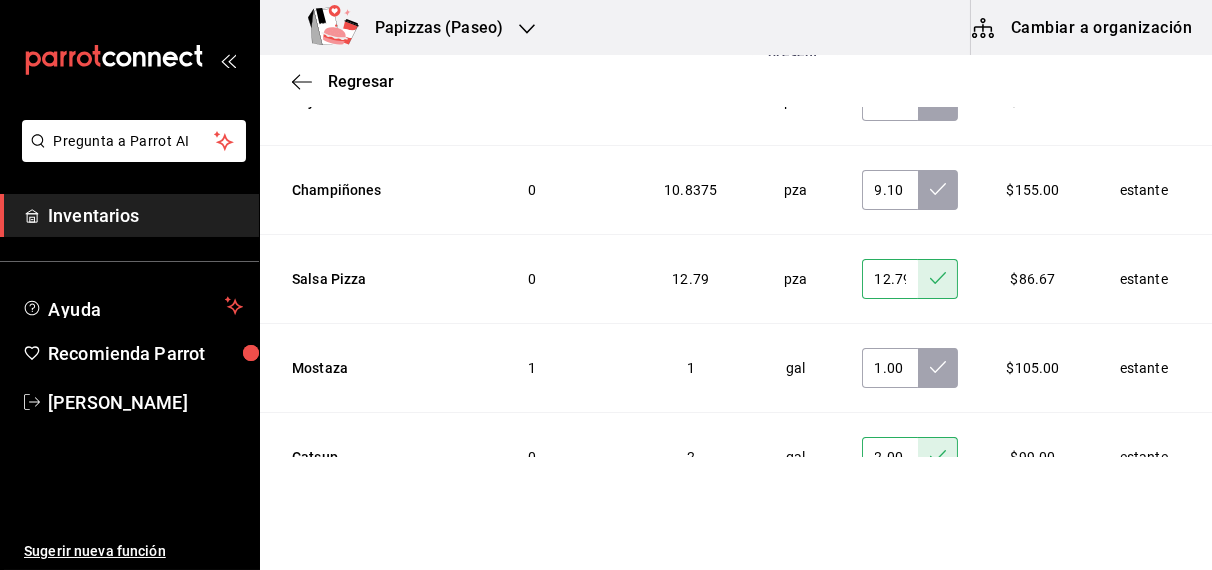 scroll, scrollTop: 6405, scrollLeft: 0, axis: vertical 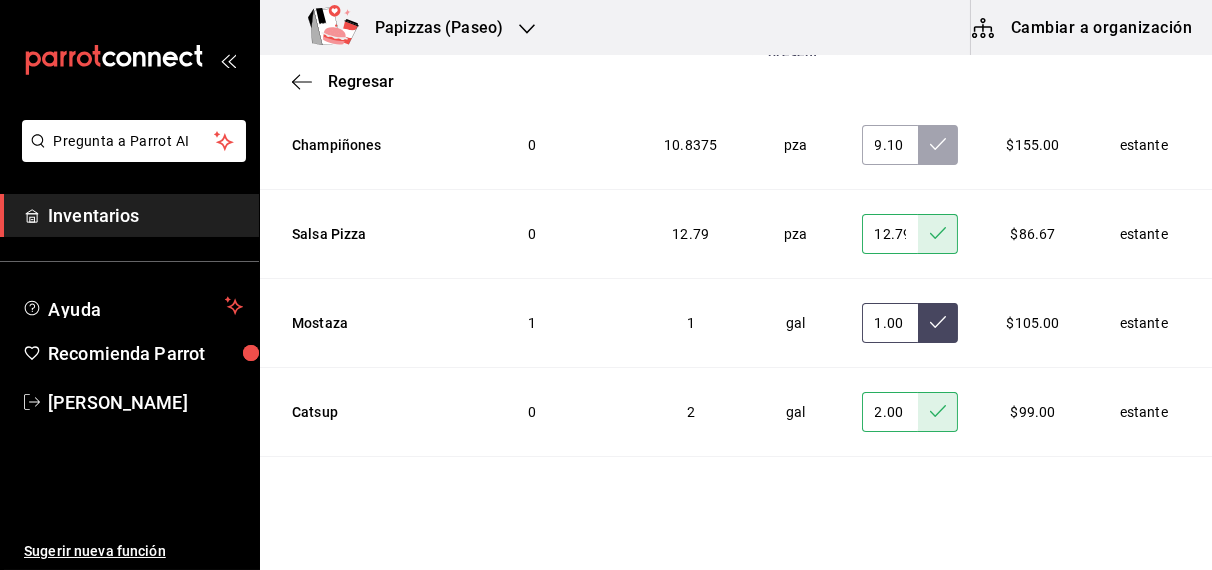 click 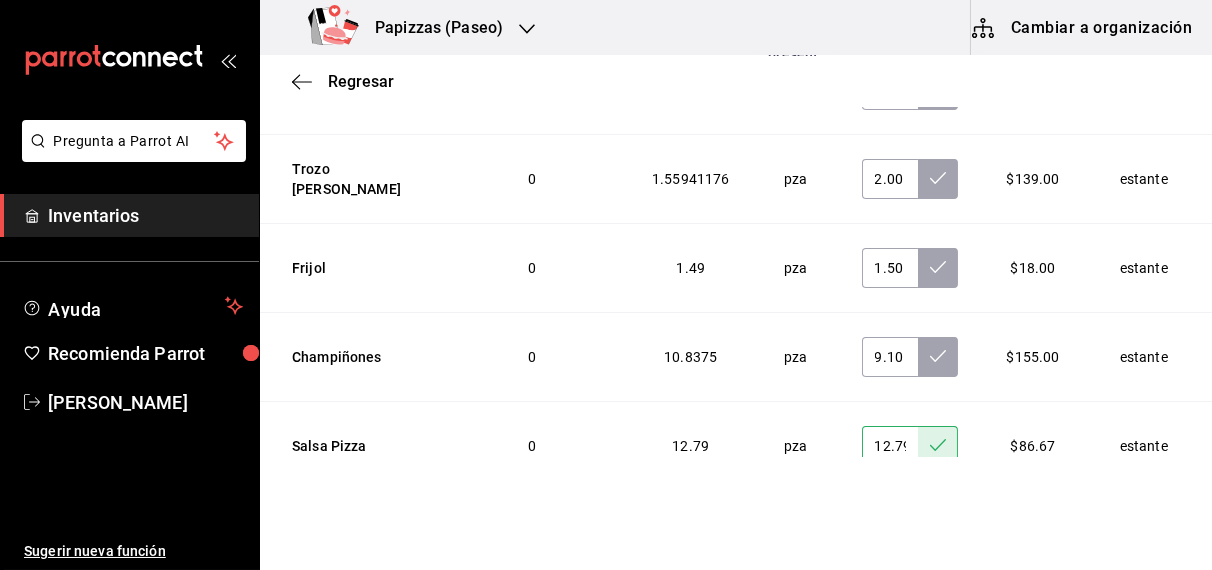 scroll, scrollTop: 6171, scrollLeft: 0, axis: vertical 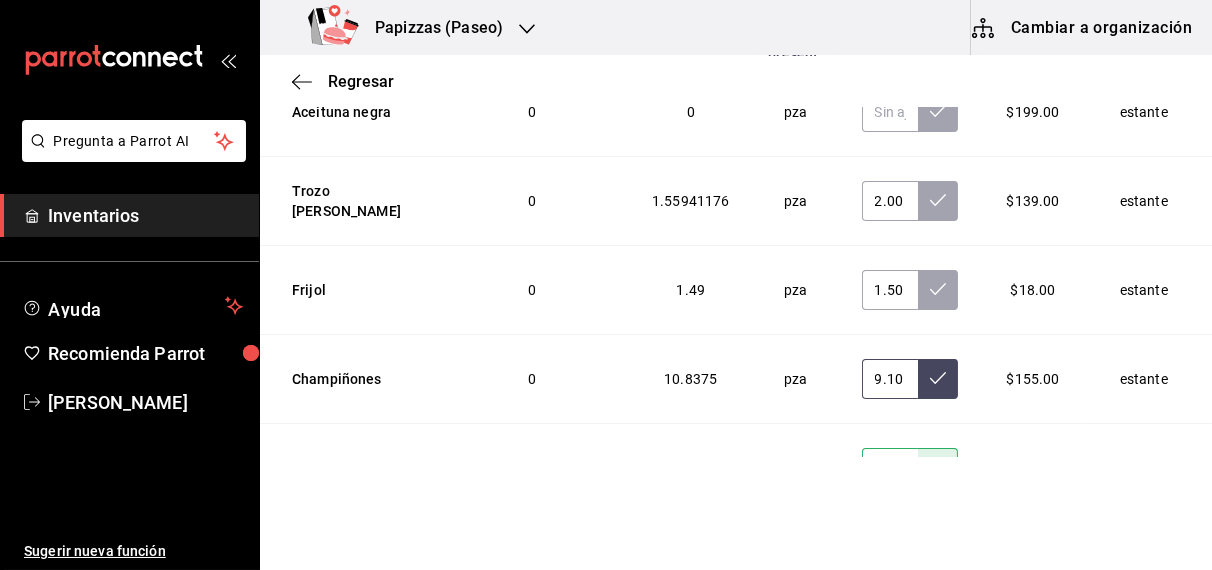 click 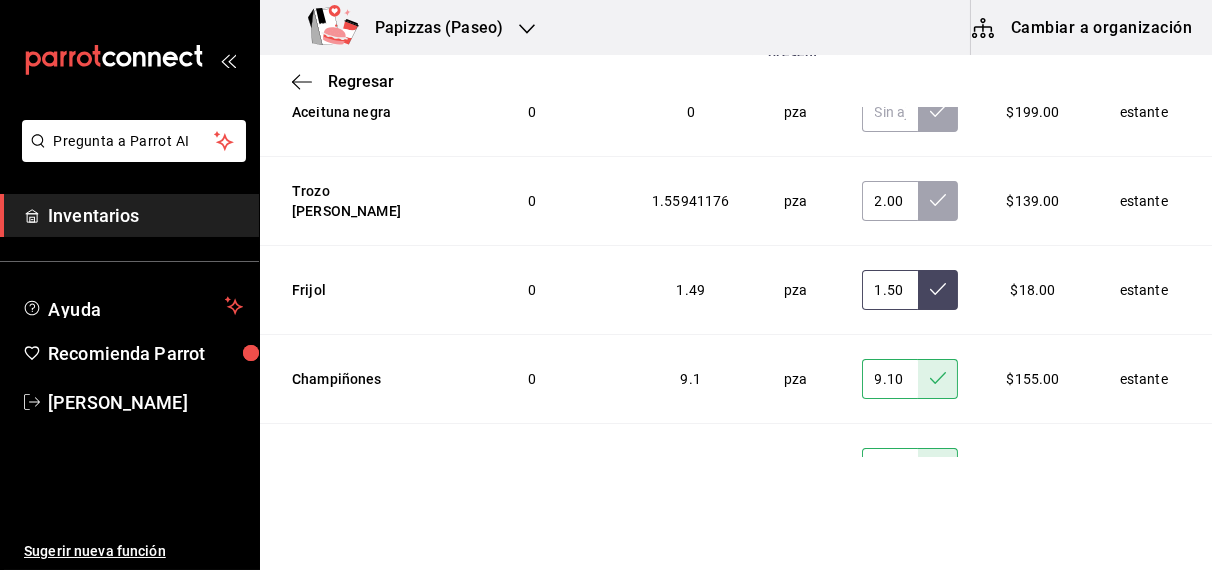 click 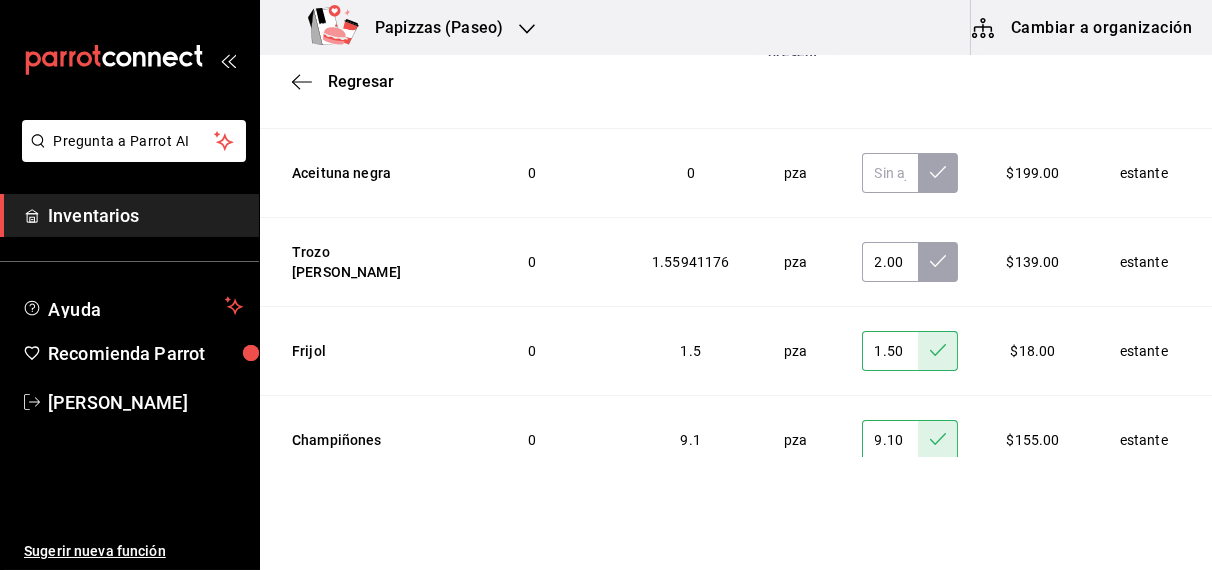 scroll, scrollTop: 6046, scrollLeft: 0, axis: vertical 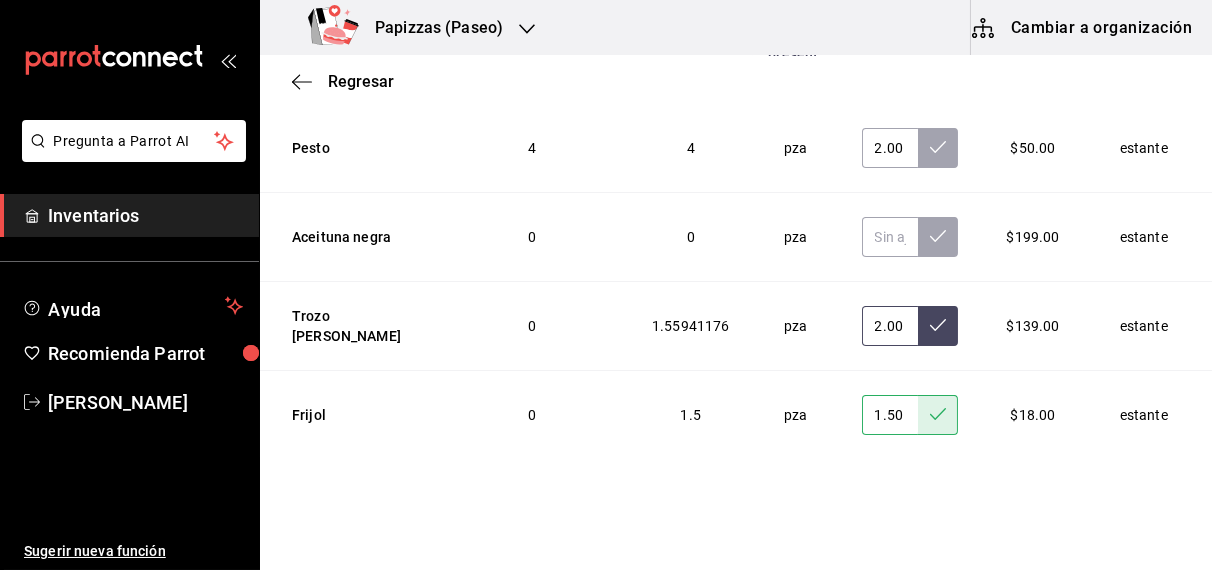 click 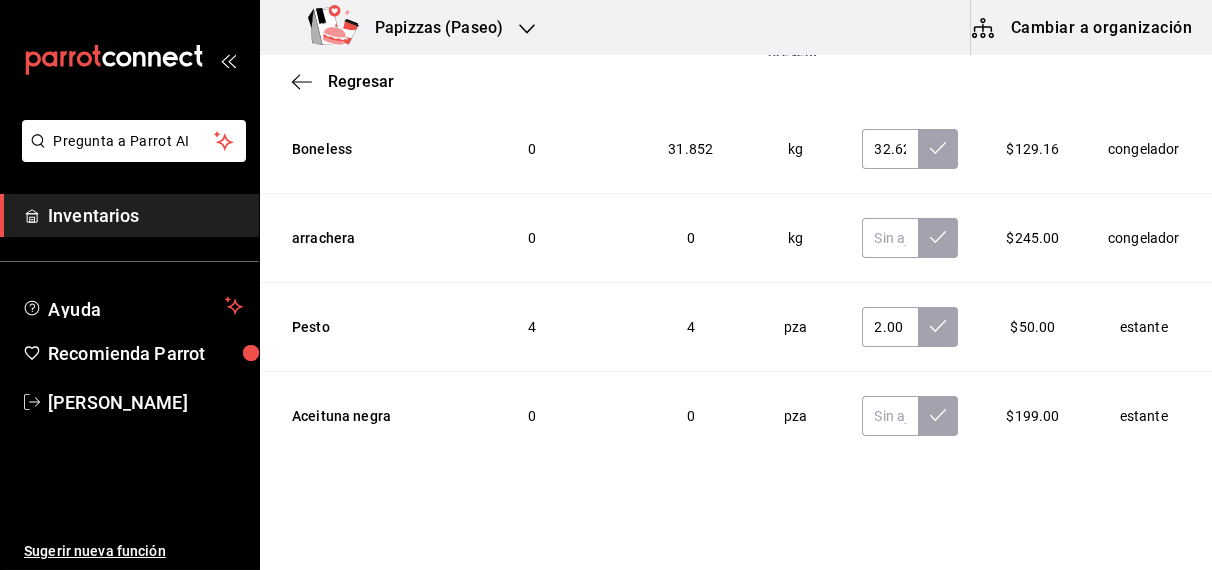 scroll, scrollTop: 5866, scrollLeft: 0, axis: vertical 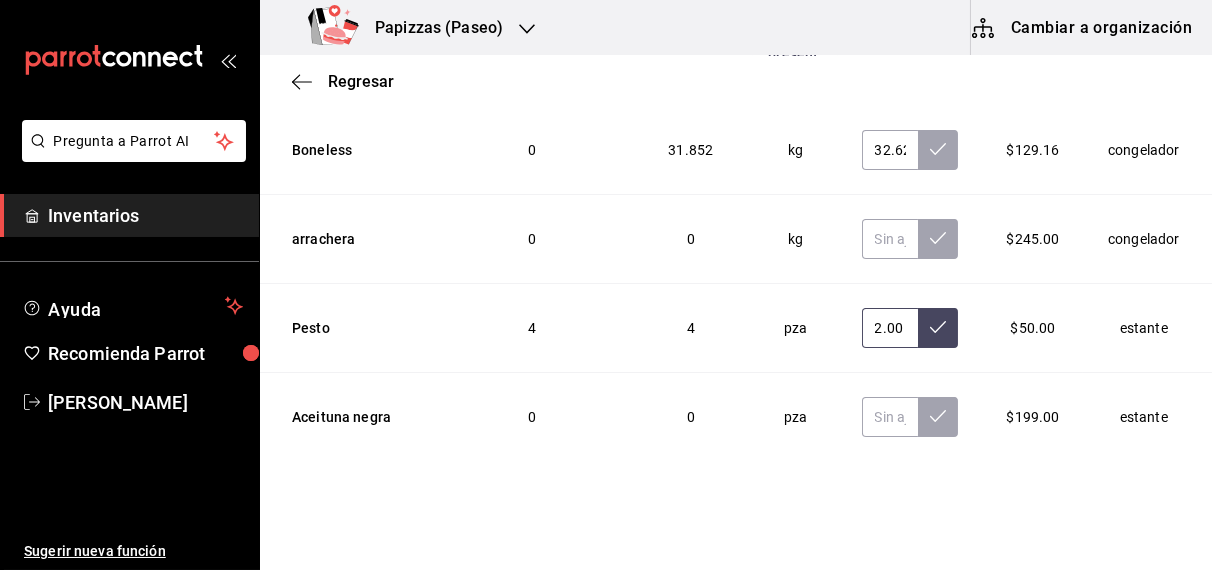 click 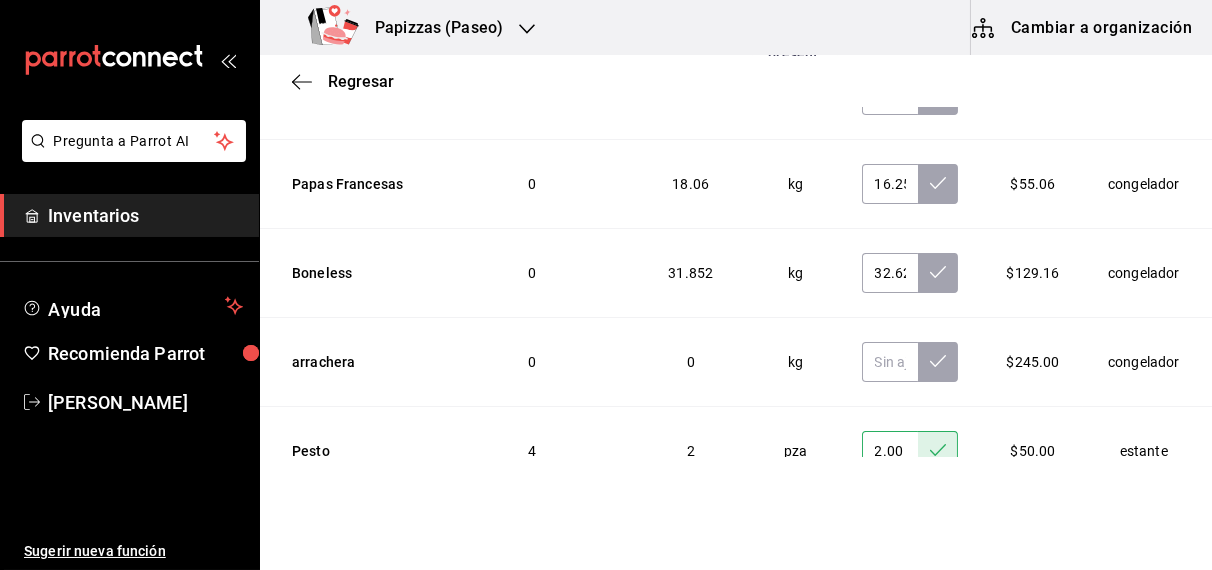 scroll, scrollTop: 5740, scrollLeft: 0, axis: vertical 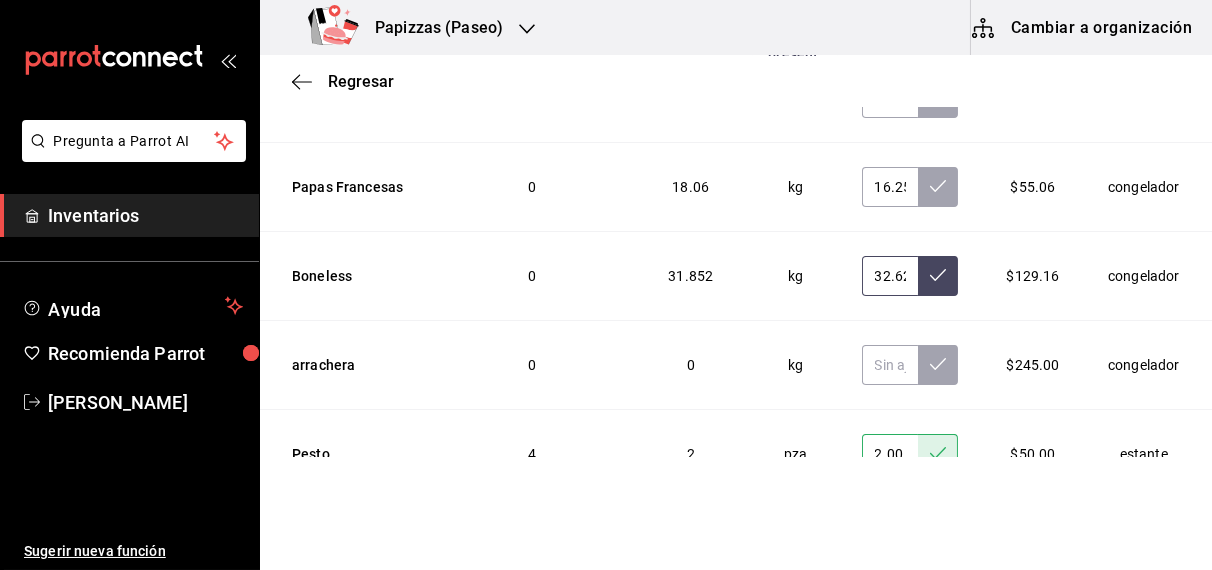 click 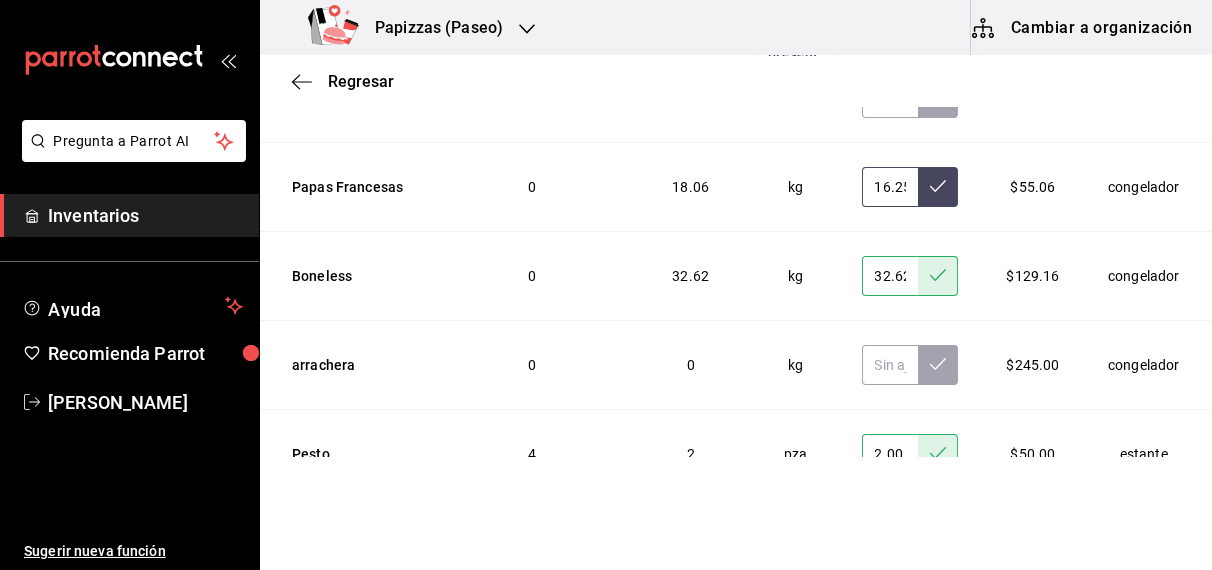 click at bounding box center (938, 187) 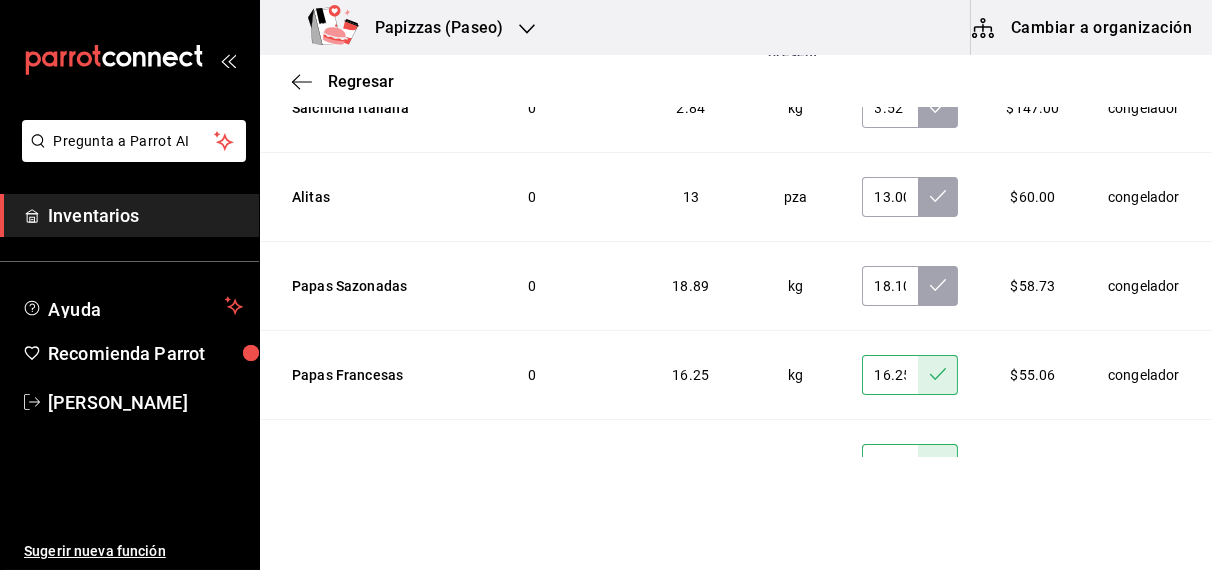 scroll, scrollTop: 5542, scrollLeft: 0, axis: vertical 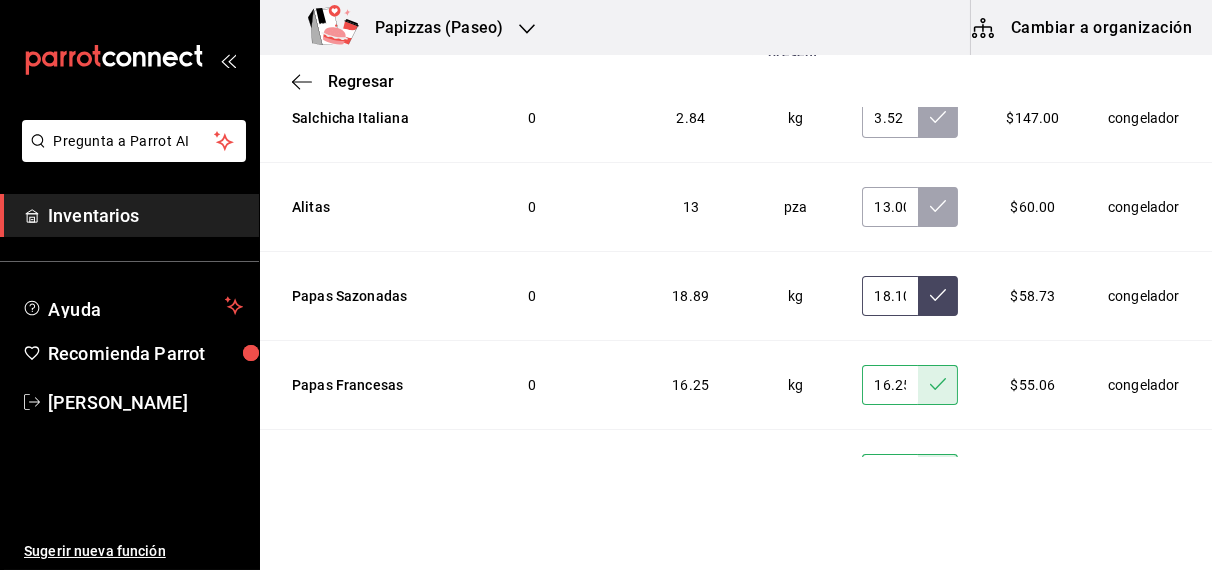 click 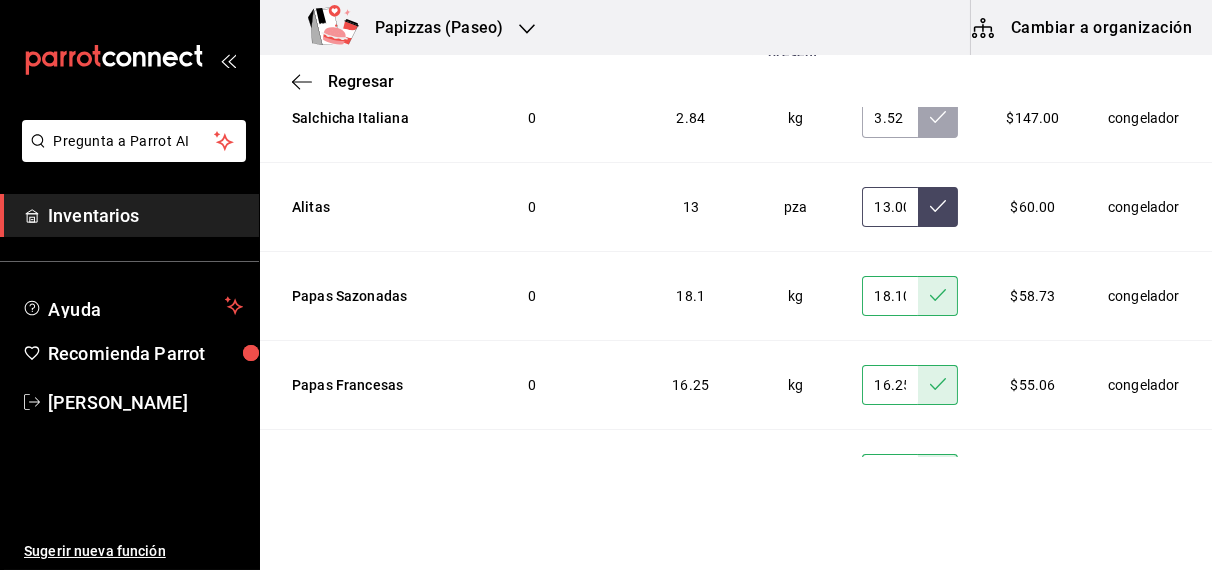 click 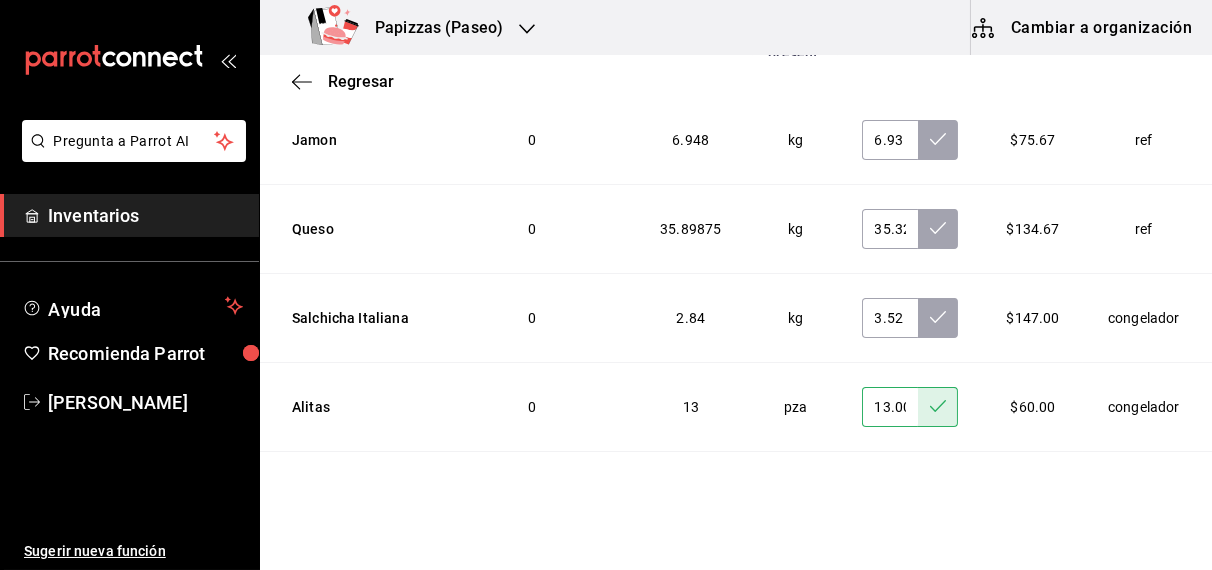 scroll, scrollTop: 5335, scrollLeft: 0, axis: vertical 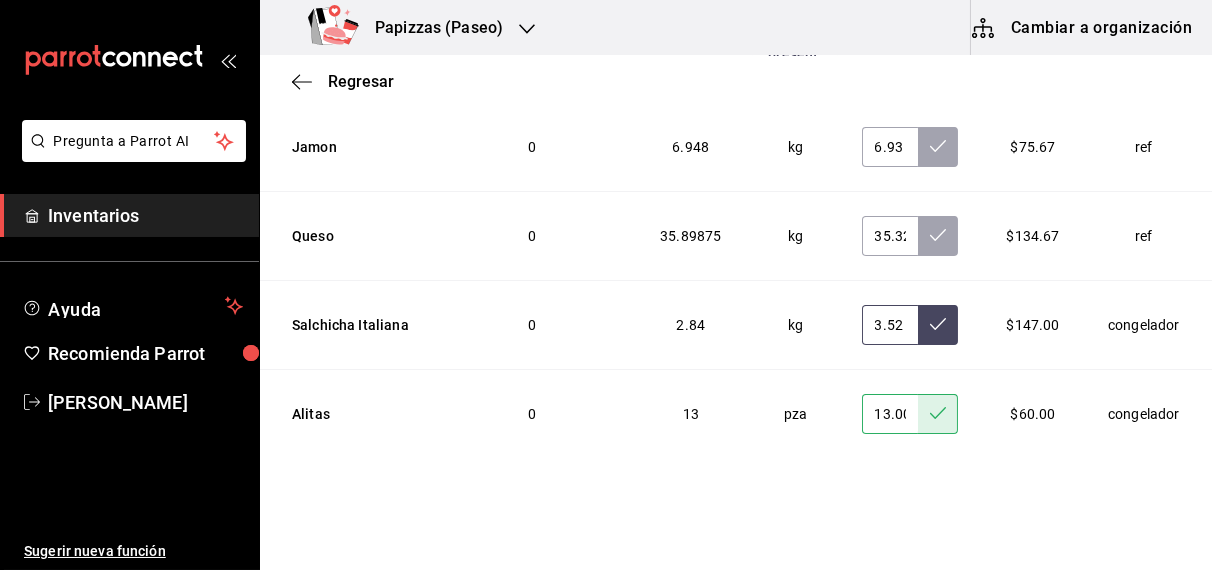 click 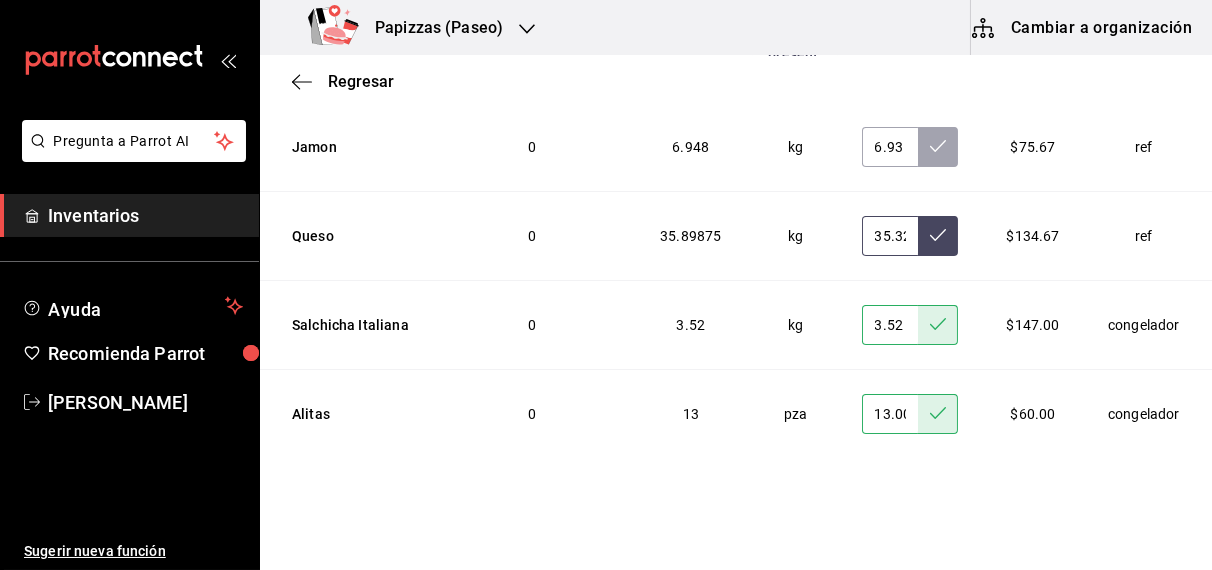 click 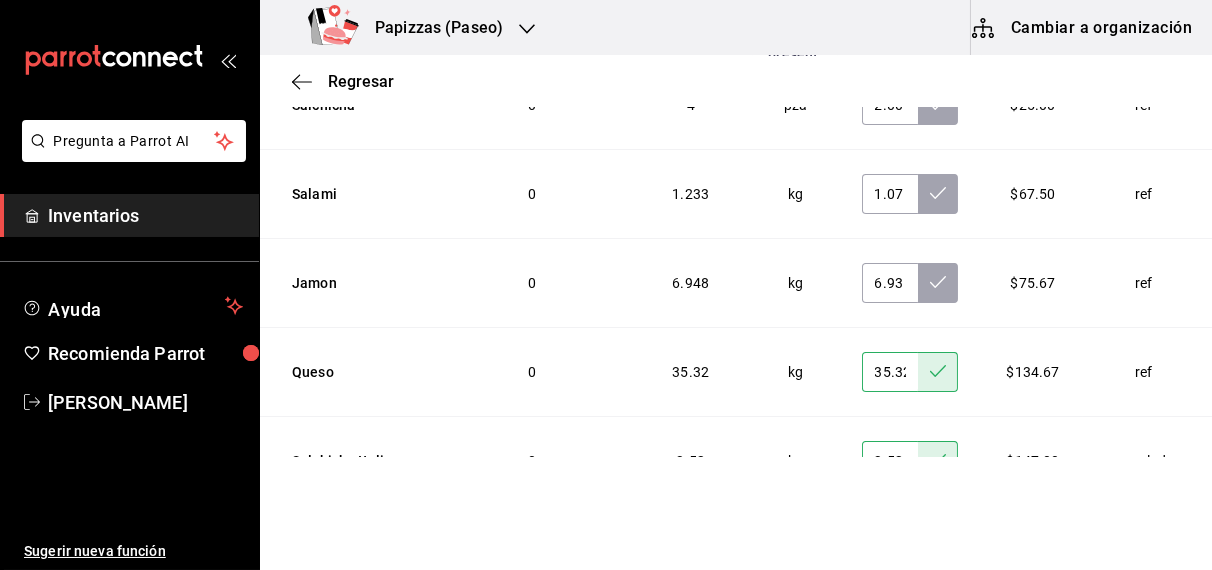 scroll, scrollTop: 5198, scrollLeft: 0, axis: vertical 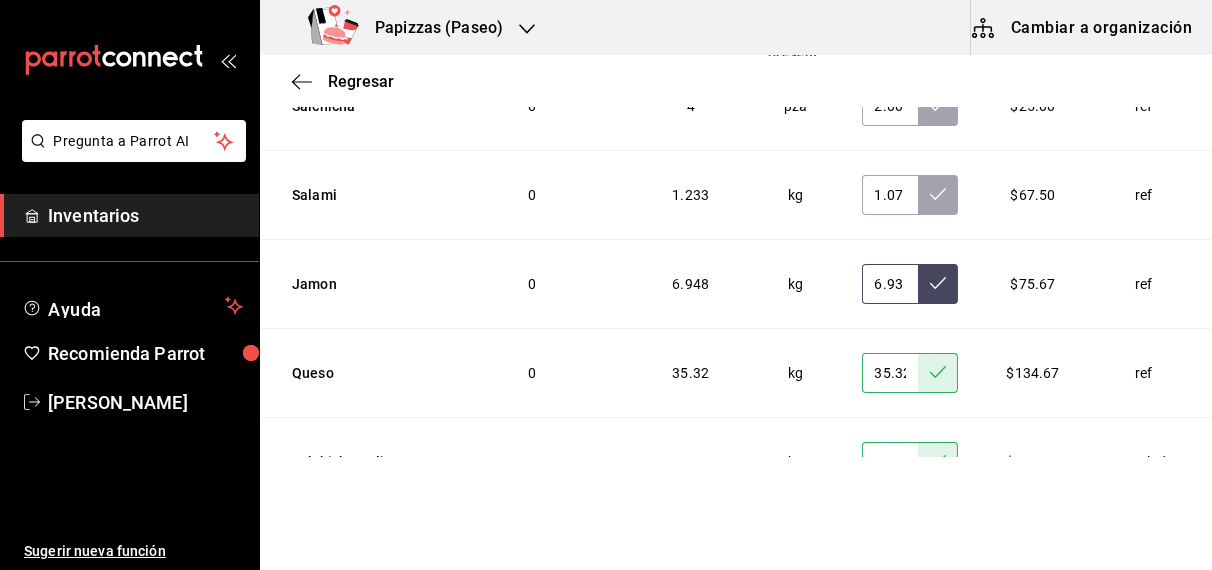 click 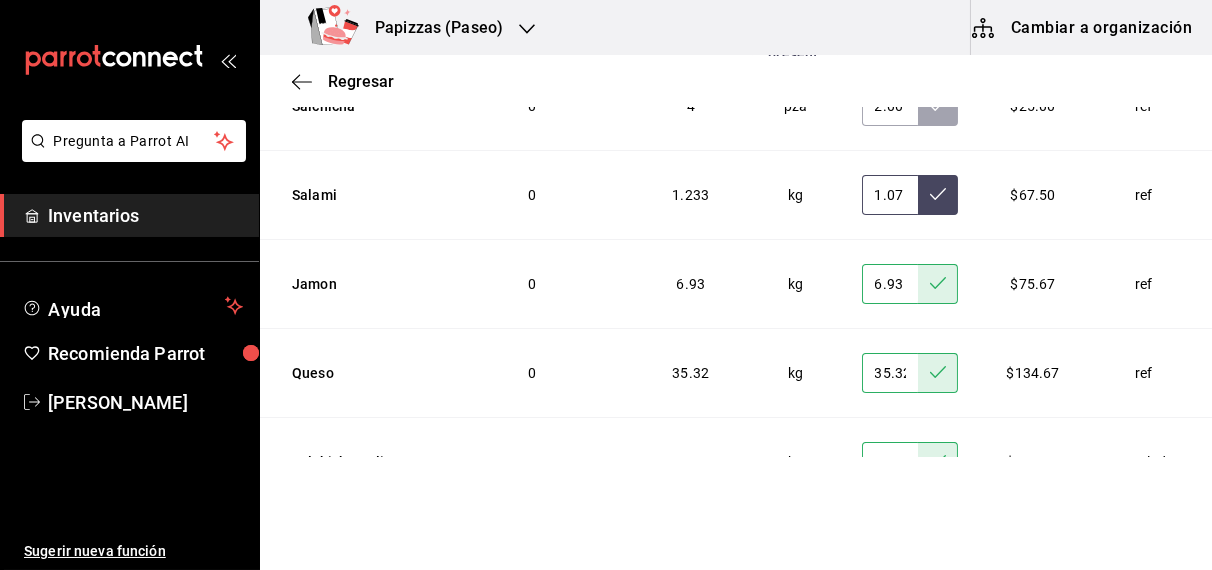 click 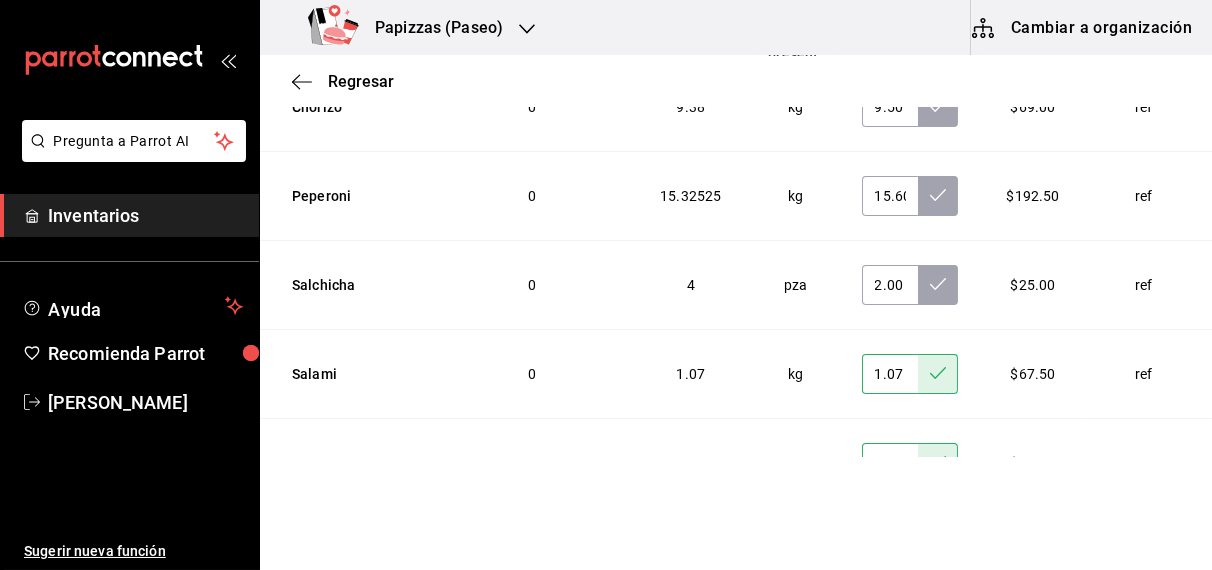 scroll, scrollTop: 5018, scrollLeft: 0, axis: vertical 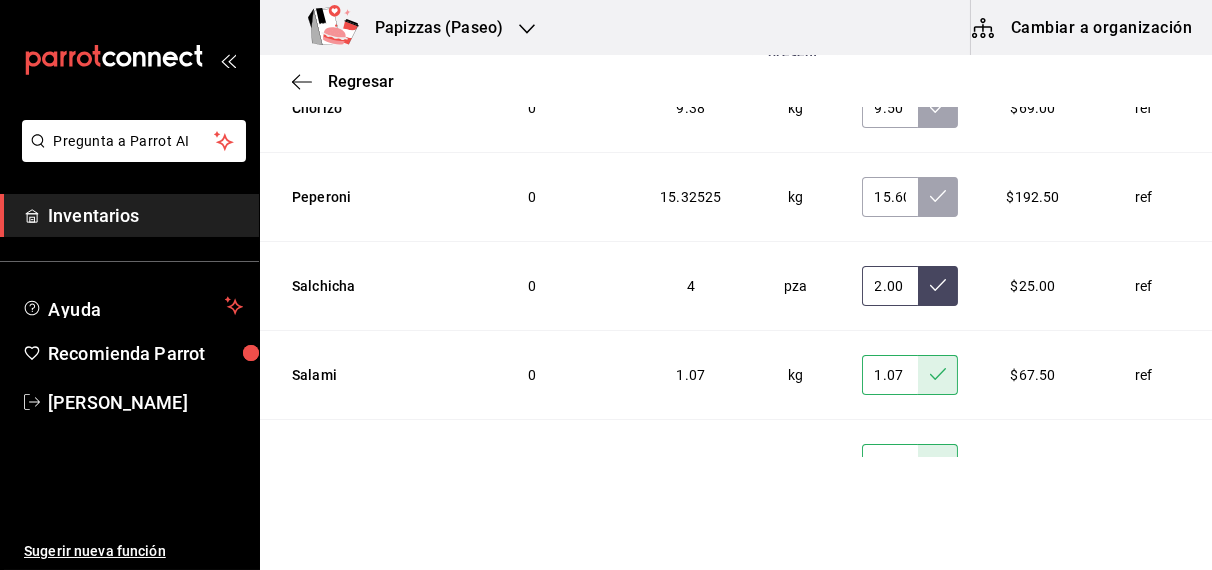 click 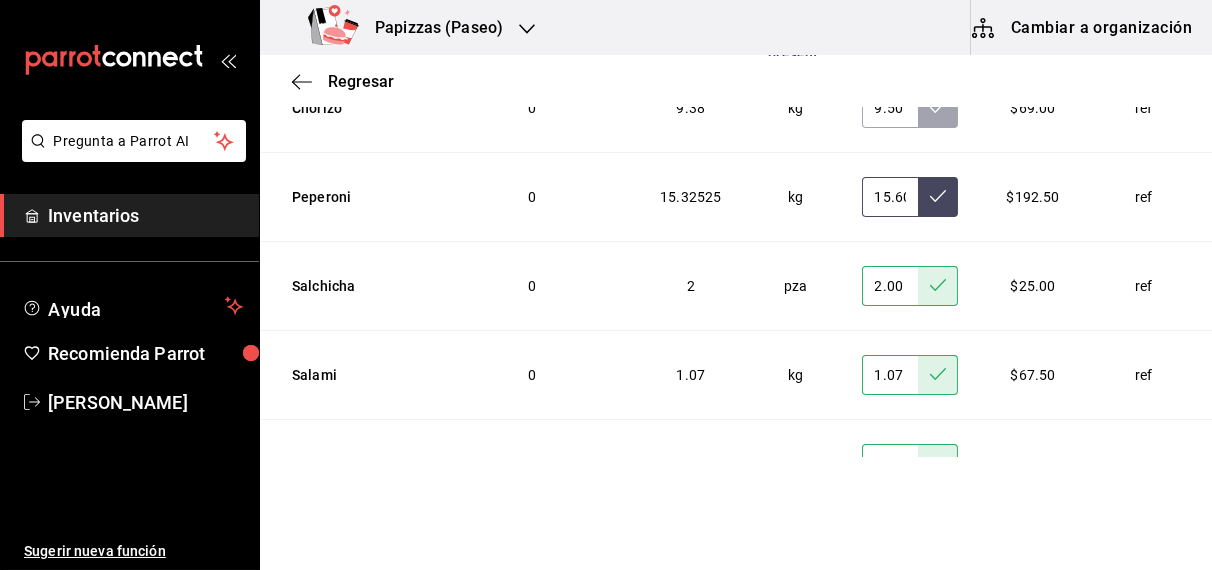 click 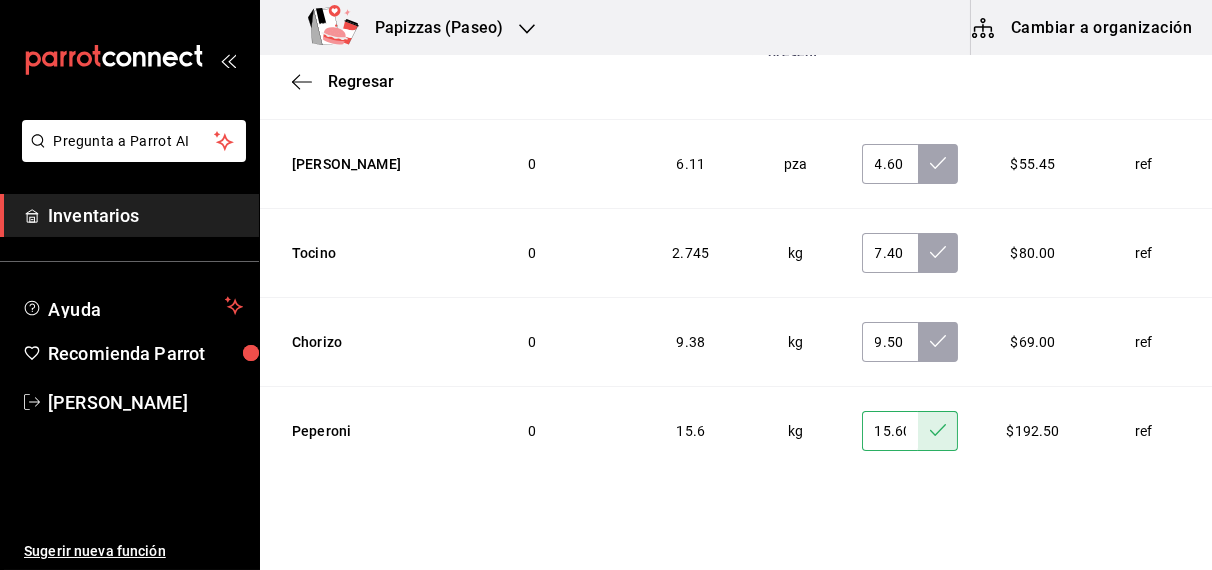scroll, scrollTop: 4771, scrollLeft: 0, axis: vertical 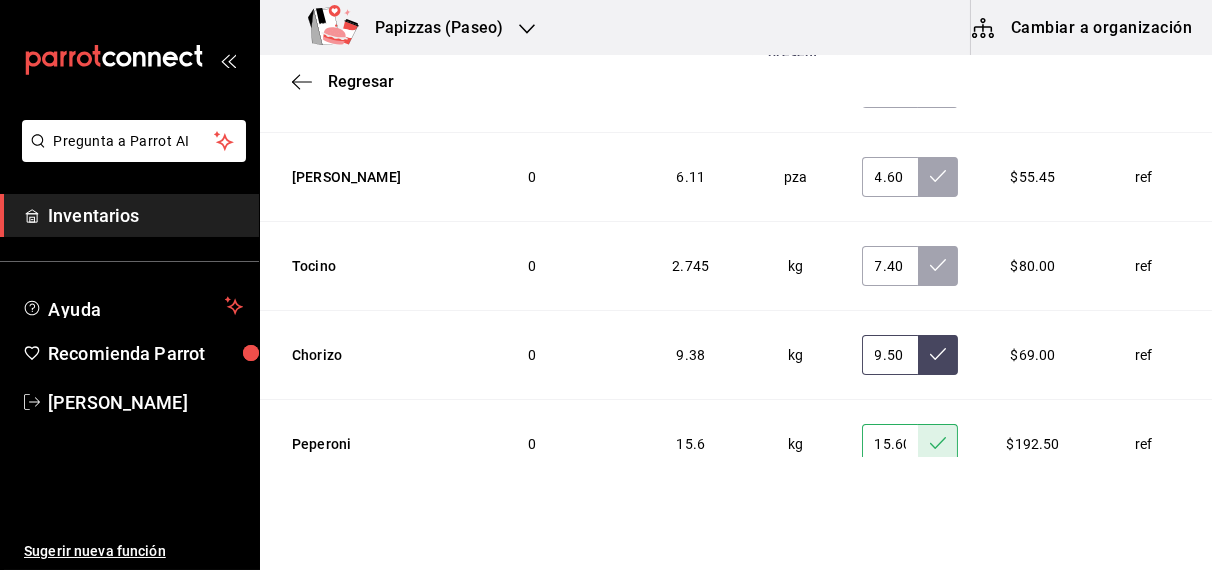 click 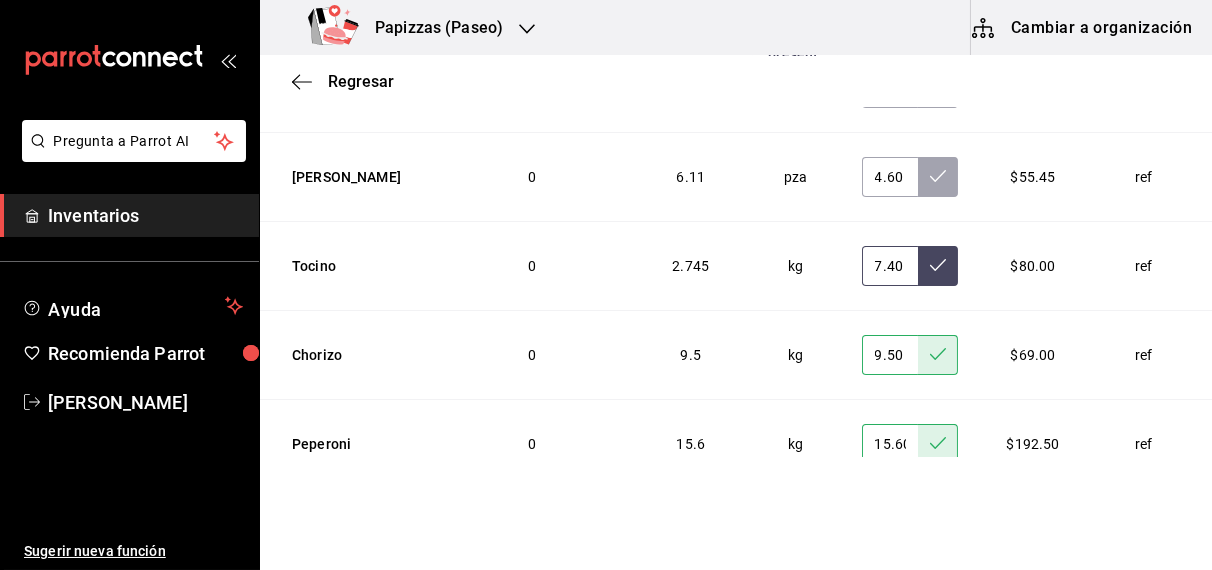 click 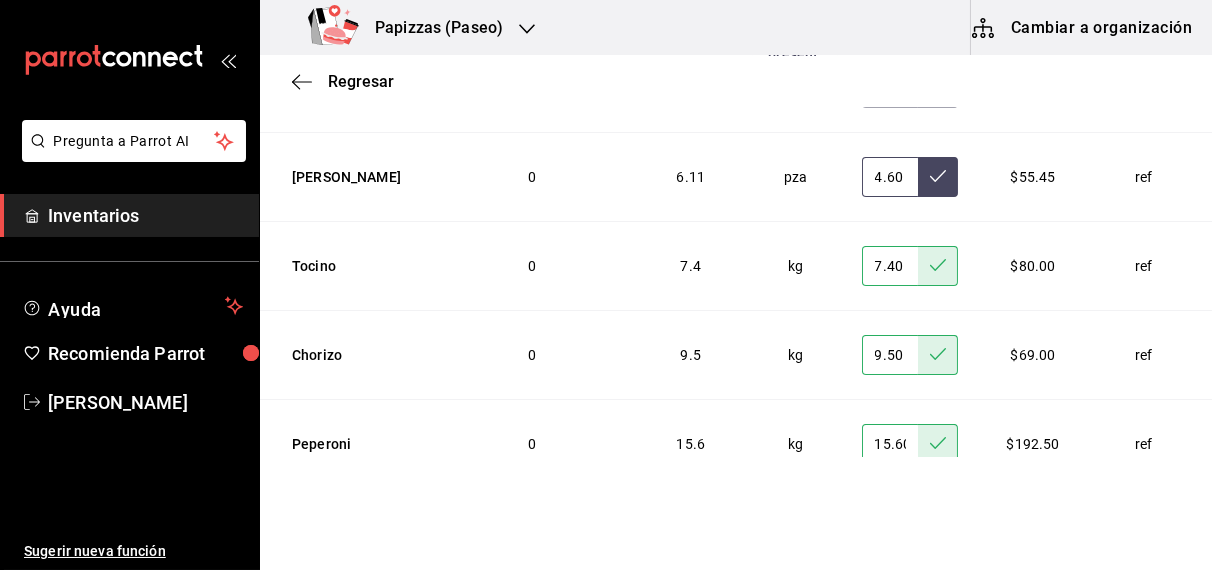 click 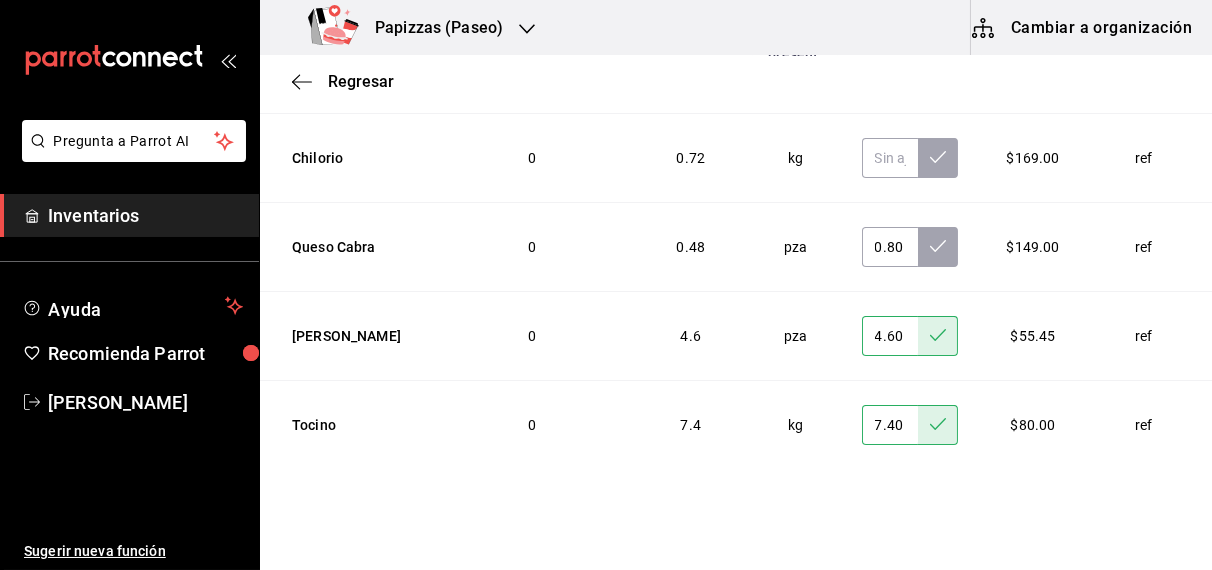 scroll, scrollTop: 4612, scrollLeft: 0, axis: vertical 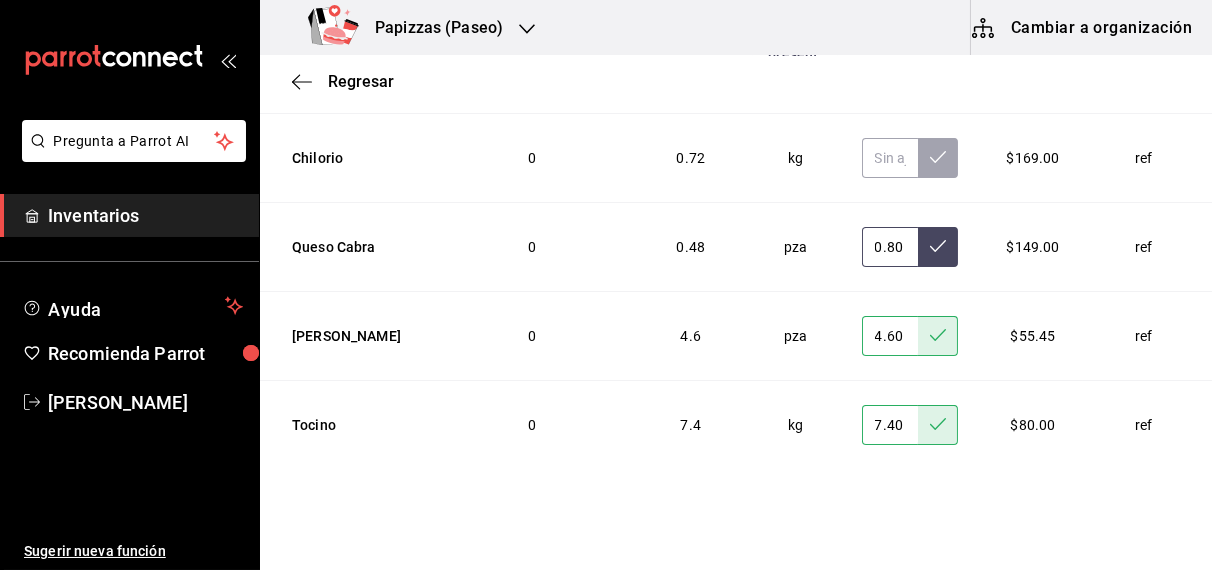 click 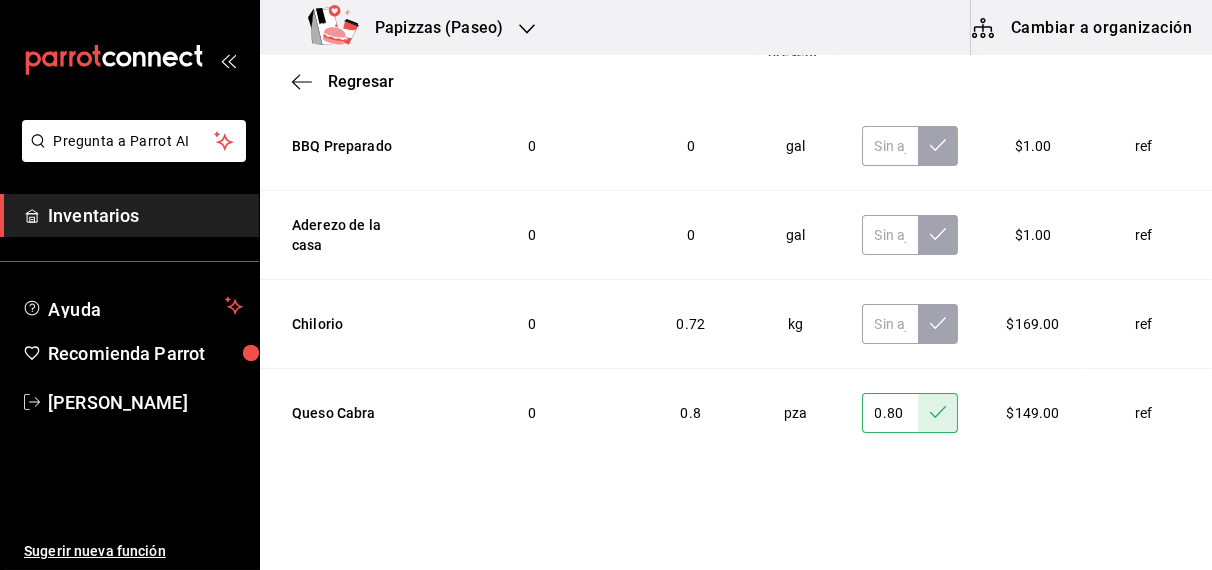 scroll, scrollTop: 4426, scrollLeft: 0, axis: vertical 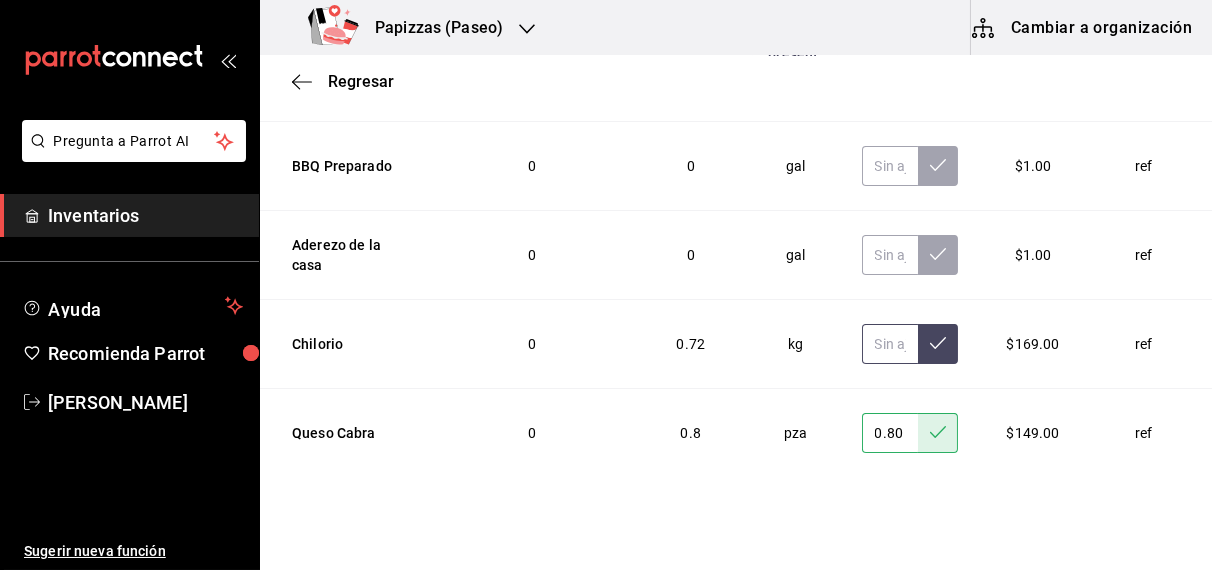click 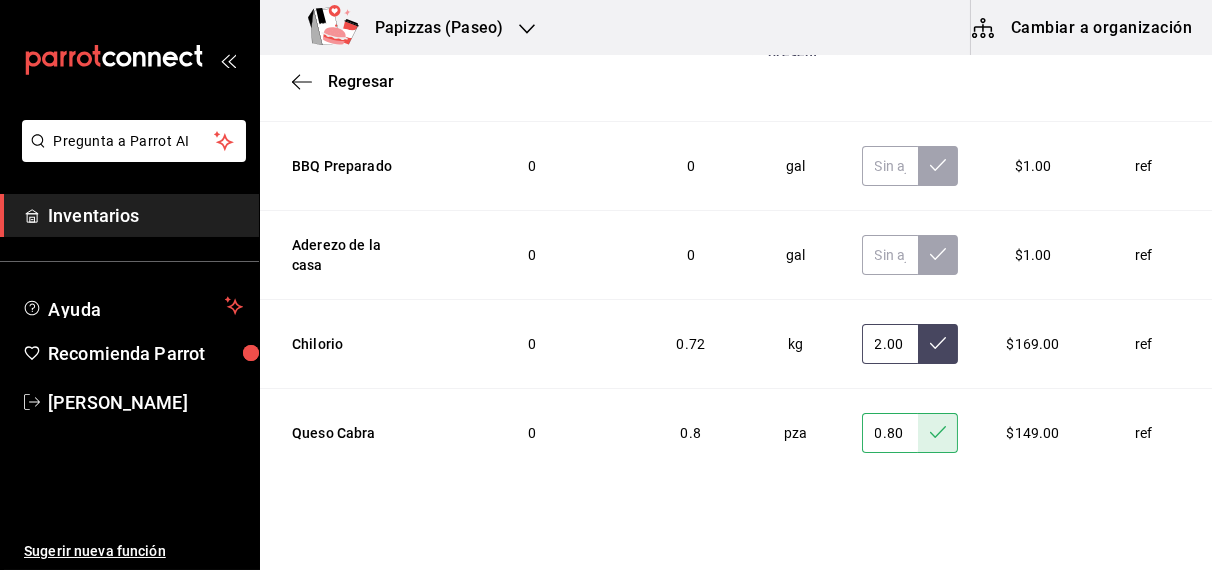 type on "2.00" 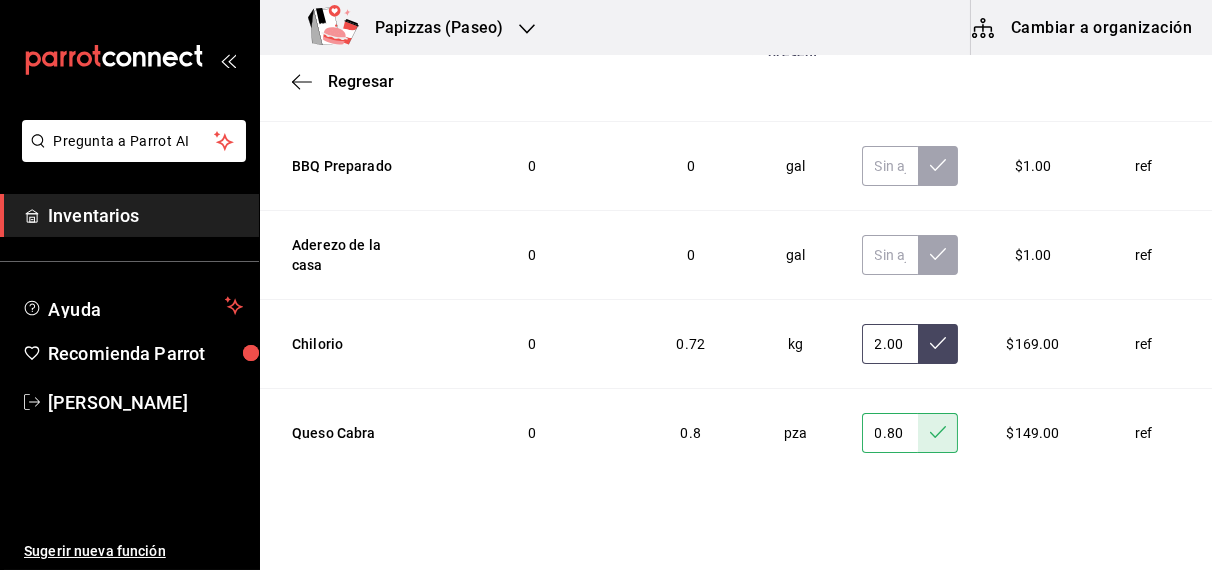 click at bounding box center [938, 344] 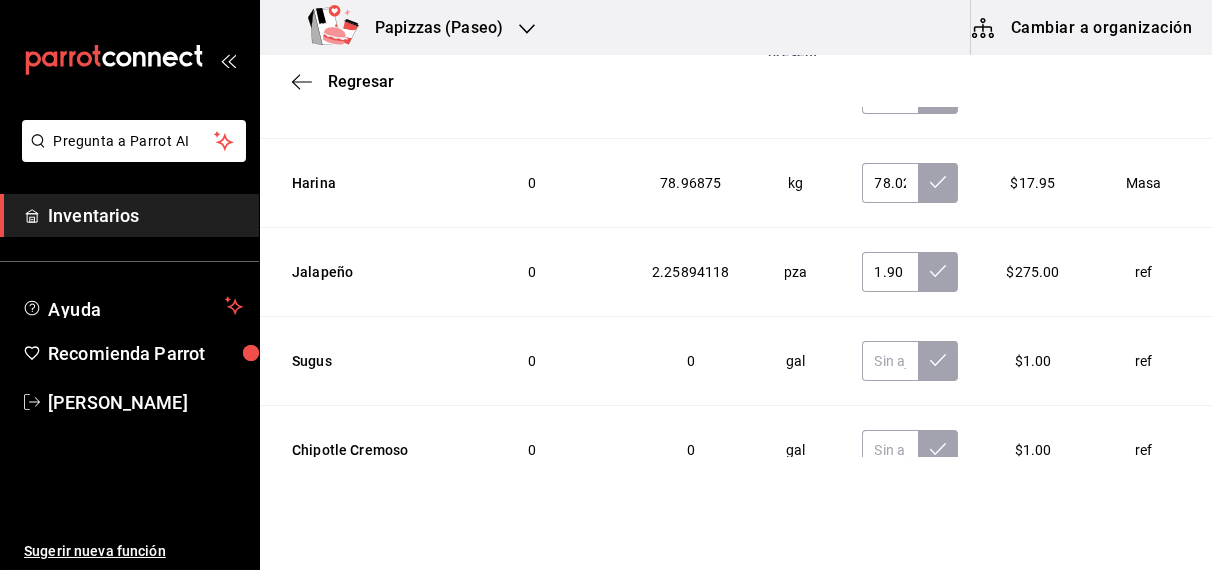 scroll, scrollTop: 3841, scrollLeft: 0, axis: vertical 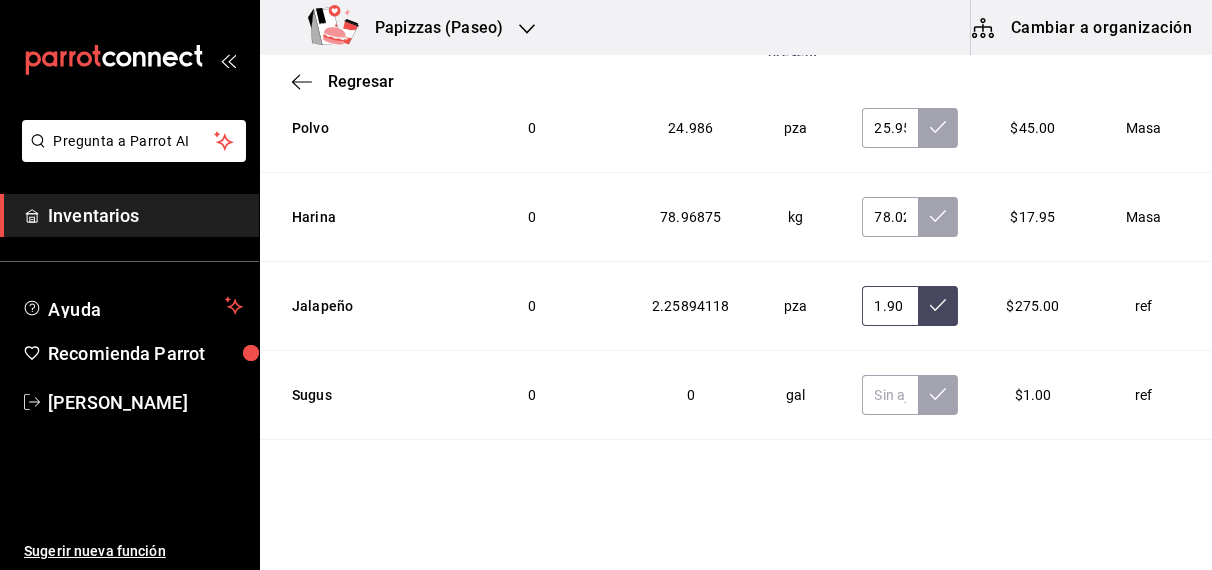 click 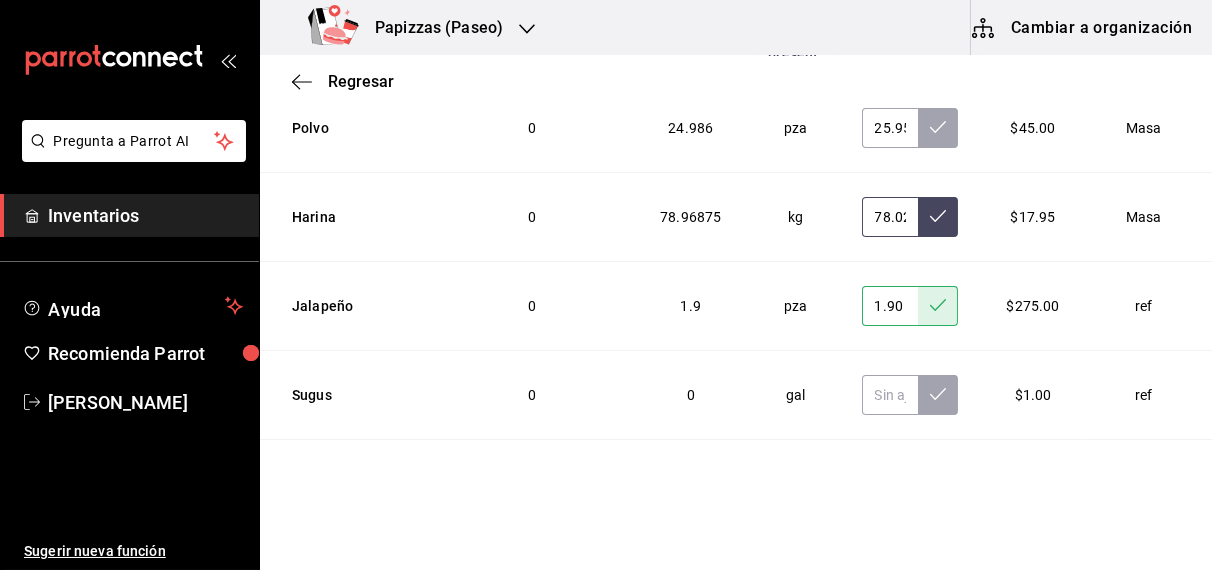 click 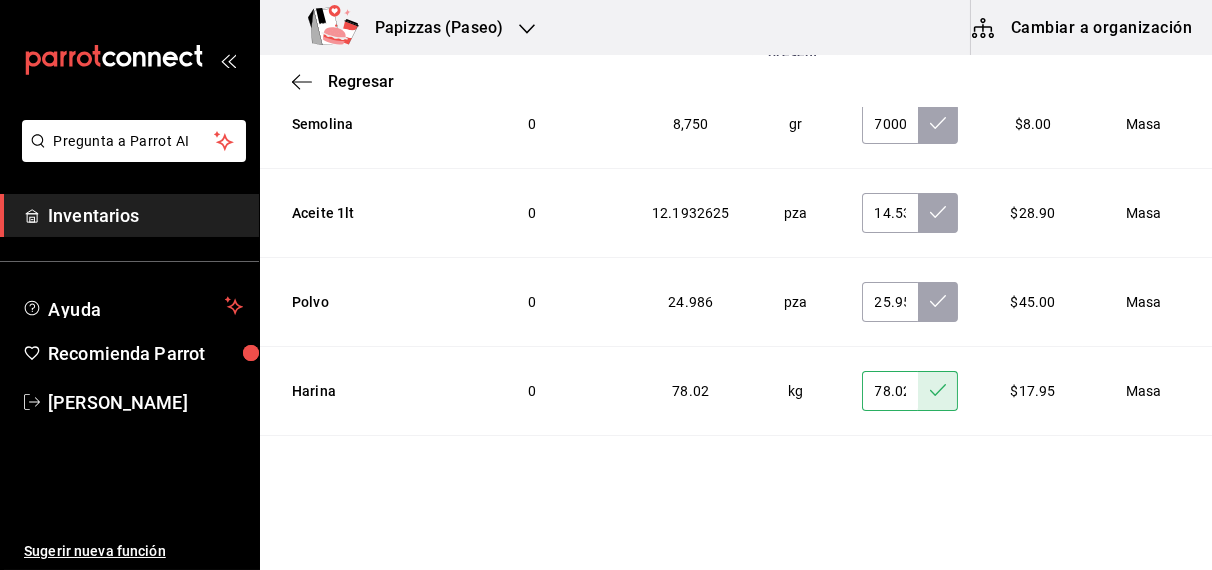 scroll, scrollTop: 3651, scrollLeft: 0, axis: vertical 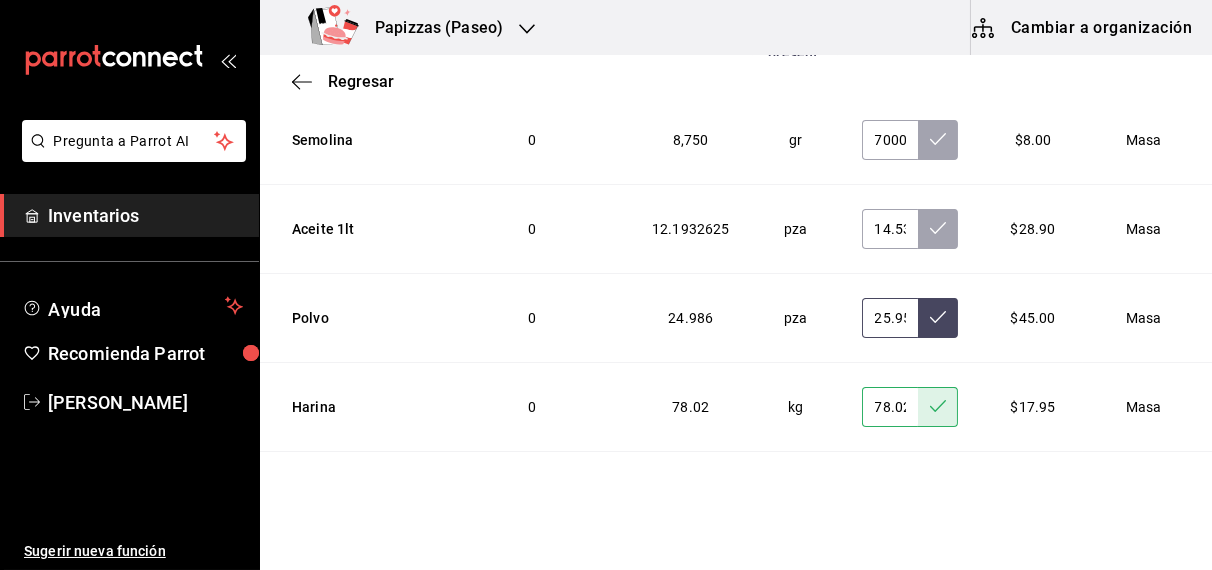 click 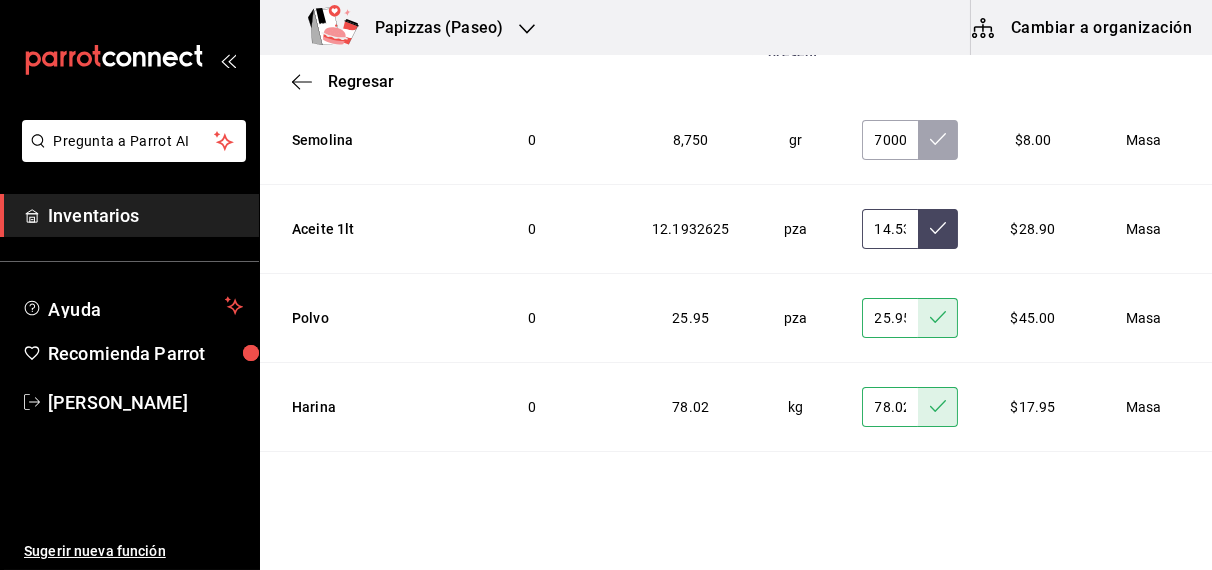 click 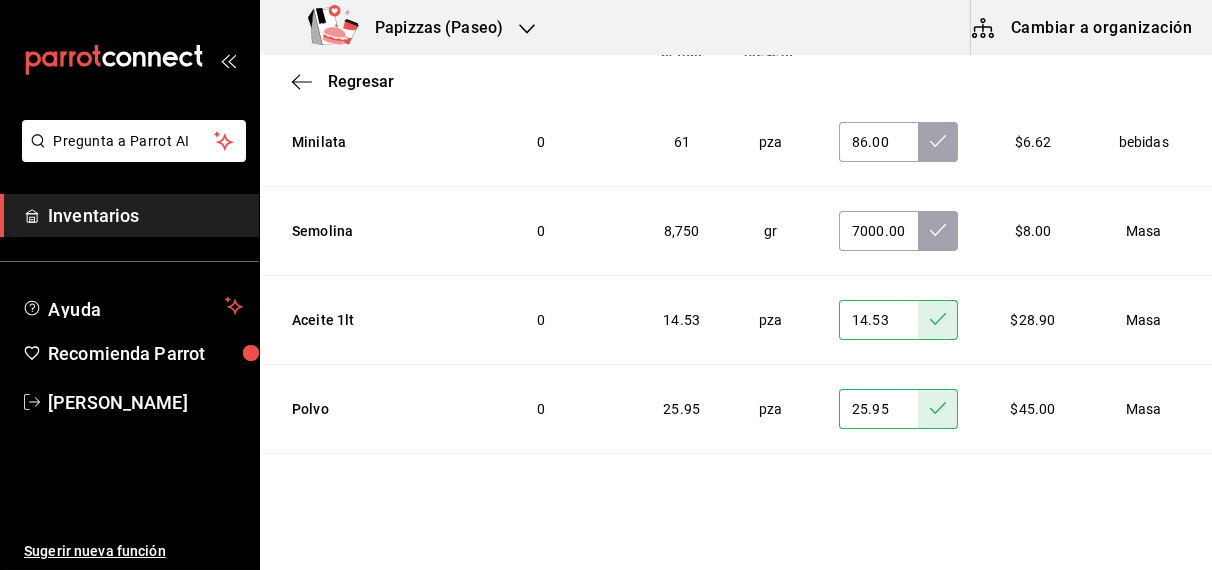 scroll, scrollTop: 3453, scrollLeft: 0, axis: vertical 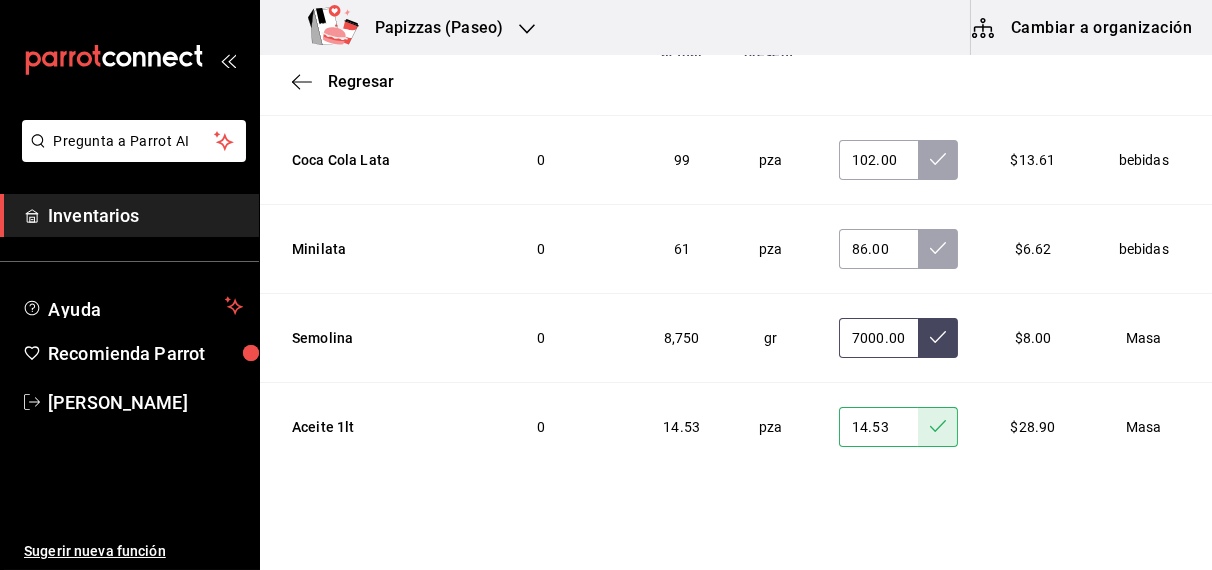 click 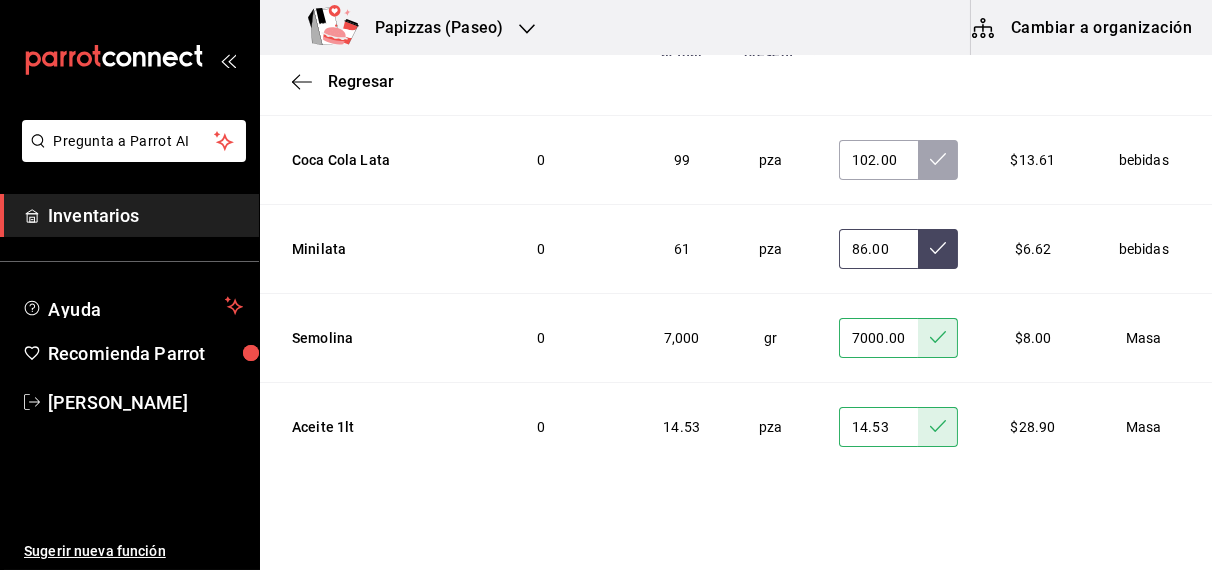 click 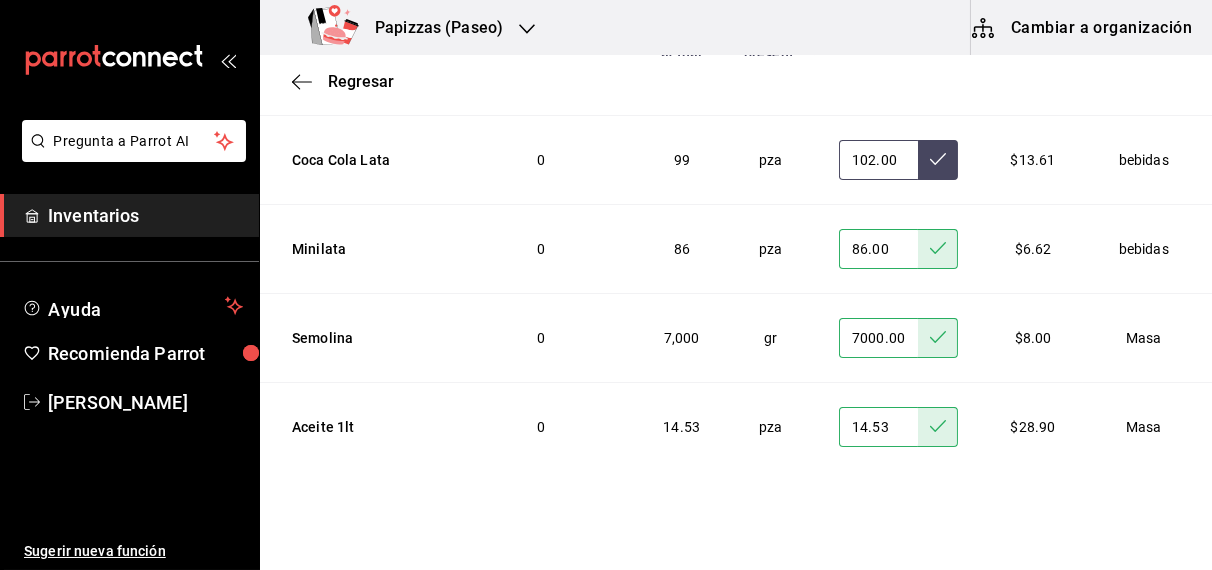 click 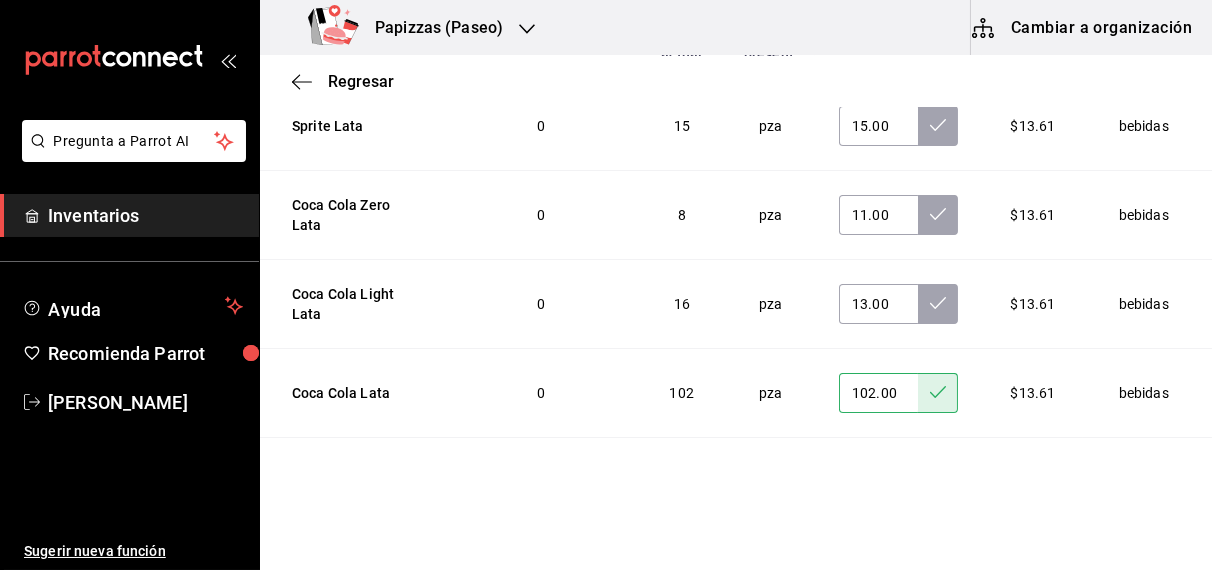 scroll, scrollTop: 3205, scrollLeft: 0, axis: vertical 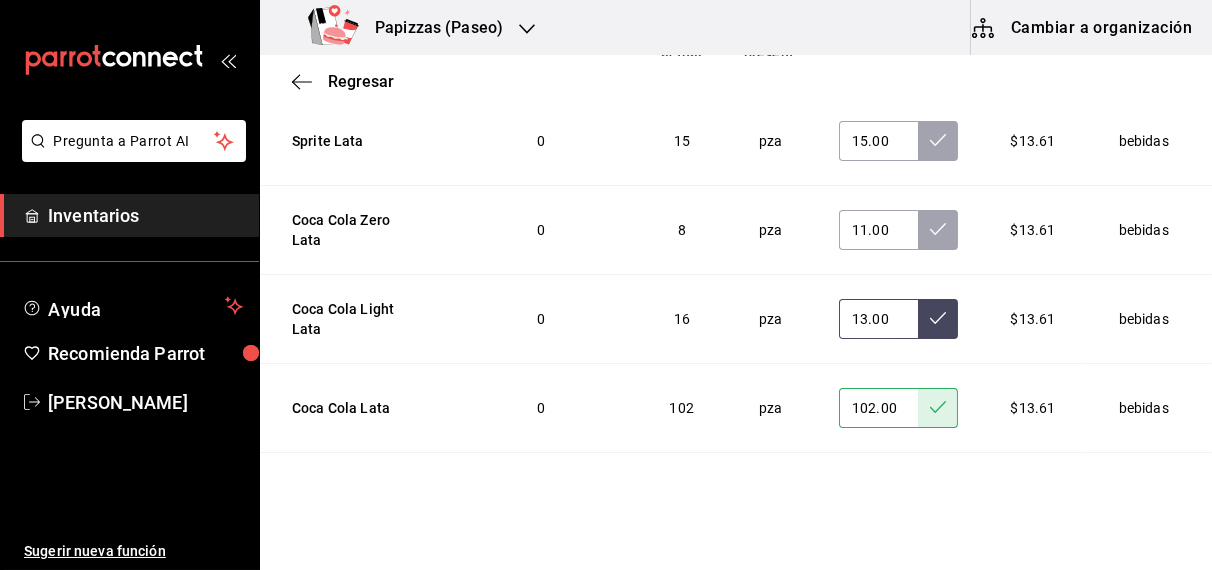 click 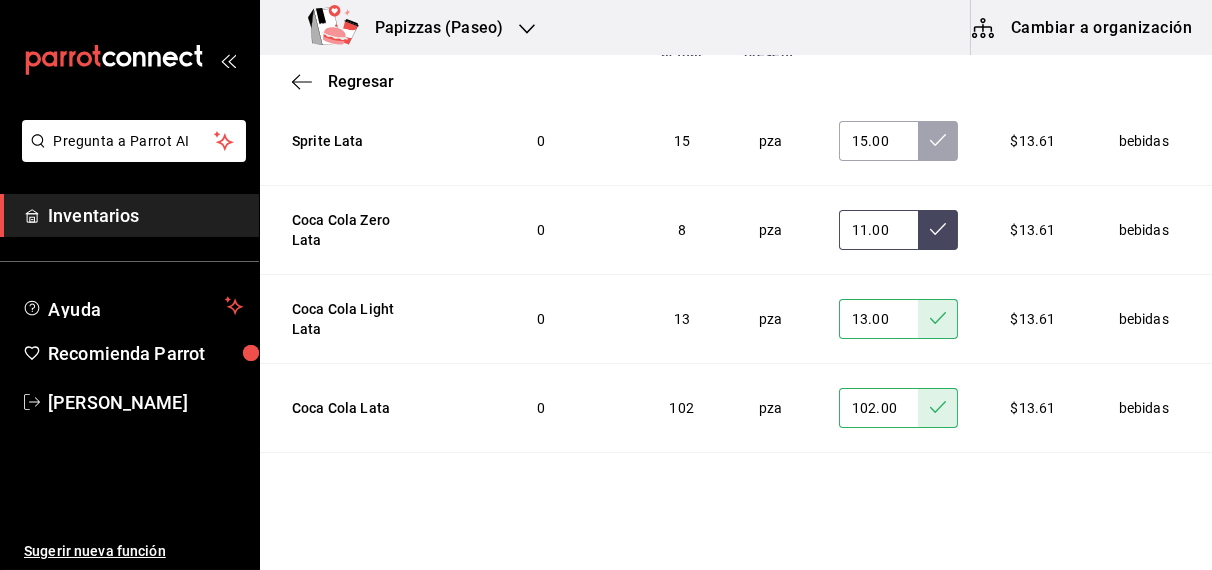 click 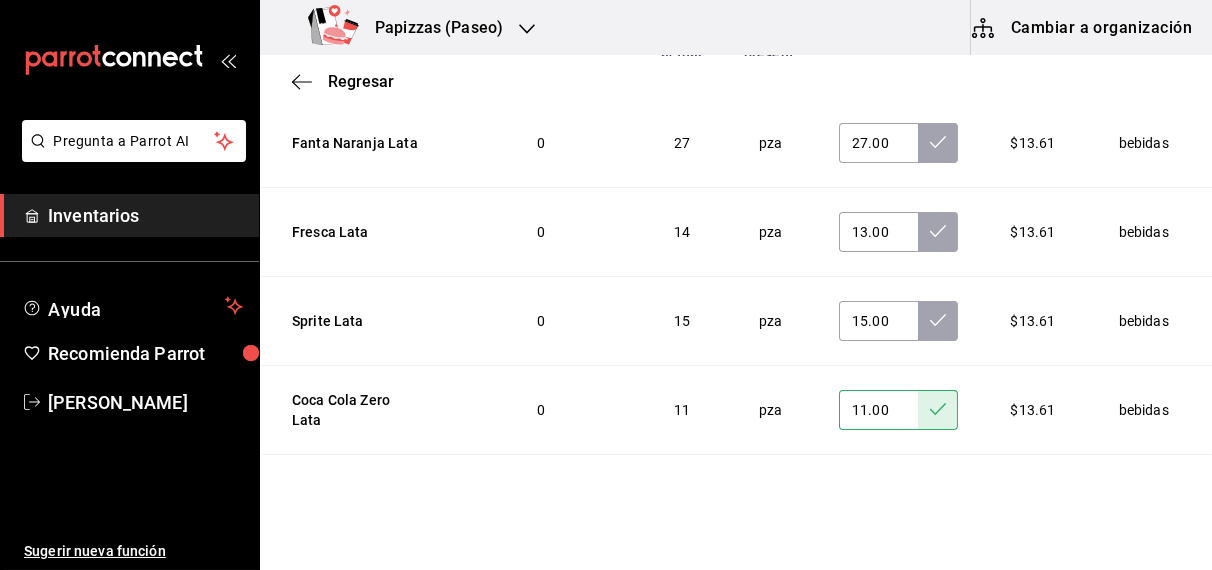 scroll, scrollTop: 3019, scrollLeft: 0, axis: vertical 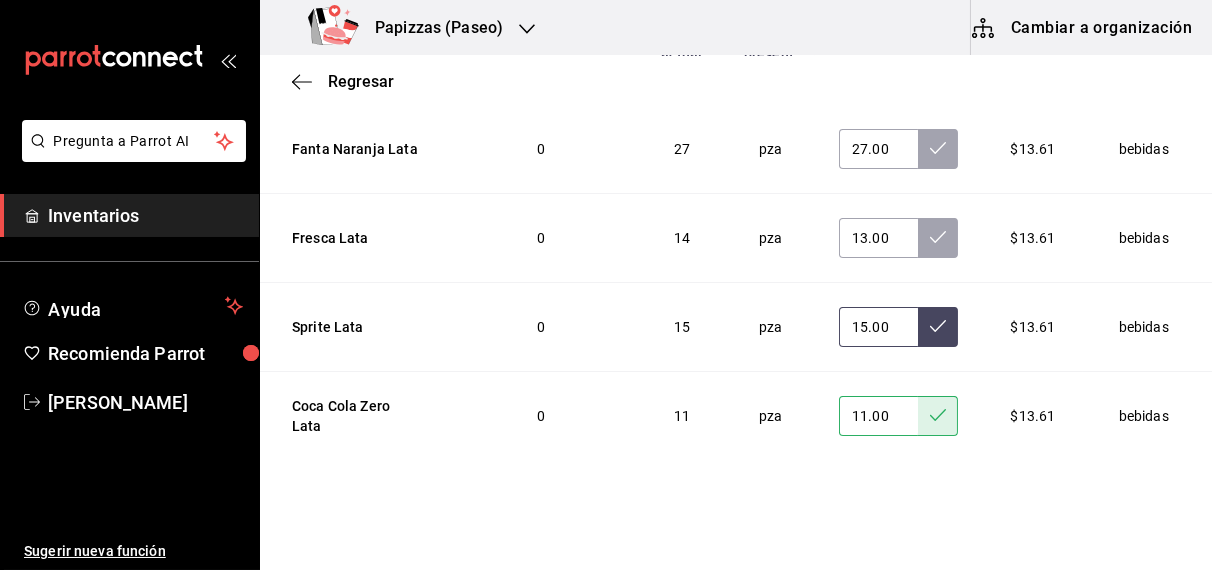 click 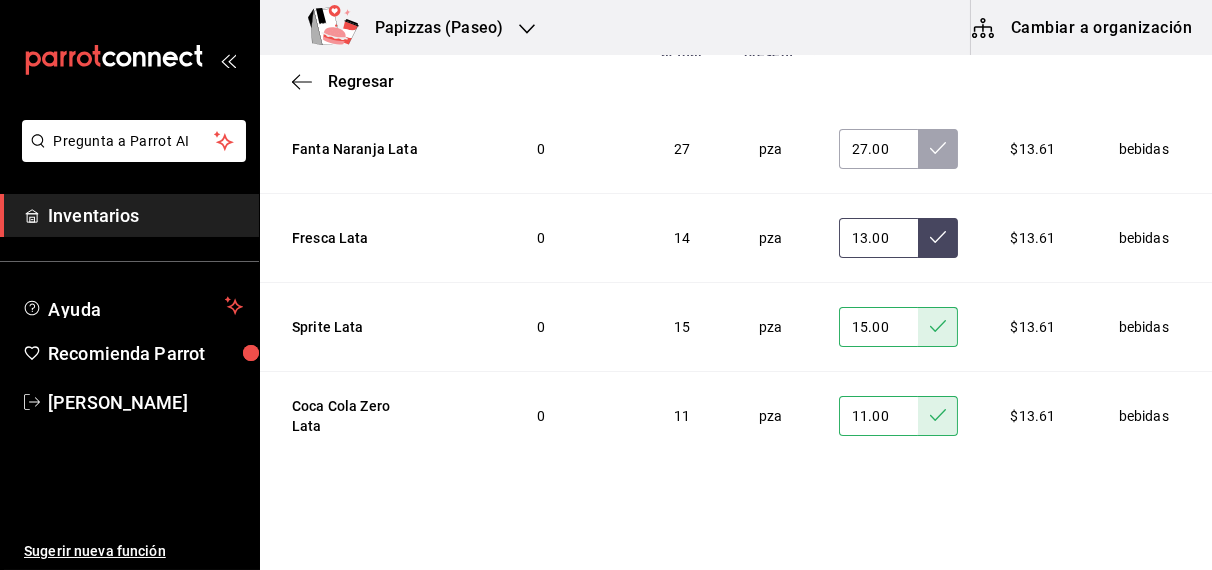 click 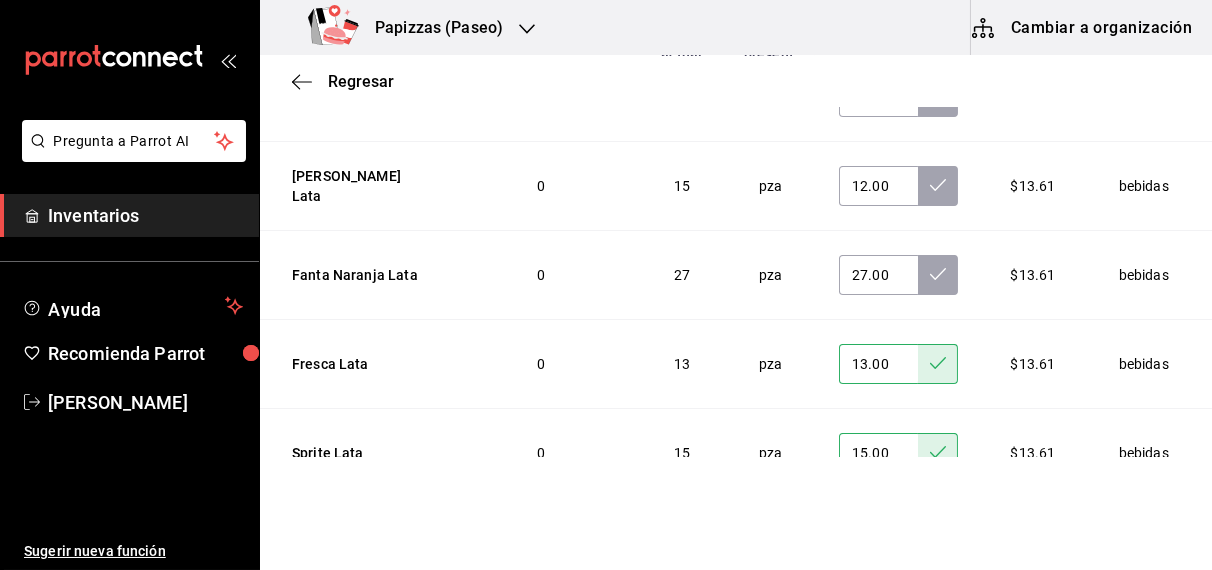 scroll, scrollTop: 2891, scrollLeft: 0, axis: vertical 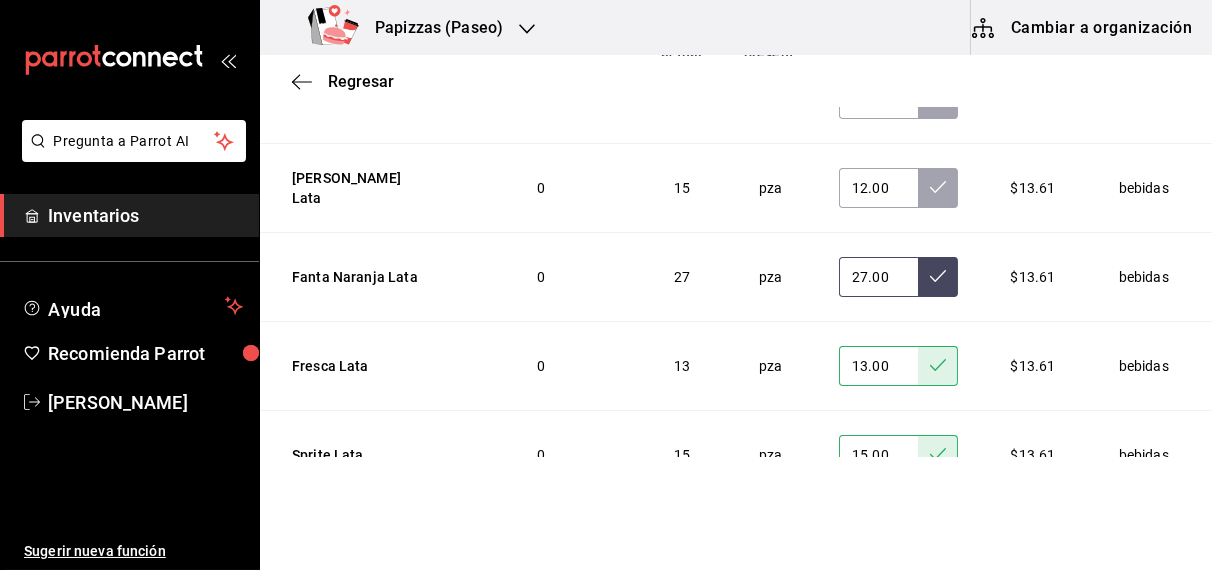 click 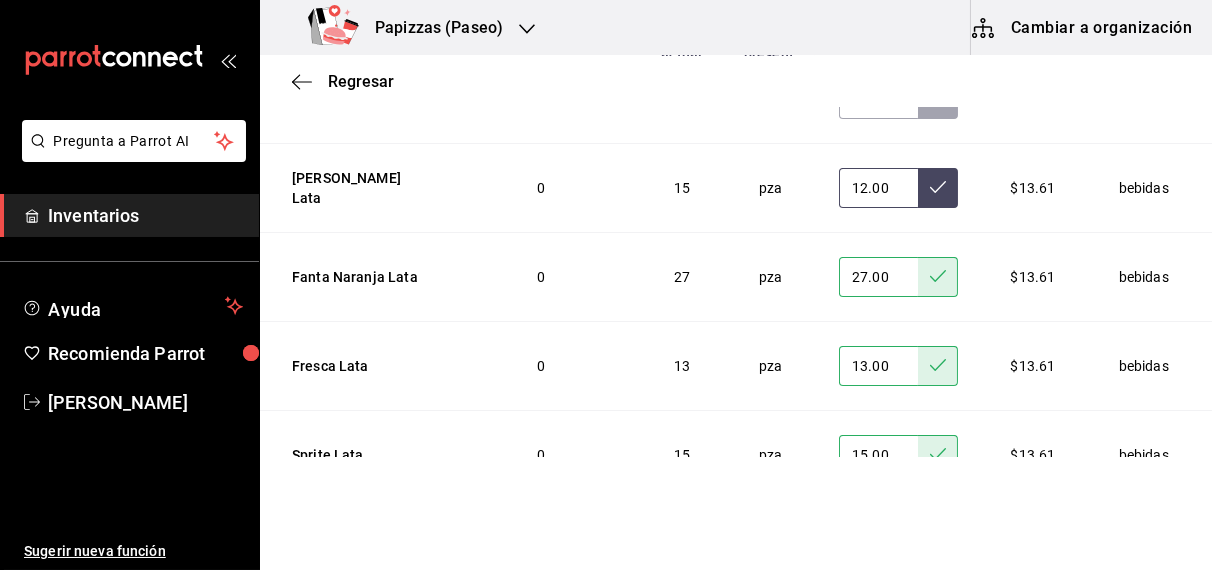 click 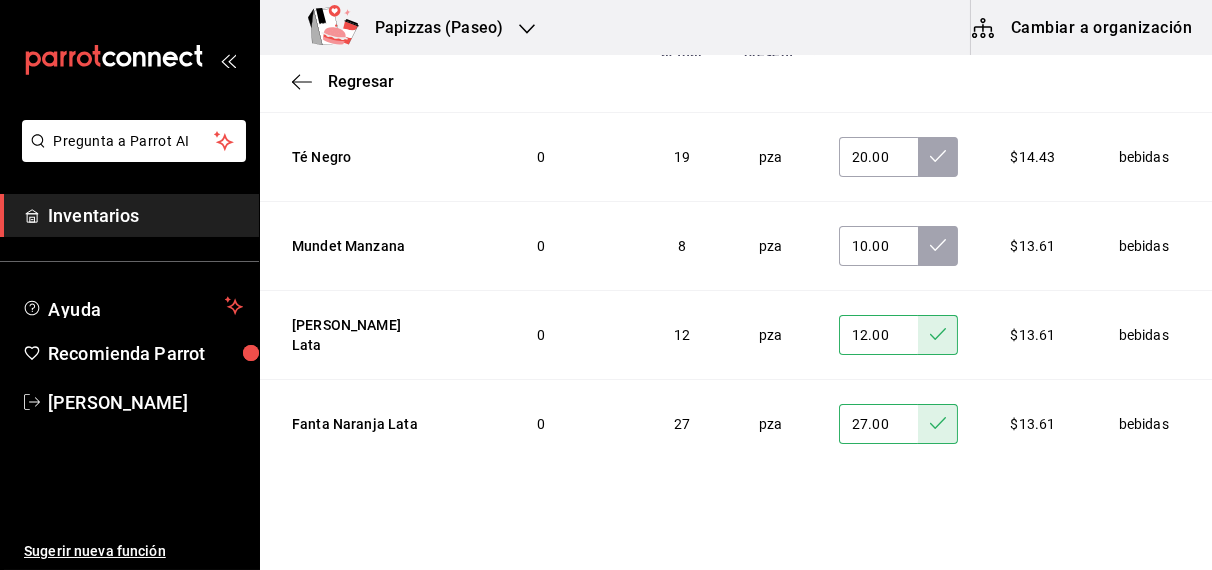 scroll, scrollTop: 2740, scrollLeft: 0, axis: vertical 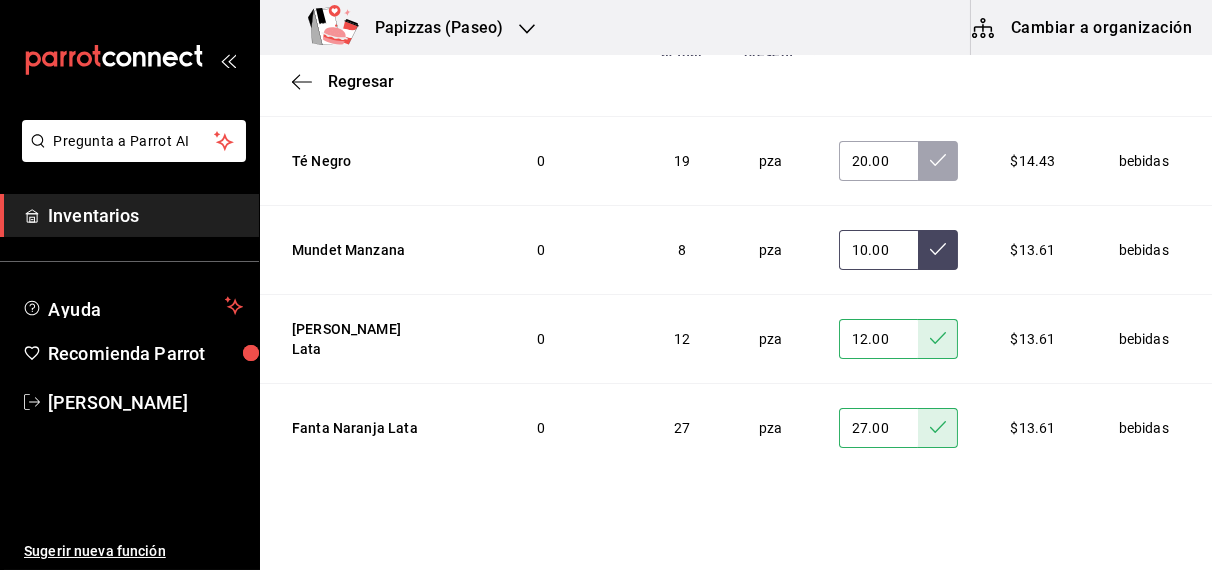click 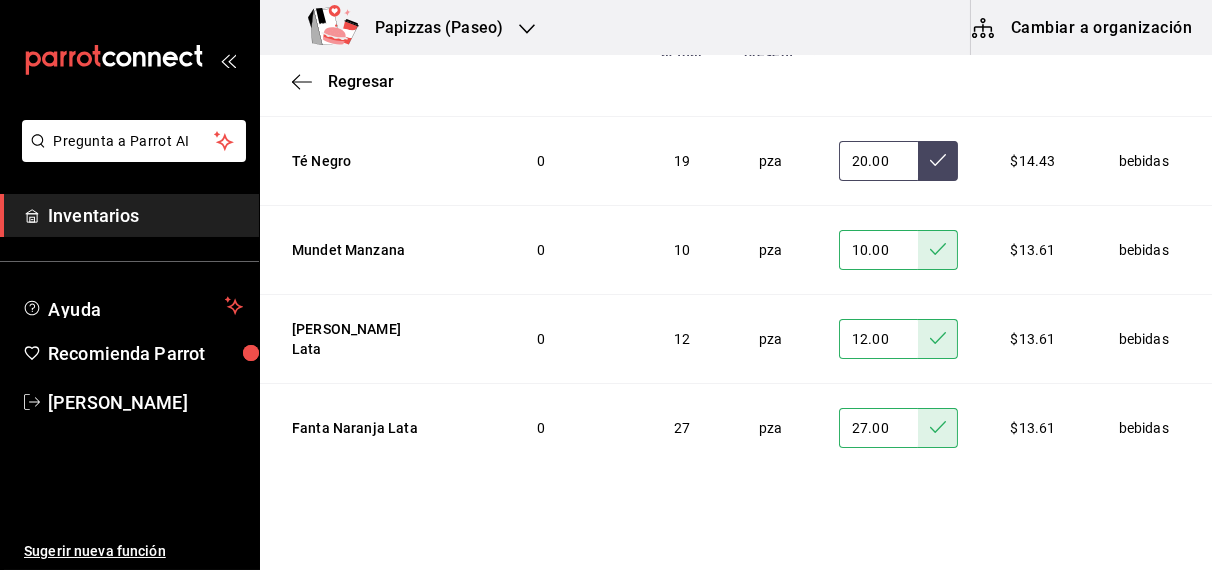 click 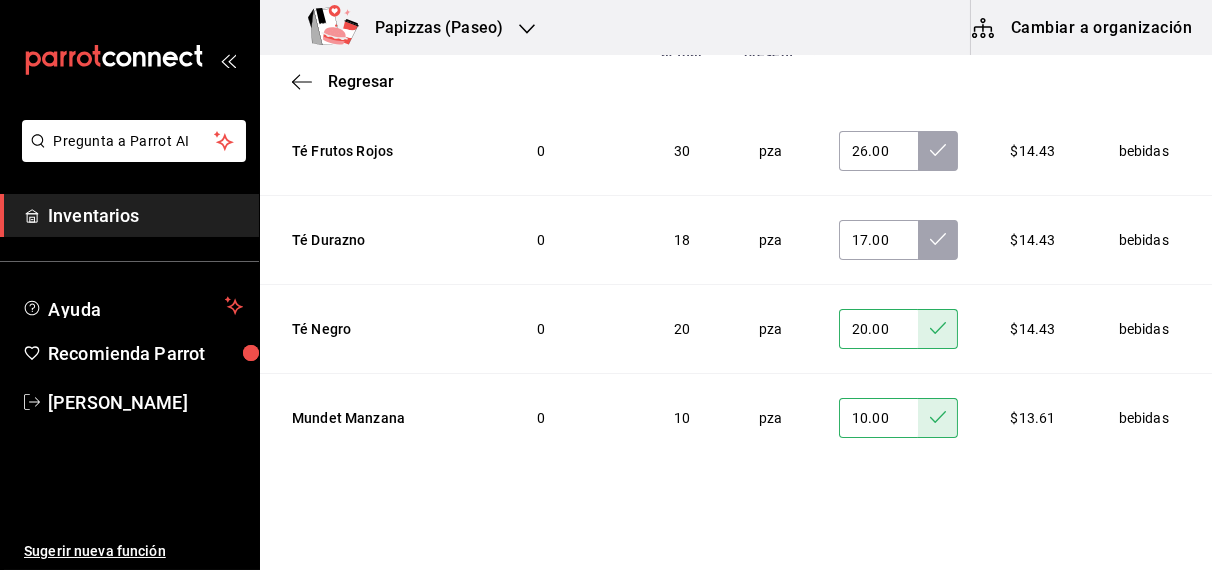 scroll, scrollTop: 2561, scrollLeft: 0, axis: vertical 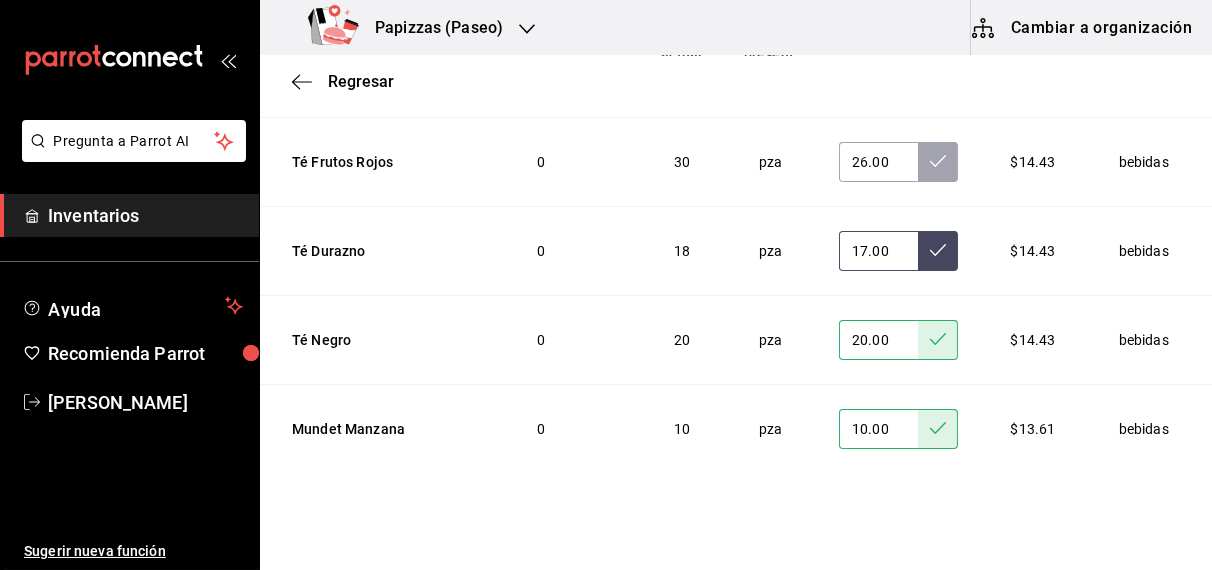 click 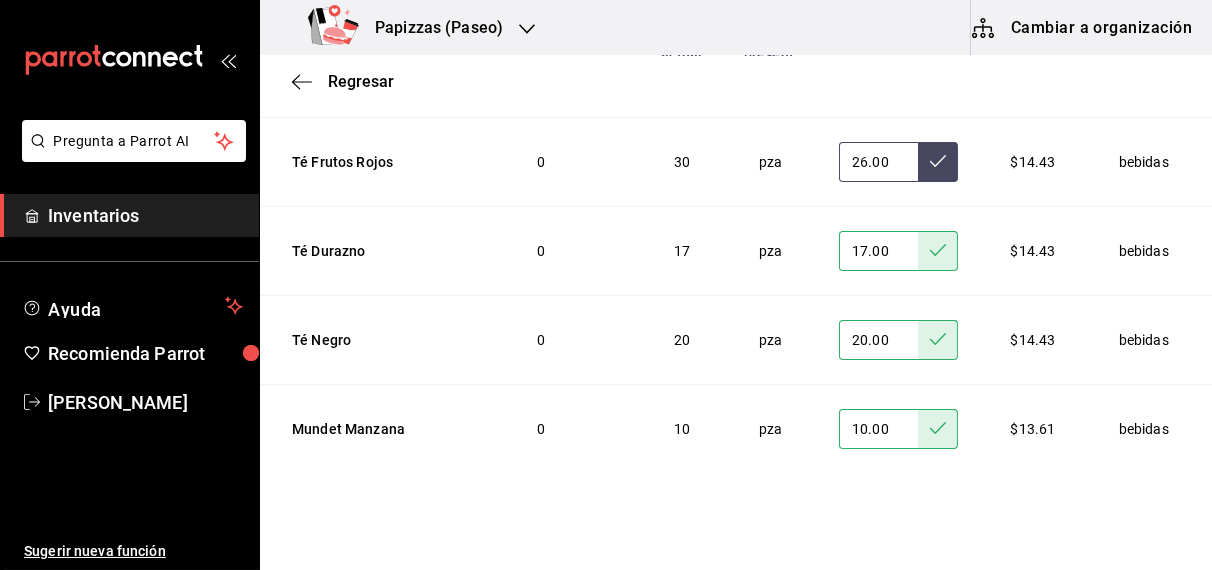 click 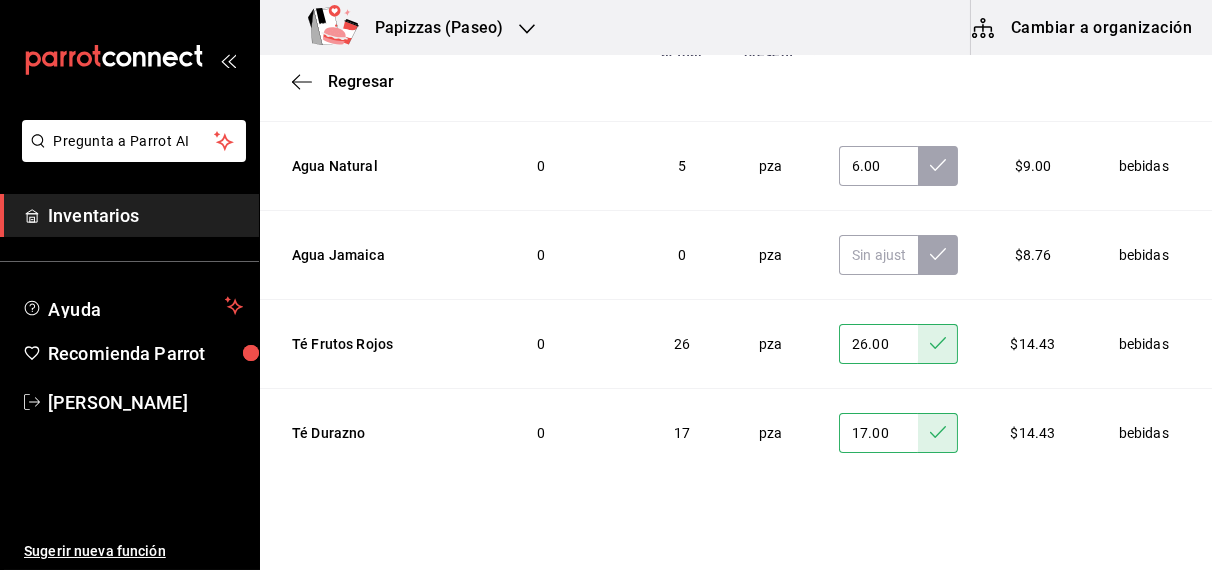 scroll, scrollTop: 2351, scrollLeft: 0, axis: vertical 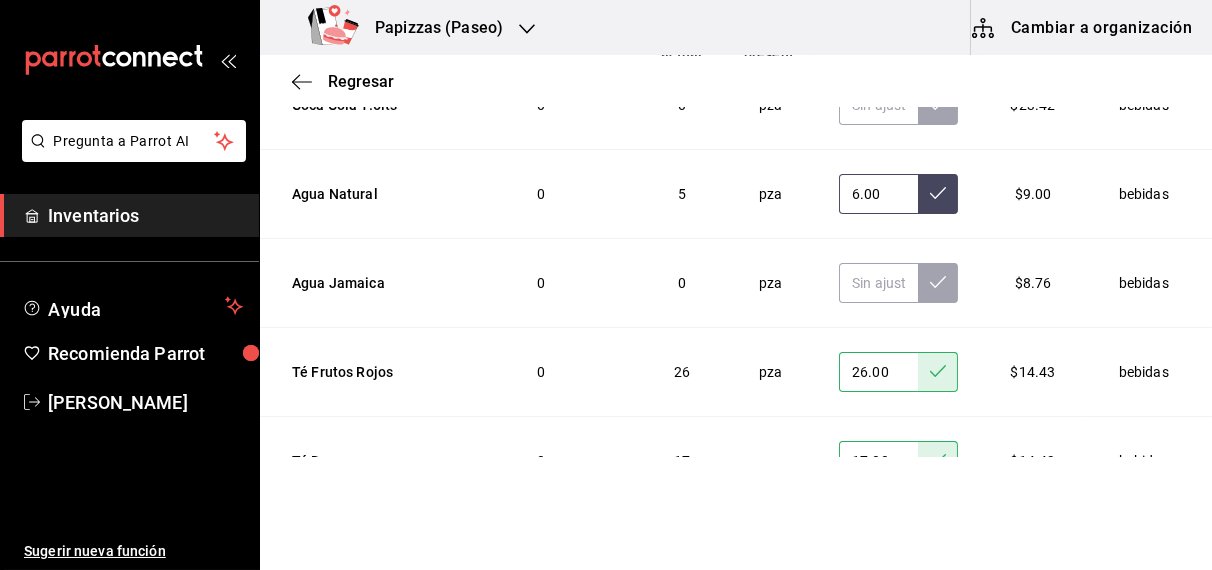 click 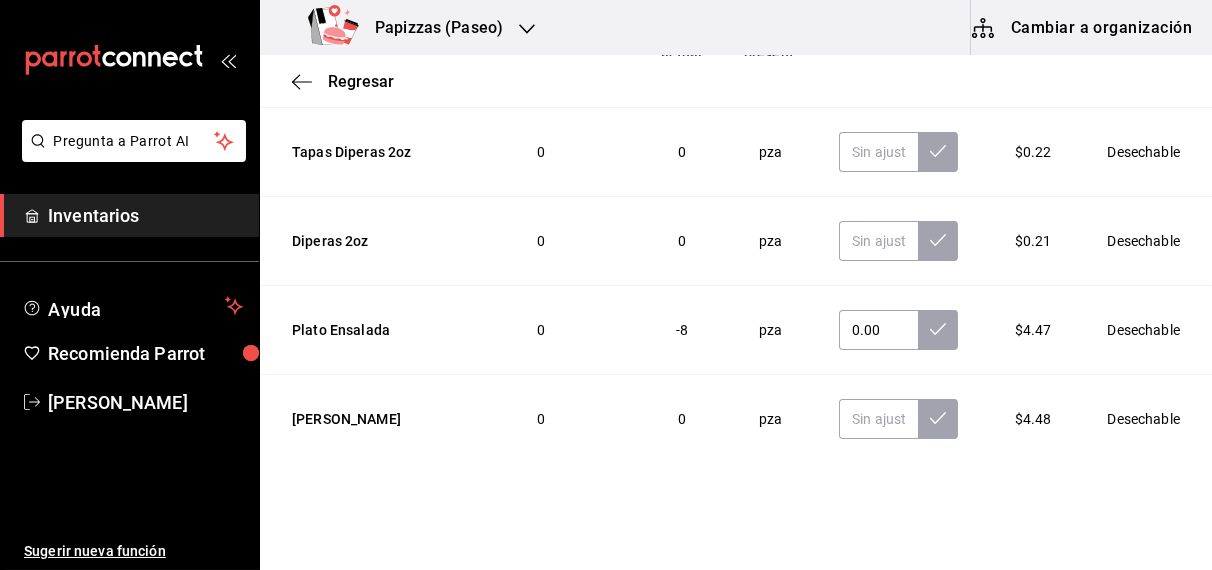 scroll, scrollTop: 1219, scrollLeft: 0, axis: vertical 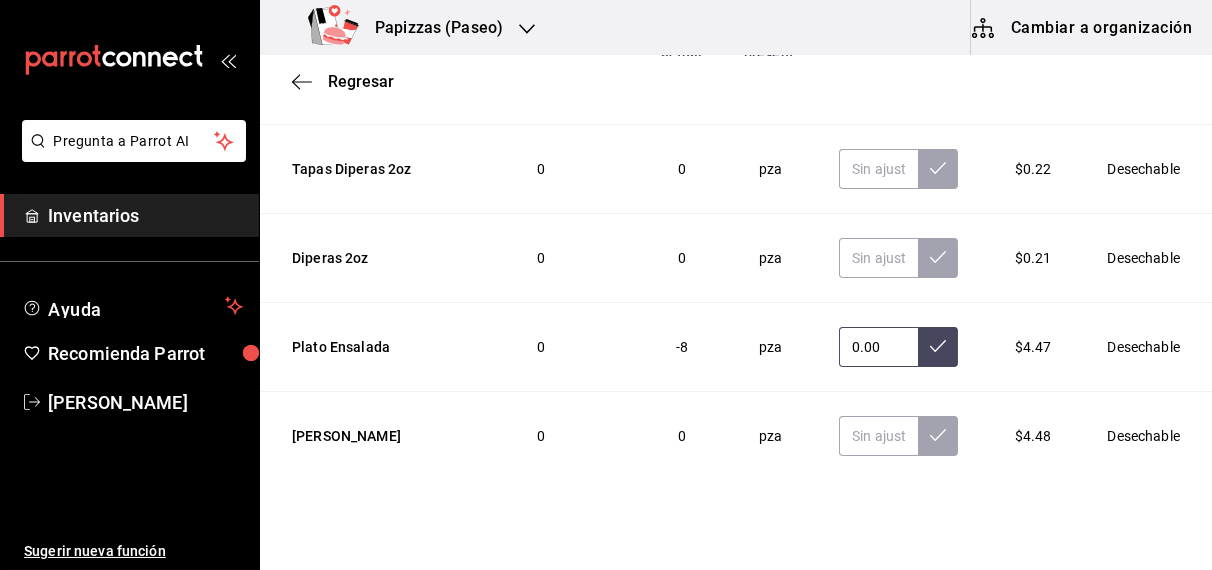 click 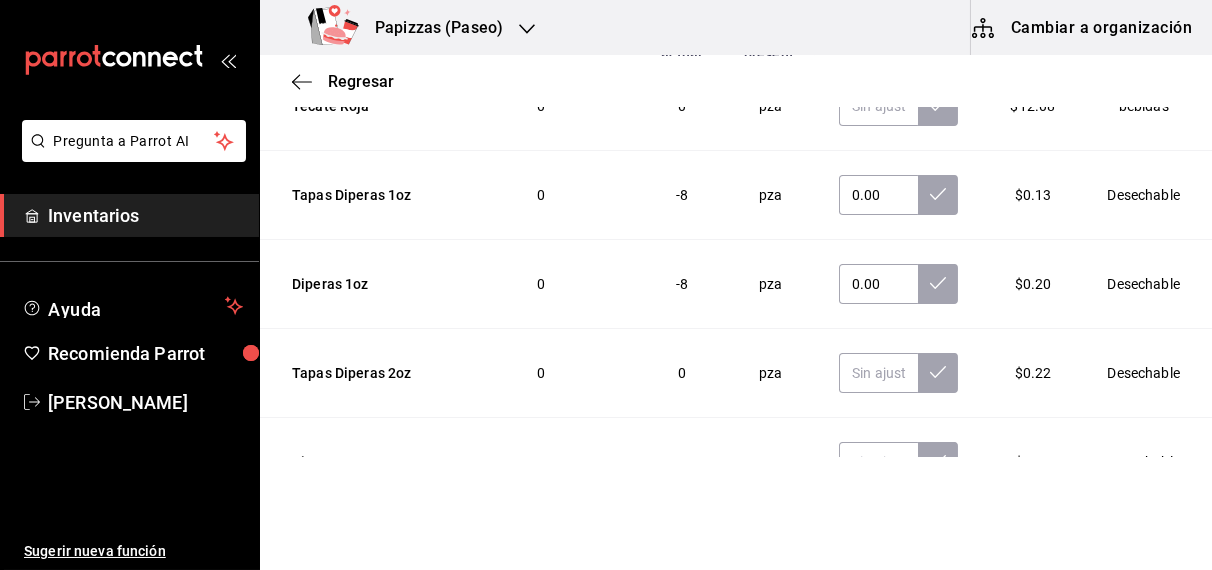 scroll, scrollTop: 1009, scrollLeft: 0, axis: vertical 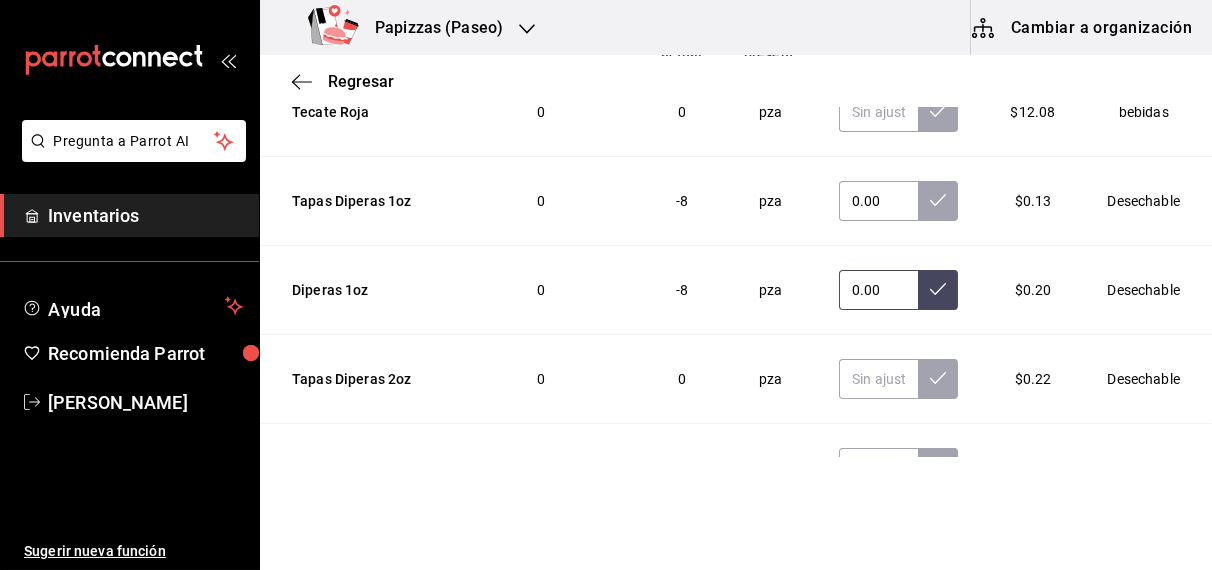 click 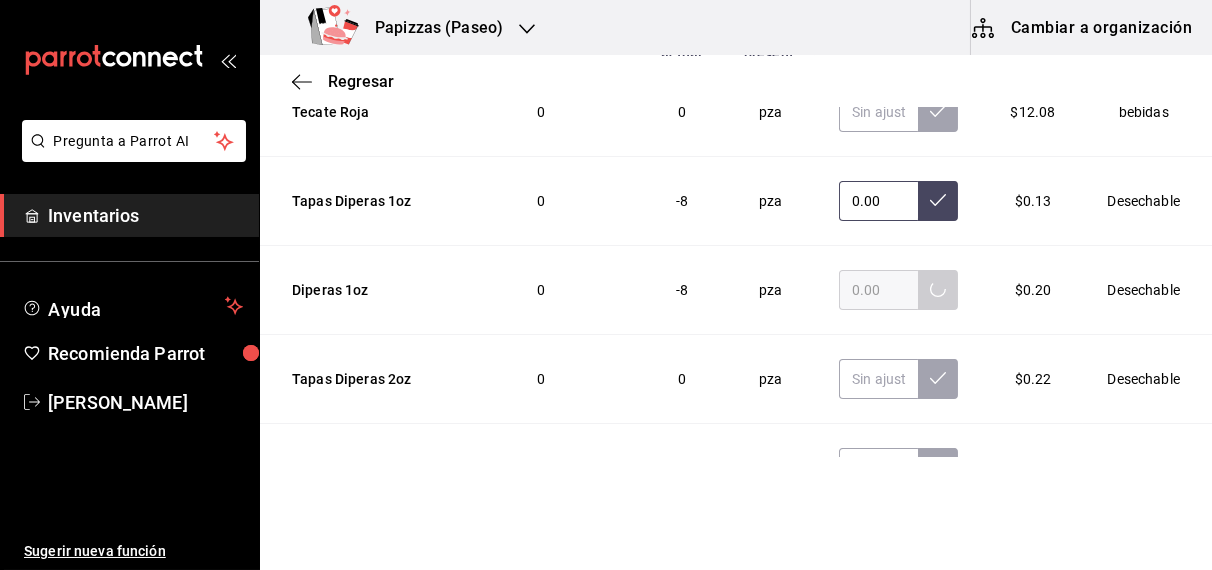 click 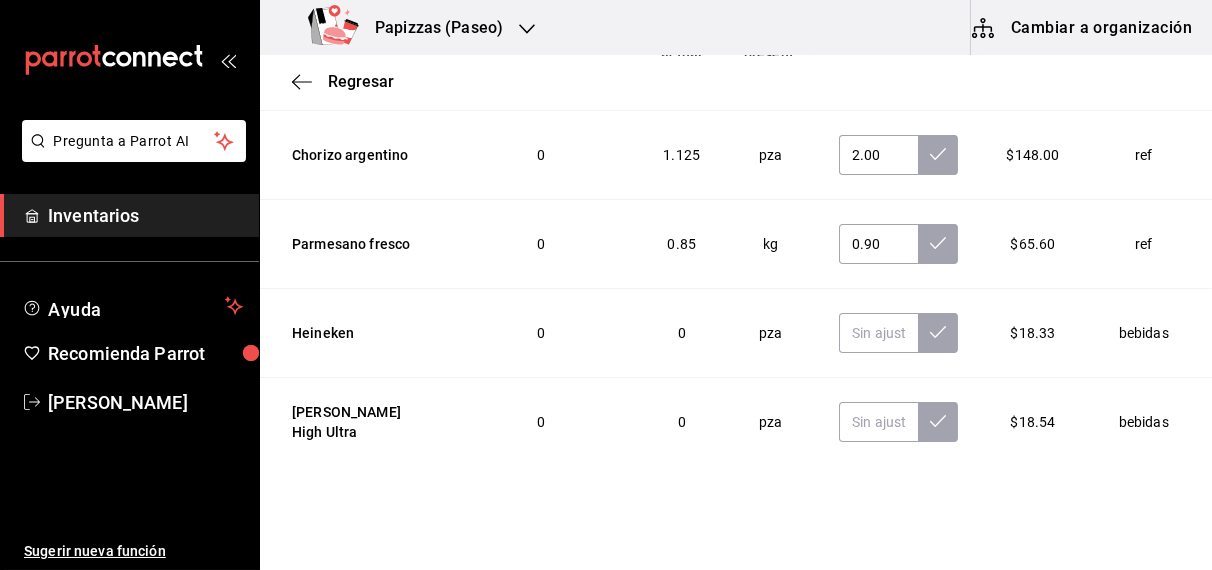 scroll, scrollTop: 248, scrollLeft: 0, axis: vertical 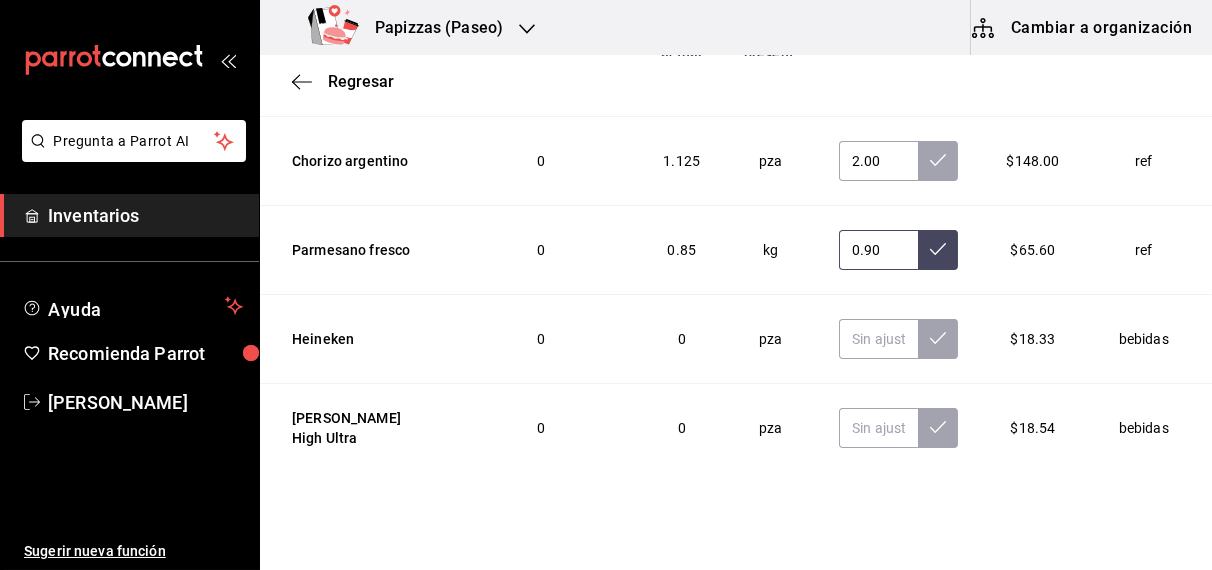 click 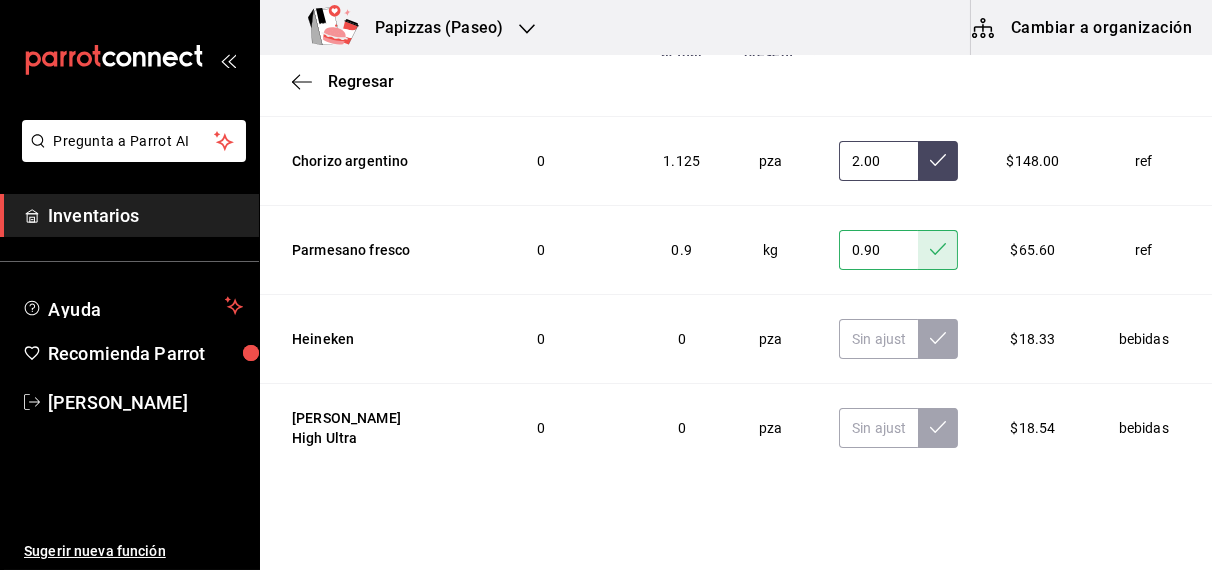 click 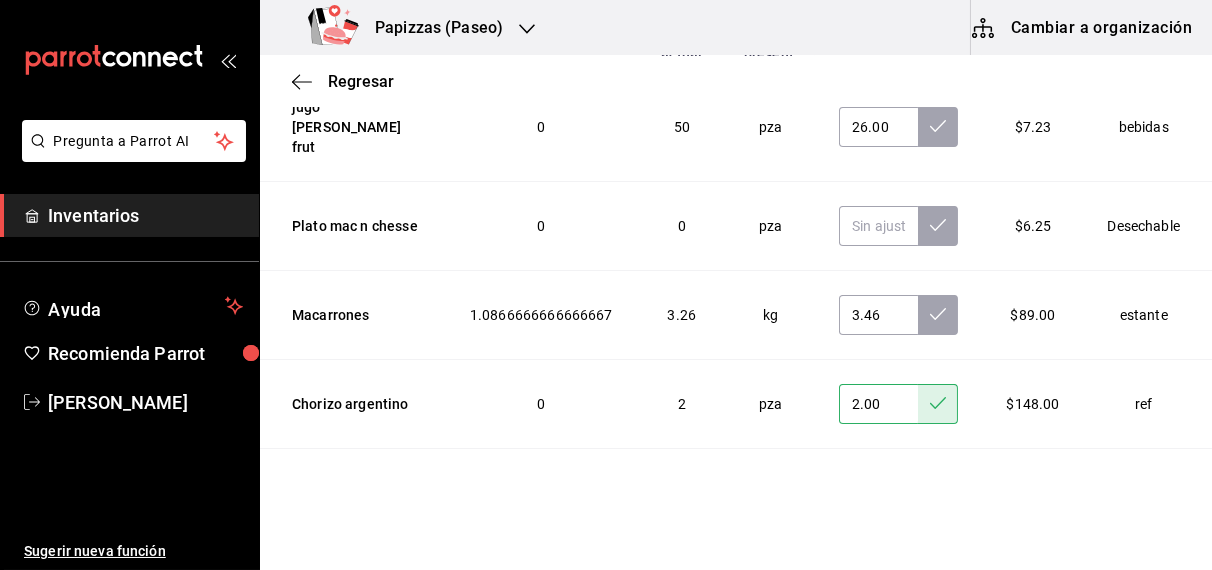 scroll, scrollTop: 0, scrollLeft: 0, axis: both 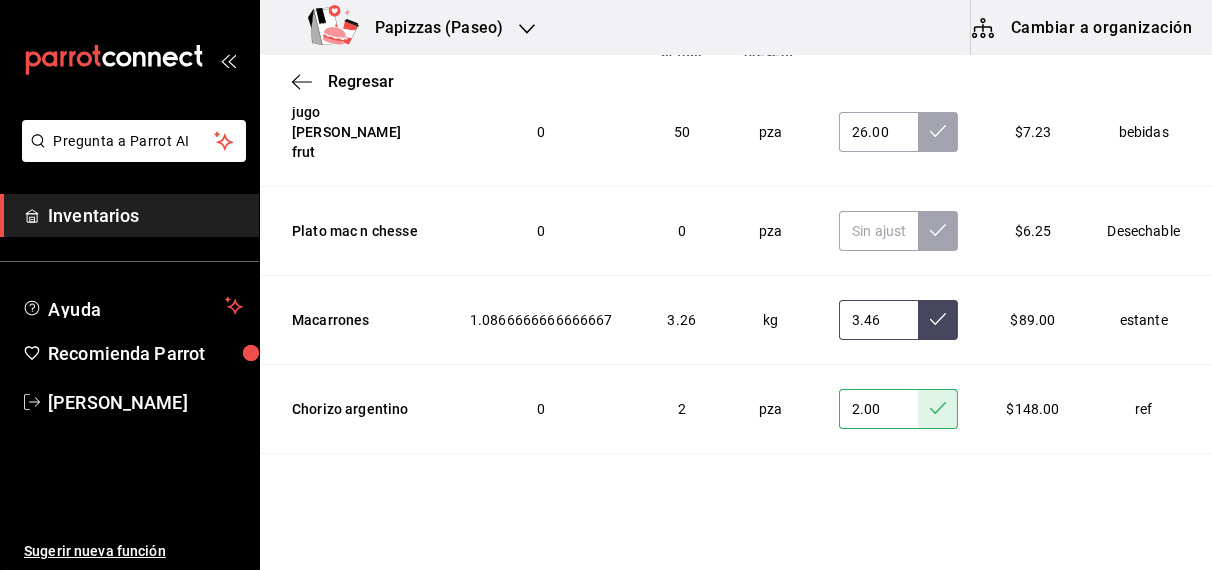 click 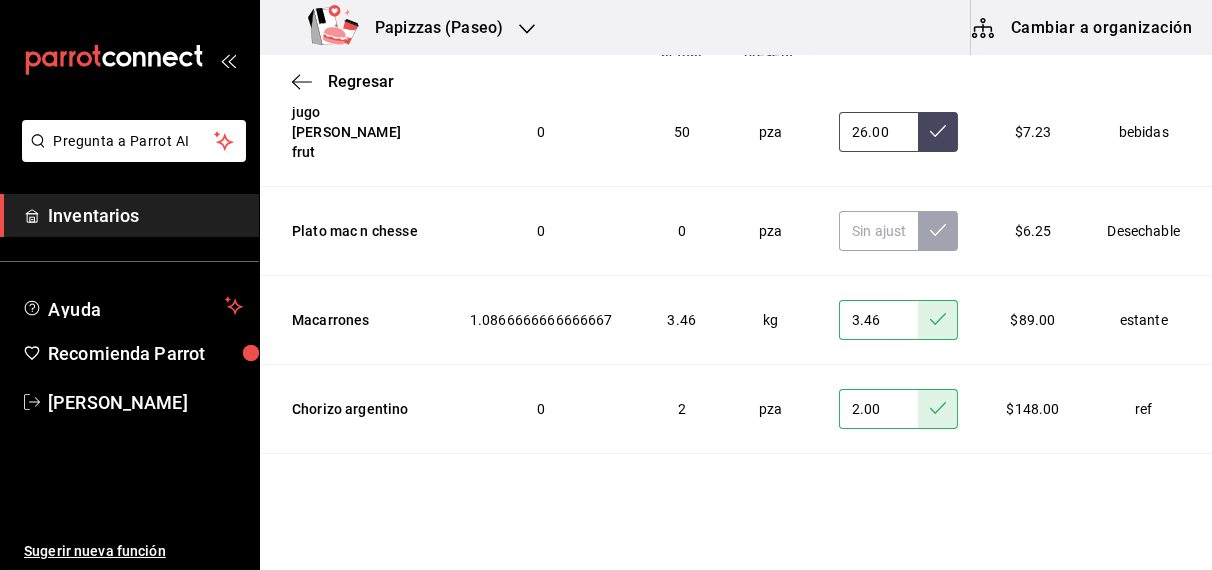 click 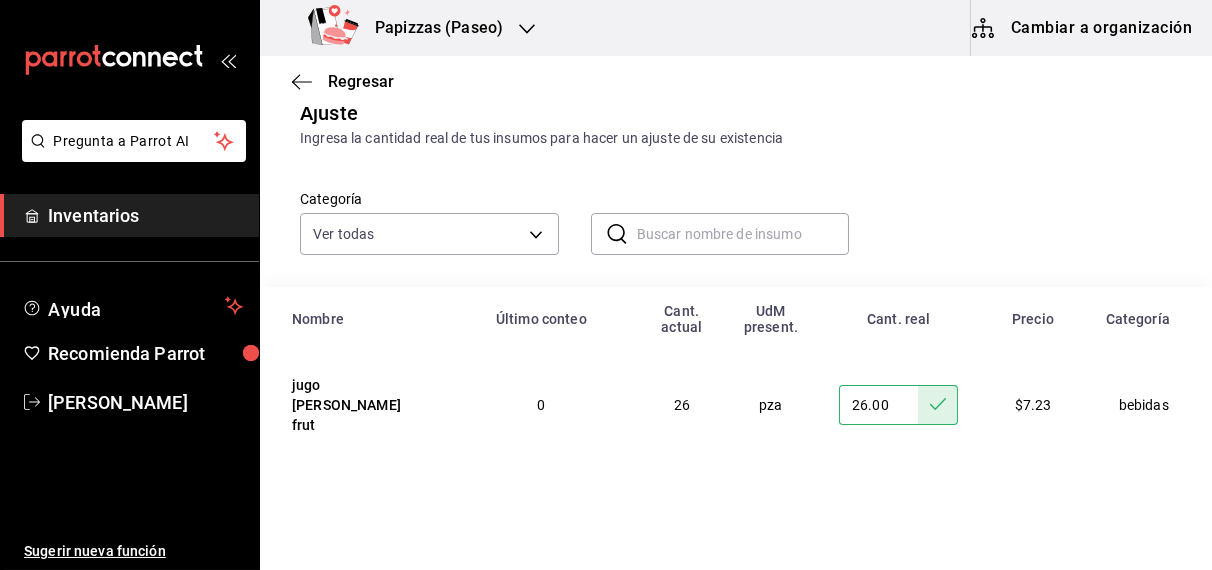 scroll, scrollTop: 0, scrollLeft: 0, axis: both 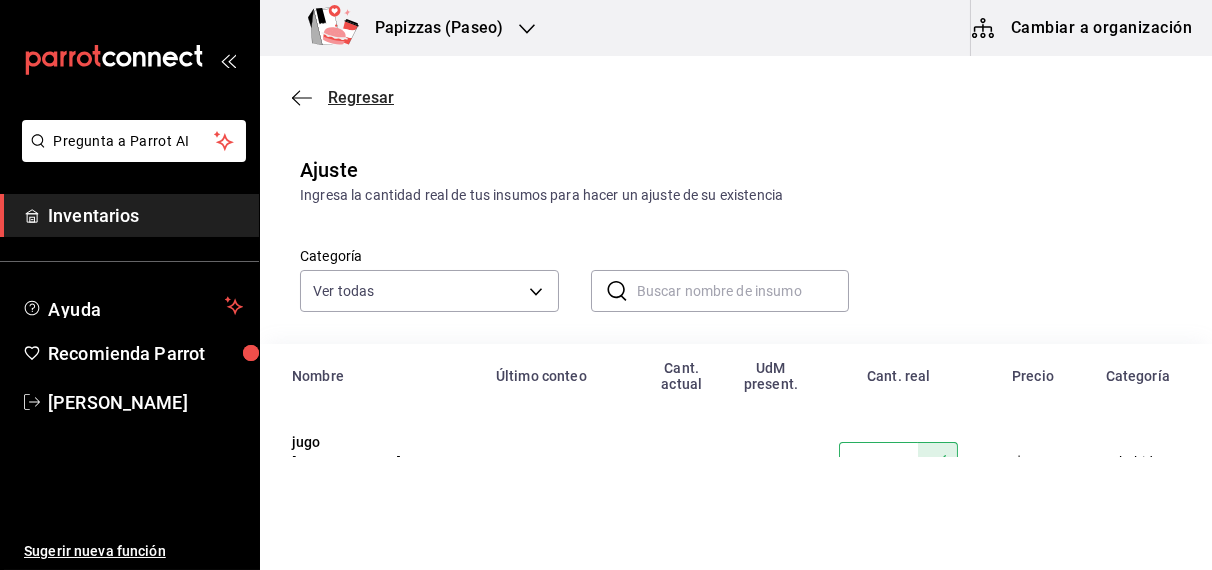 click on "Regresar" at bounding box center (361, 97) 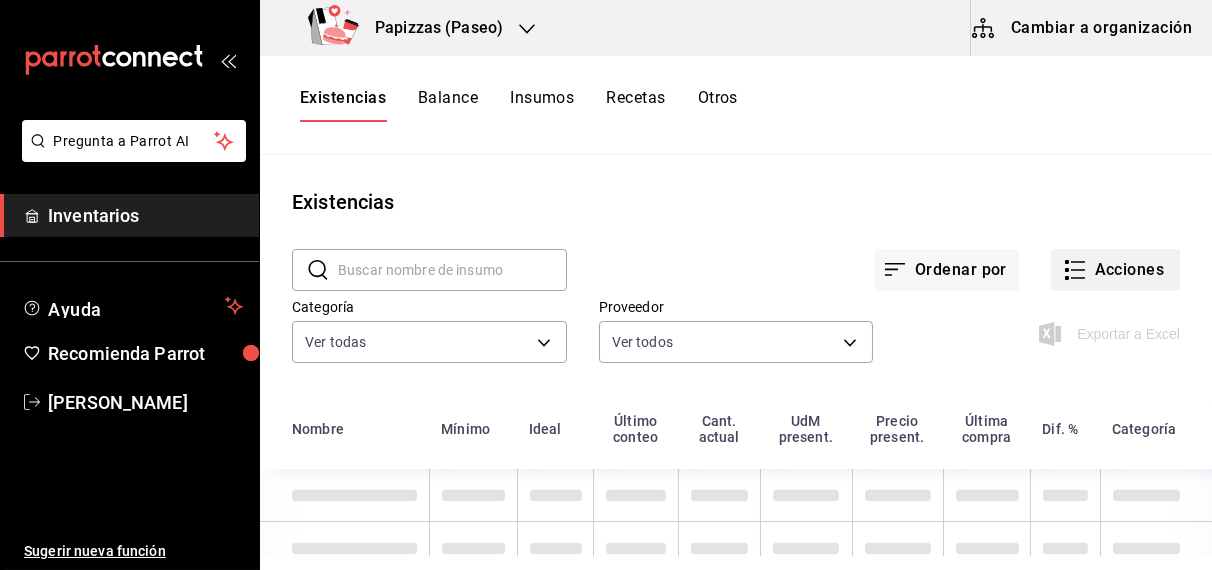 click on "Acciones" at bounding box center [1115, 270] 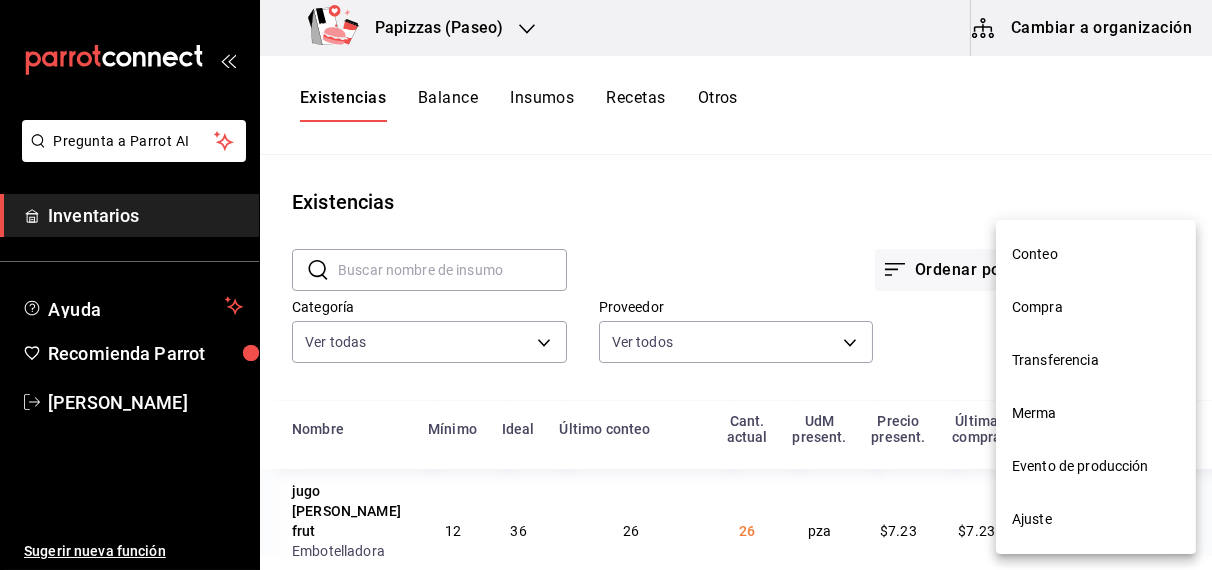 click on "Merma" at bounding box center (1096, 413) 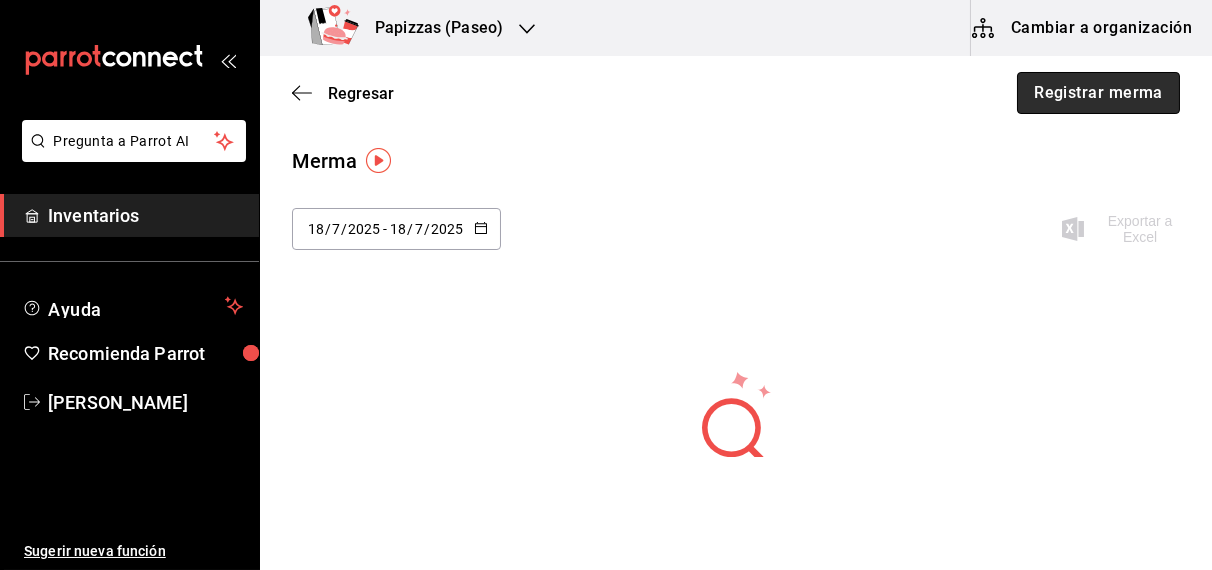 click on "Registrar merma" at bounding box center [1098, 93] 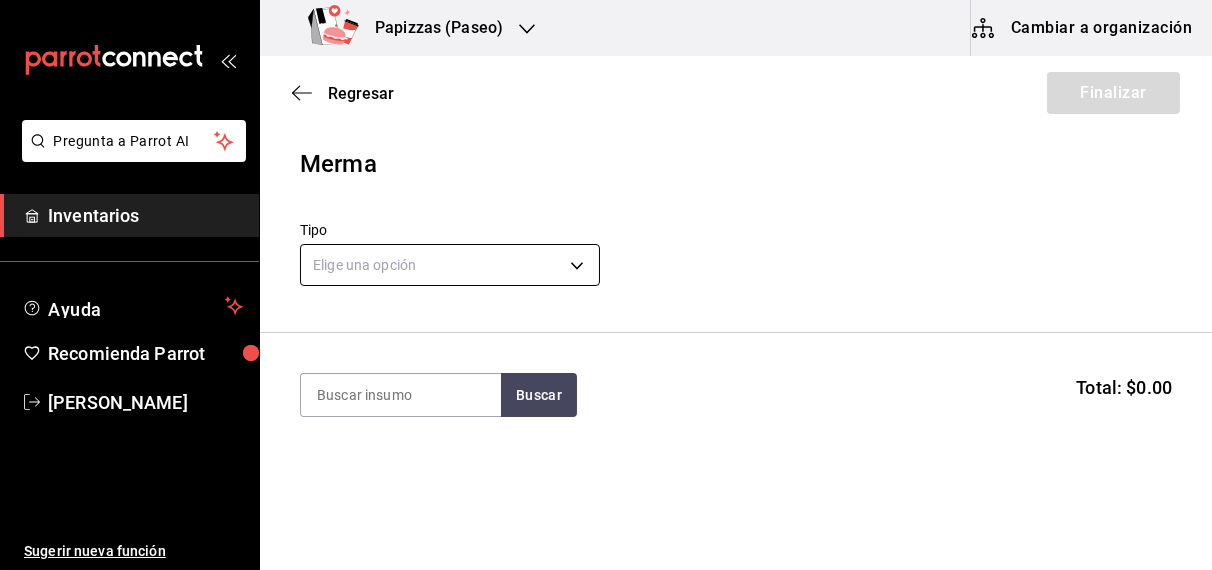 click on "Pregunta a Parrot AI Inventarios   Ayuda Recomienda Parrot   [PERSON_NAME]   Sugerir nueva función   Papizzas (Paseo) Cambiar a organización Regresar Finalizar Merma Tipo Elige una opción default Buscar Total: $0.00 No hay insumos a mostrar. Busca un insumo para agregarlo a la lista GANA 1 MES GRATIS EN TU SUSCRIPCIÓN AQUÍ ¿Recuerdas cómo empezó tu restaurante?
[DATE] puedes ayudar a un colega a tener el mismo cambio que tú viviste.
Recomienda Parrot directamente desde tu Portal Administrador.
Es fácil y rápido.
🎁 Por cada restaurante que se una, ganas 1 mes gratis. Ver video tutorial Ir a video Pregunta a Parrot AI Inventarios   Ayuda Recomienda Parrot   [PERSON_NAME]   Sugerir nueva función   Editar Eliminar Visitar centro de ayuda [PHONE_NUMBER] [EMAIL_ADDRESS][DOMAIN_NAME] Visitar centro de ayuda [PHONE_NUMBER] [EMAIL_ADDRESS][DOMAIN_NAME]" at bounding box center (606, 228) 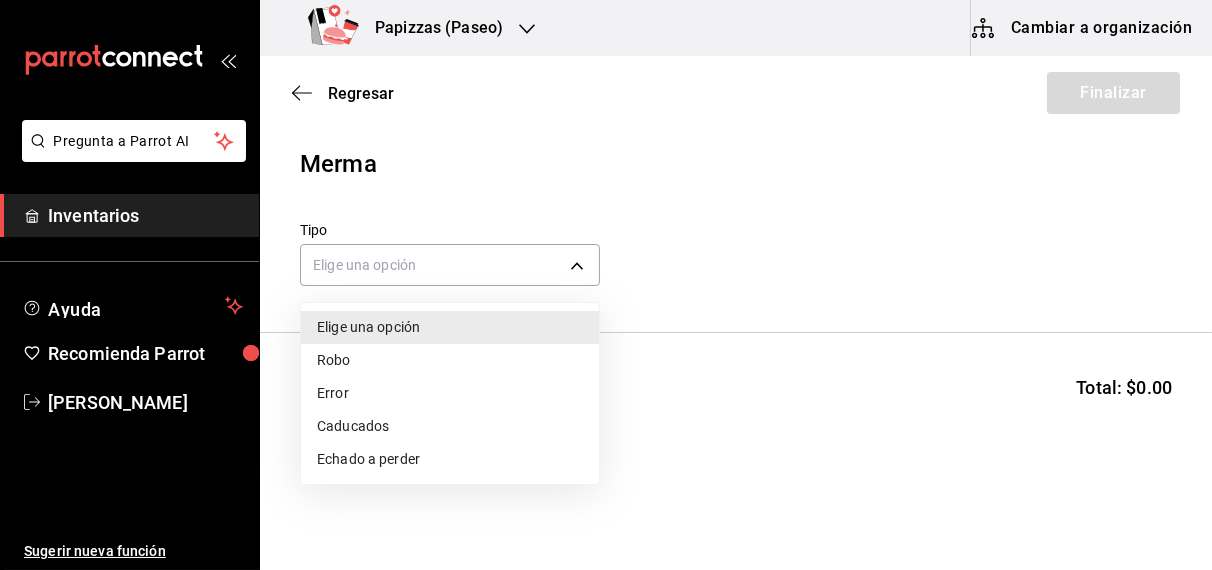click on "Echado a perder" at bounding box center [450, 459] 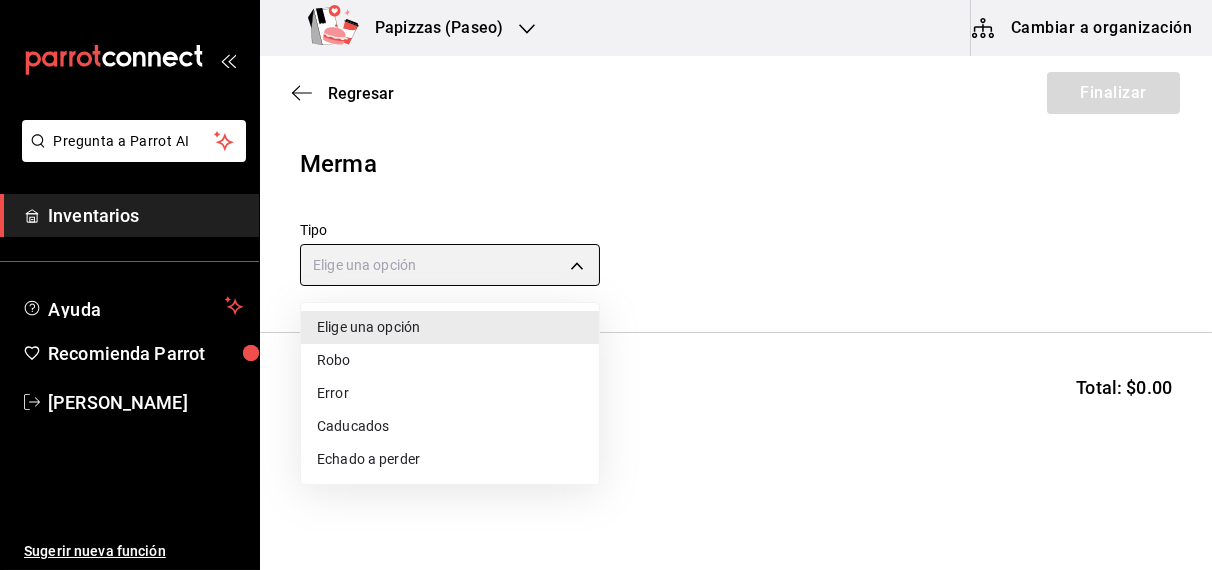 type on "SPOILED" 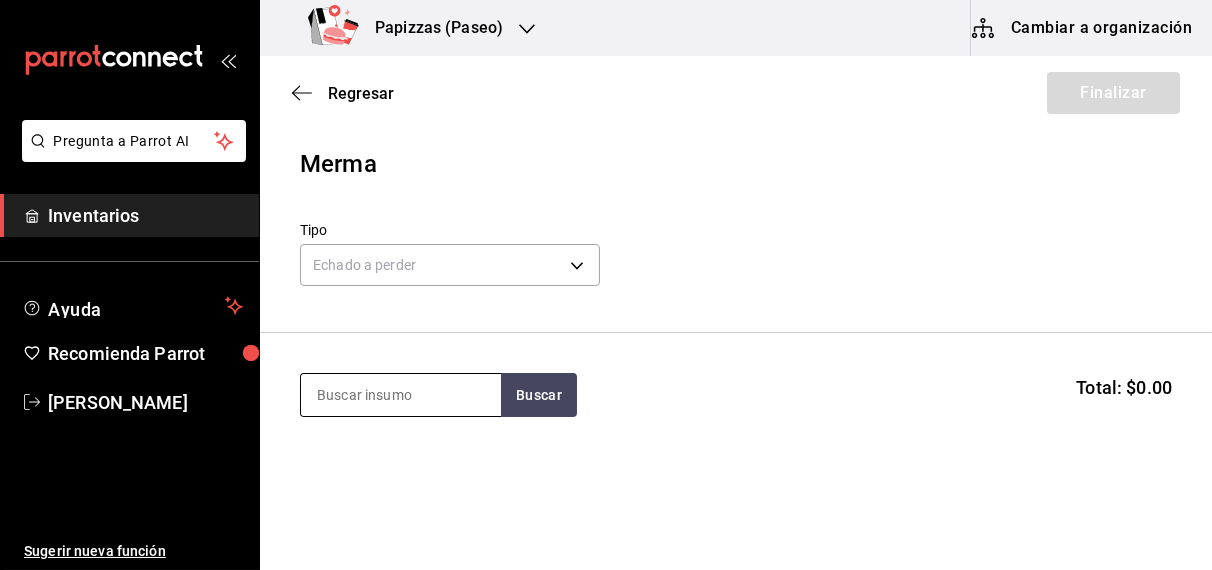 click at bounding box center (401, 395) 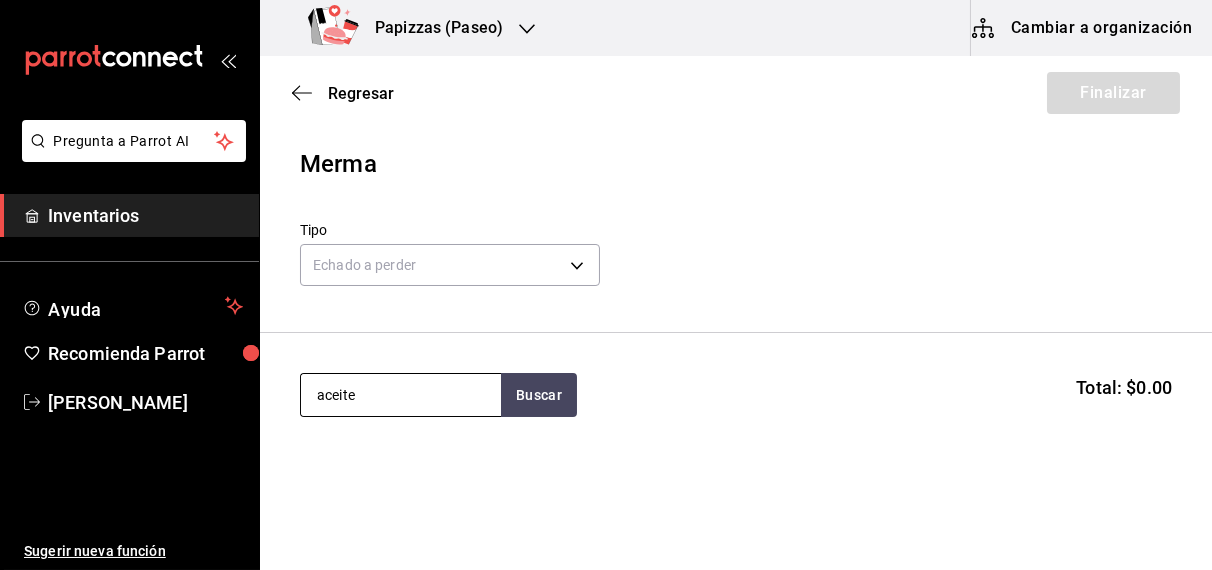 type on "aceite" 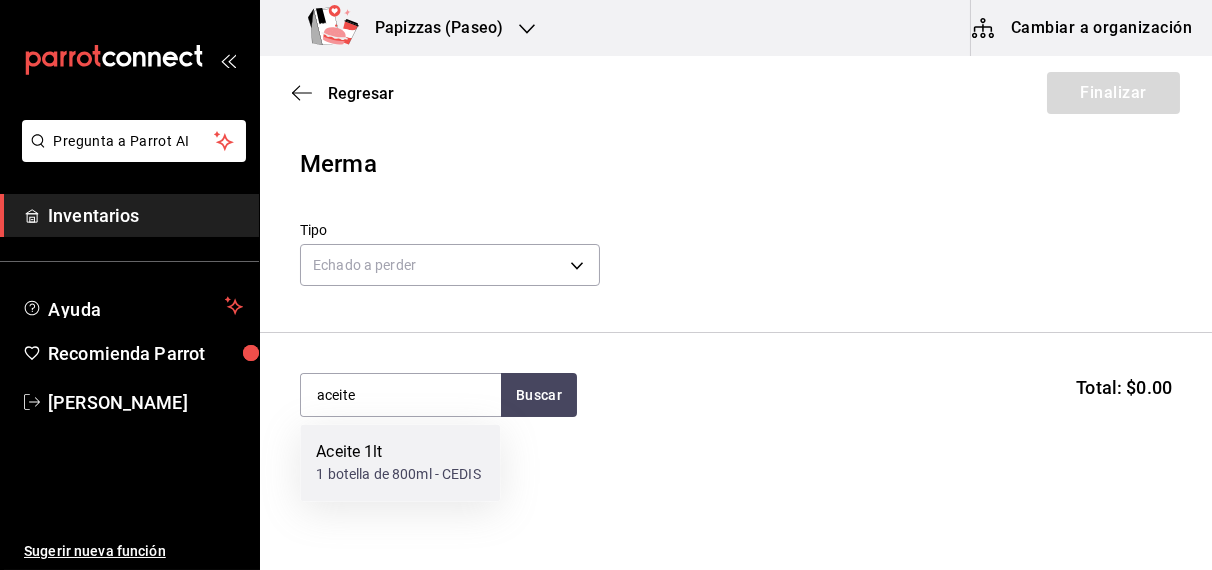click on "1 botella de 800ml - CEDIS" at bounding box center [398, 475] 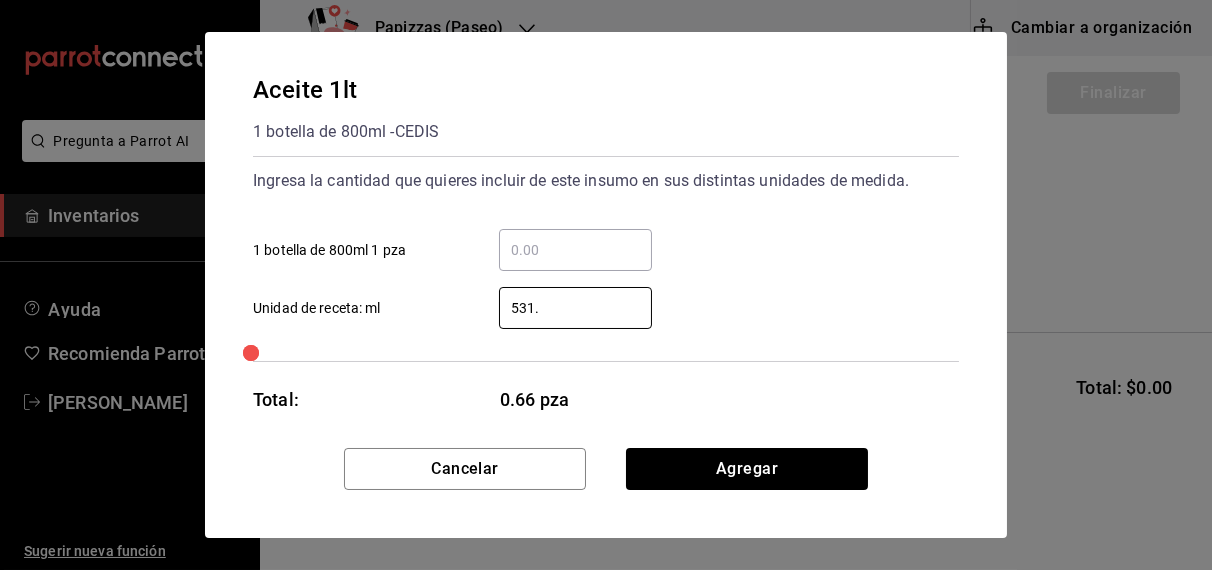type on "531.25" 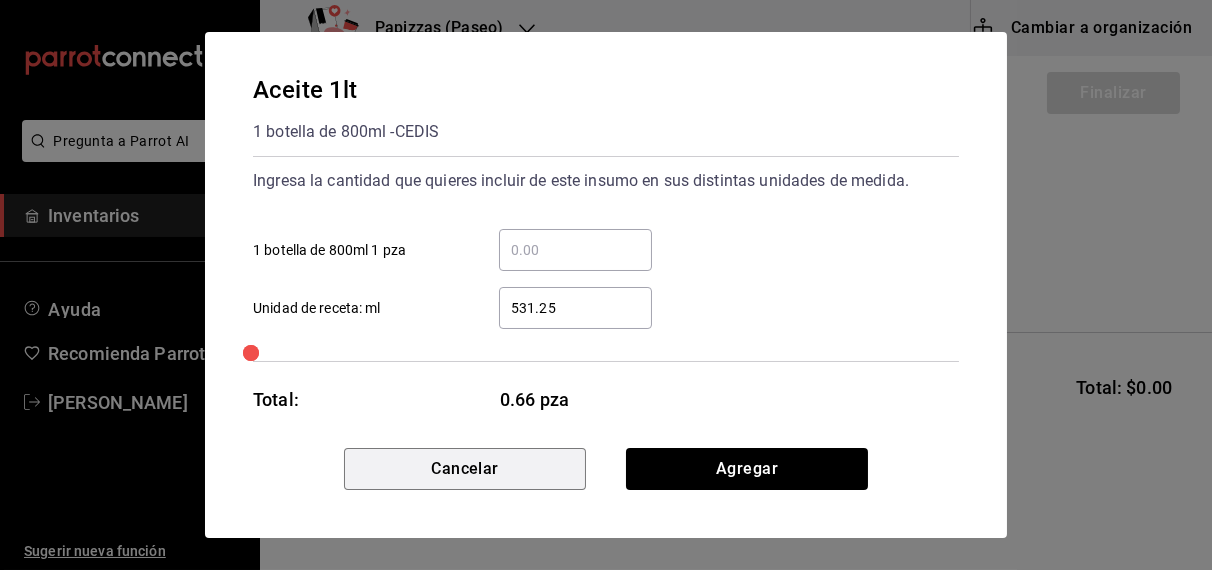 type 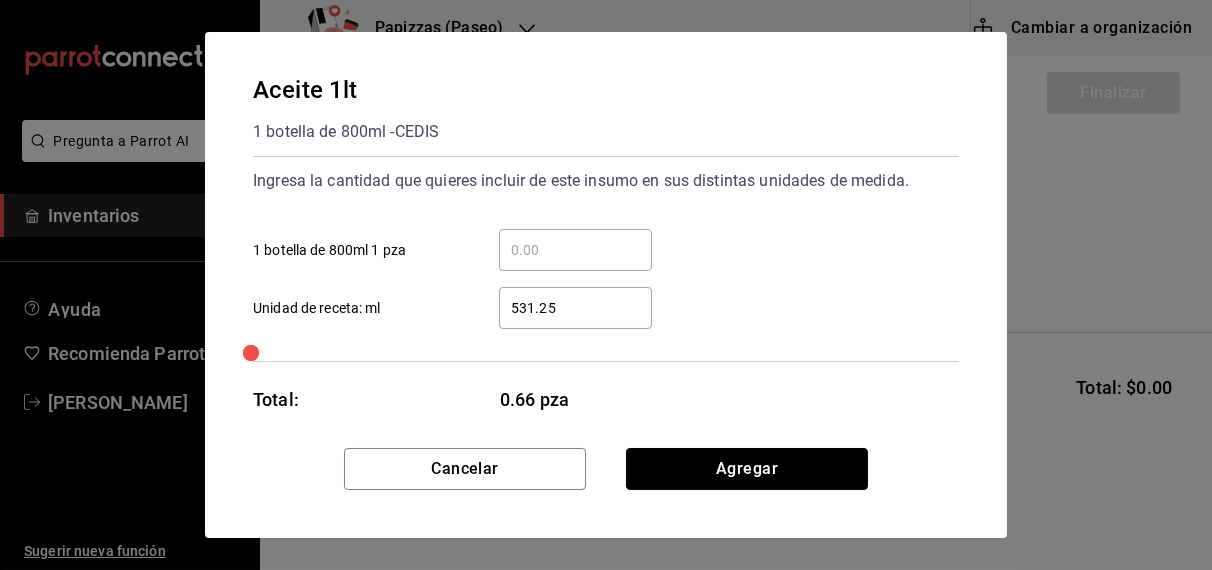 type 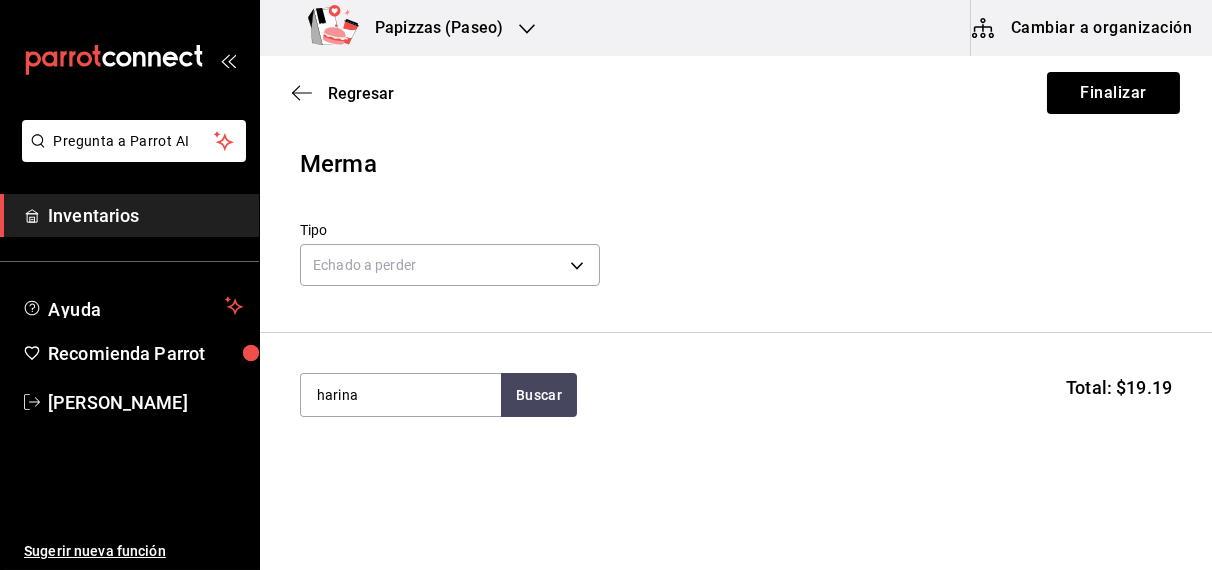type on "harina" 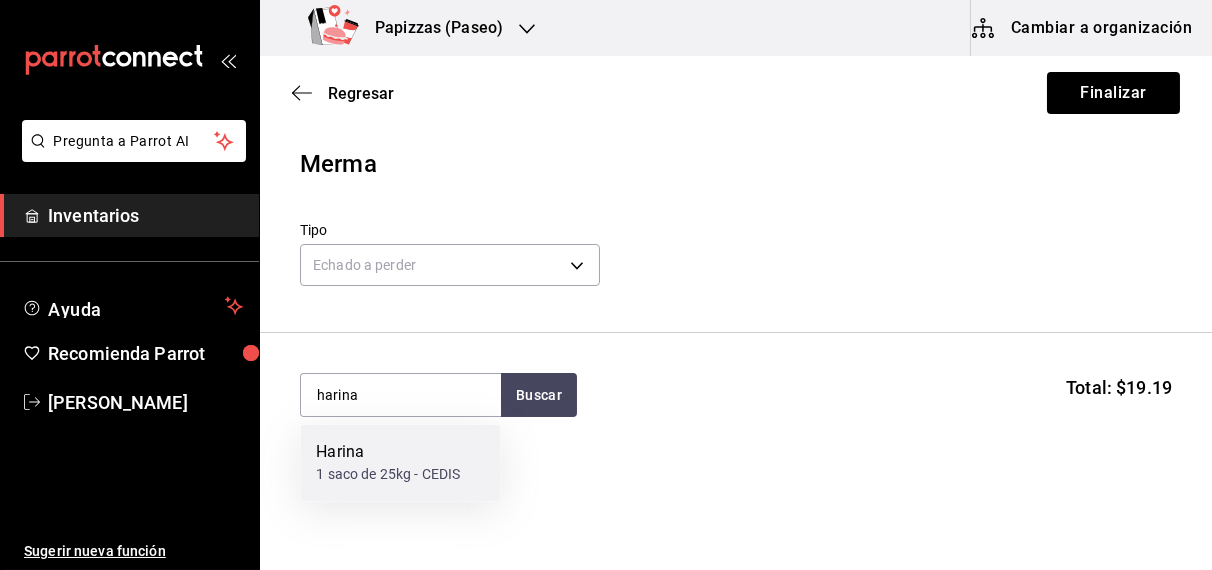 click on "1 saco de 25kg - CEDIS" at bounding box center [388, 475] 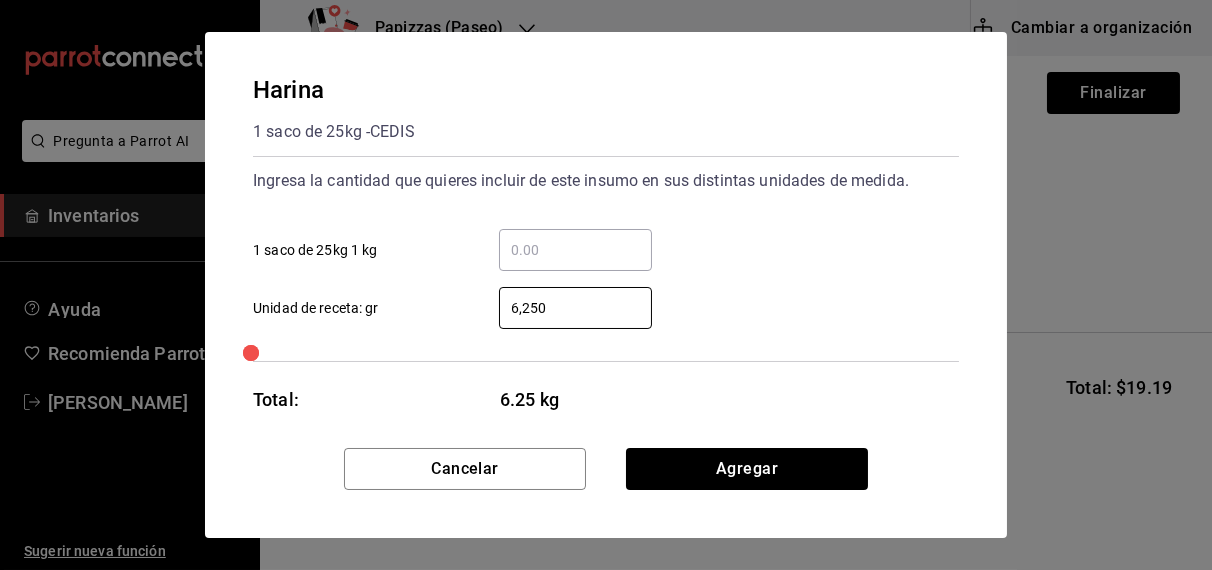 type on "6,250" 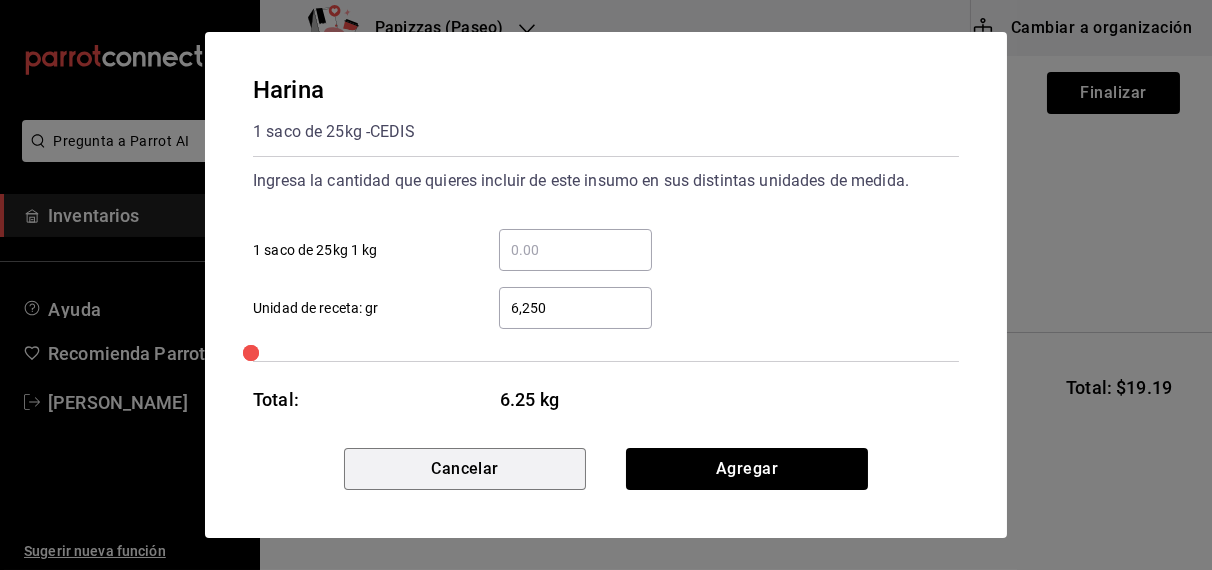 type 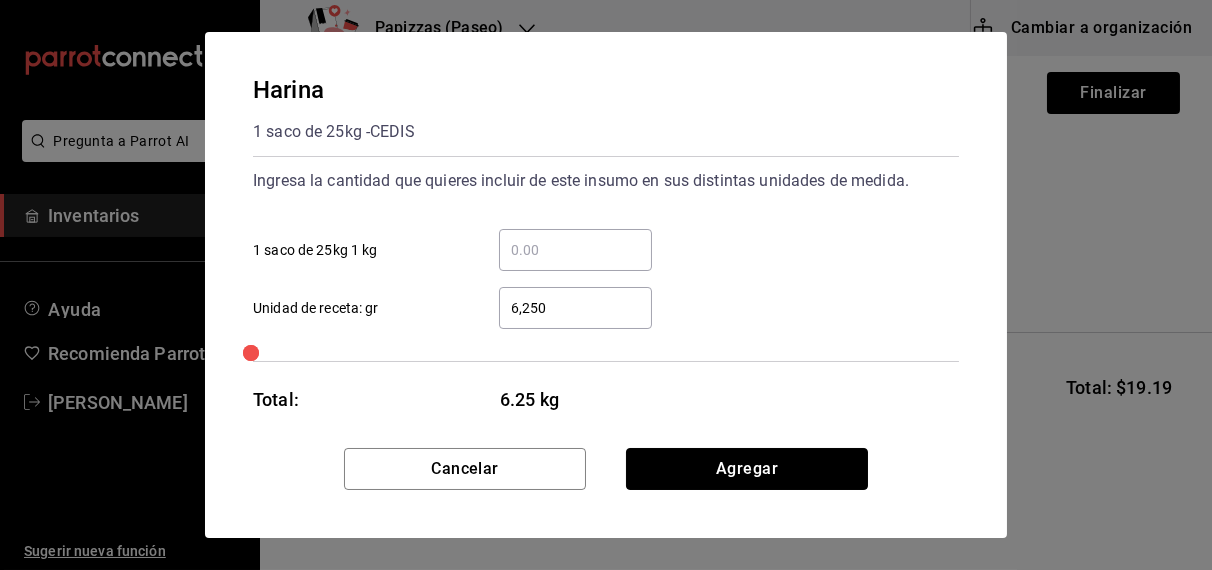 type 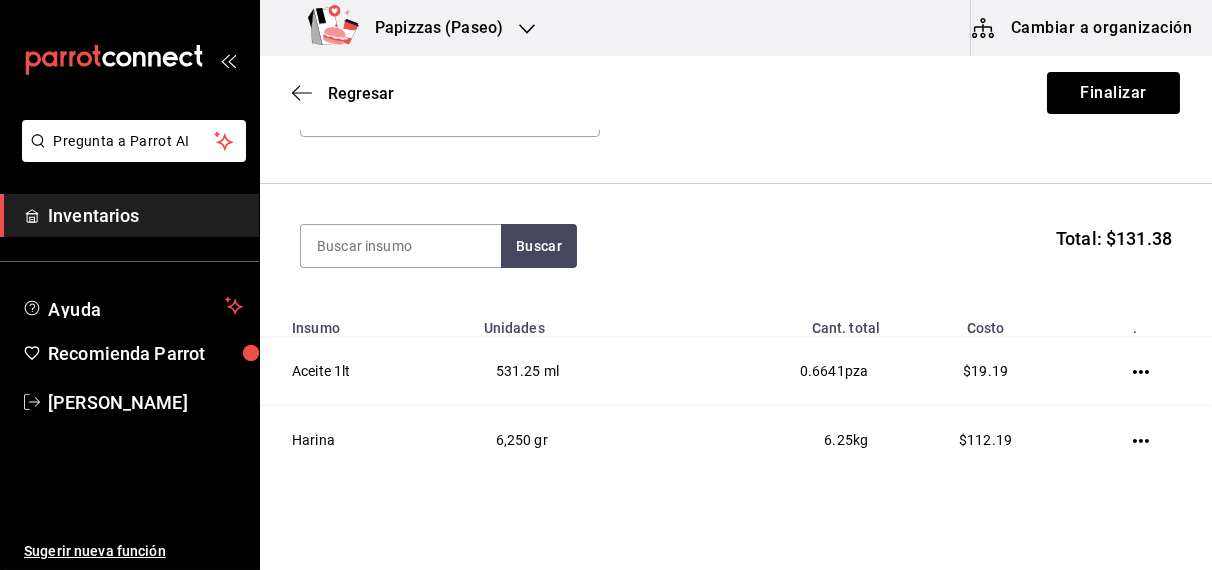 scroll, scrollTop: 229, scrollLeft: 0, axis: vertical 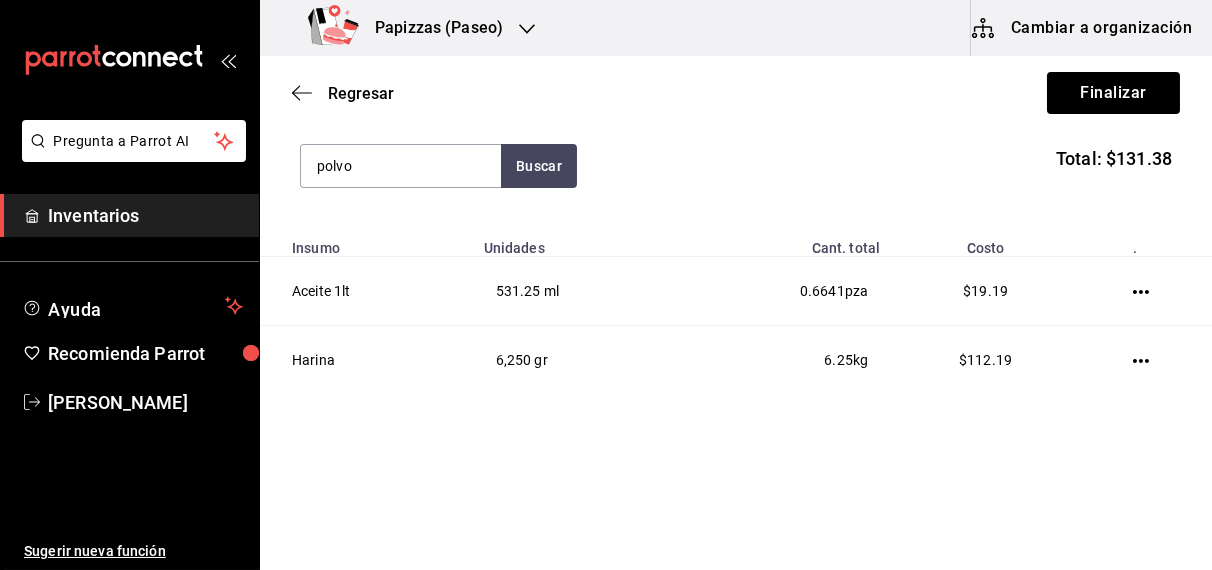 type on "polvo" 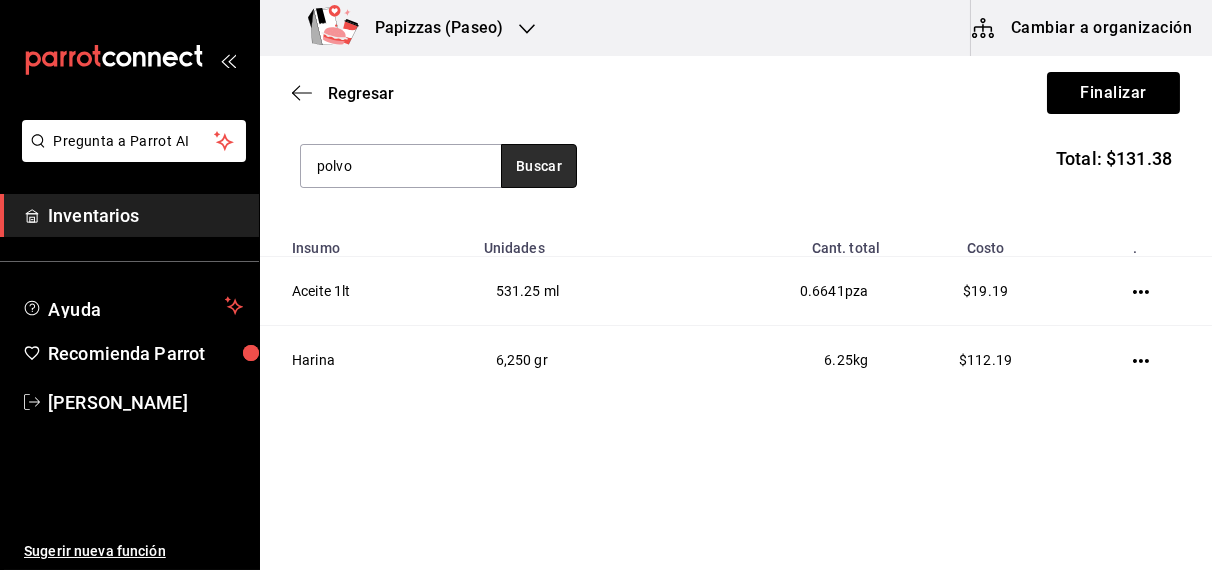 click on "Buscar" at bounding box center (539, 166) 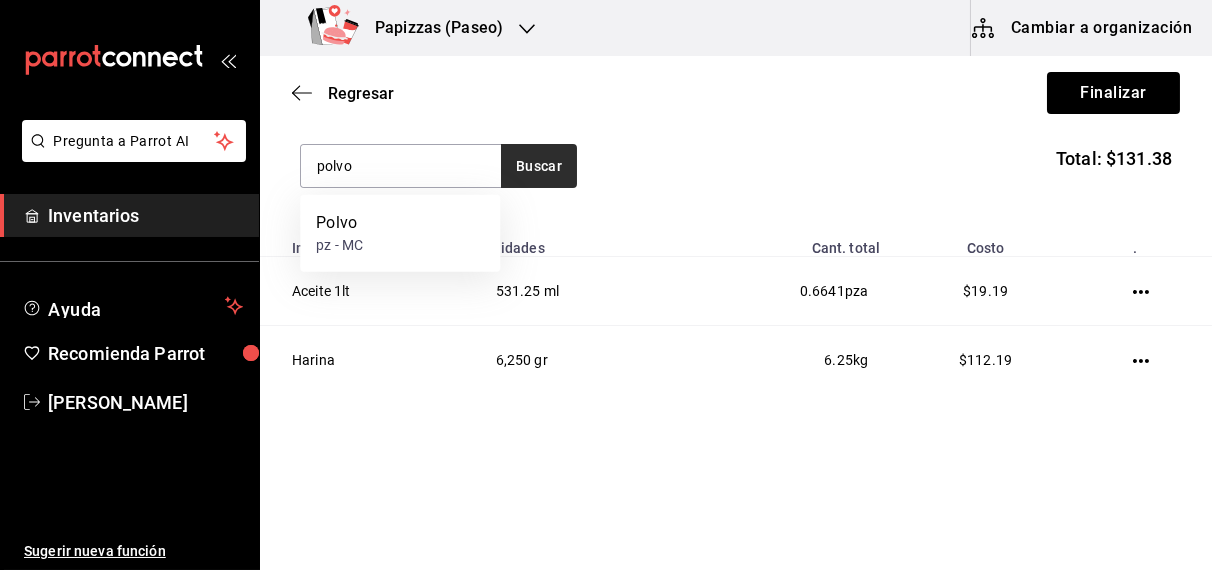 click on "Polvo pz - MC" at bounding box center [400, 233] 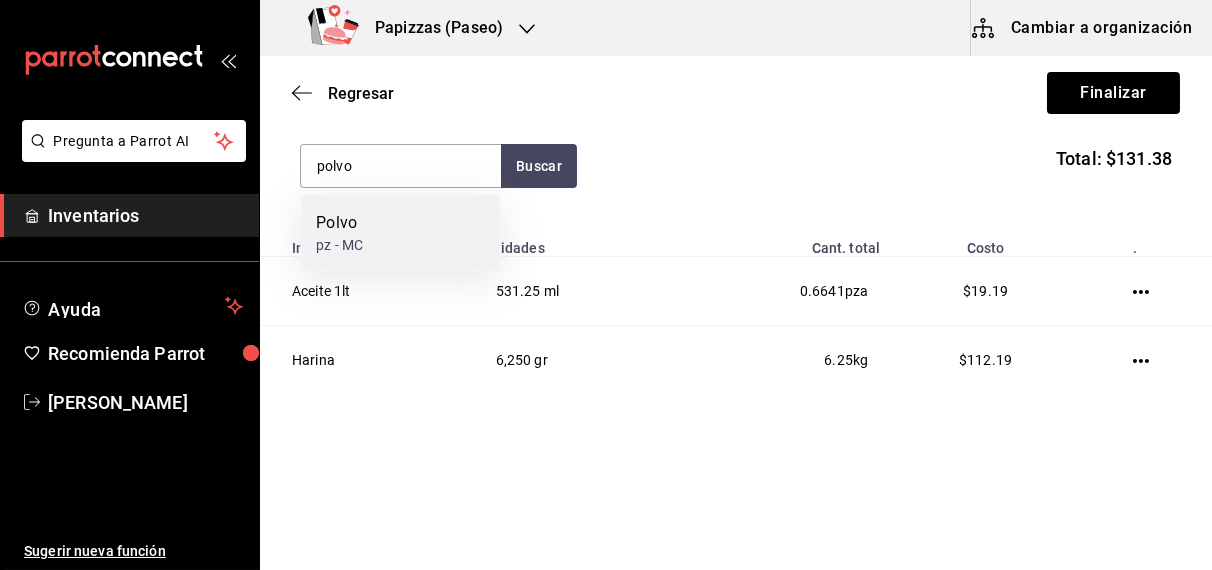type 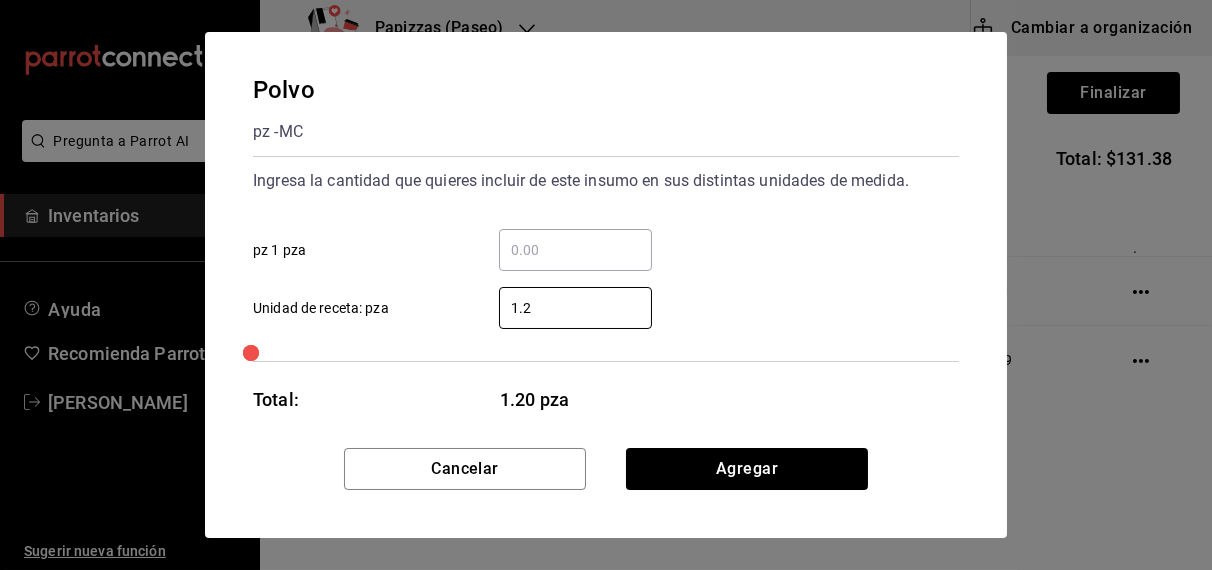 type on "1.25" 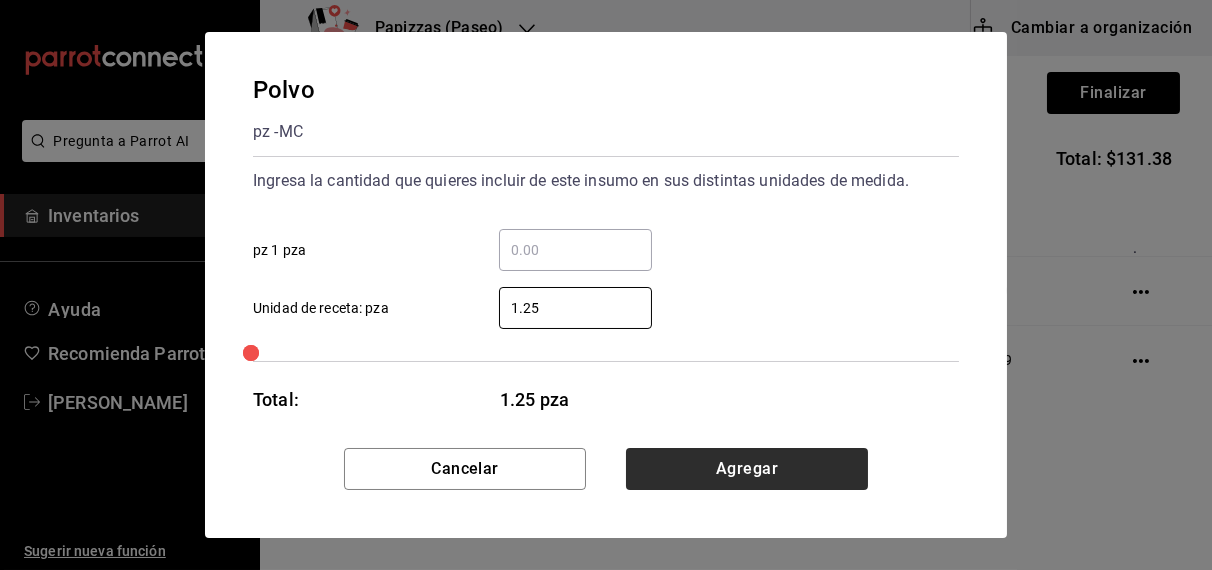 click on "Agregar" at bounding box center [747, 469] 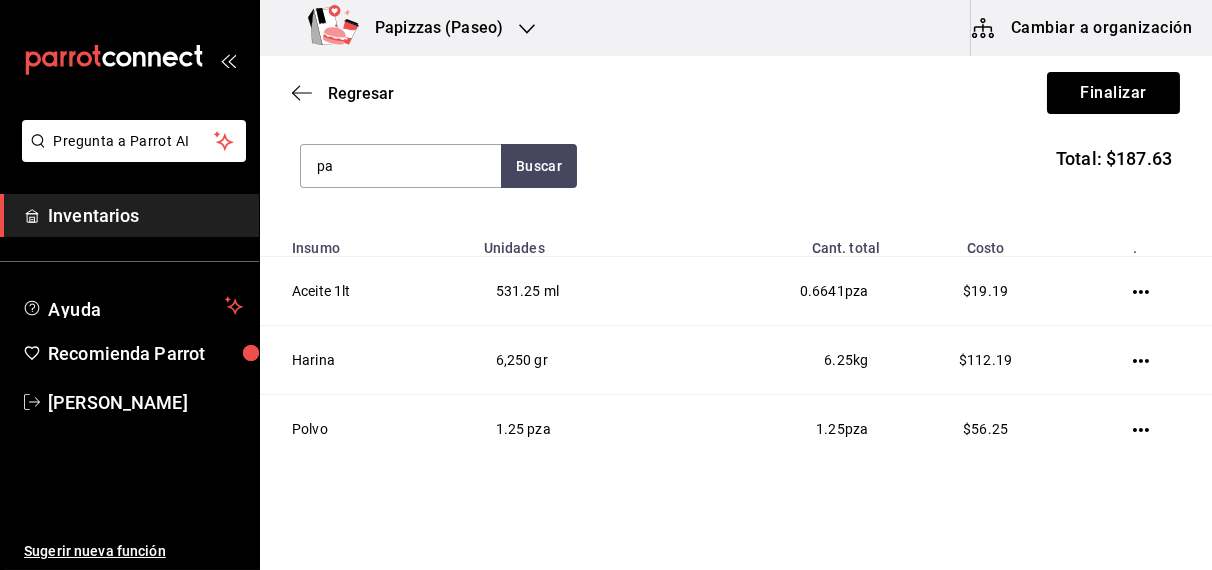 type on "p" 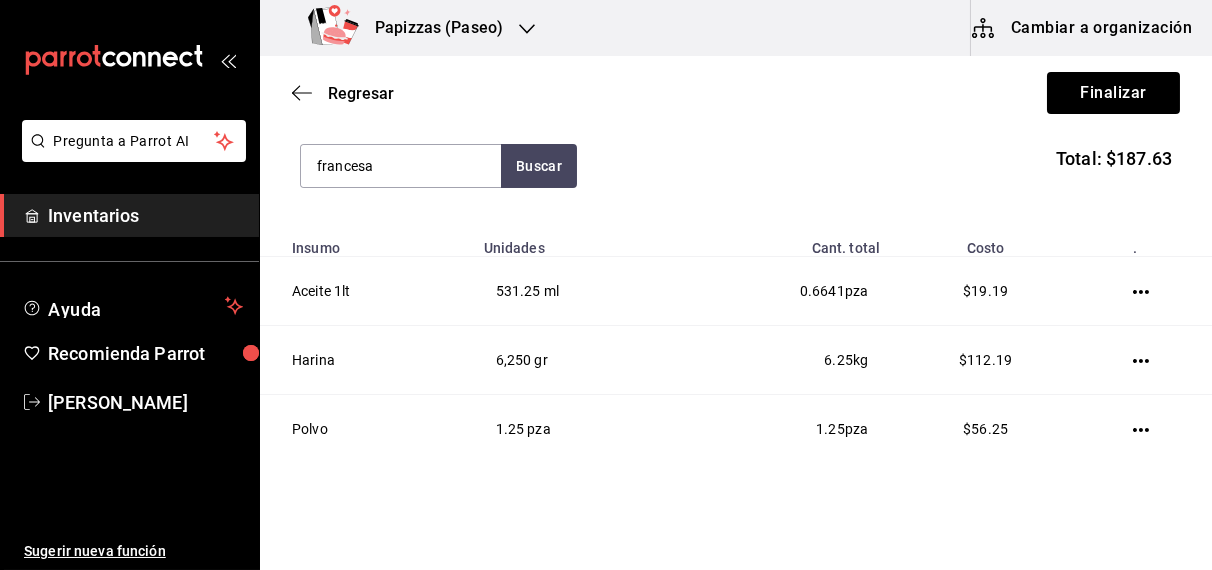 type on "francesa" 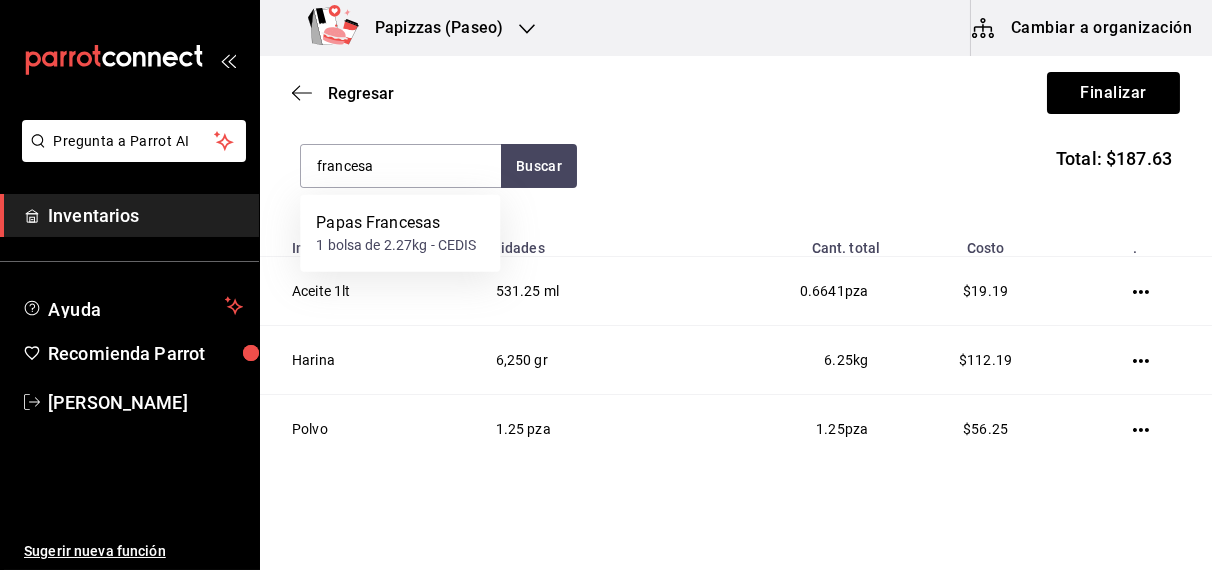 click on "1 bolsa de 2.27kg - CEDIS" at bounding box center (396, 245) 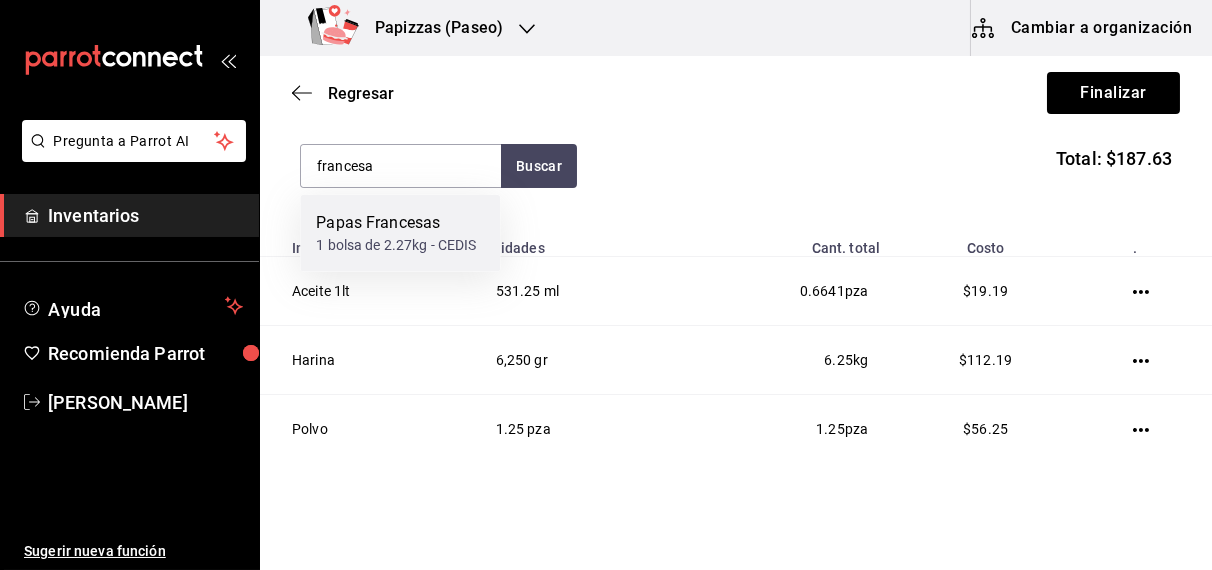 type 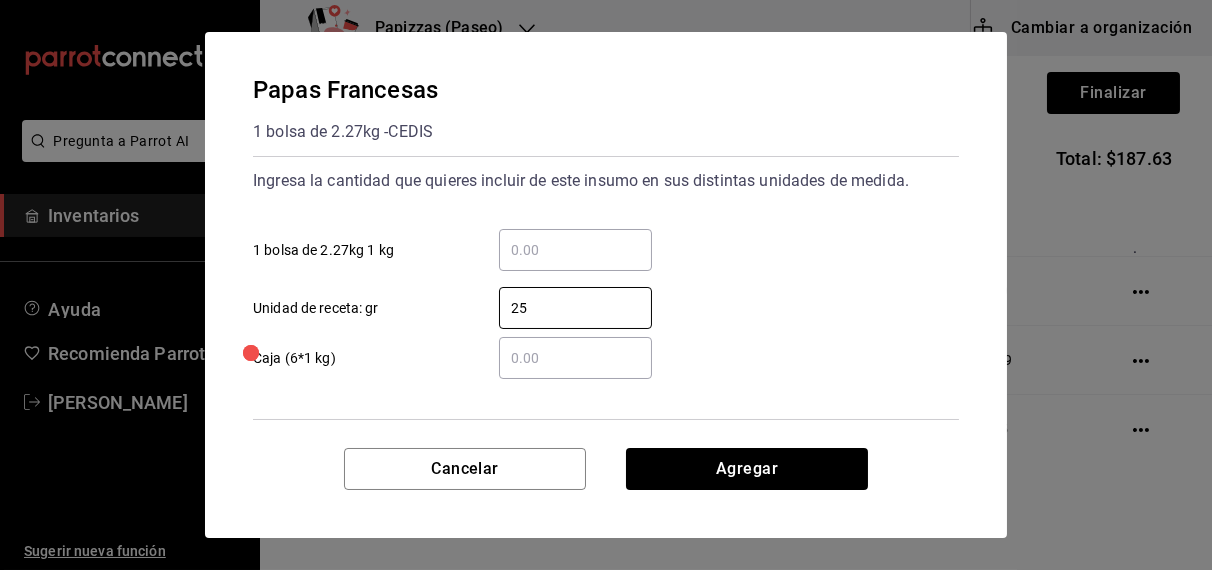 type on "250" 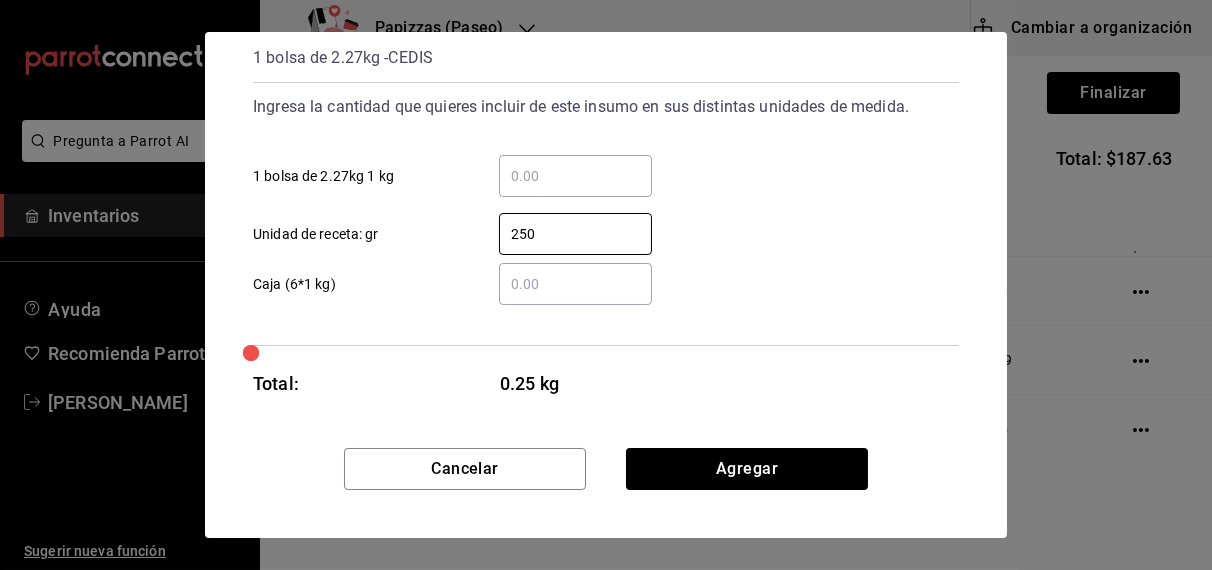 scroll, scrollTop: 78, scrollLeft: 0, axis: vertical 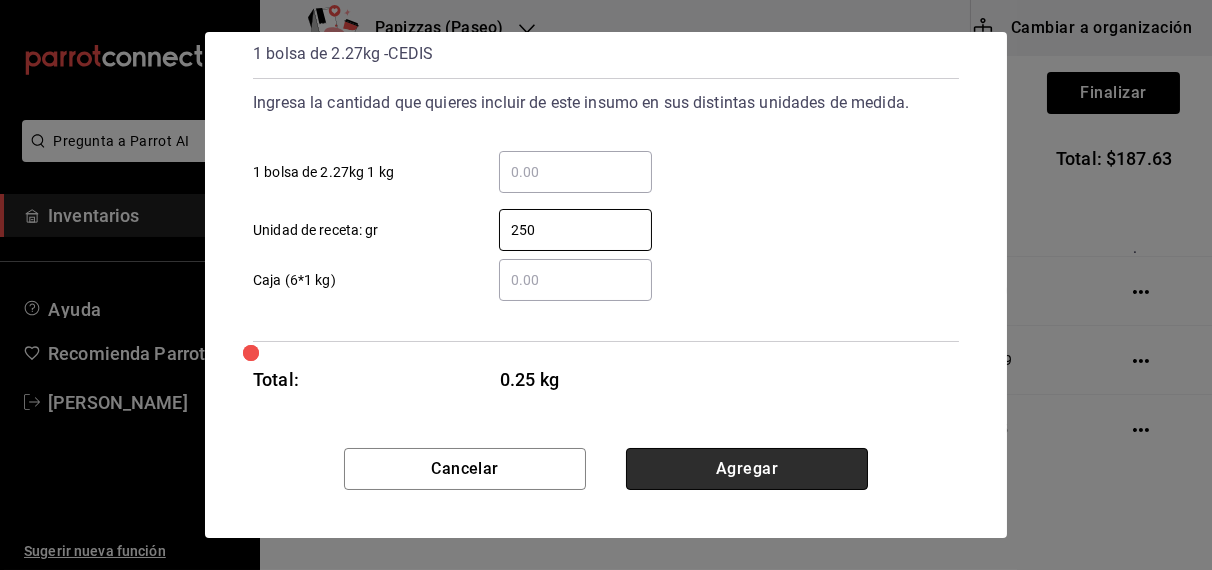 click on "Agregar" at bounding box center (747, 469) 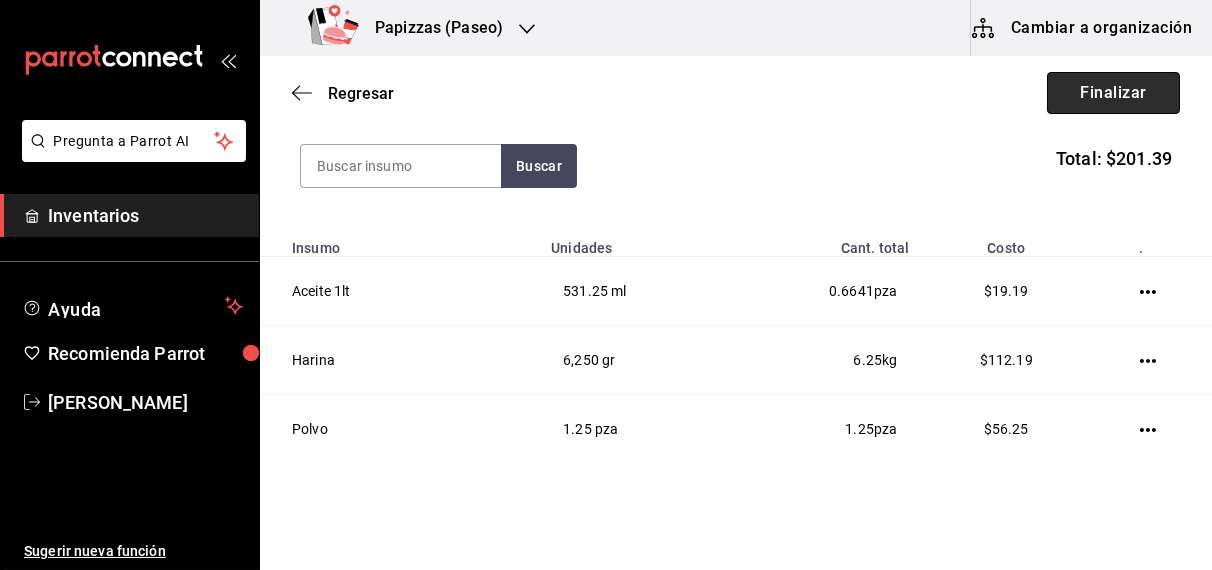 click on "Finalizar" at bounding box center [1113, 93] 